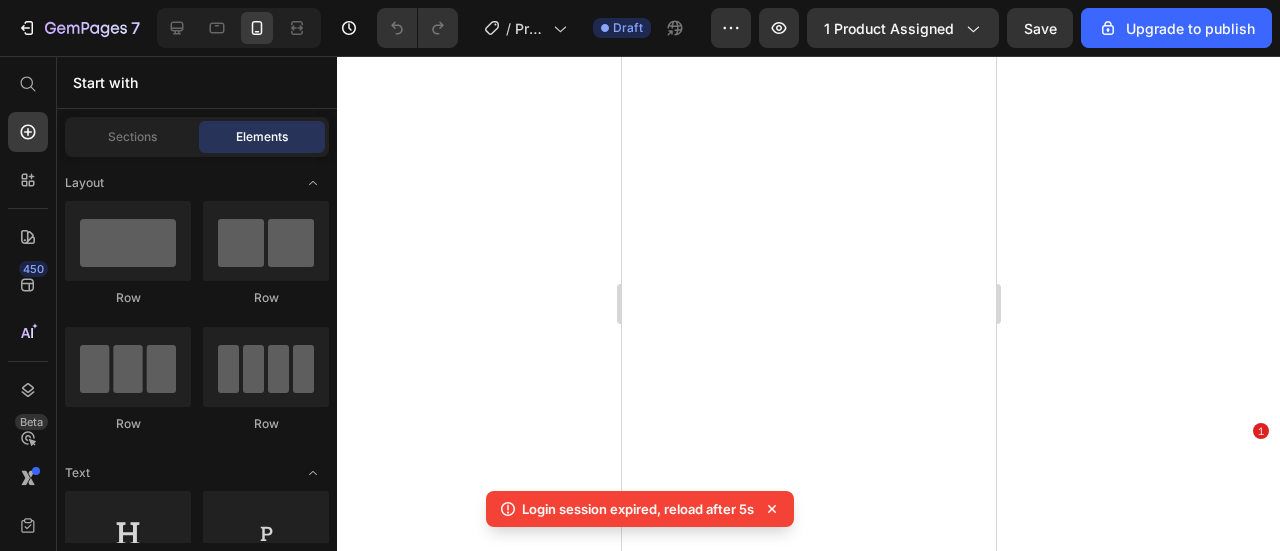 scroll, scrollTop: 0, scrollLeft: 0, axis: both 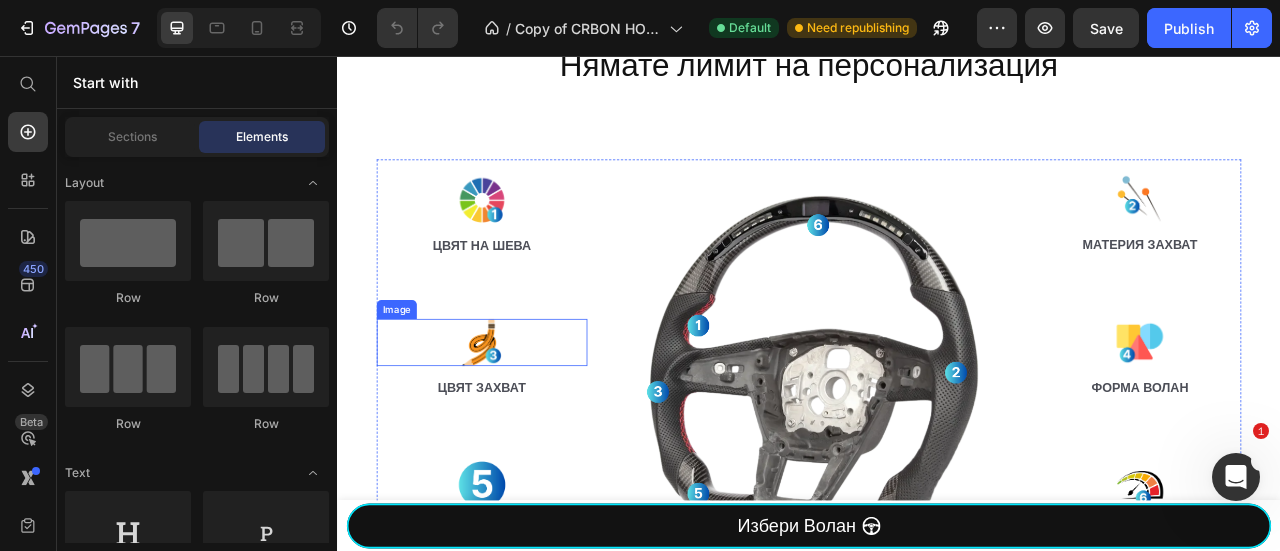 click at bounding box center (521, 420) 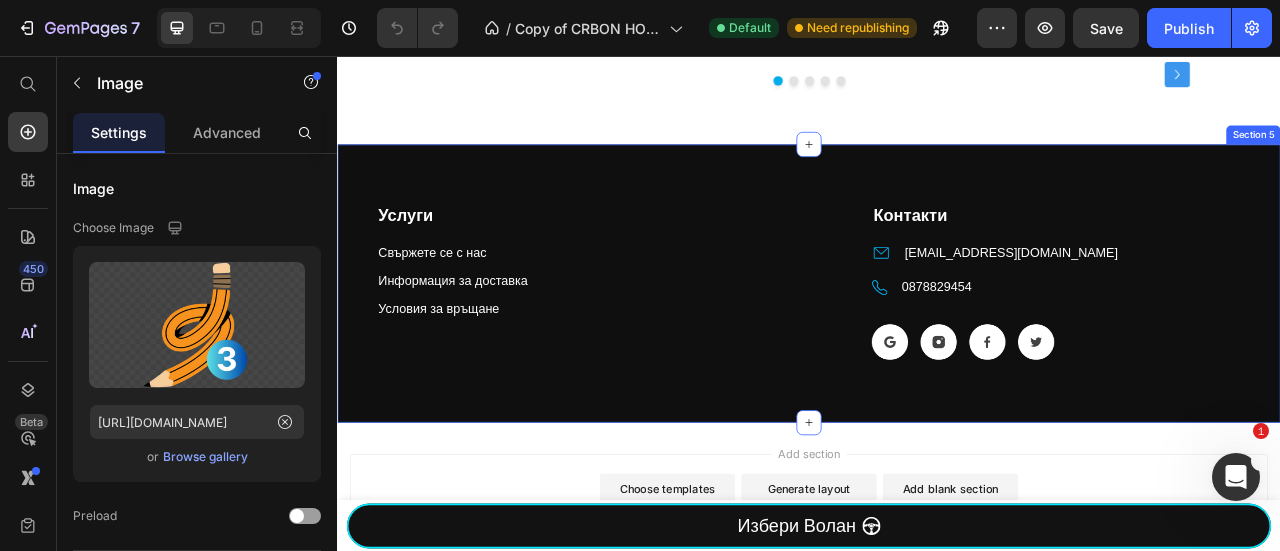 scroll, scrollTop: 2148, scrollLeft: 0, axis: vertical 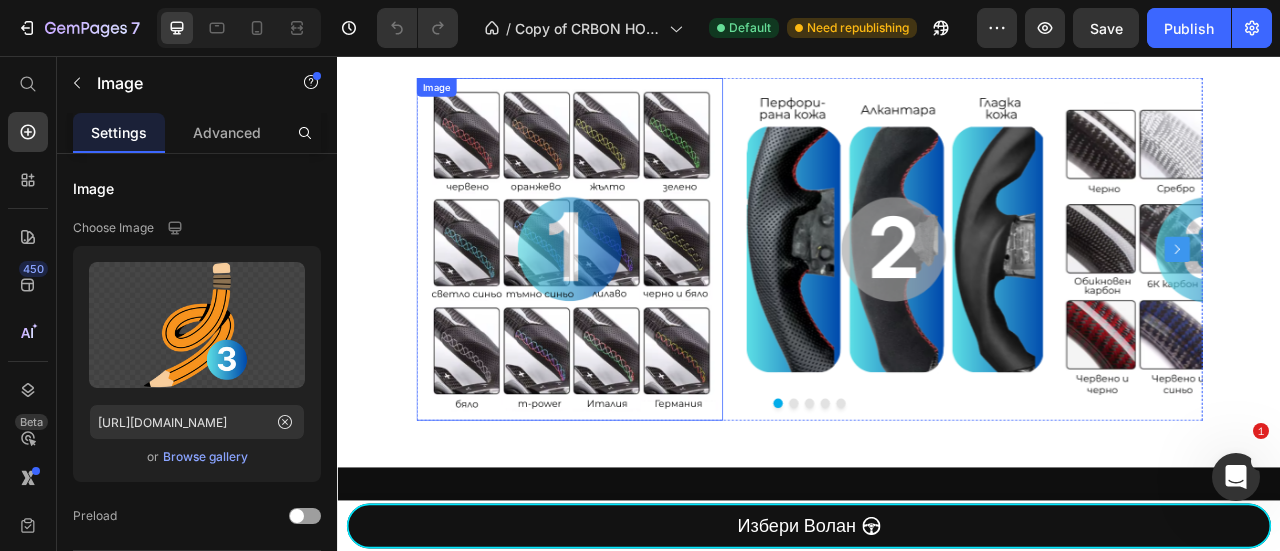 click at bounding box center [632, 302] 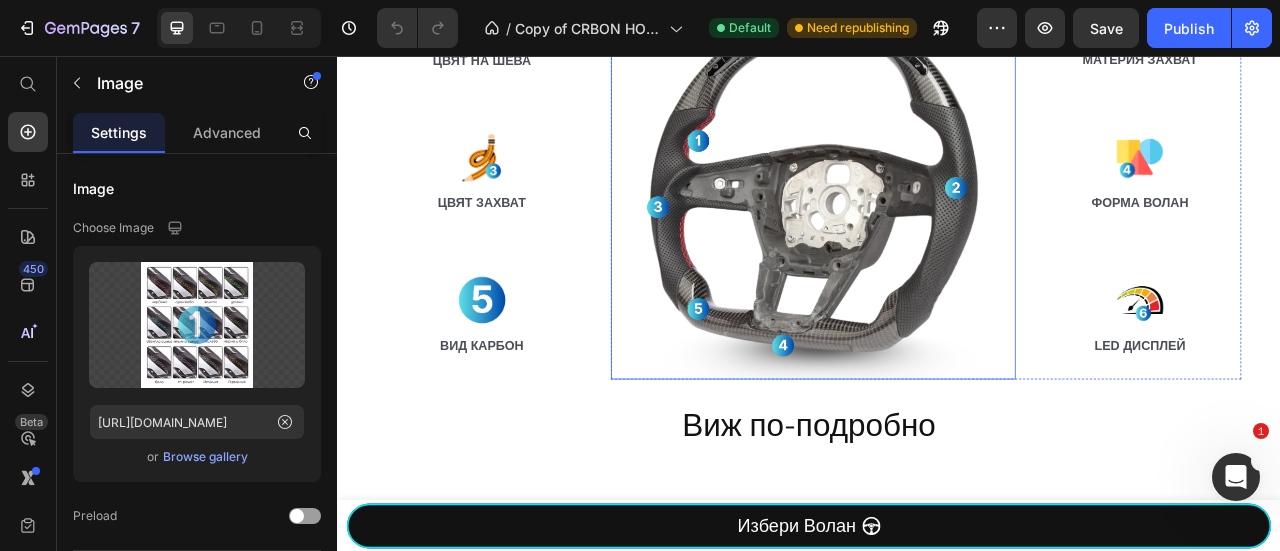 scroll, scrollTop: 1614, scrollLeft: 0, axis: vertical 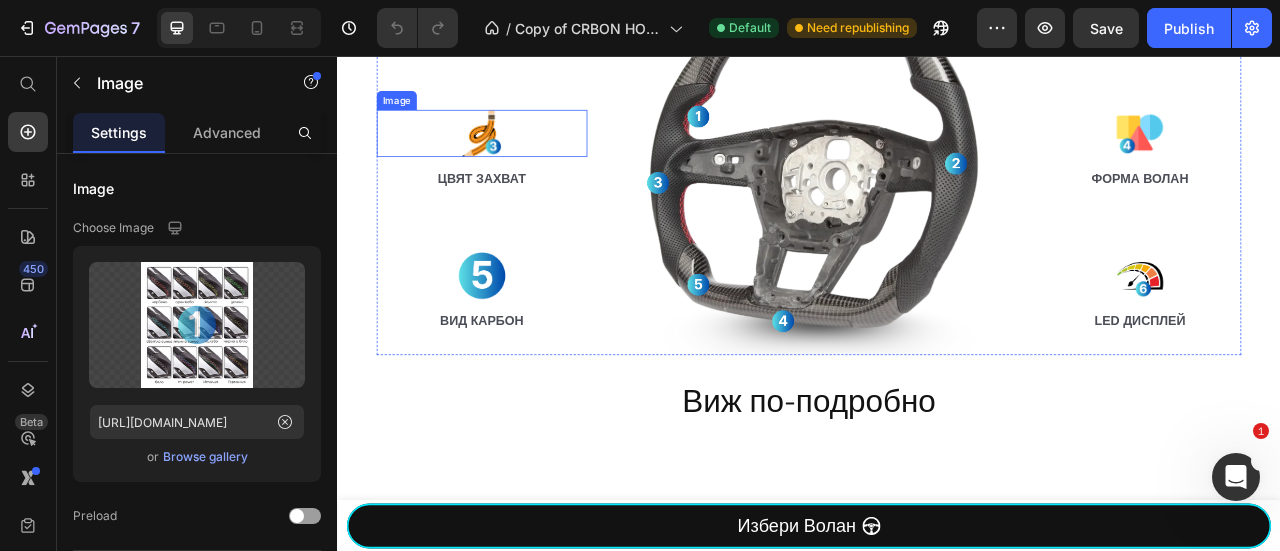 click at bounding box center [521, 154] 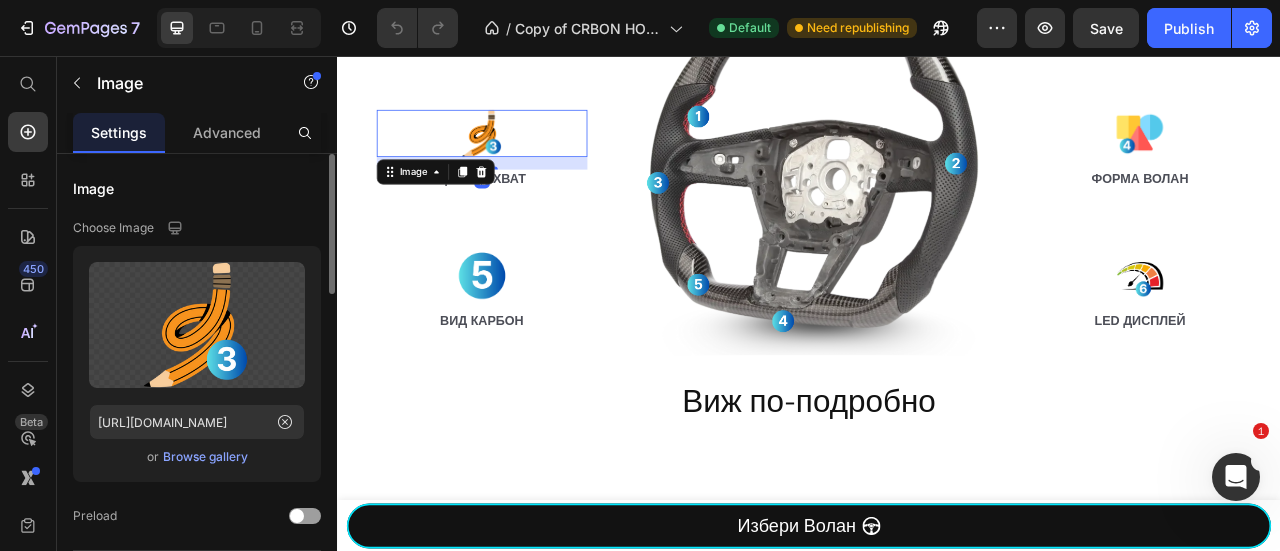click on "Browse gallery" at bounding box center (205, 457) 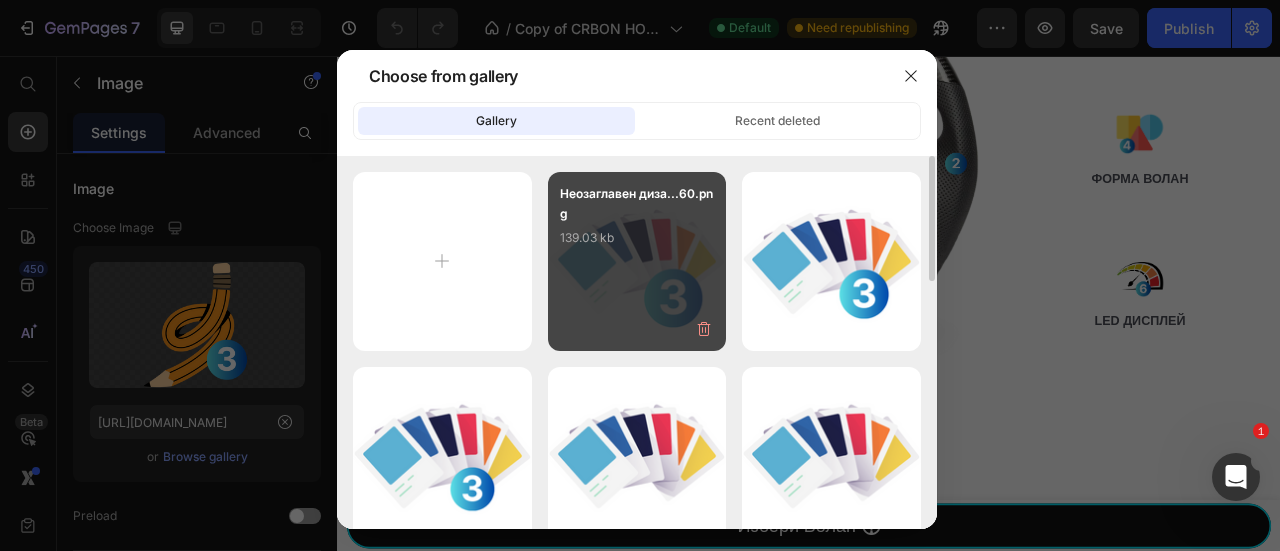 click on "Неозаглавен диза...60.png 139.03 kb" at bounding box center (637, 261) 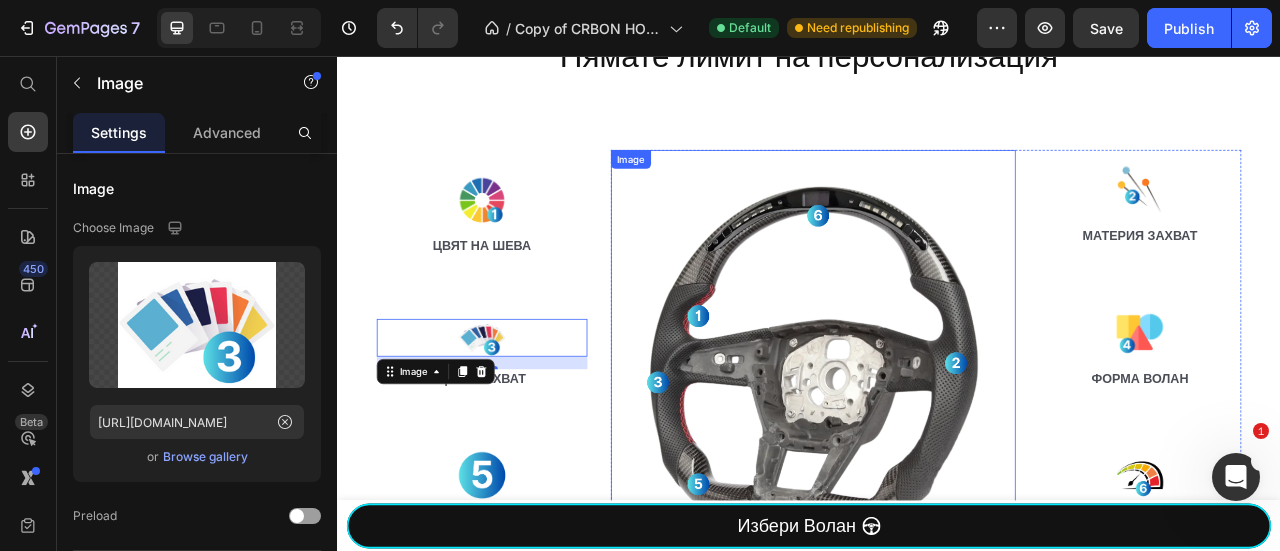 scroll, scrollTop: 1626, scrollLeft: 0, axis: vertical 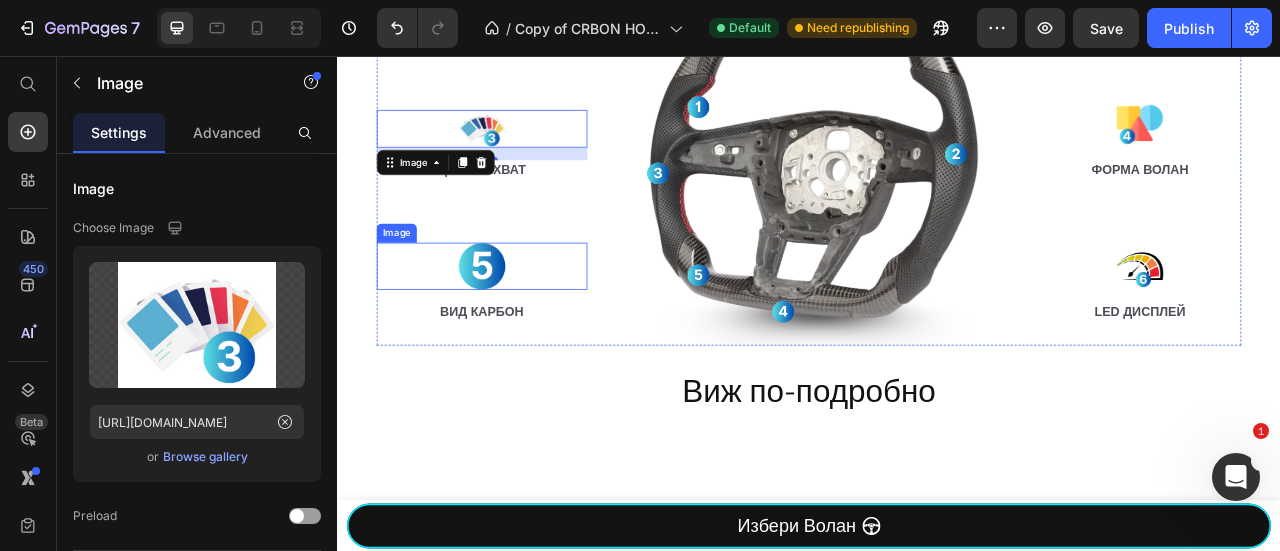 click at bounding box center (521, 323) 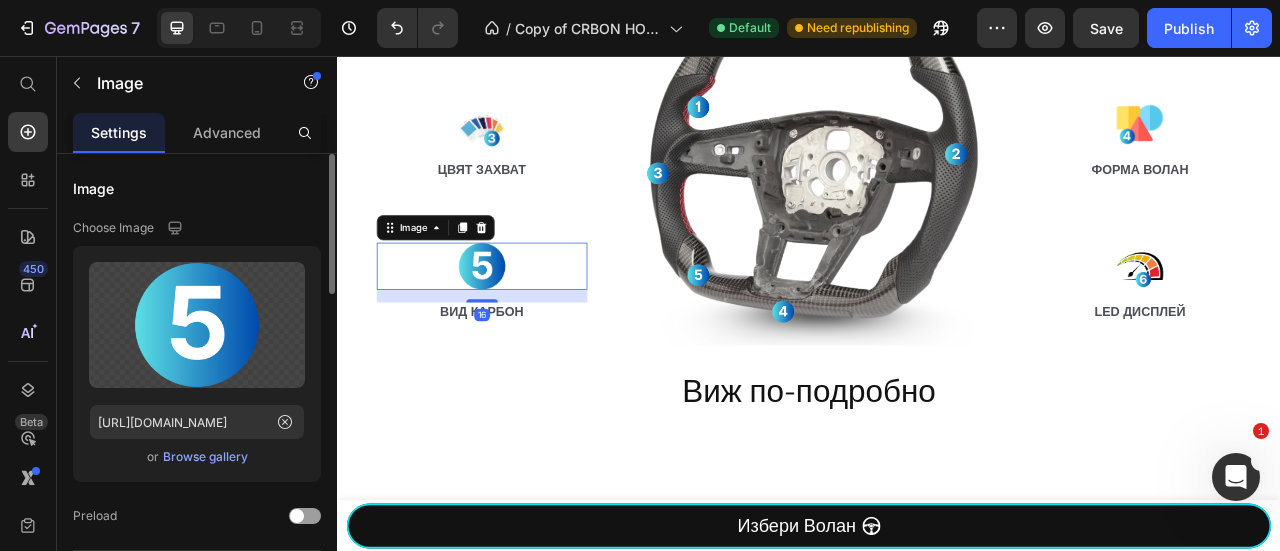 click on "Browse gallery" at bounding box center [205, 457] 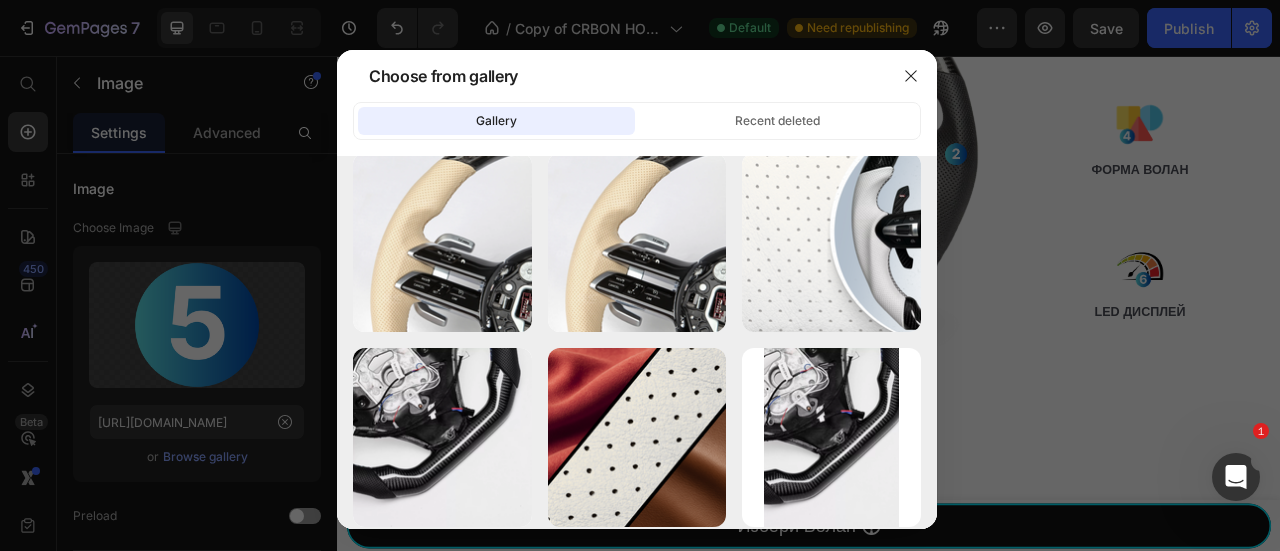 scroll, scrollTop: 7294, scrollLeft: 0, axis: vertical 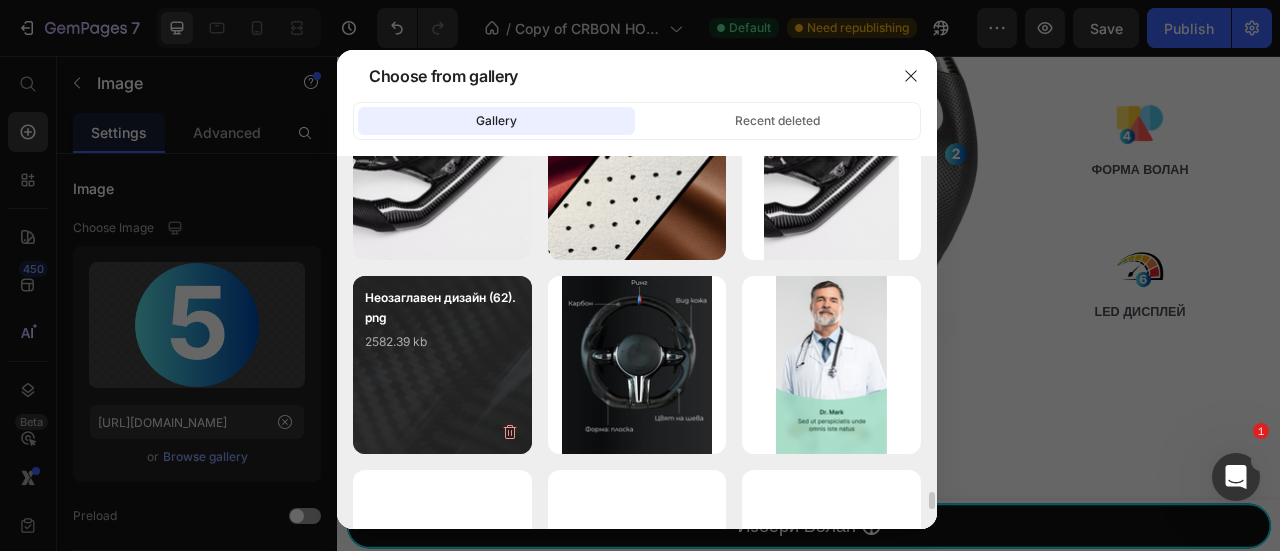 click on "Неозаглавен дизайн (62).png 2582.39 kb" at bounding box center (442, 365) 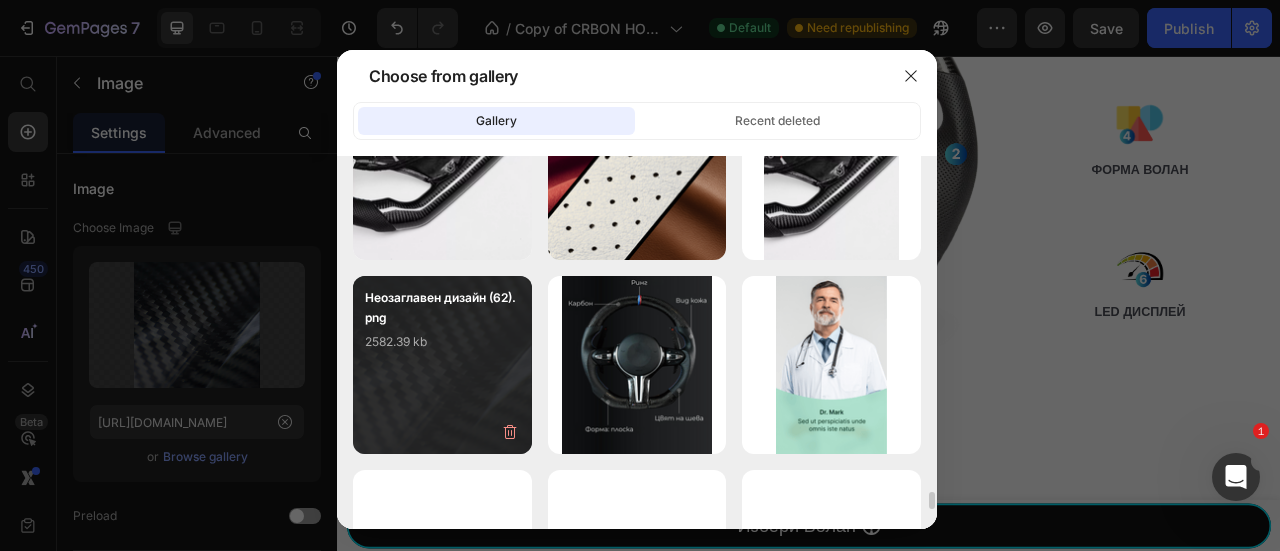 type on "[URL][DOMAIN_NAME]" 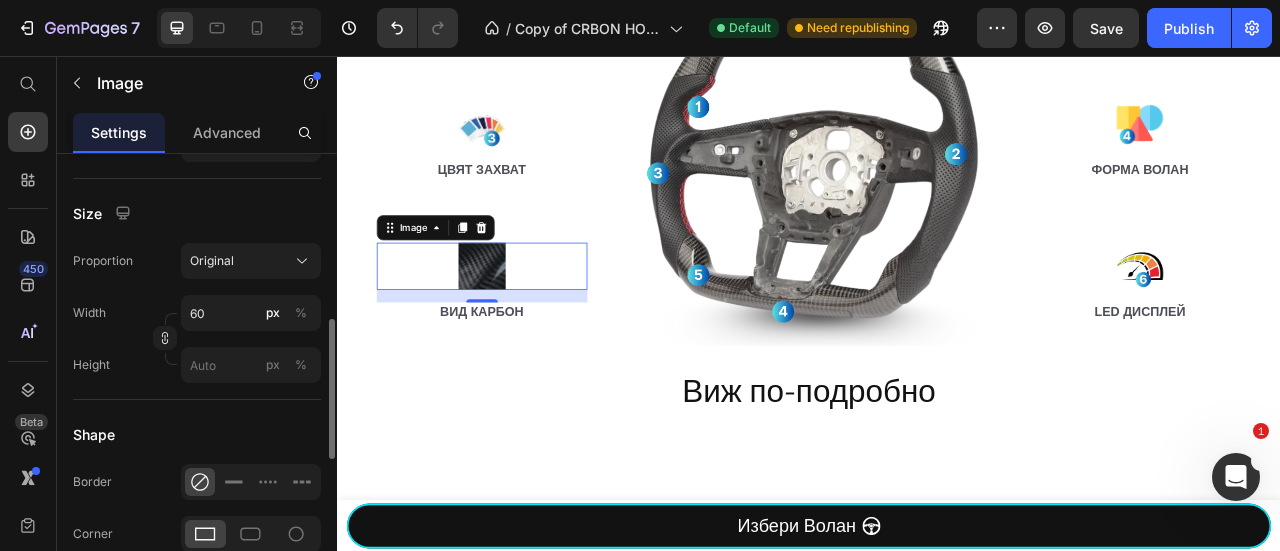 scroll, scrollTop: 800, scrollLeft: 0, axis: vertical 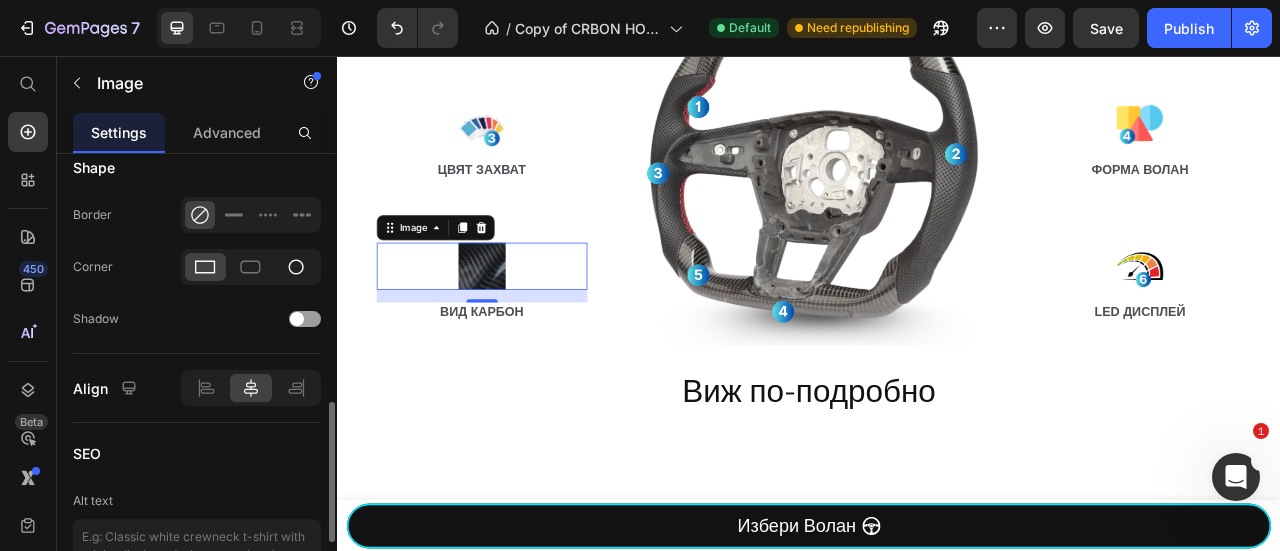 click 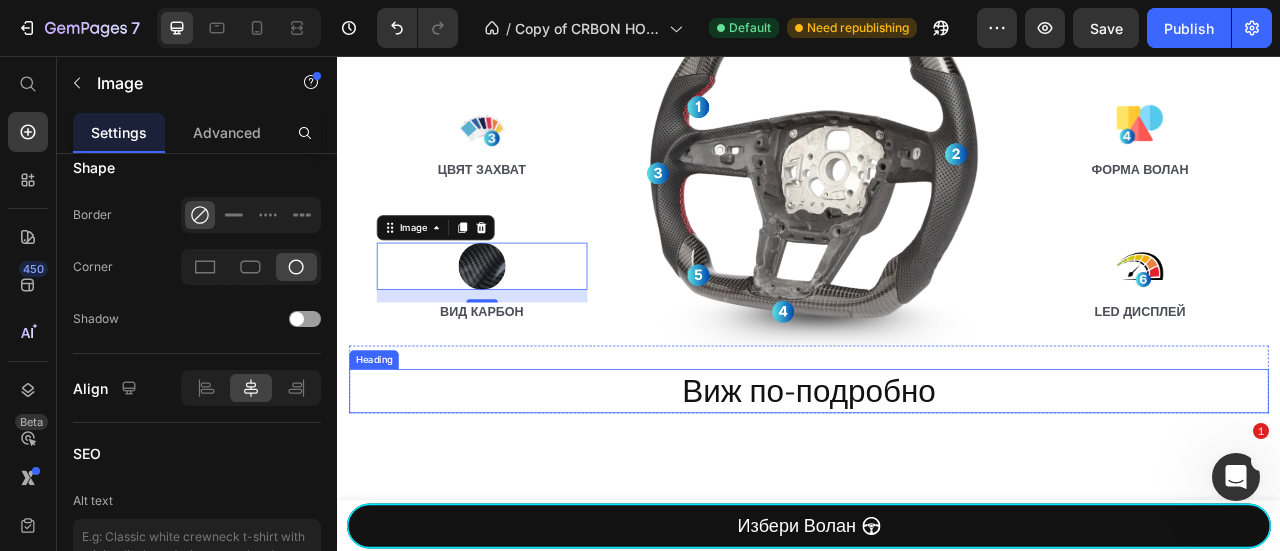 click on "Виж по-подробно" at bounding box center [937, 482] 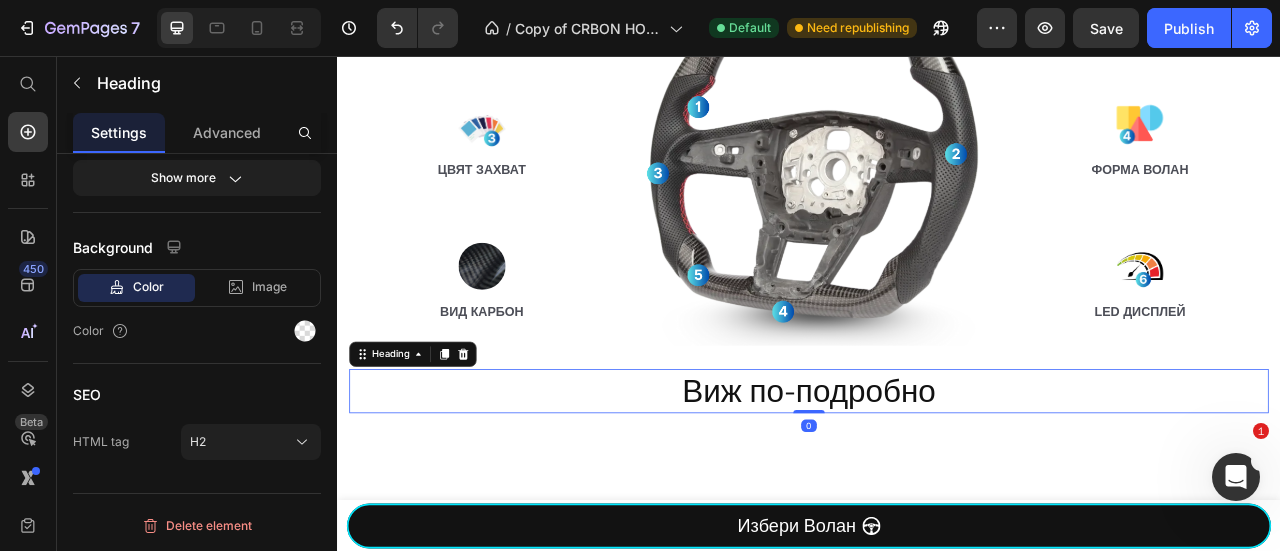 scroll, scrollTop: 0, scrollLeft: 0, axis: both 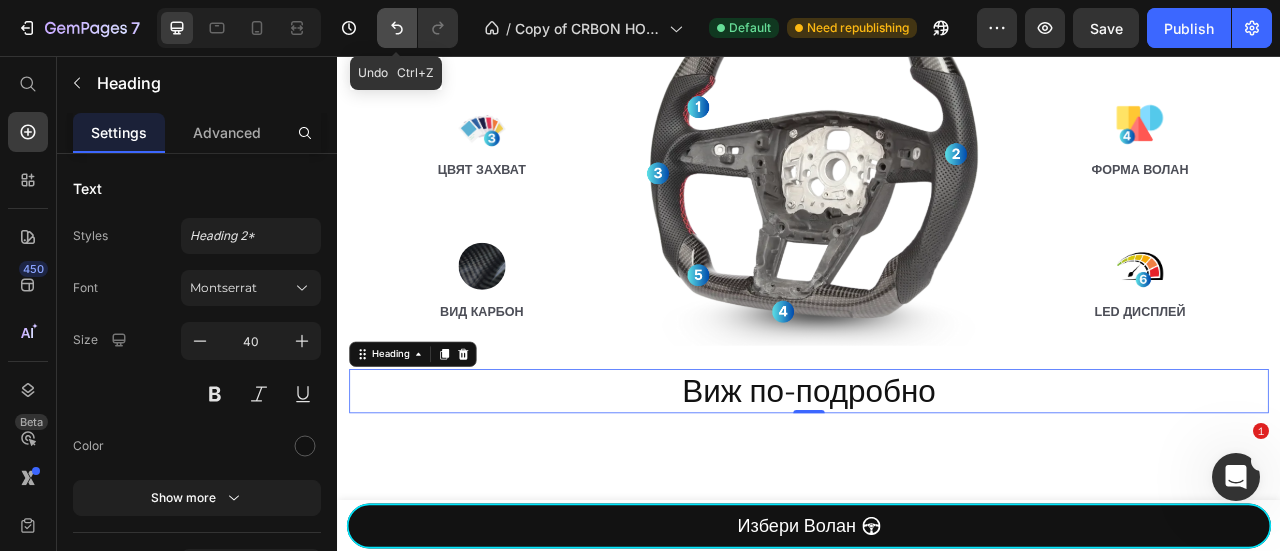 click 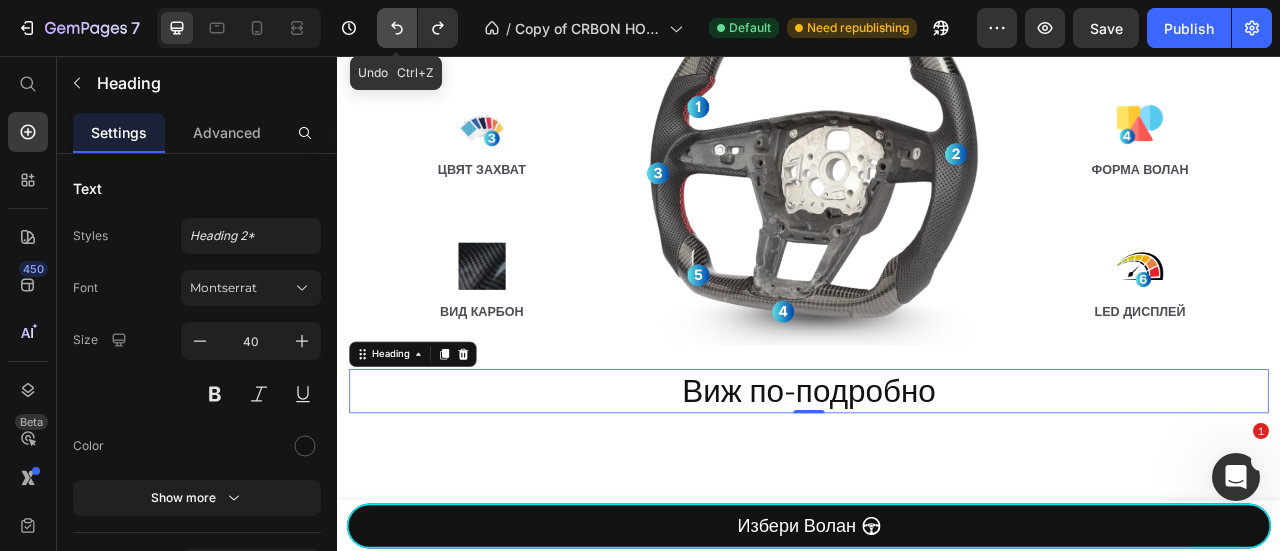 click 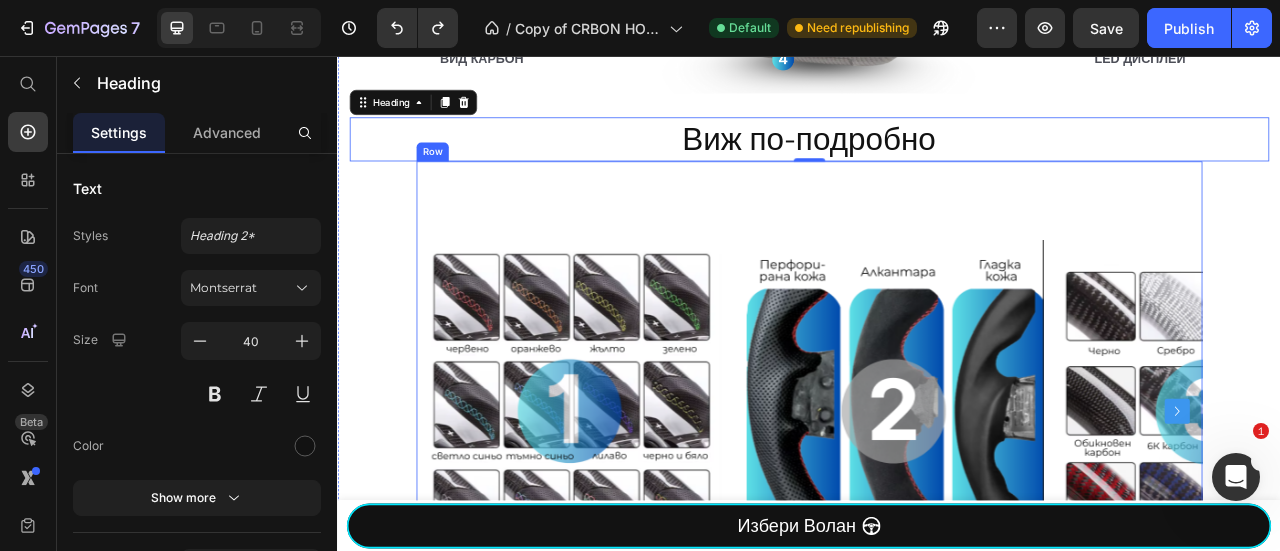 scroll, scrollTop: 1893, scrollLeft: 0, axis: vertical 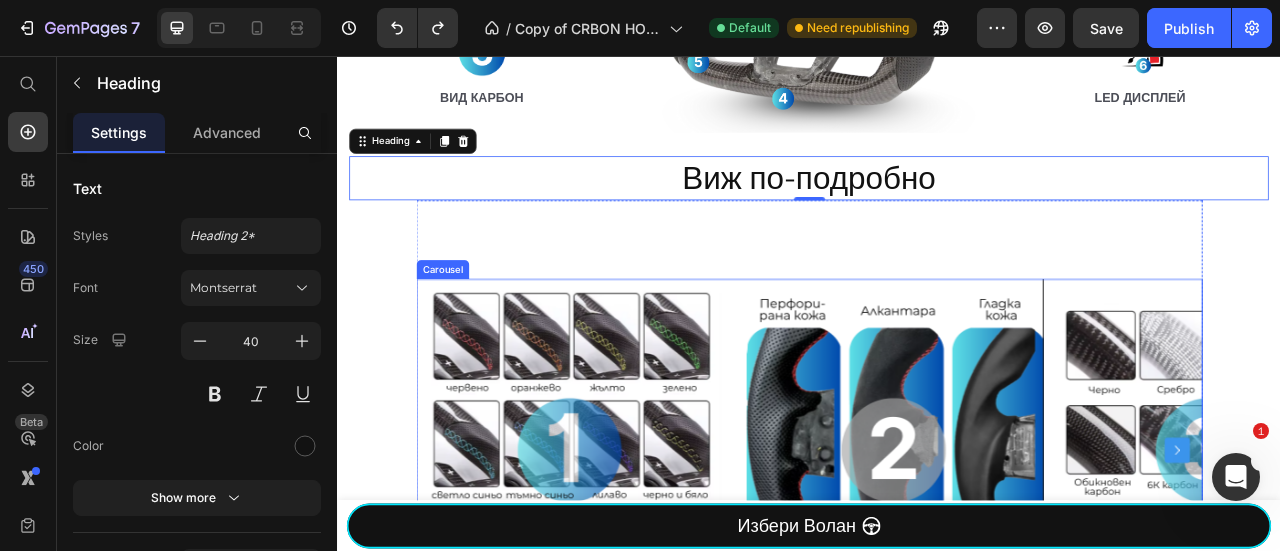 click 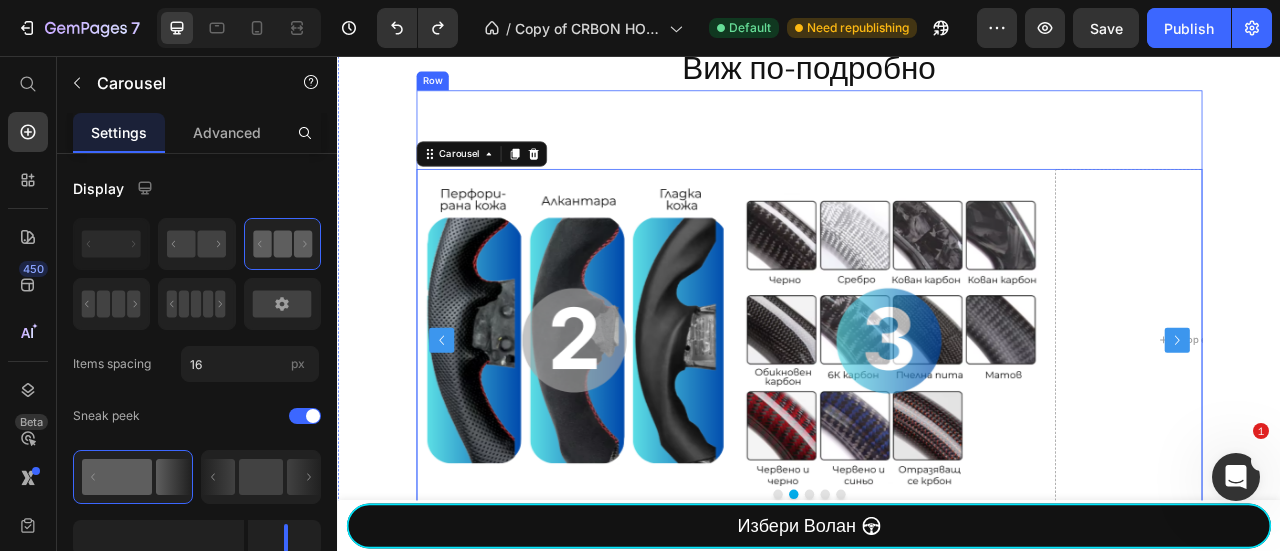 scroll, scrollTop: 2160, scrollLeft: 0, axis: vertical 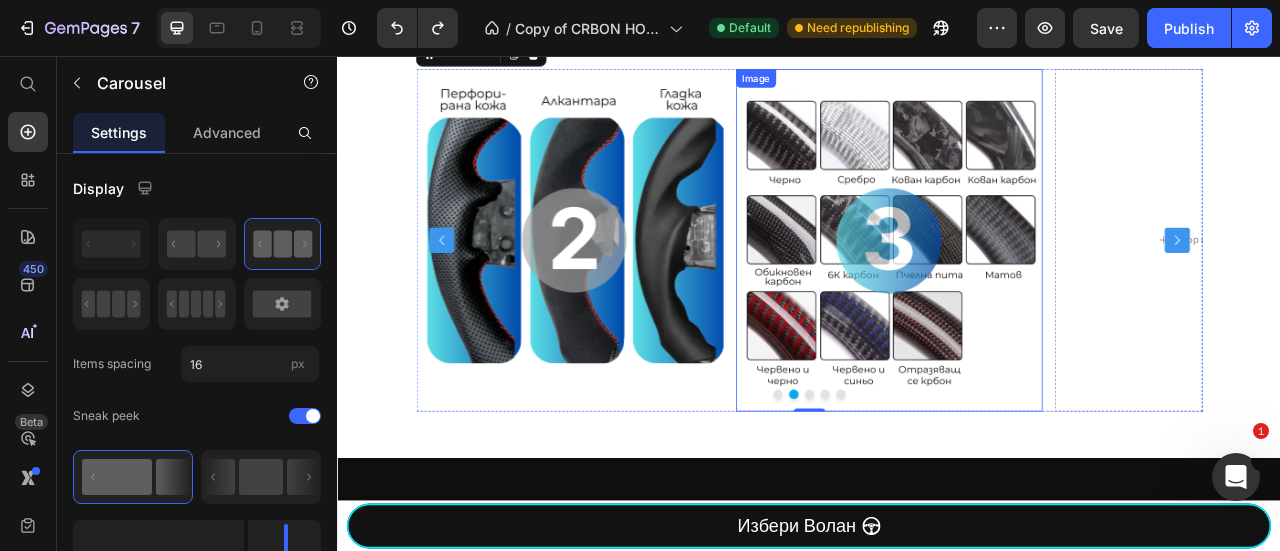 click at bounding box center (1038, 290) 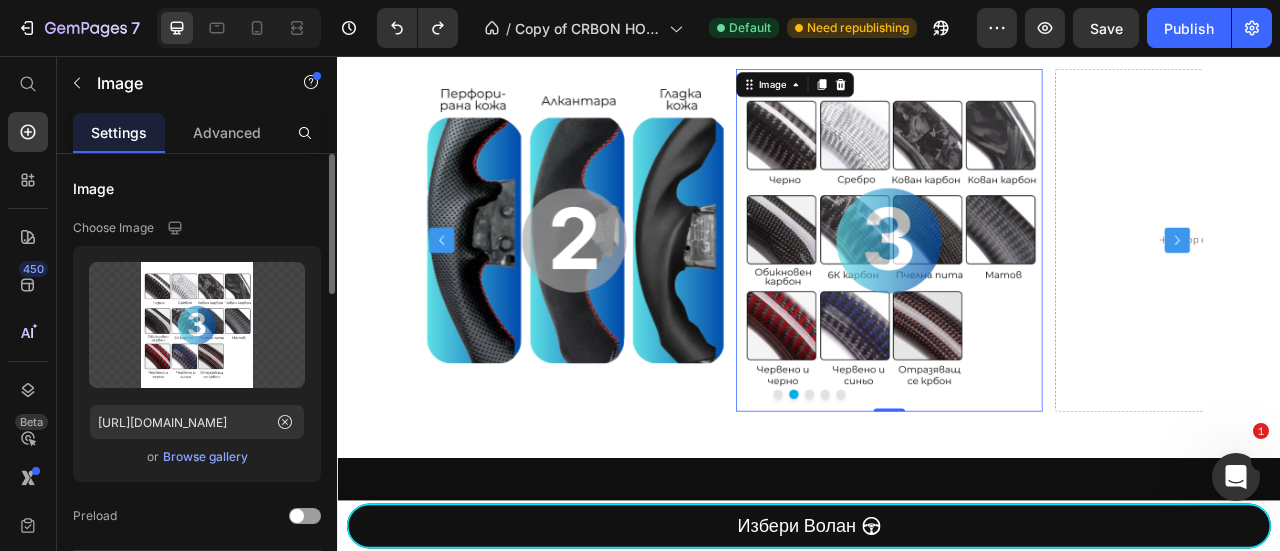 click on "Browse gallery" at bounding box center (205, 457) 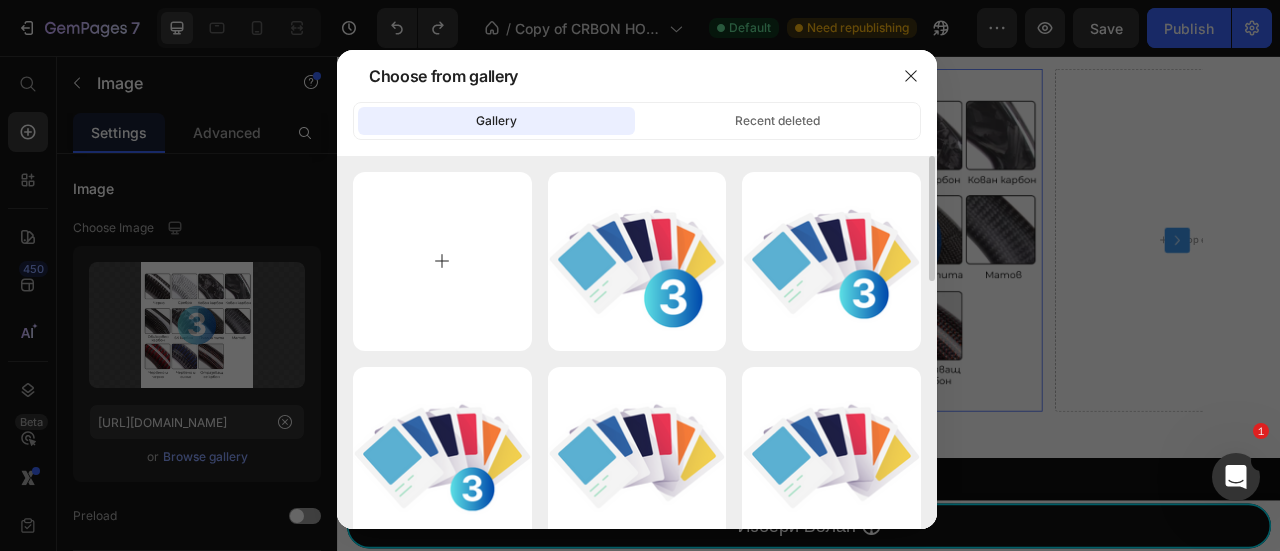 click at bounding box center [442, 261] 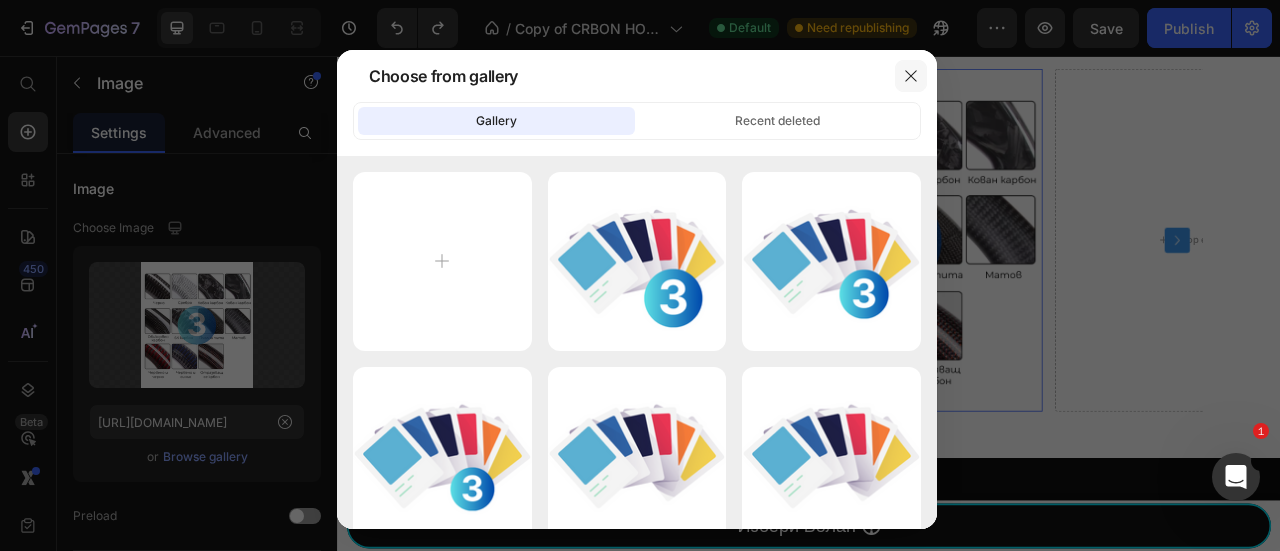 click at bounding box center (911, 76) 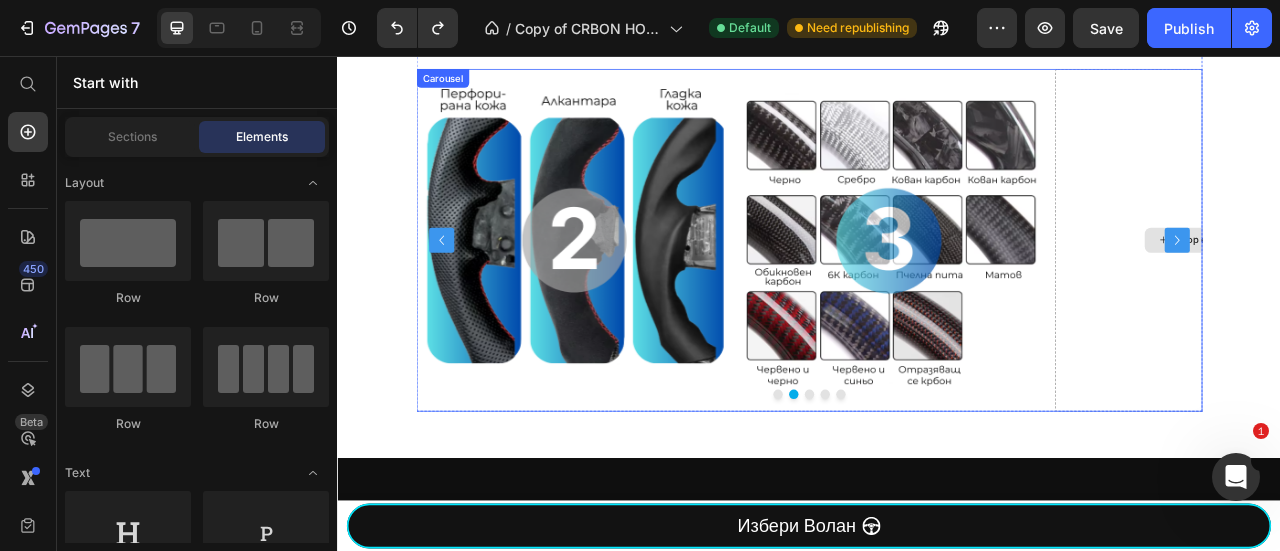 click on "Drop element here" at bounding box center [1445, 290] 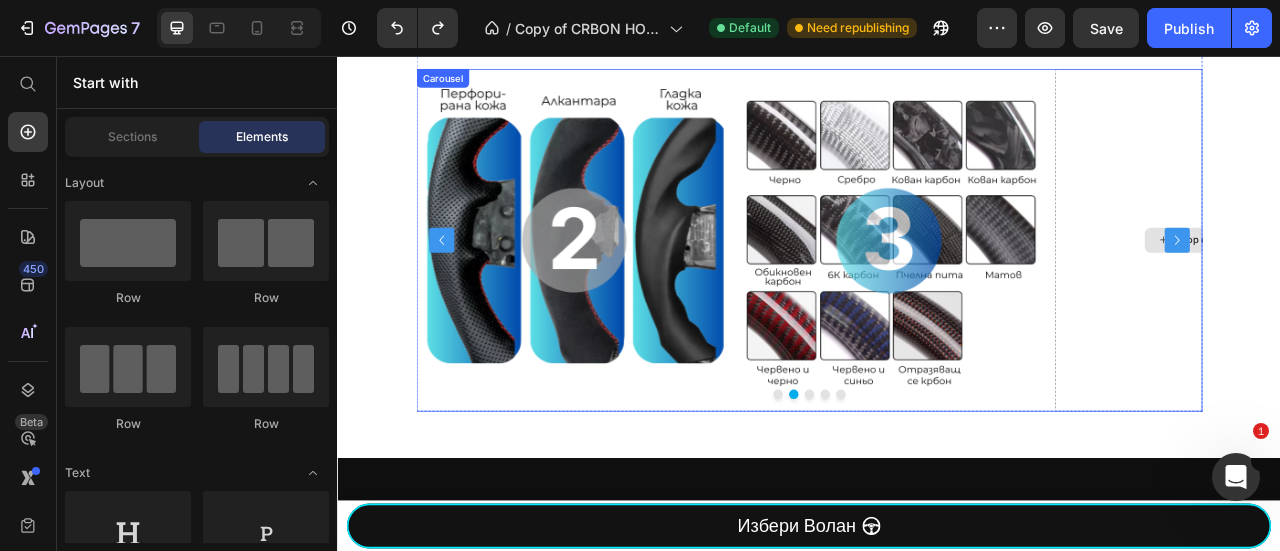 click on "Drop element here" at bounding box center (1445, 290) 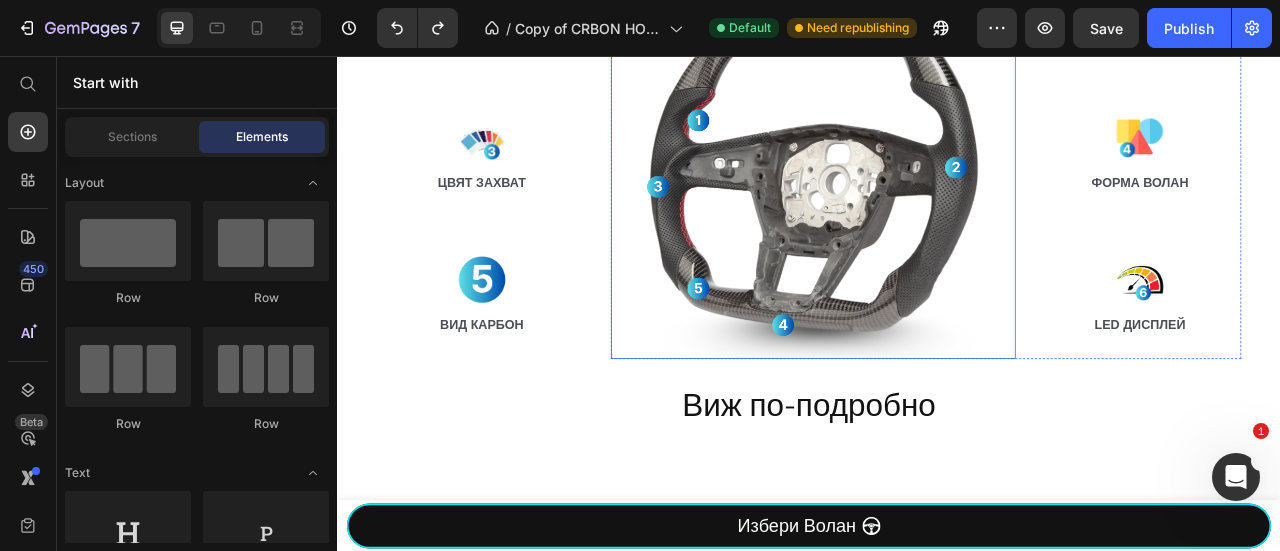 scroll, scrollTop: 1893, scrollLeft: 0, axis: vertical 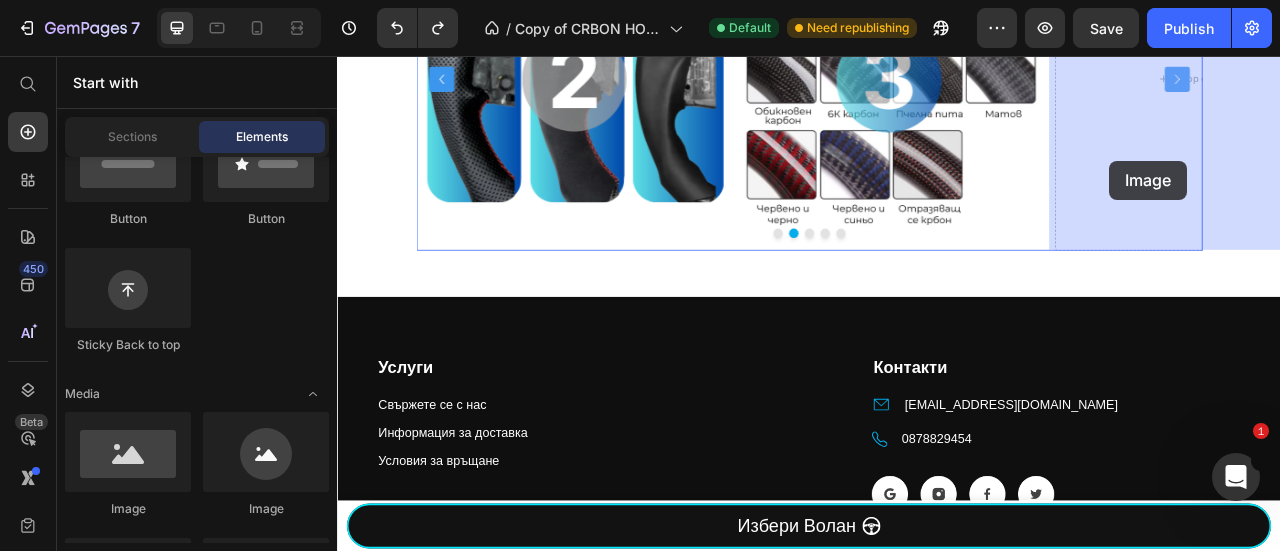 drag, startPoint x: 475, startPoint y: 513, endPoint x: 1320, endPoint y: 189, distance: 904.98676 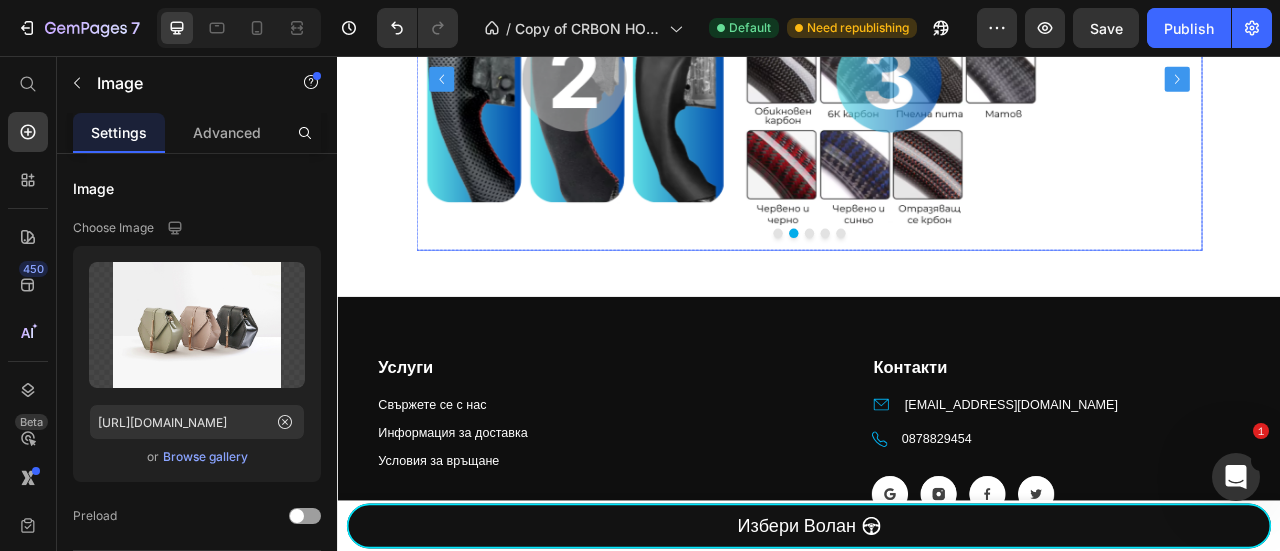scroll, scrollTop: 2098, scrollLeft: 0, axis: vertical 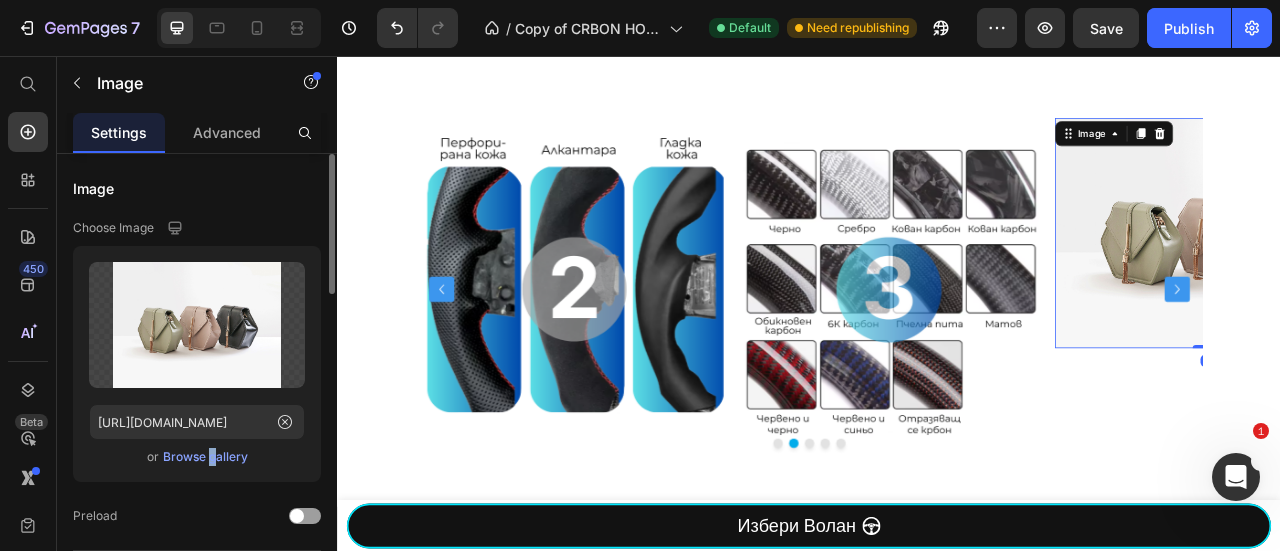 click on "Browse gallery" at bounding box center [205, 457] 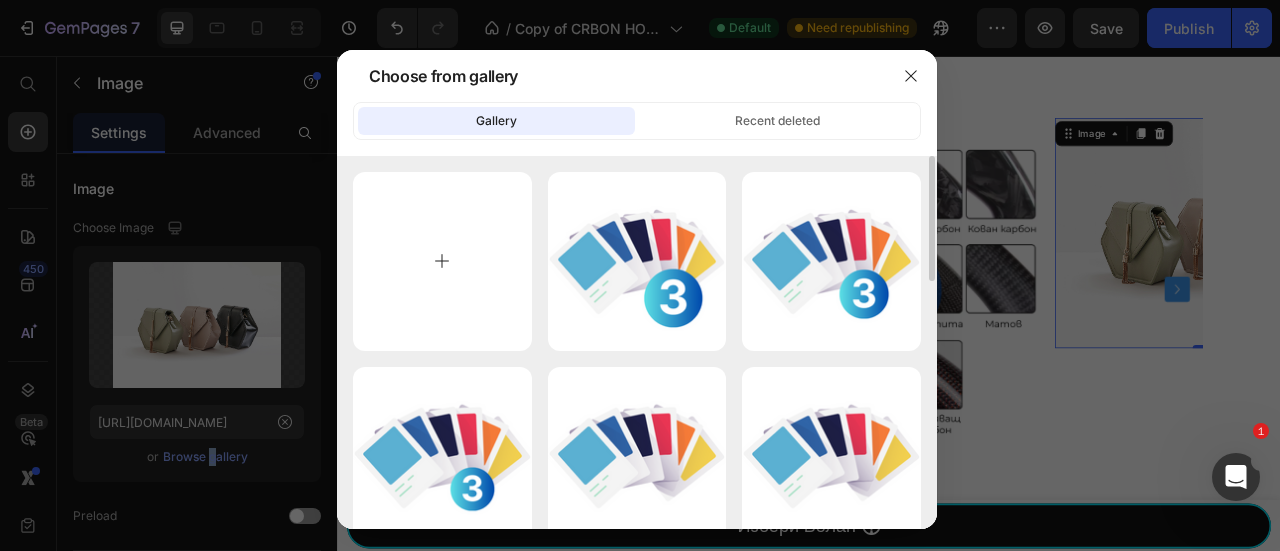 click at bounding box center (442, 261) 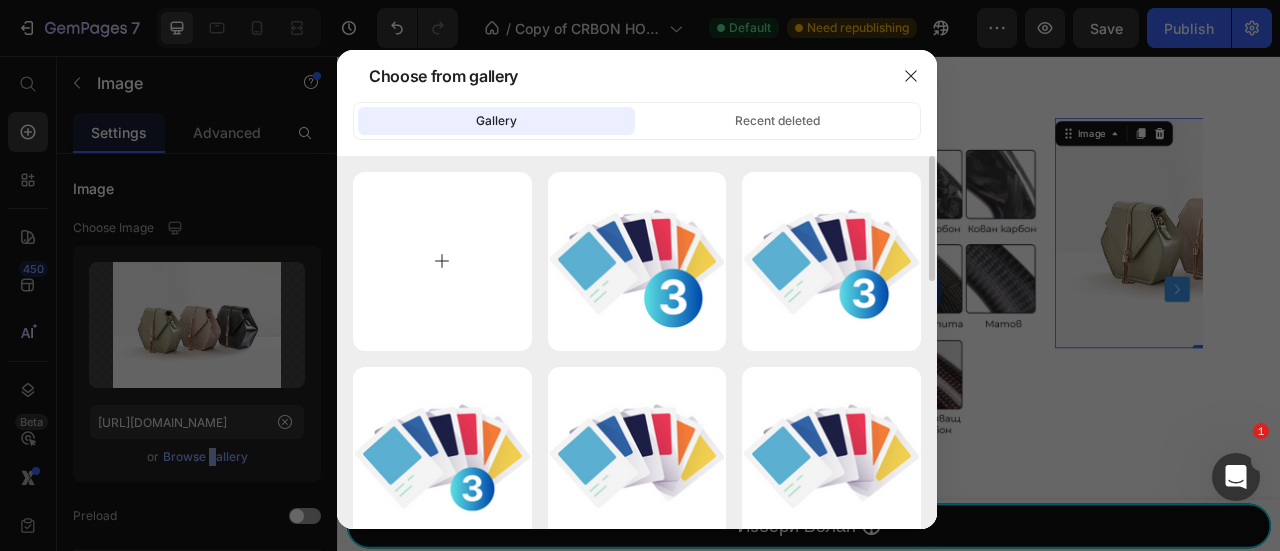 type on "C:\fakepath\червен (9).png" 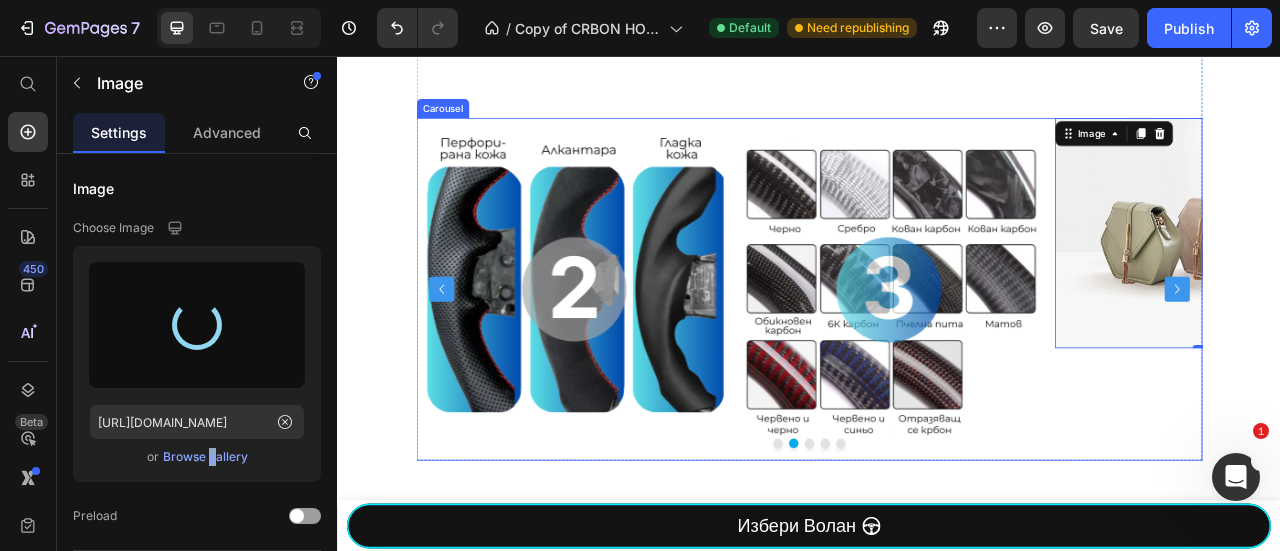 type on "[URL][DOMAIN_NAME]" 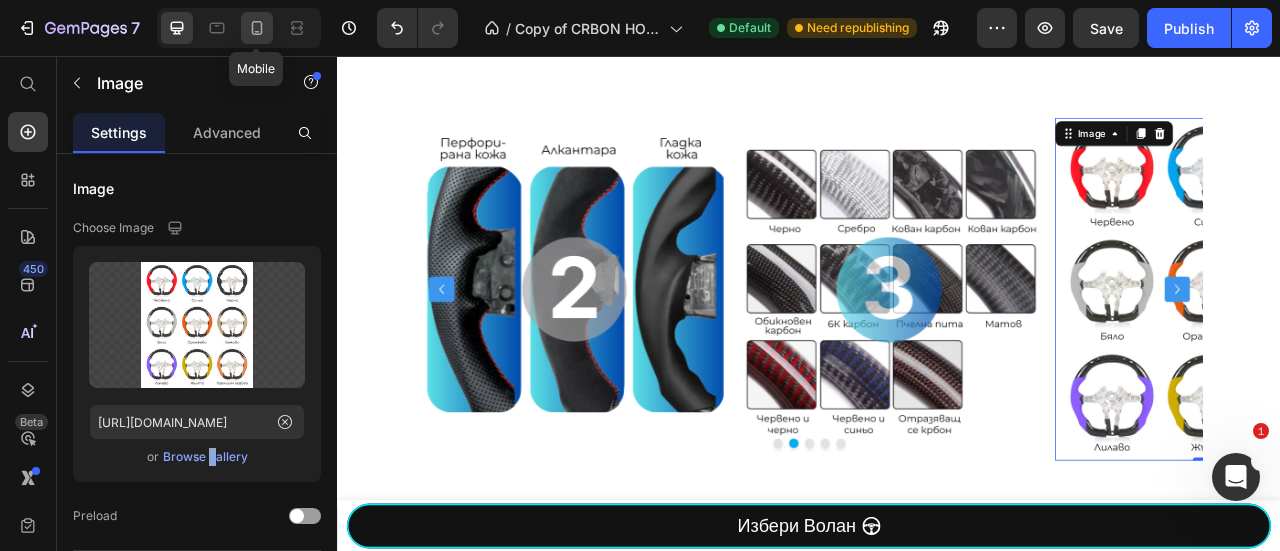 click 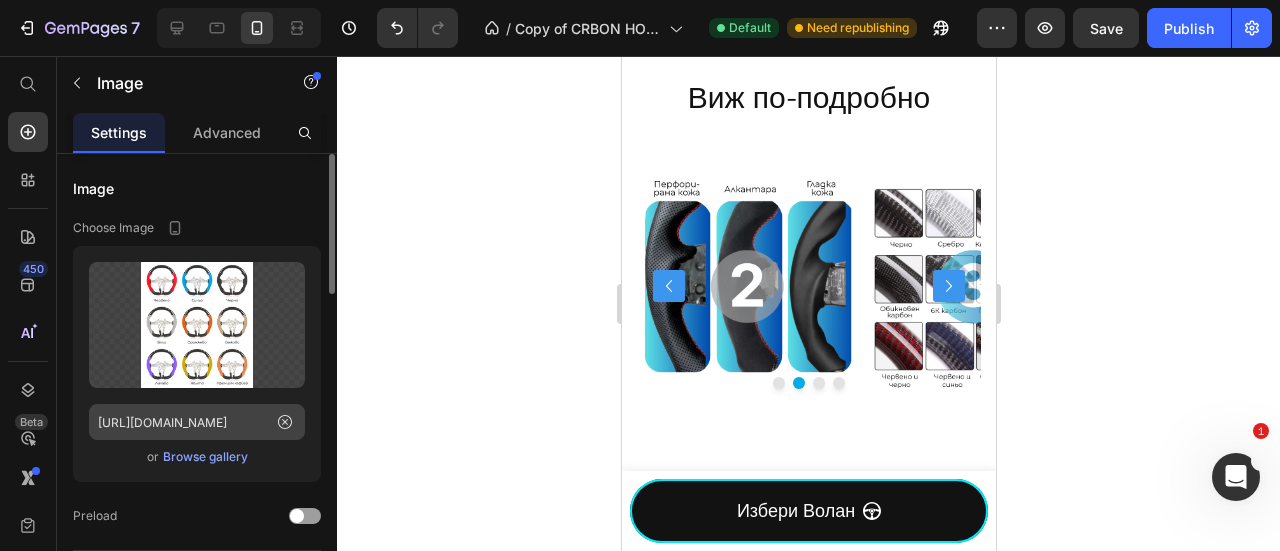 scroll, scrollTop: 2215, scrollLeft: 0, axis: vertical 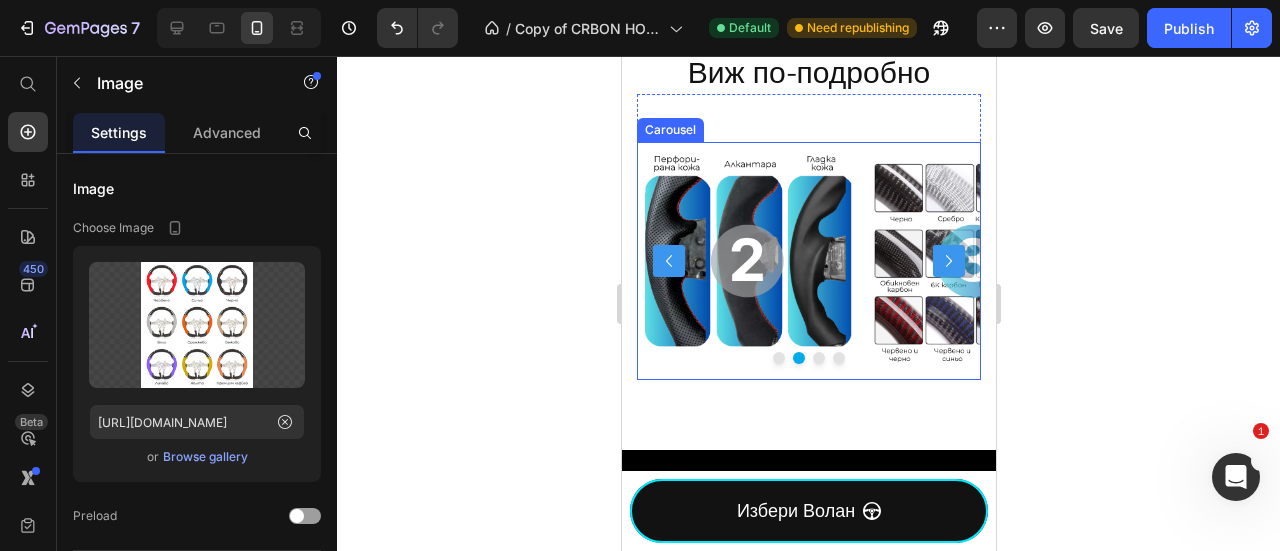 click 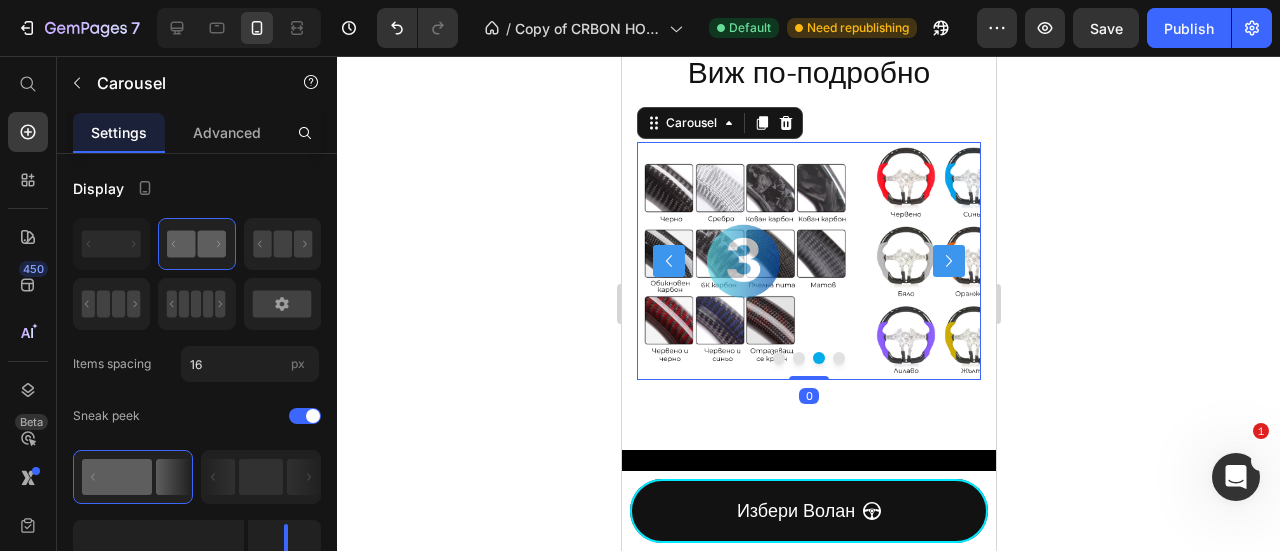 click 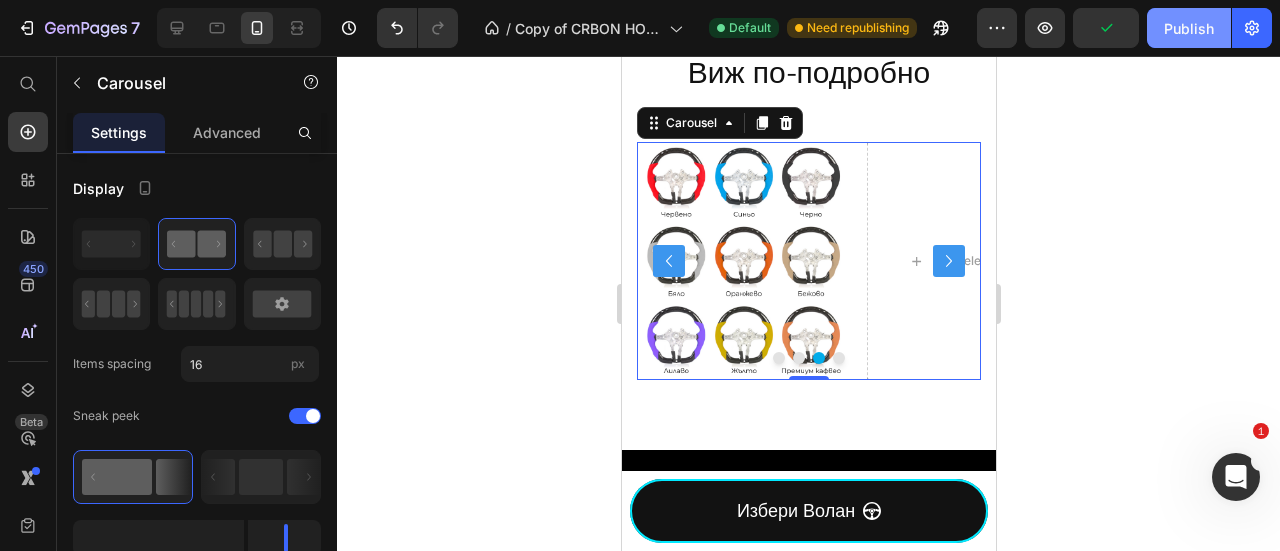 click on "Publish" at bounding box center (1189, 28) 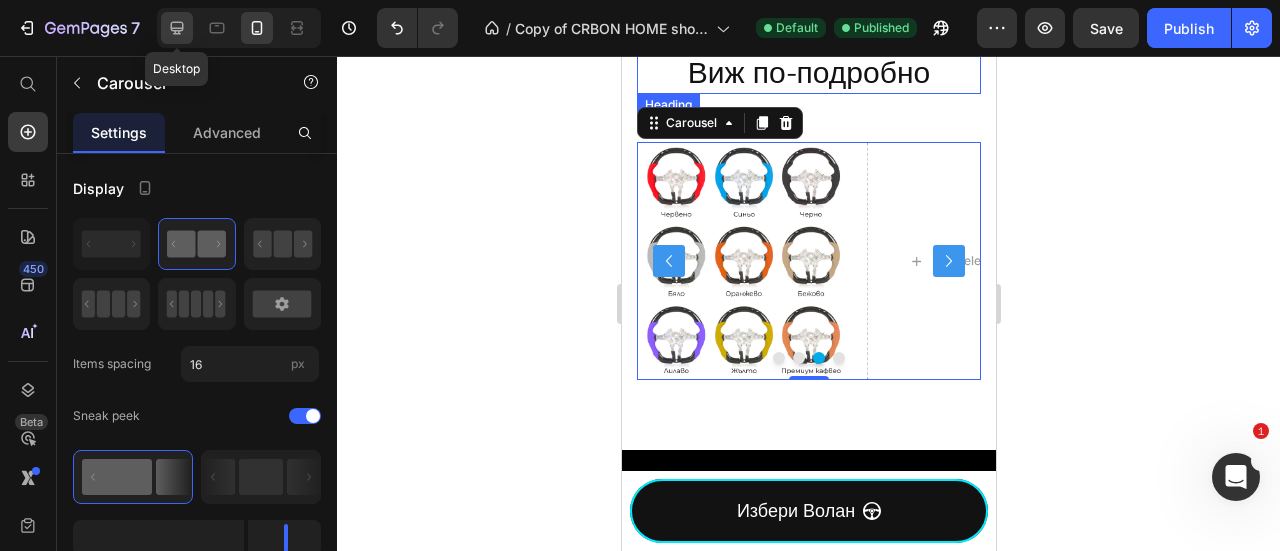 click 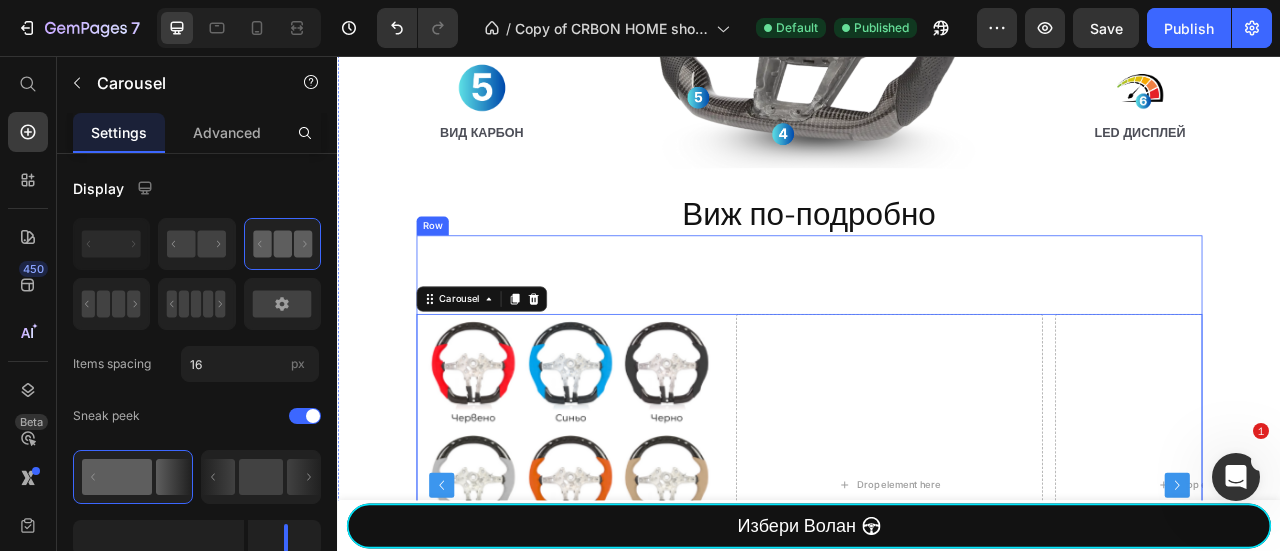 scroll, scrollTop: 1839, scrollLeft: 0, axis: vertical 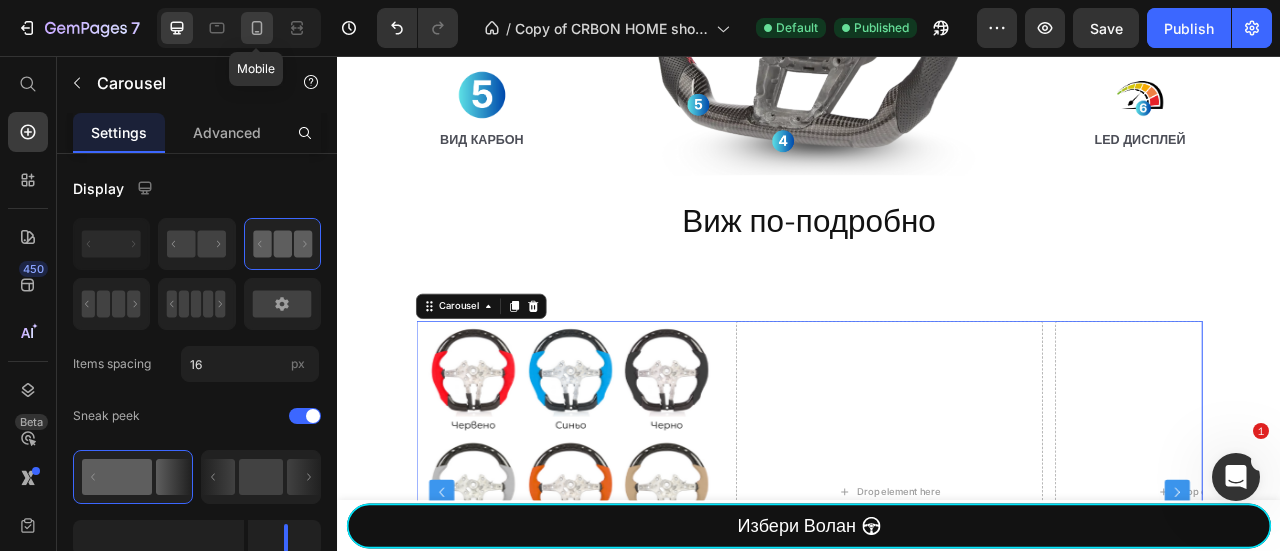 click 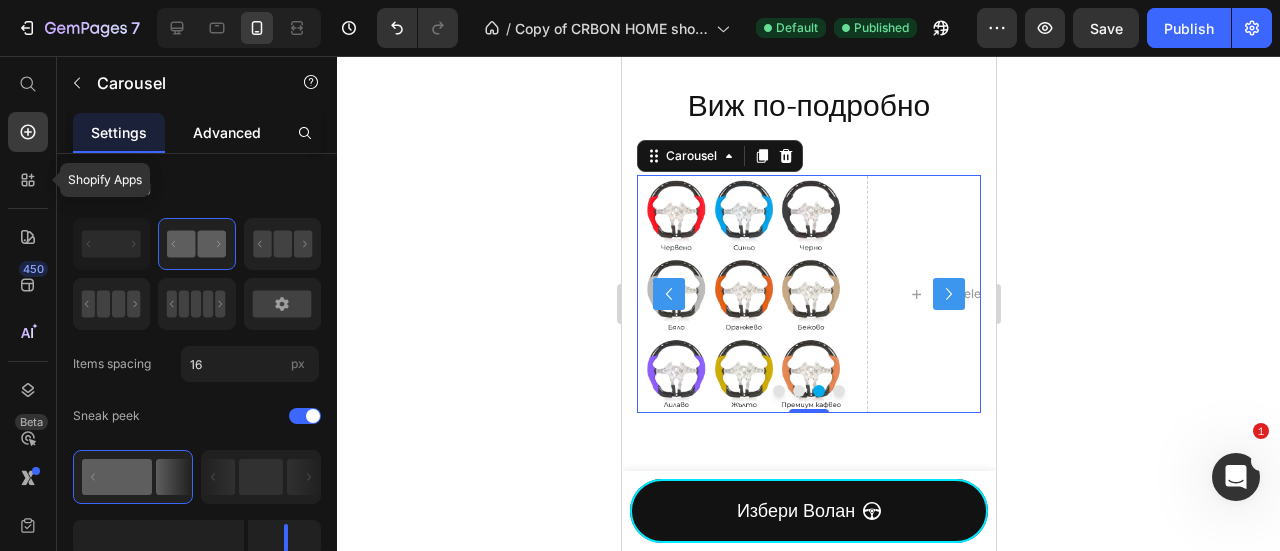scroll, scrollTop: 2215, scrollLeft: 0, axis: vertical 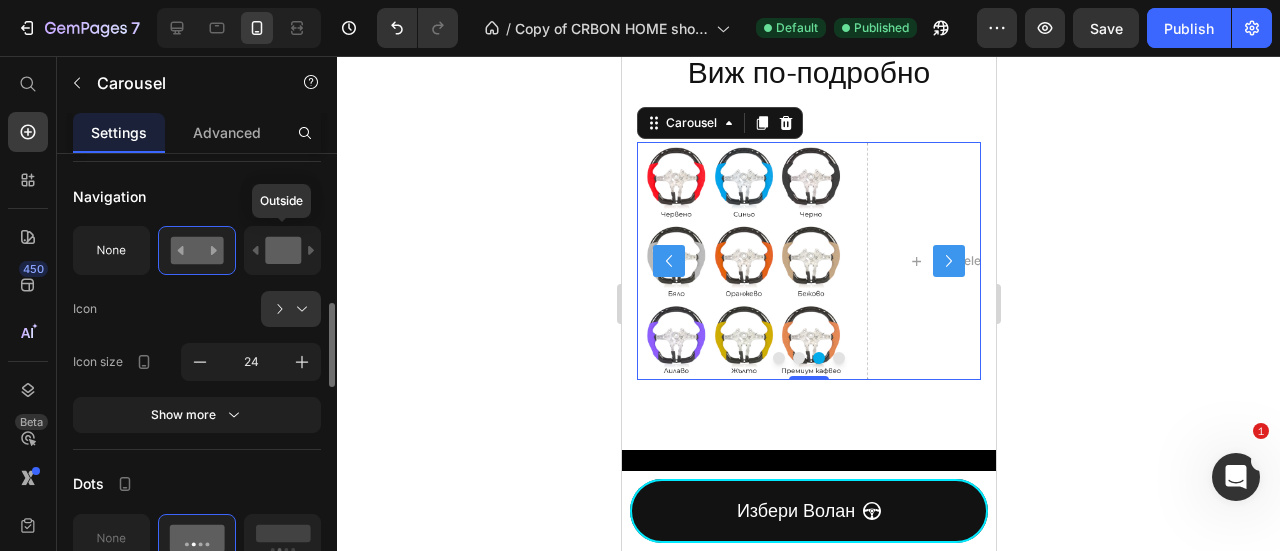 click 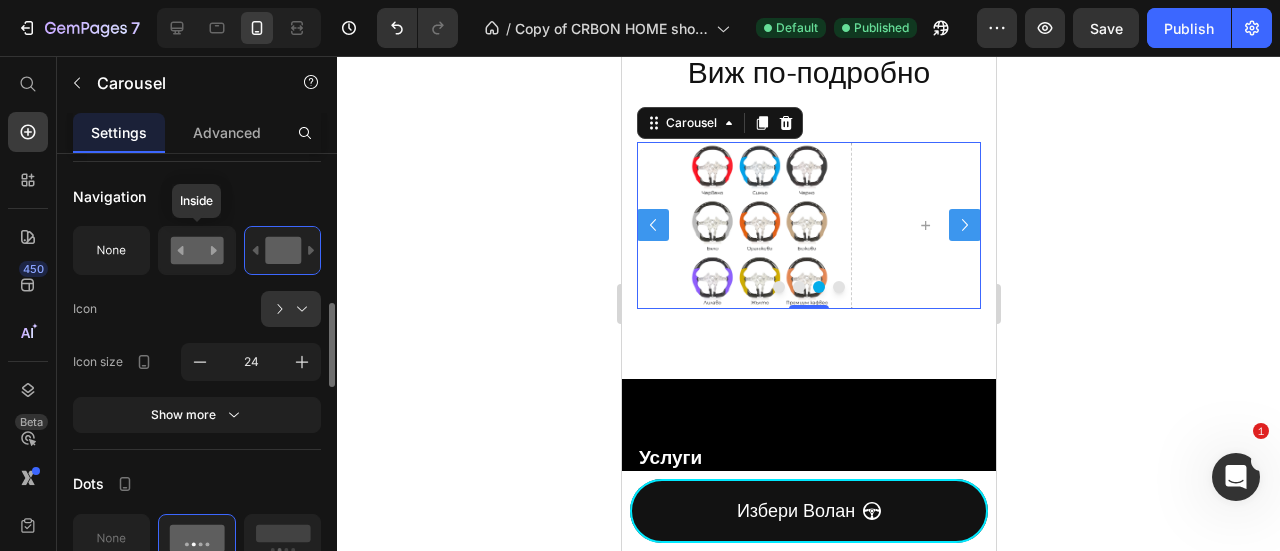 click 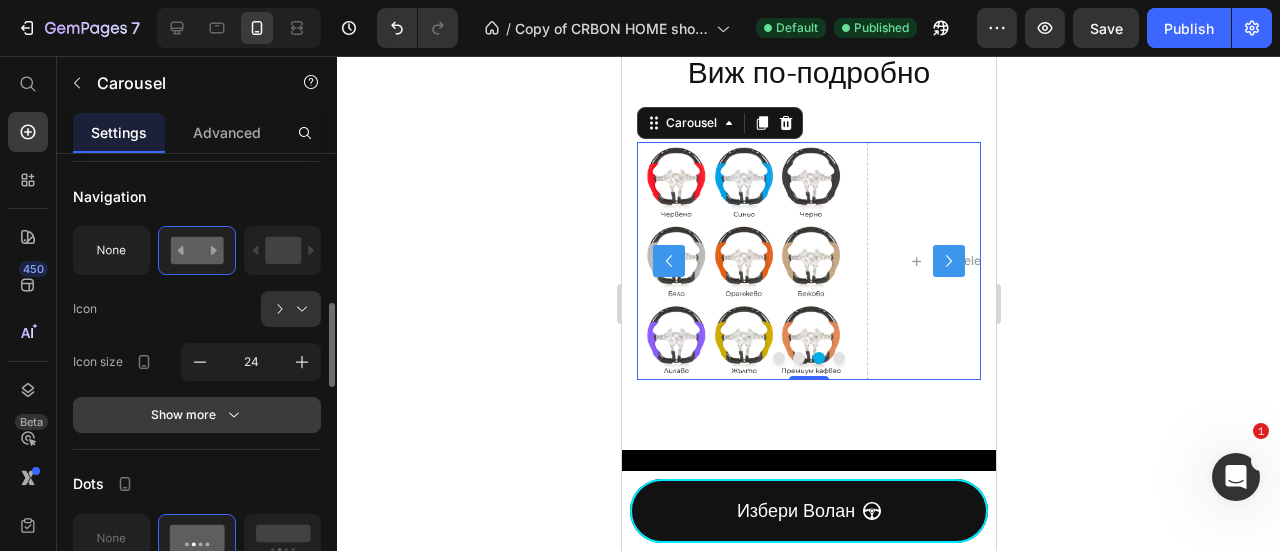 click on "Show more" at bounding box center (197, 415) 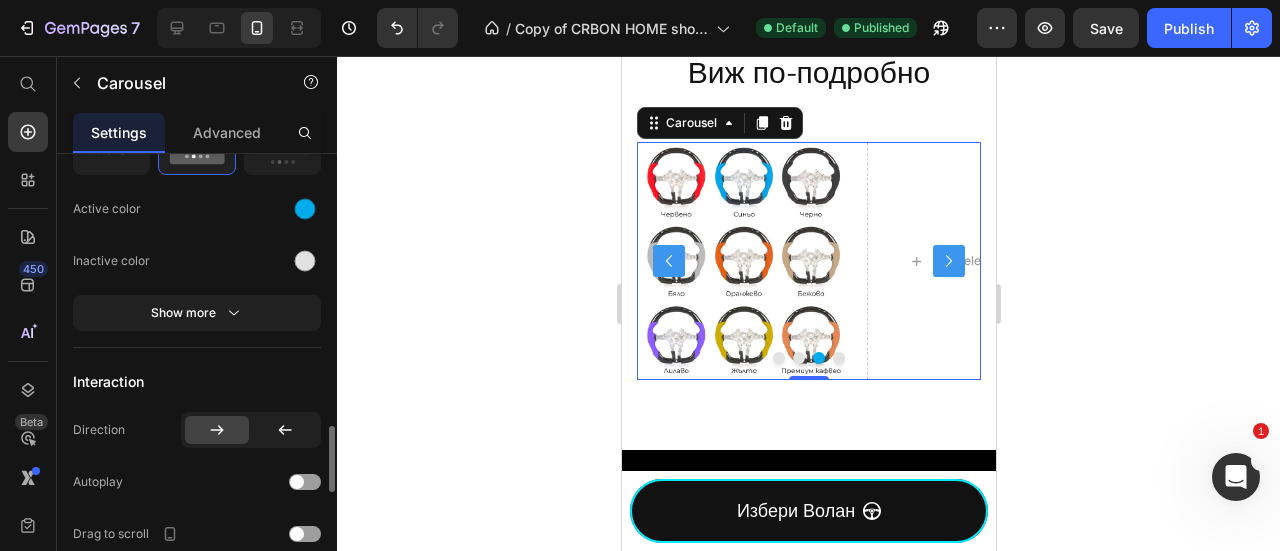 scroll, scrollTop: 1600, scrollLeft: 0, axis: vertical 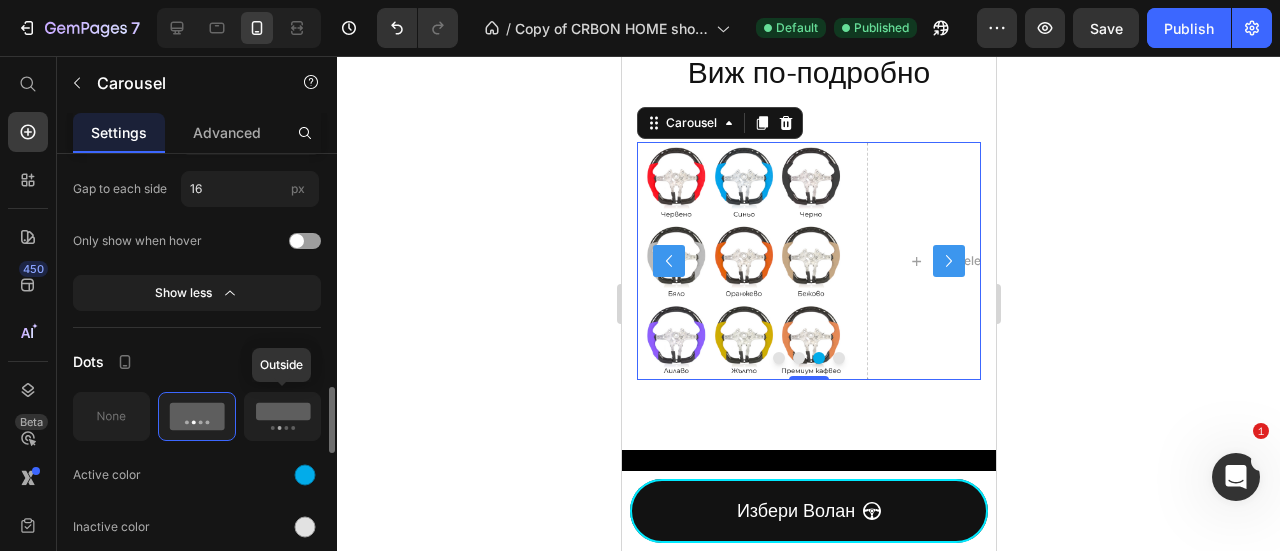 click 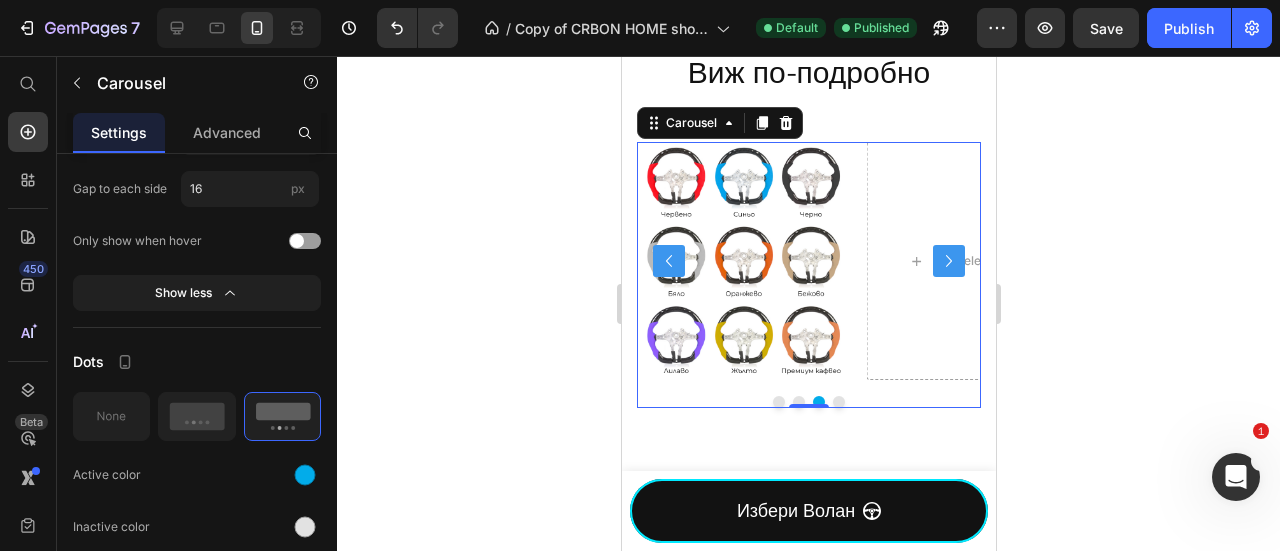 click 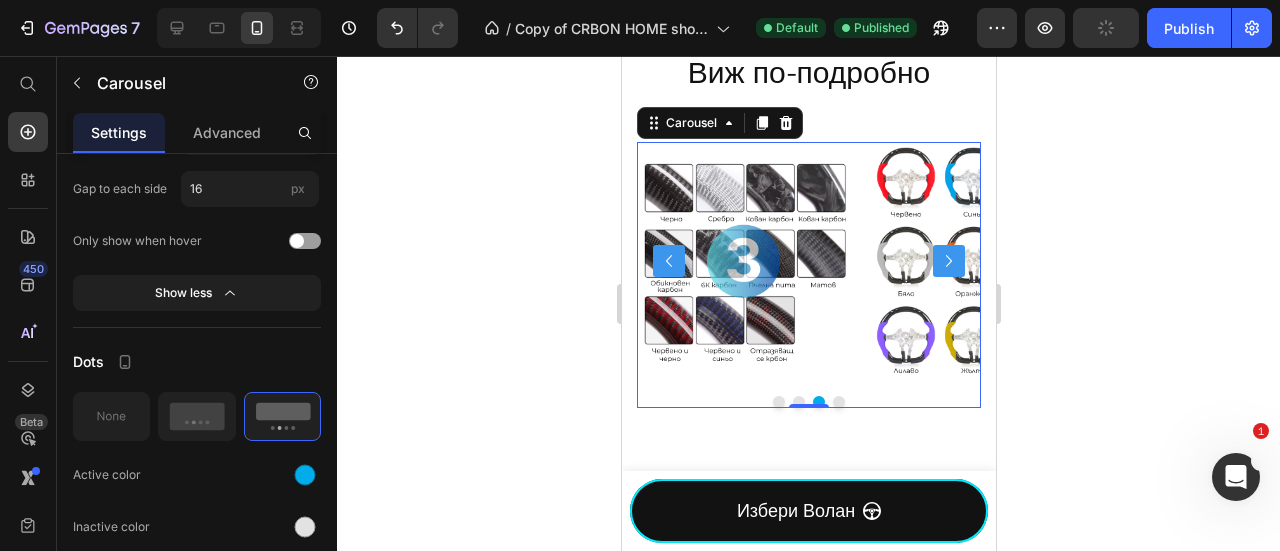 click 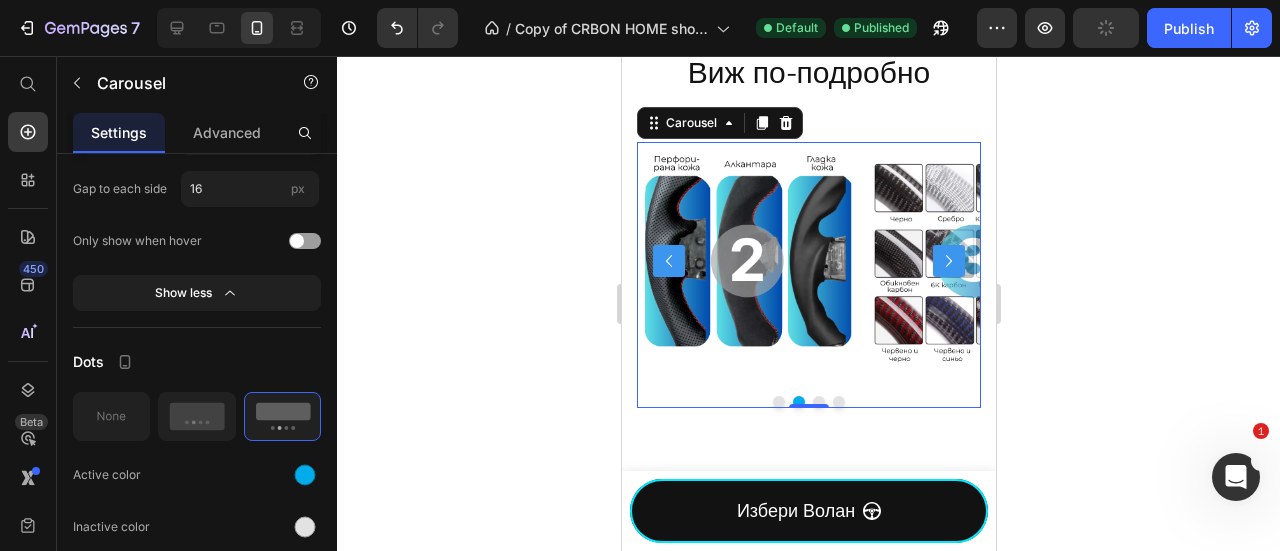 click 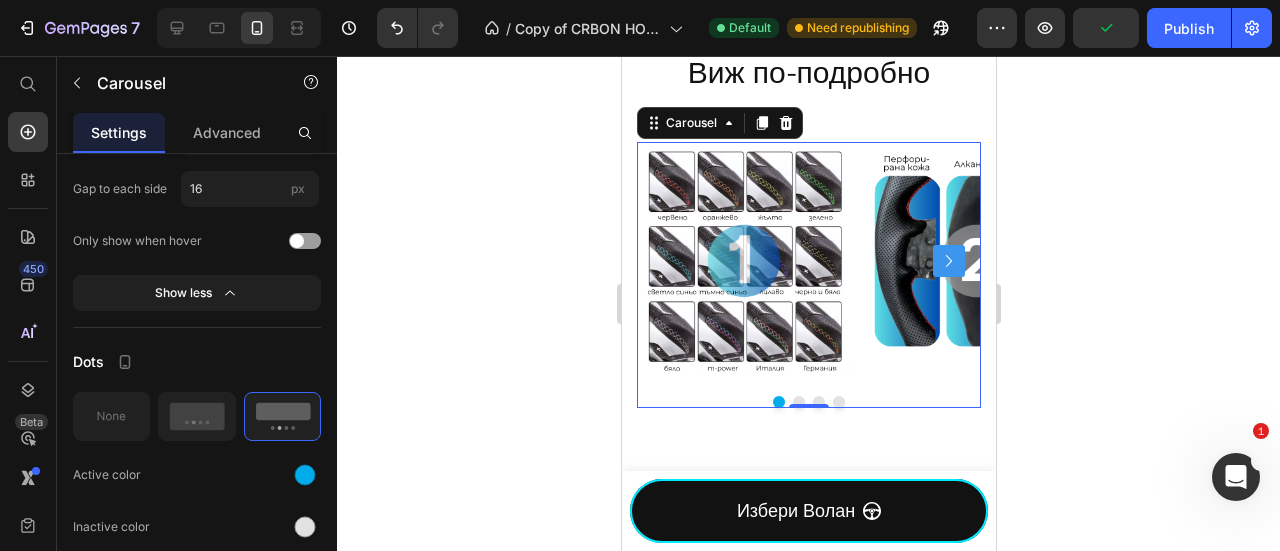click 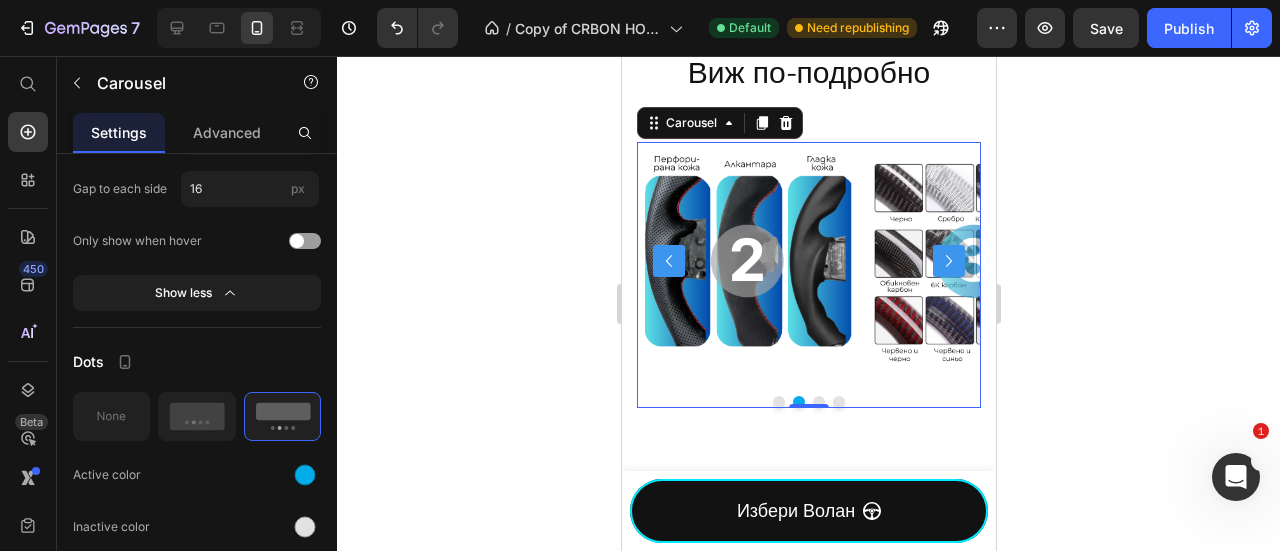 click 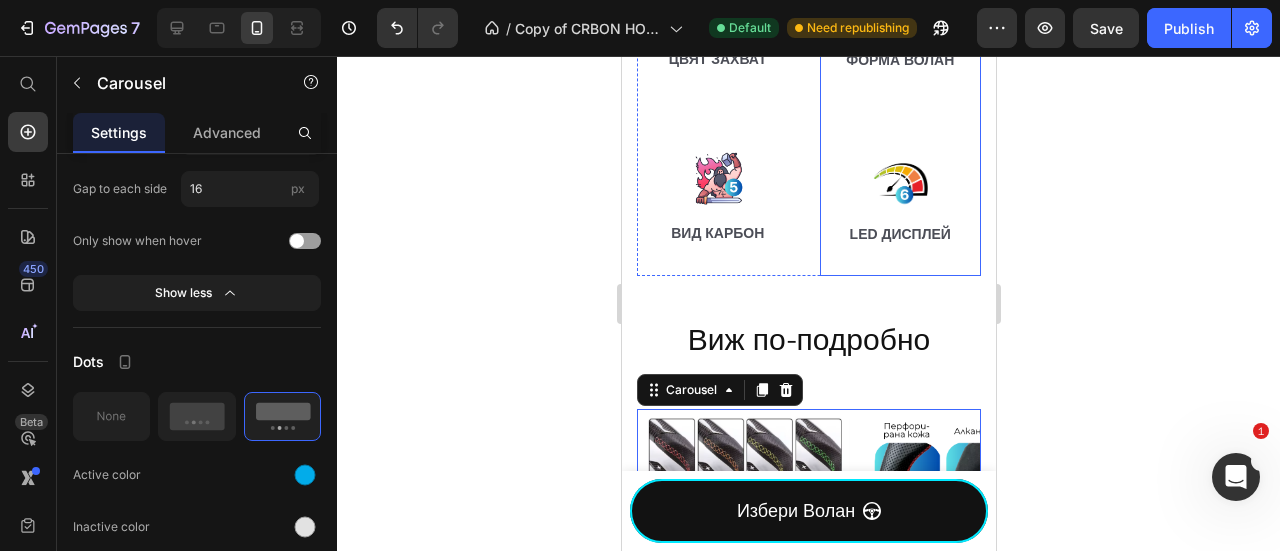 scroll, scrollTop: 2215, scrollLeft: 0, axis: vertical 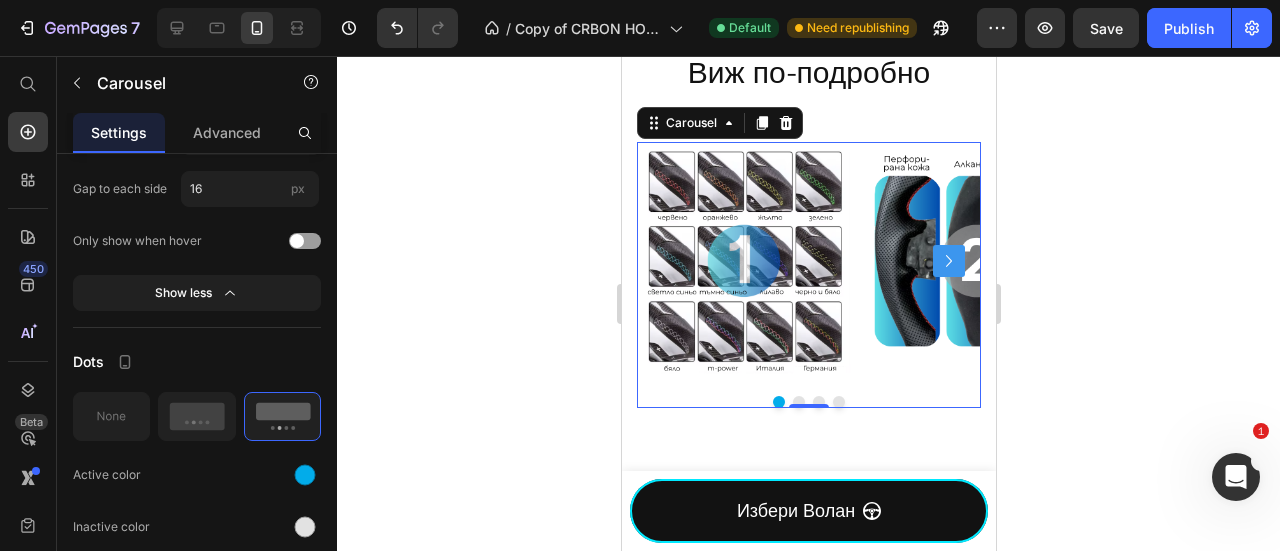 click 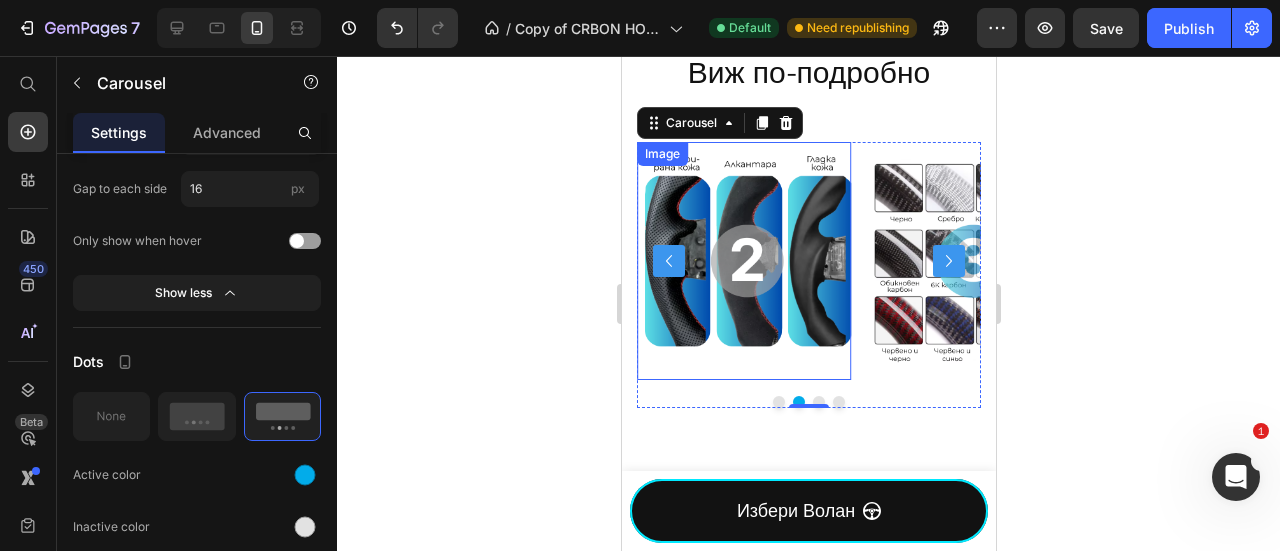 click 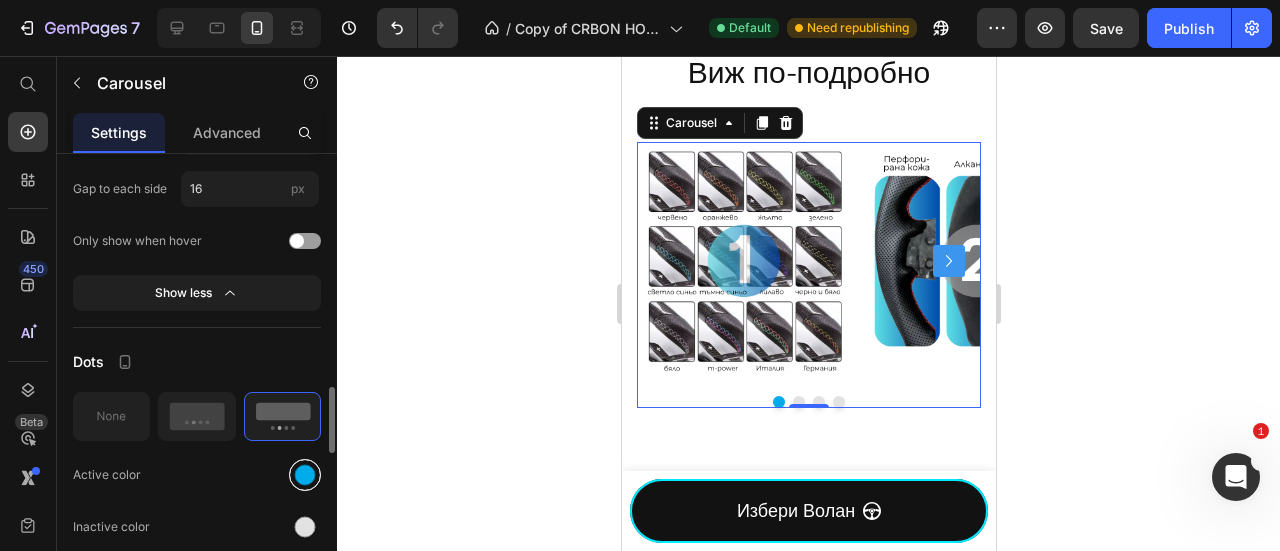 click at bounding box center (305, 475) 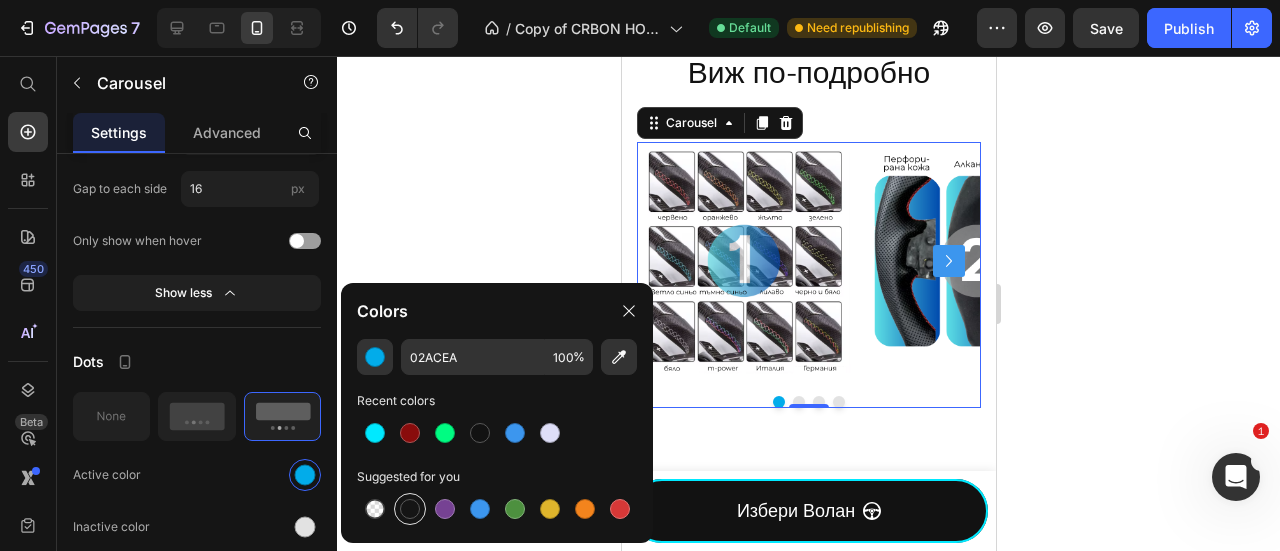 click at bounding box center [410, 509] 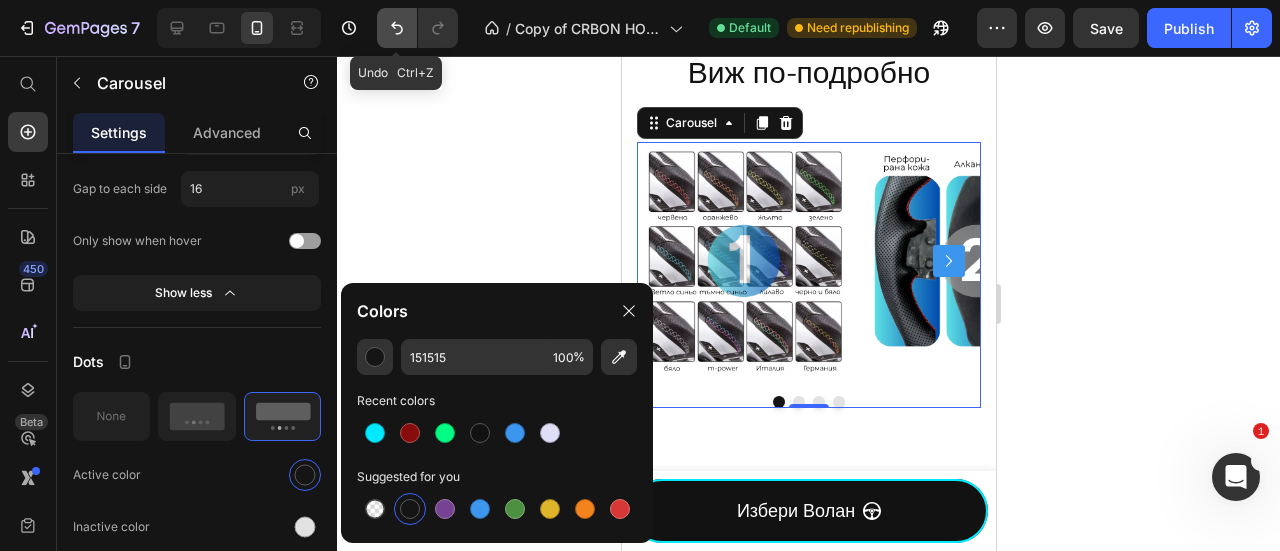 click 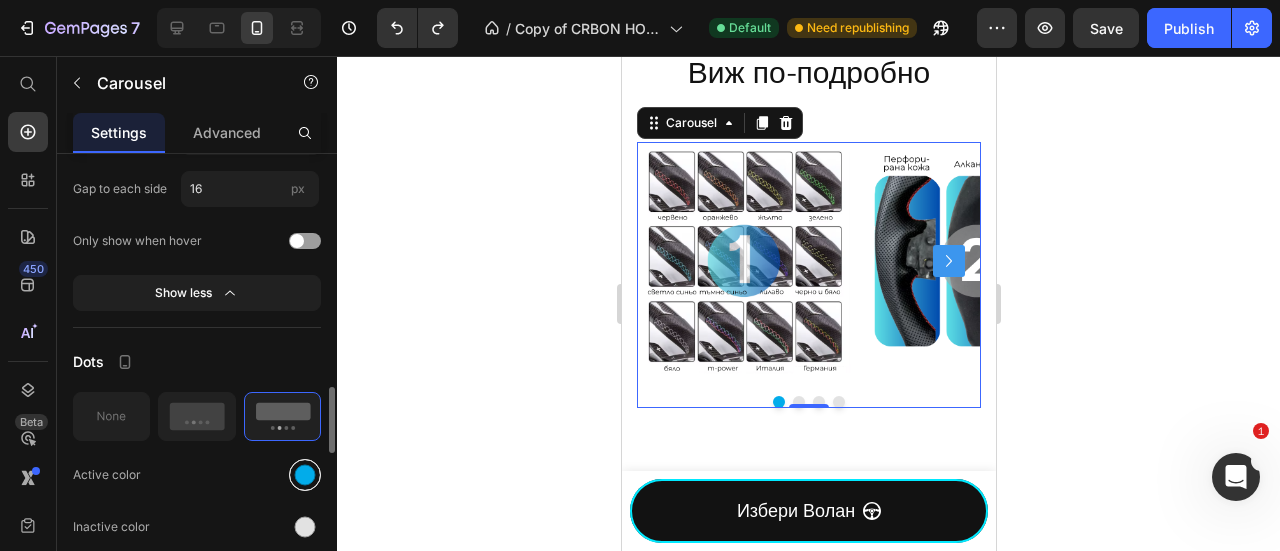 click at bounding box center [305, 474] 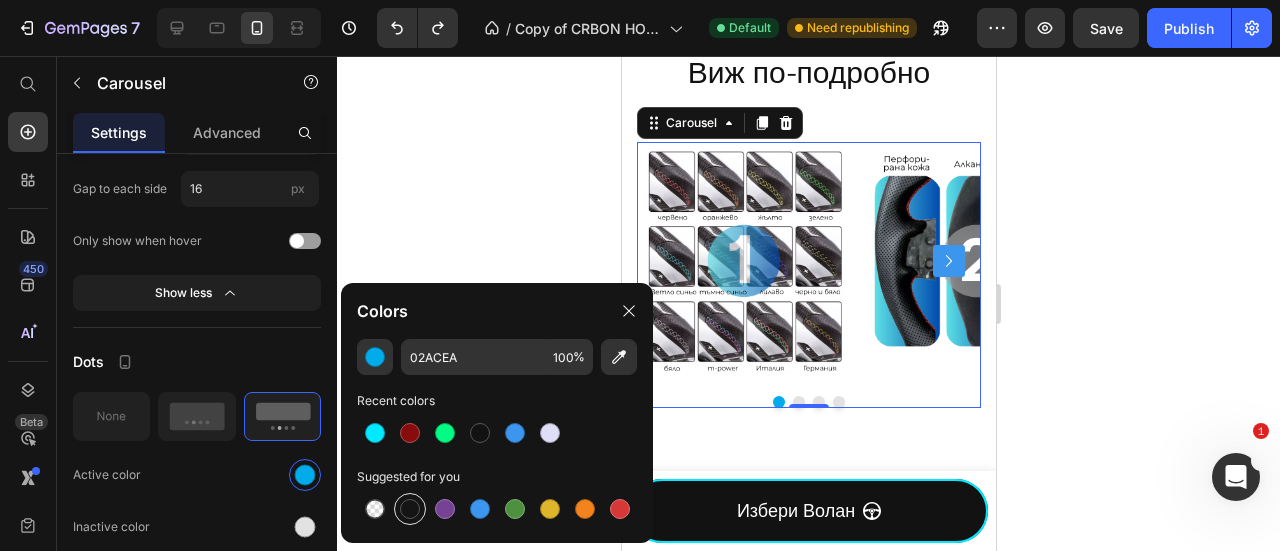 click at bounding box center (410, 509) 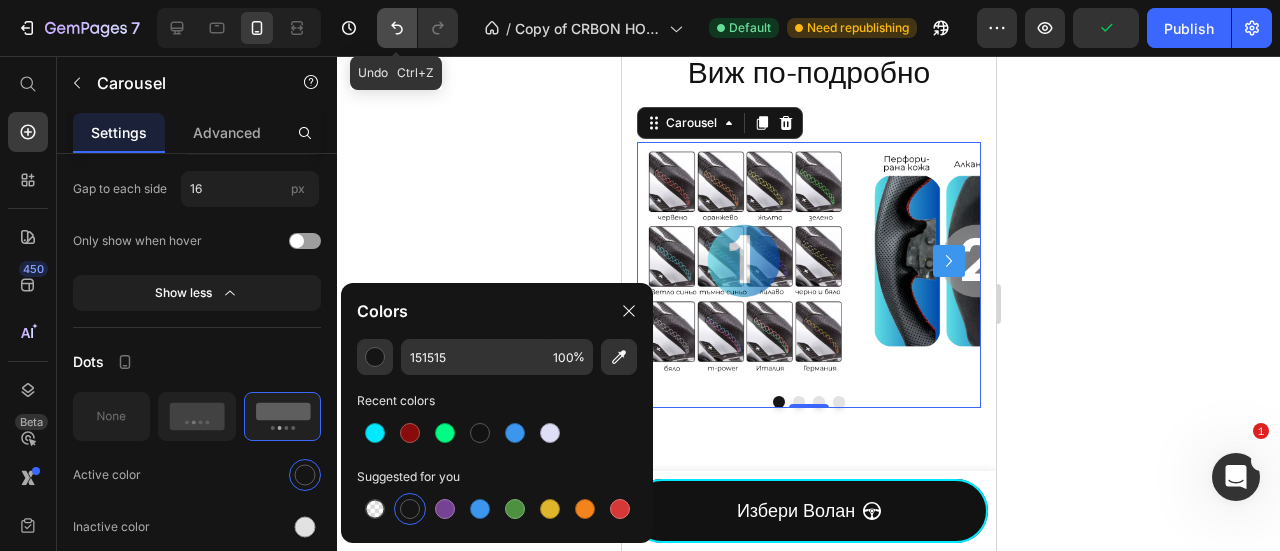 click 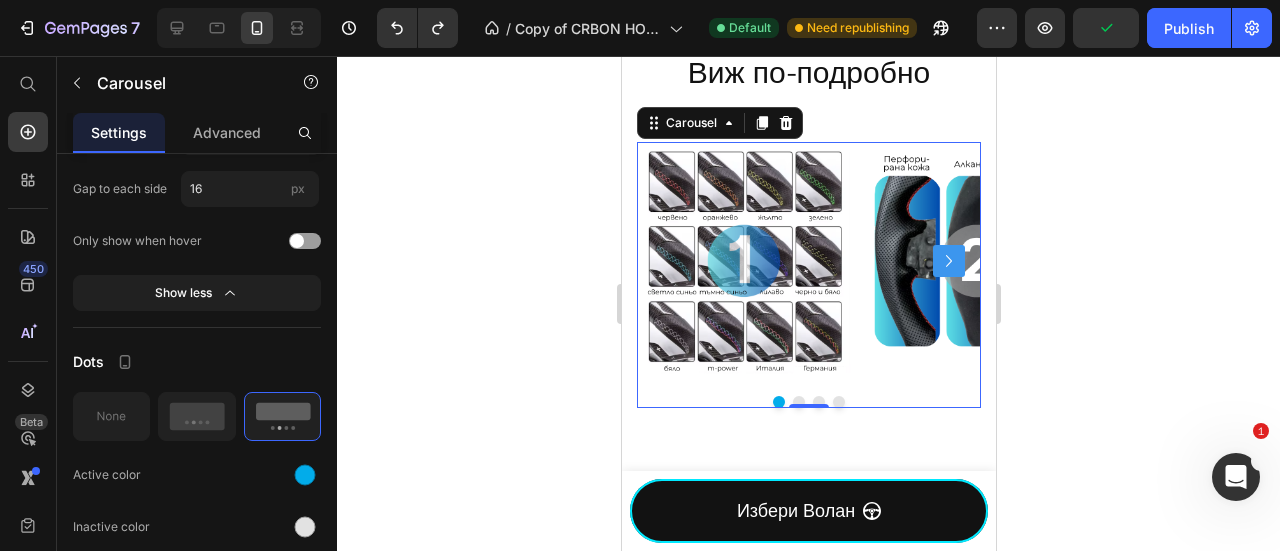 click 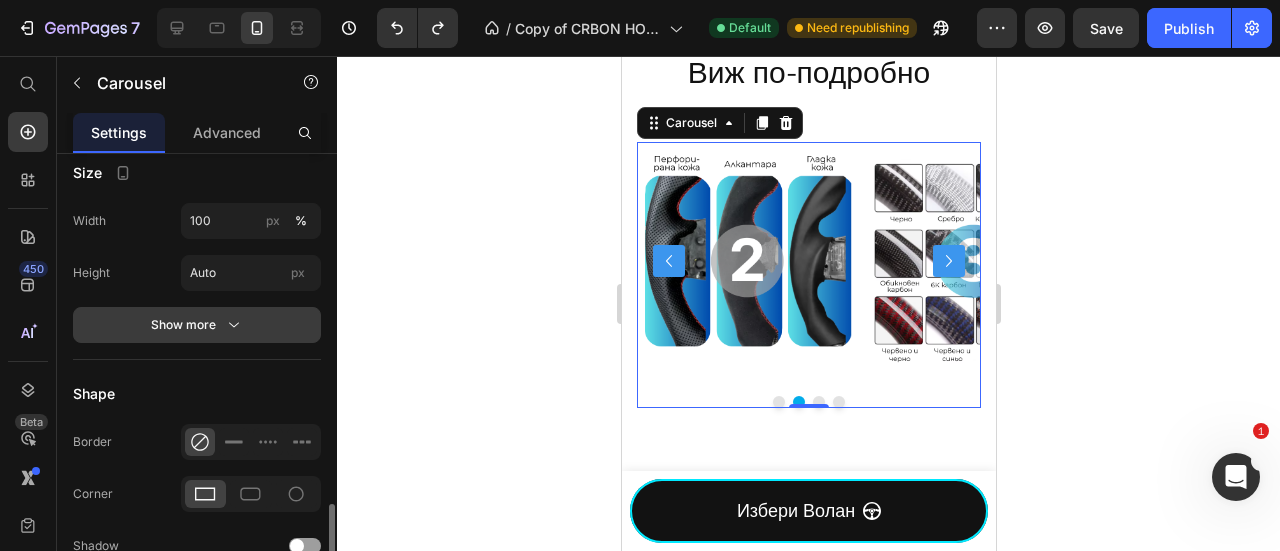scroll, scrollTop: 1333, scrollLeft: 0, axis: vertical 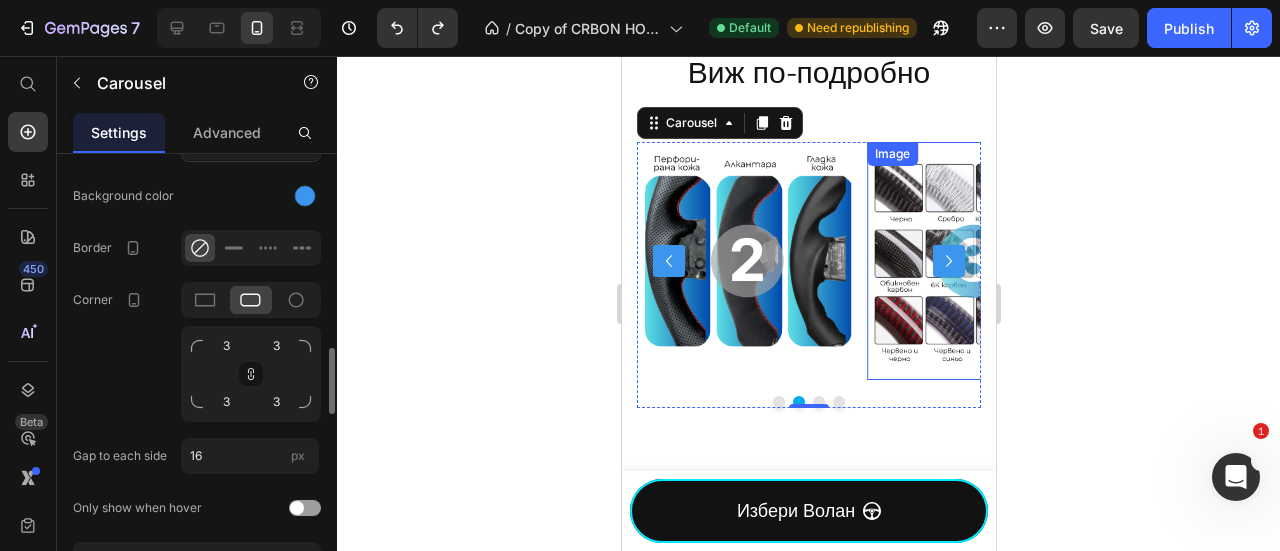 click at bounding box center (973, 261) 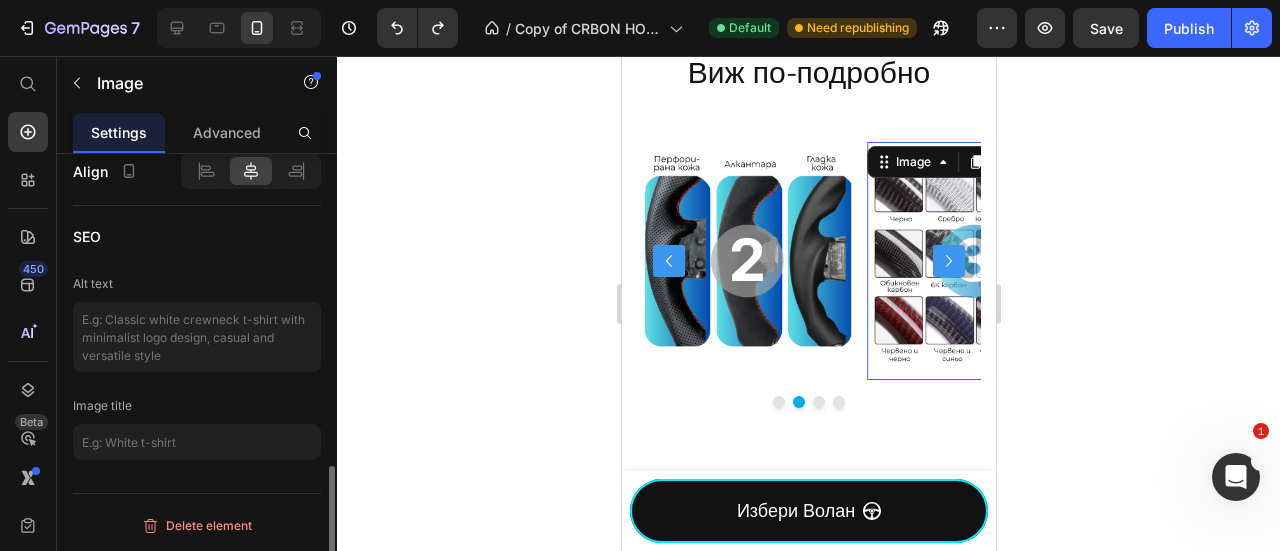 scroll, scrollTop: 0, scrollLeft: 0, axis: both 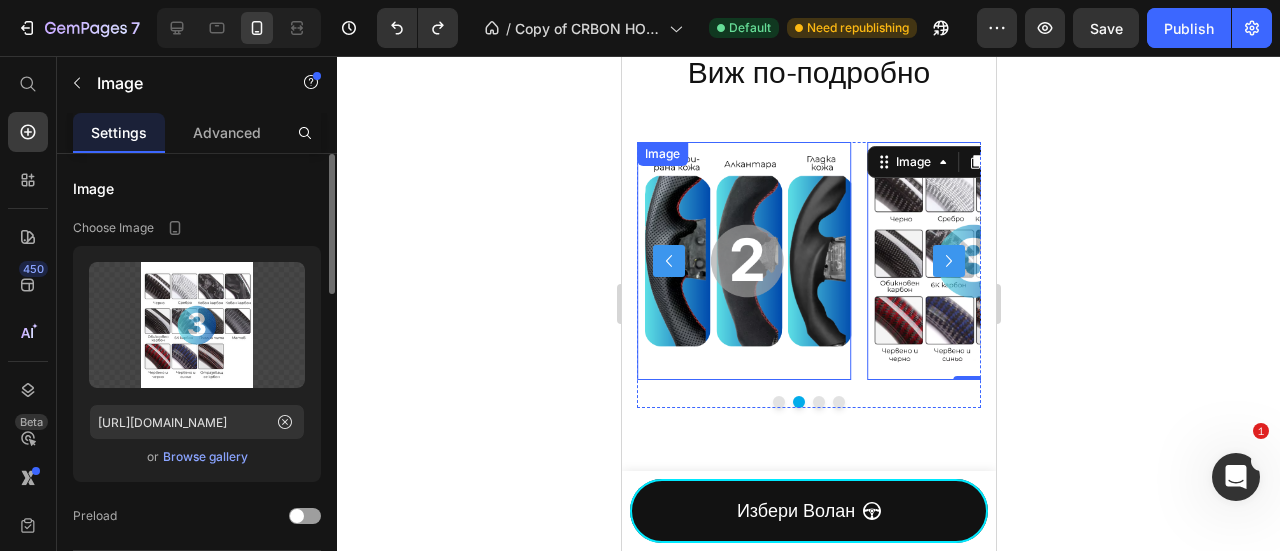 click at bounding box center (743, 261) 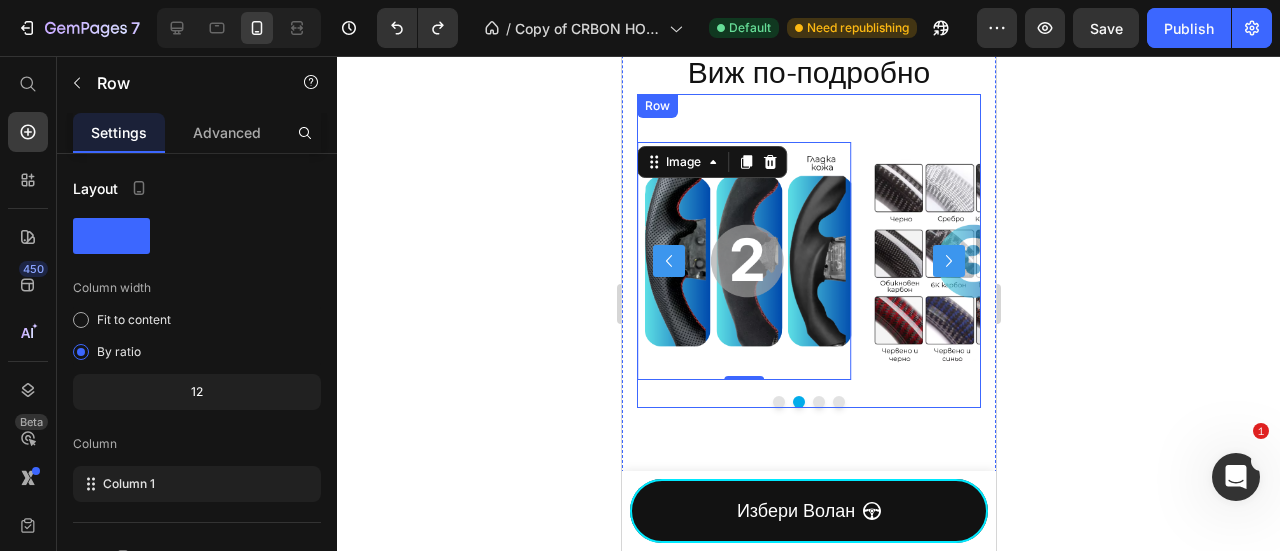 click on "Image Image   0 Image Image
Drop element here
Drop element here
[GEOGRAPHIC_DATA]" at bounding box center (808, 251) 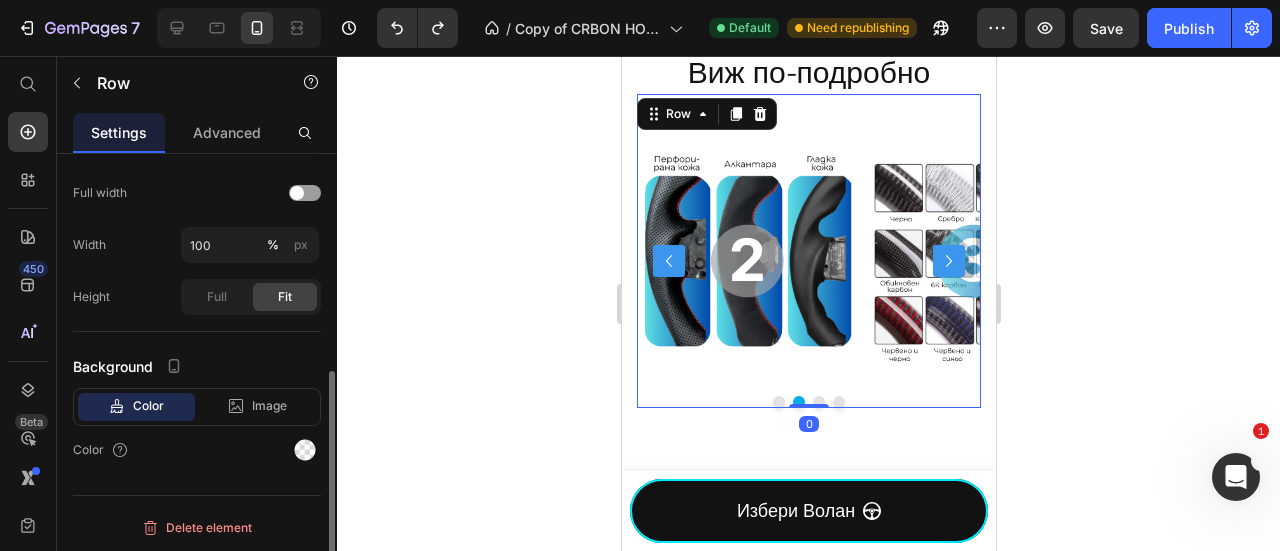 scroll, scrollTop: 0, scrollLeft: 0, axis: both 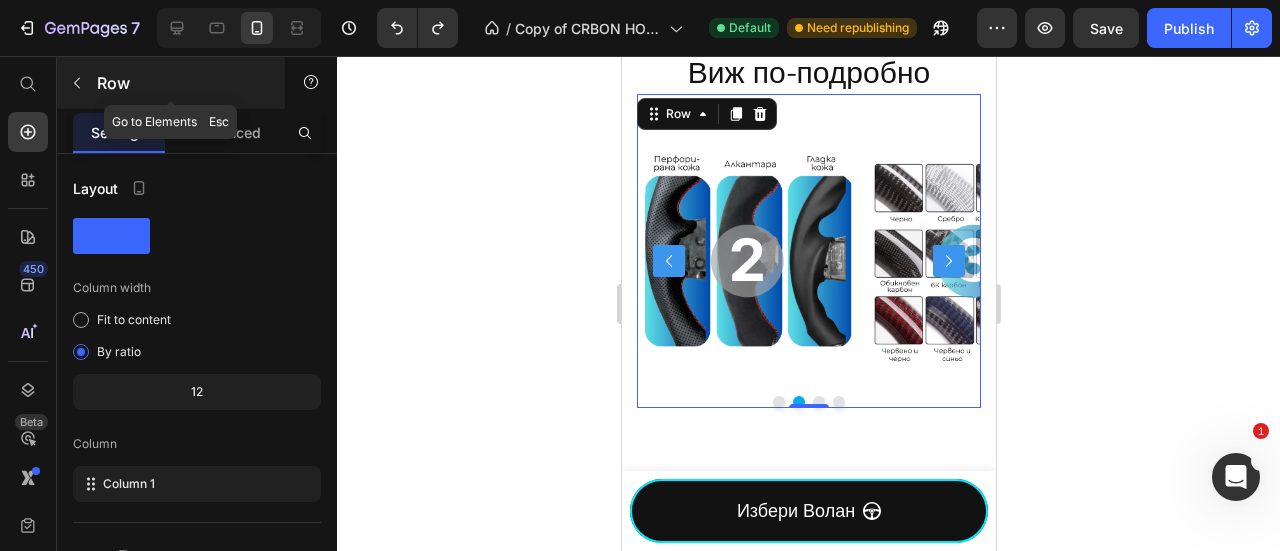 click 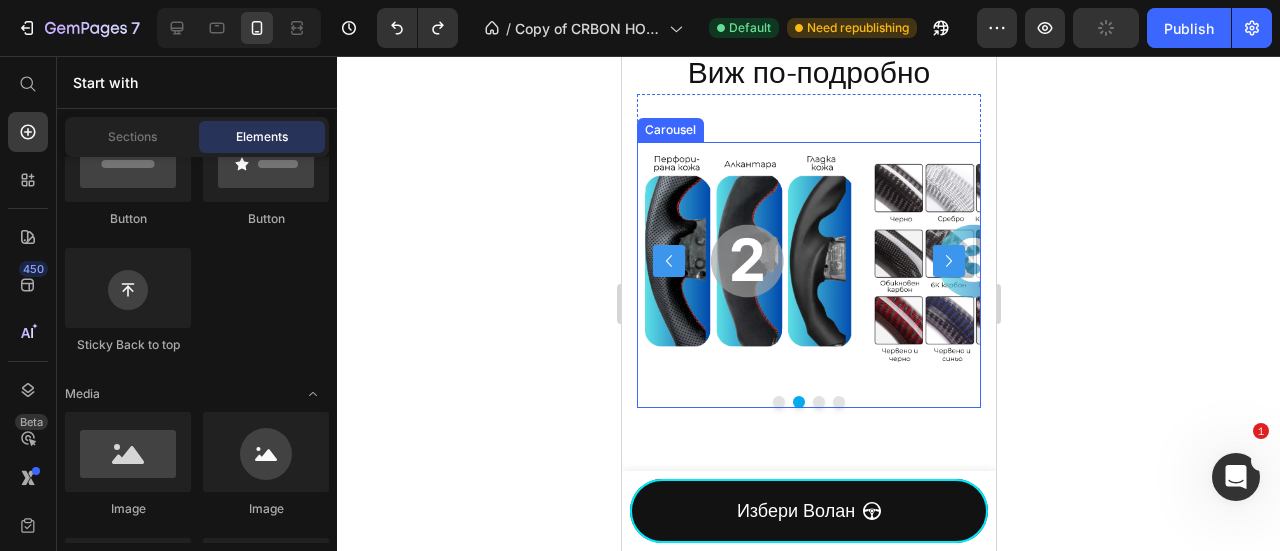 click 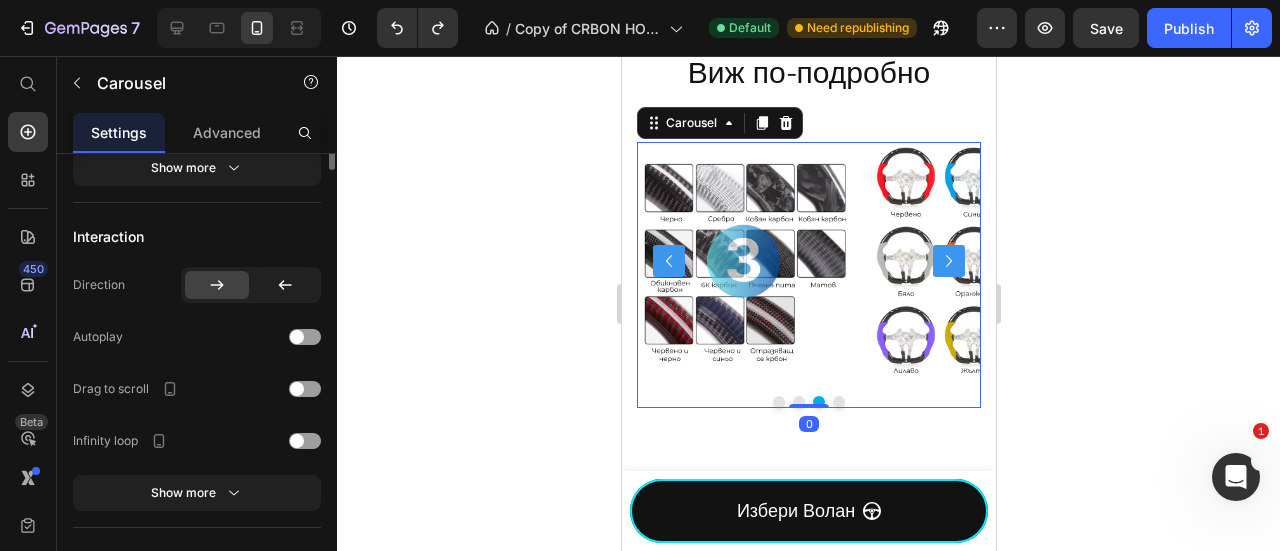 scroll, scrollTop: 1066, scrollLeft: 0, axis: vertical 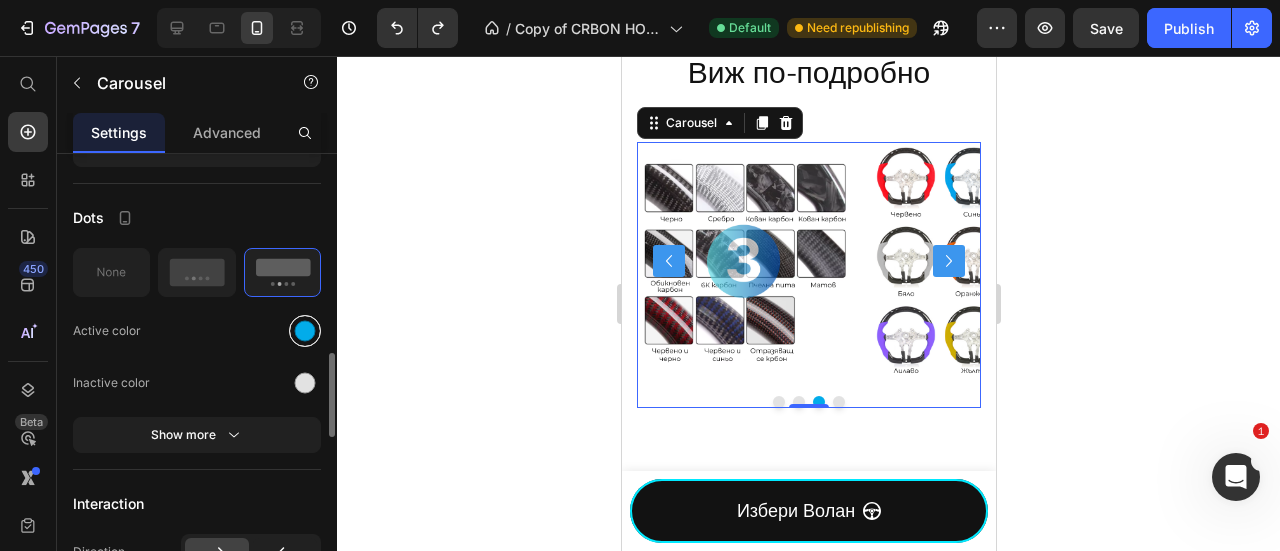 click at bounding box center (305, 330) 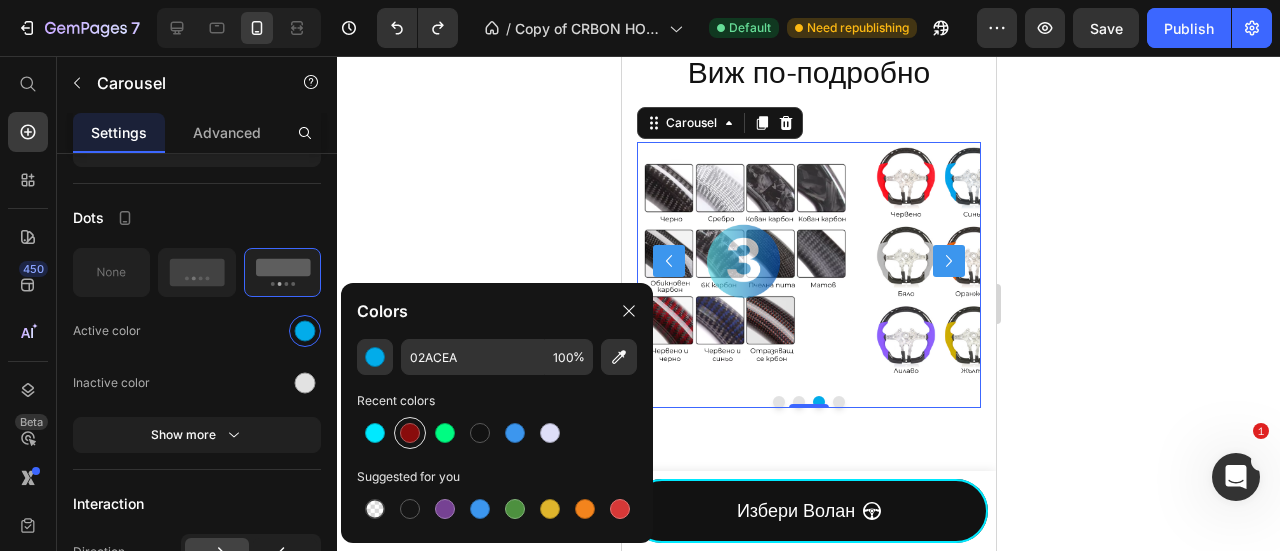 click at bounding box center (410, 433) 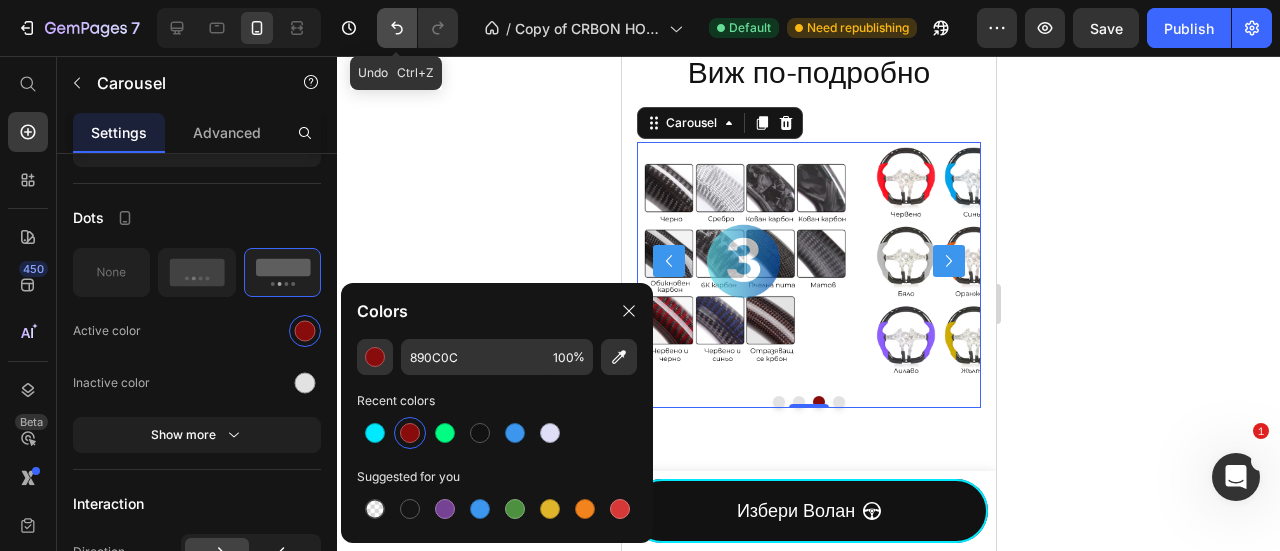 click 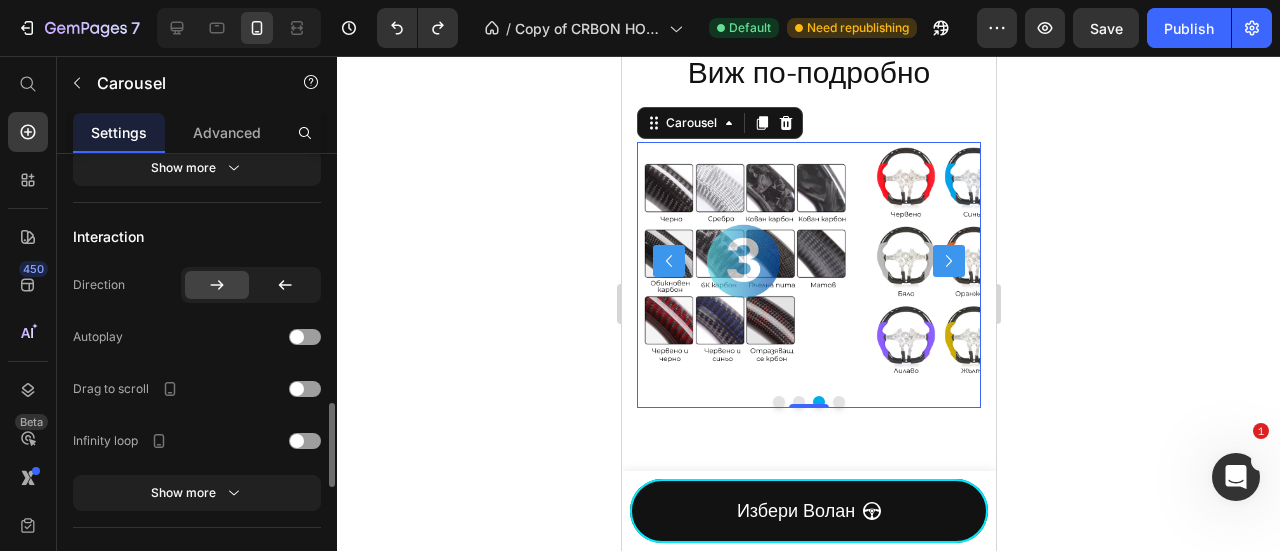 scroll, scrollTop: 1066, scrollLeft: 0, axis: vertical 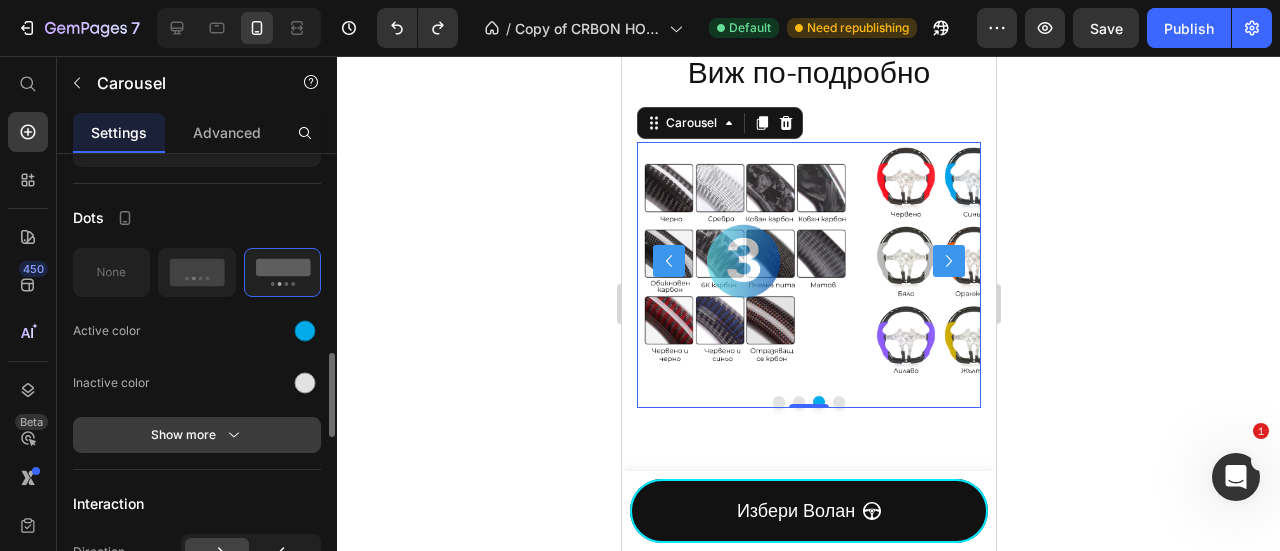 click on "Show more" at bounding box center [197, 435] 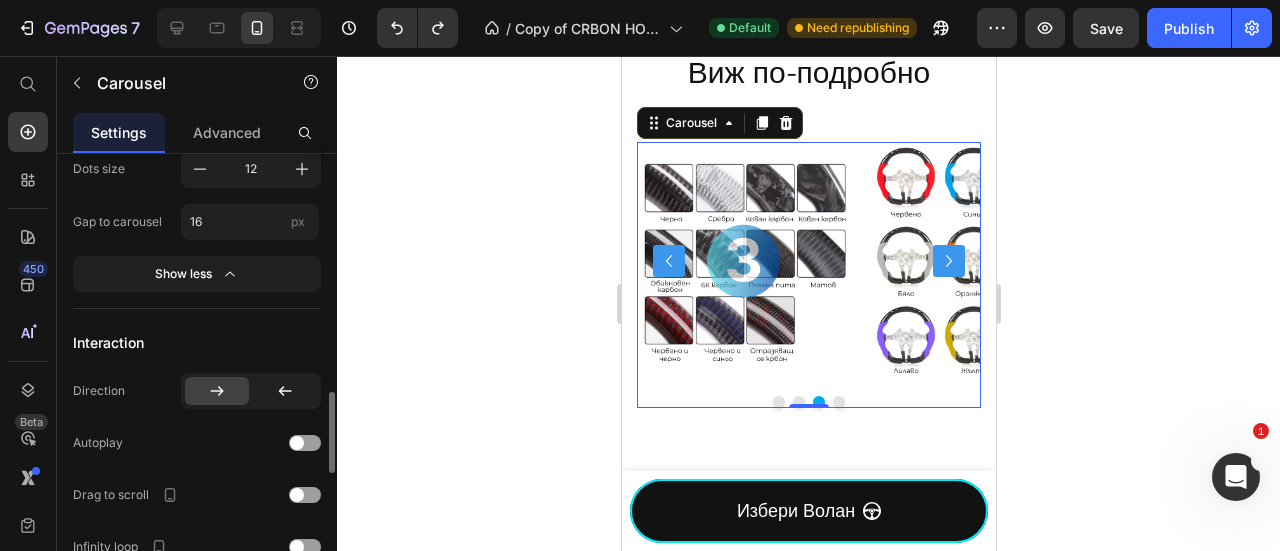 scroll, scrollTop: 1600, scrollLeft: 0, axis: vertical 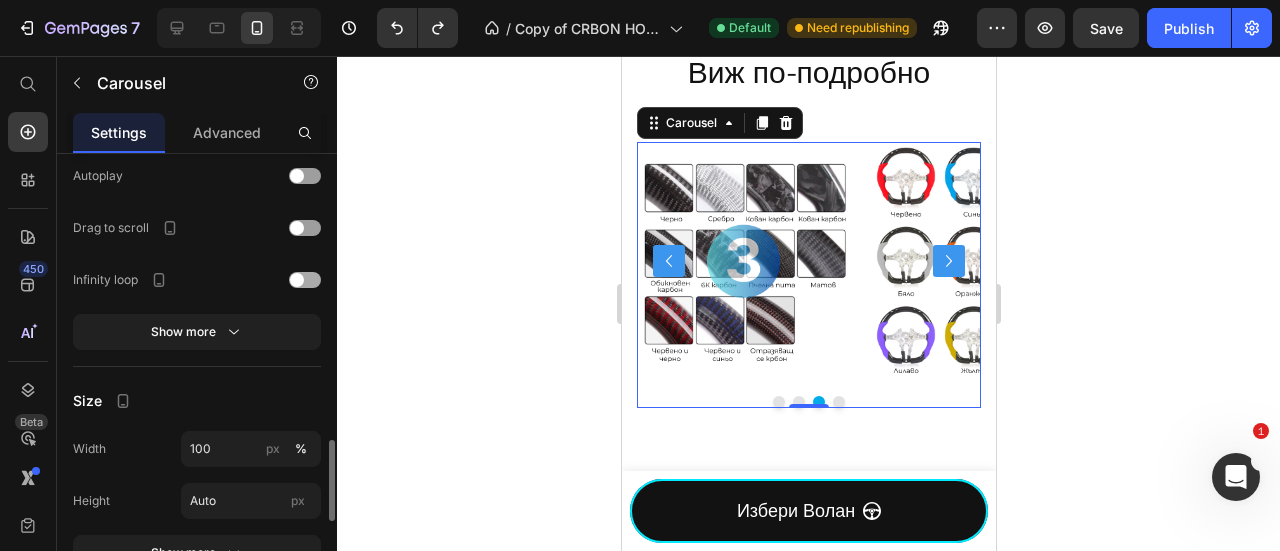 click at bounding box center (305, 280) 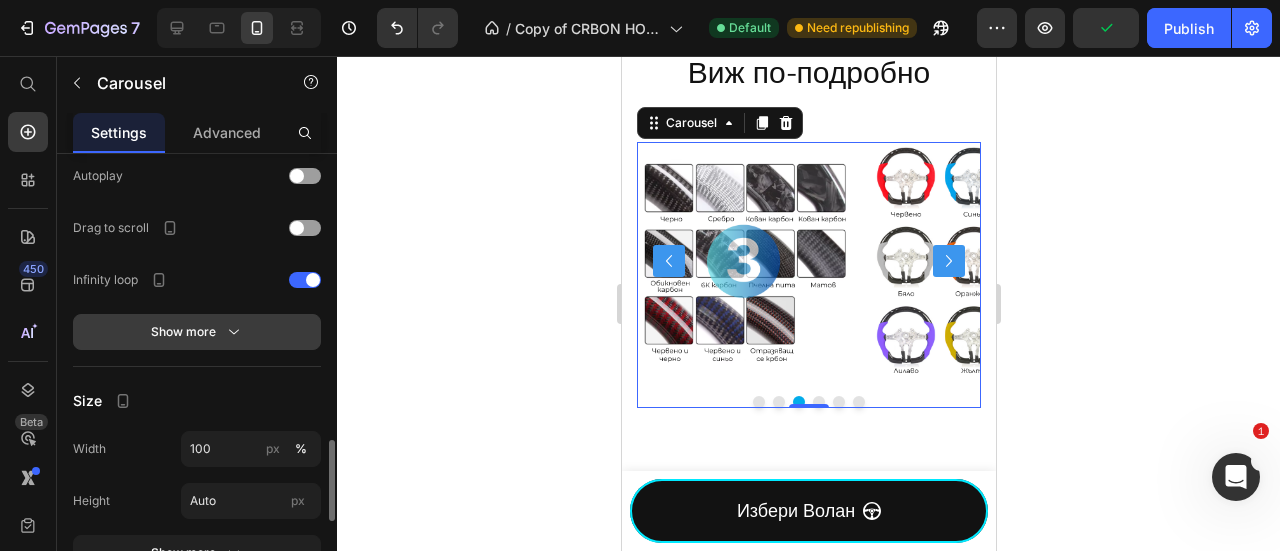 click on "Show more" at bounding box center (197, 332) 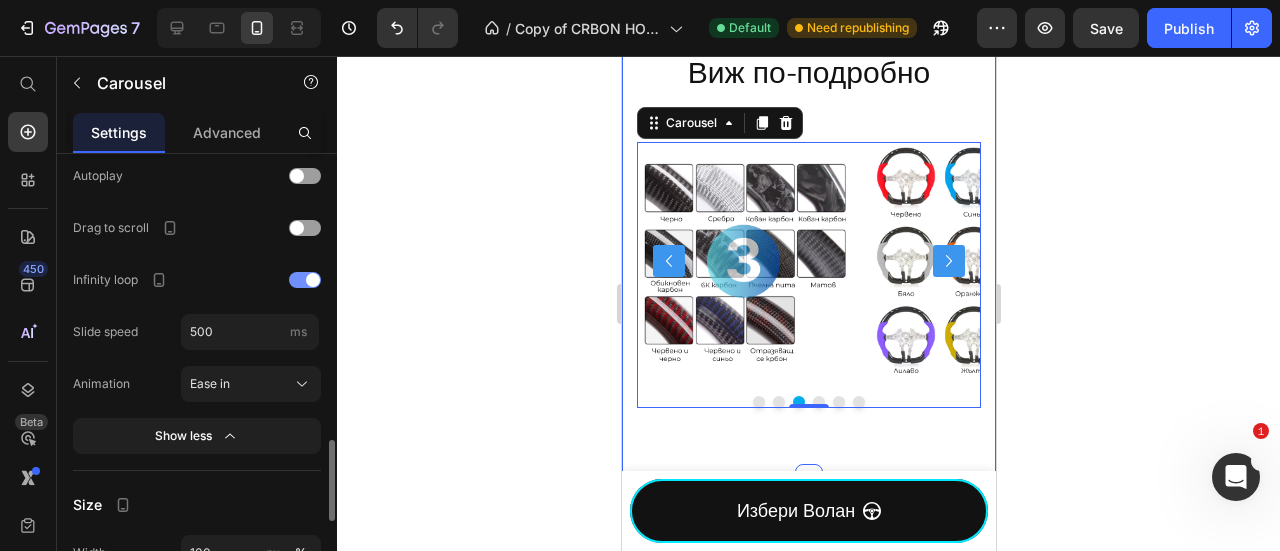 click at bounding box center [313, 280] 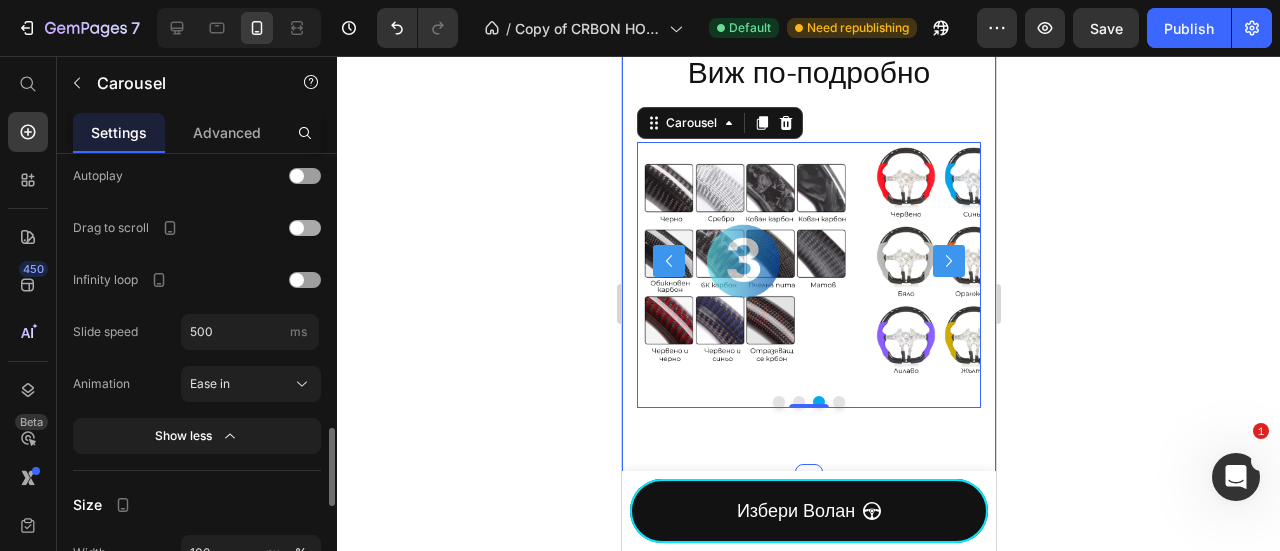 click at bounding box center [305, 228] 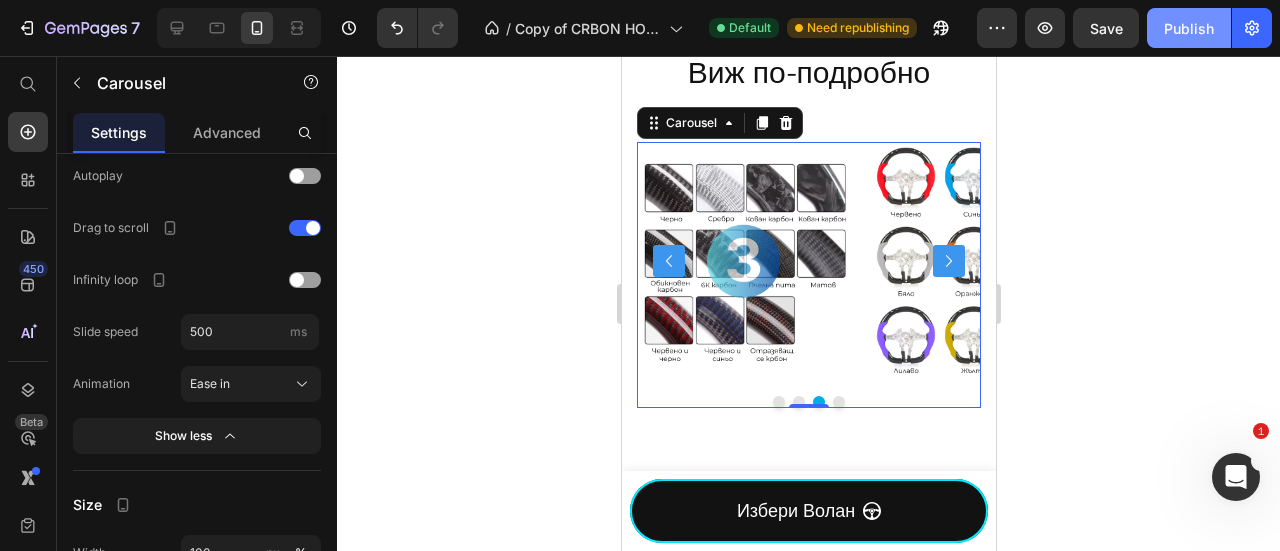 click on "Publish" at bounding box center (1189, 28) 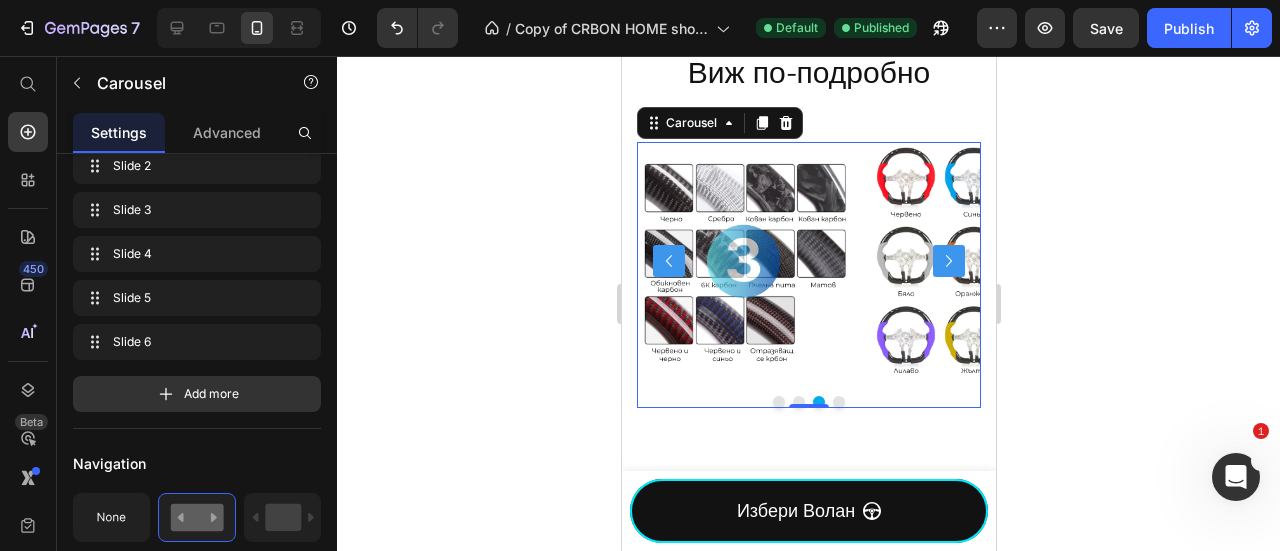 scroll, scrollTop: 0, scrollLeft: 0, axis: both 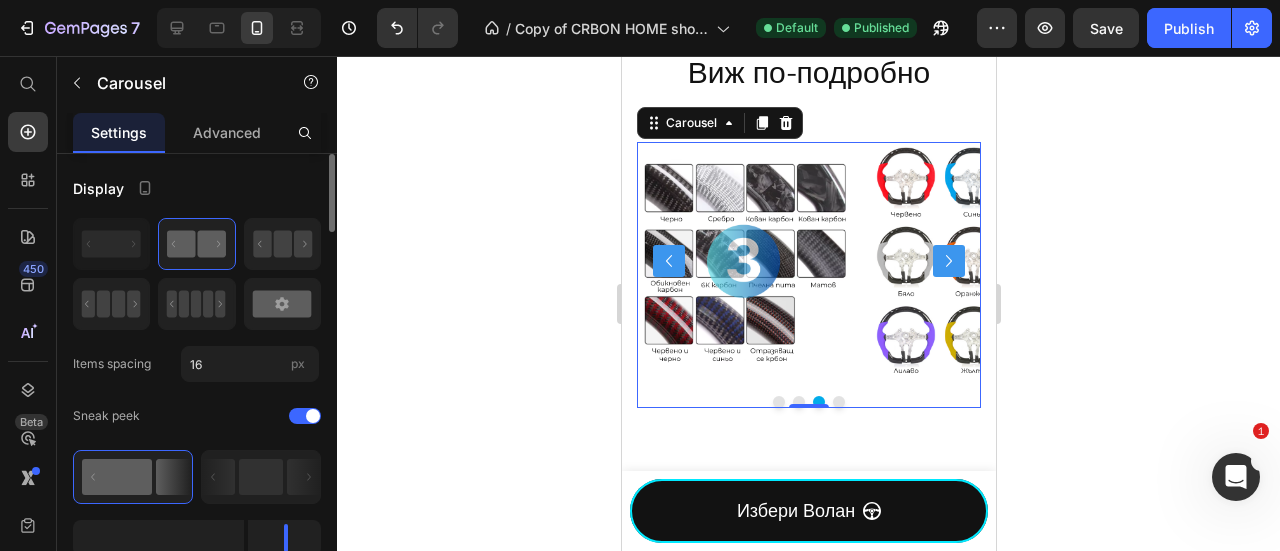 click 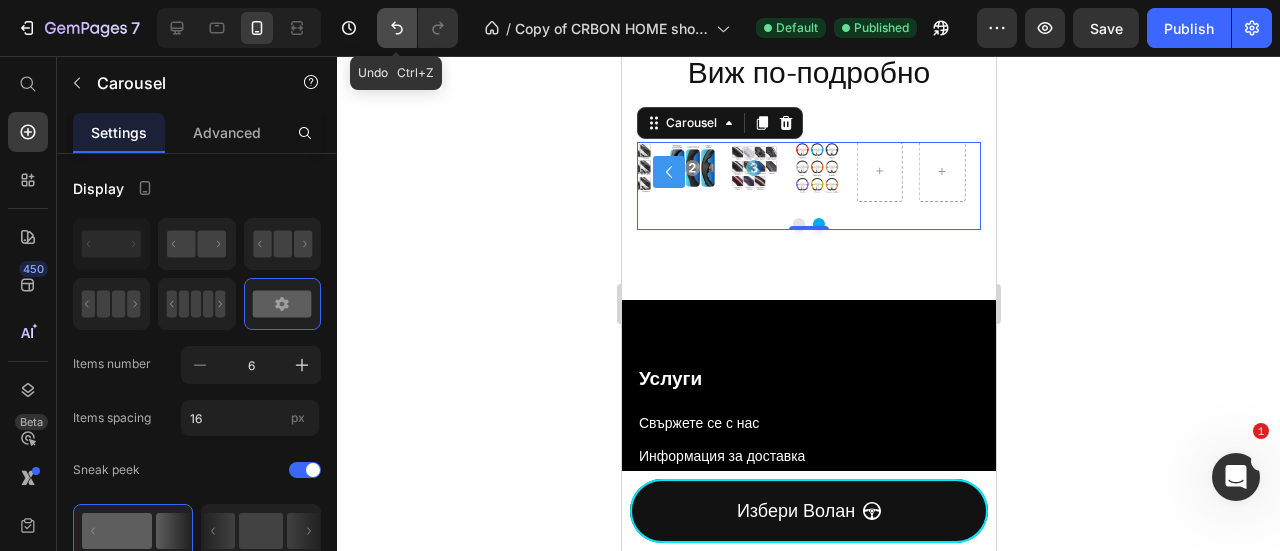click 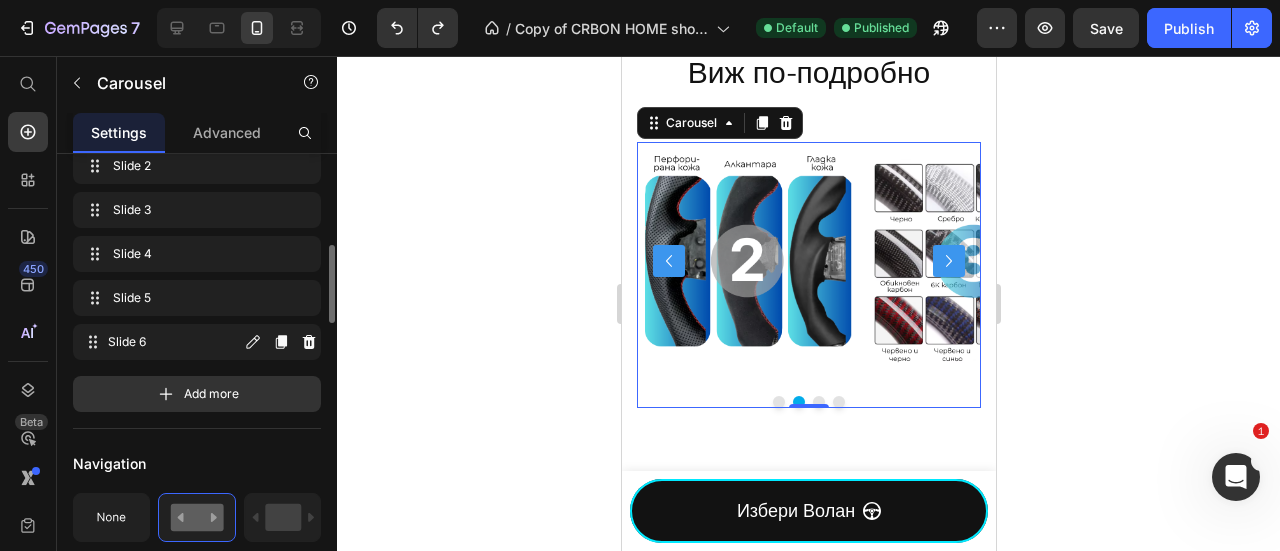 scroll, scrollTop: 266, scrollLeft: 0, axis: vertical 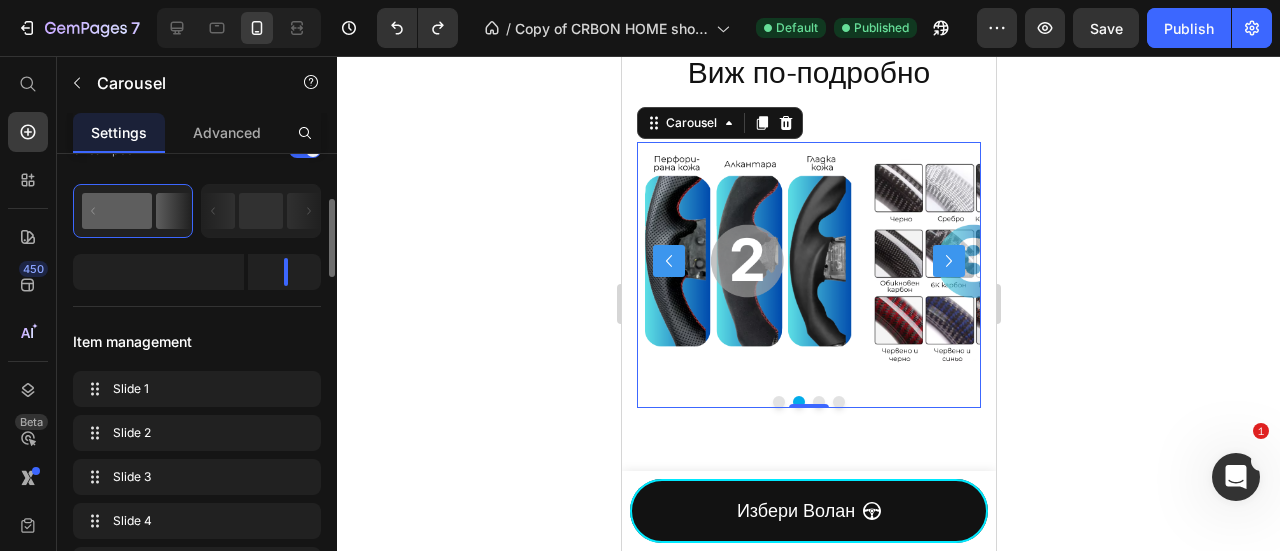click at bounding box center (158, 272) 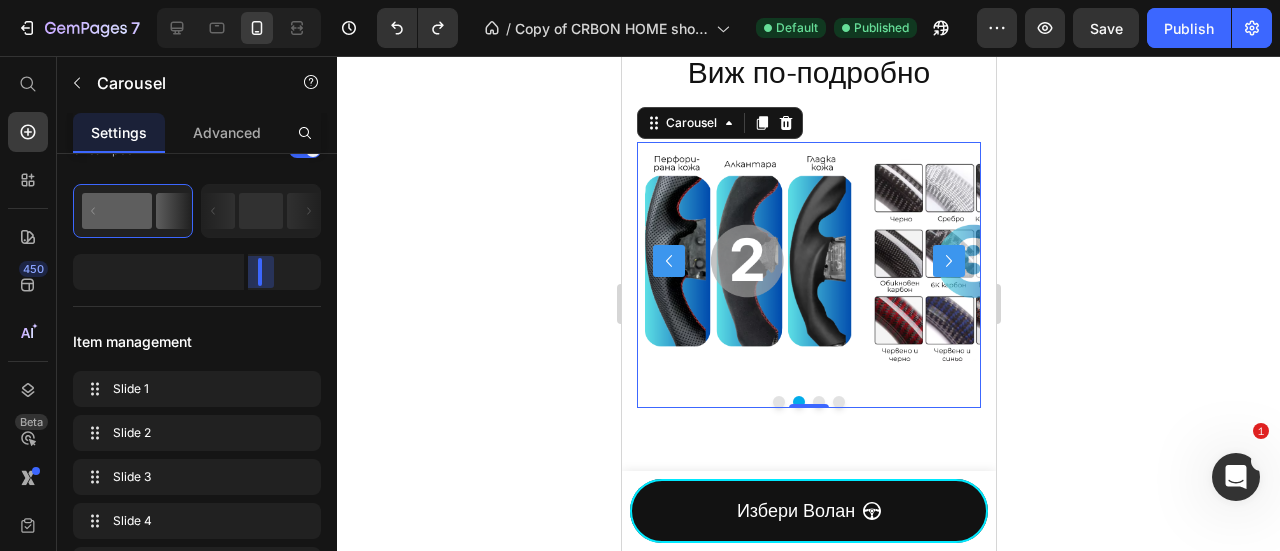 drag, startPoint x: 268, startPoint y: 282, endPoint x: 163, endPoint y: 333, distance: 116.73046 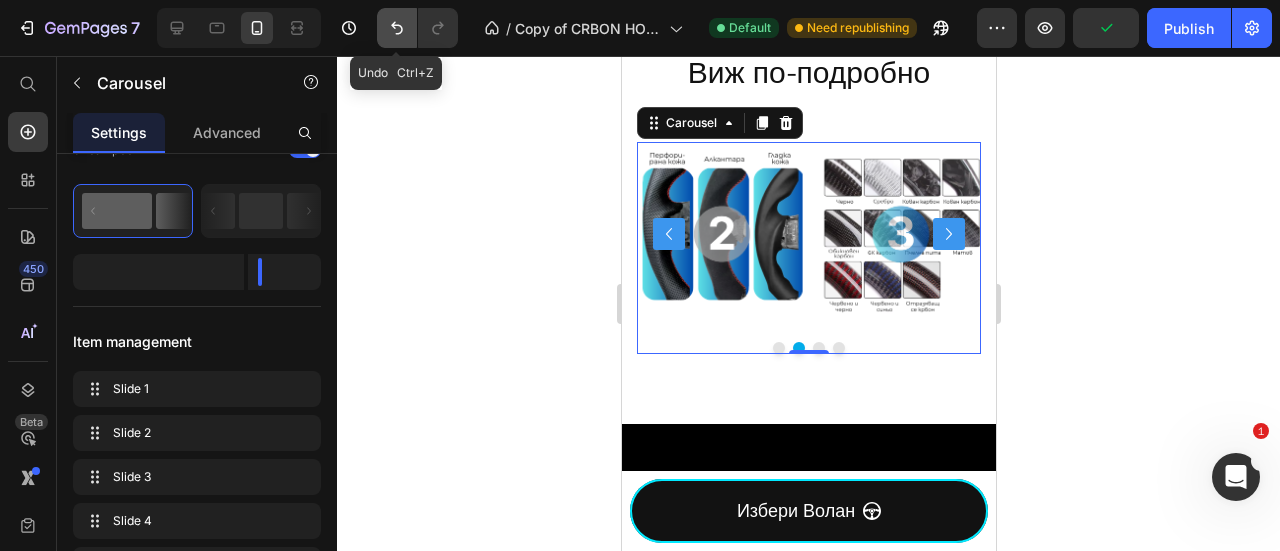 click 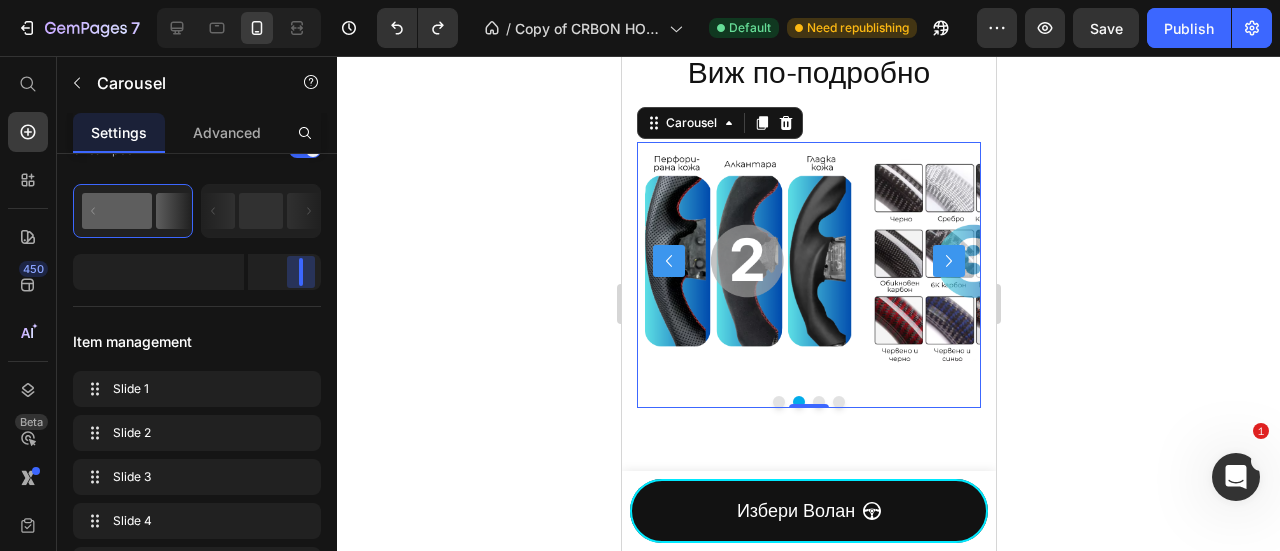 drag, startPoint x: 294, startPoint y: 268, endPoint x: 311, endPoint y: 273, distance: 17.720045 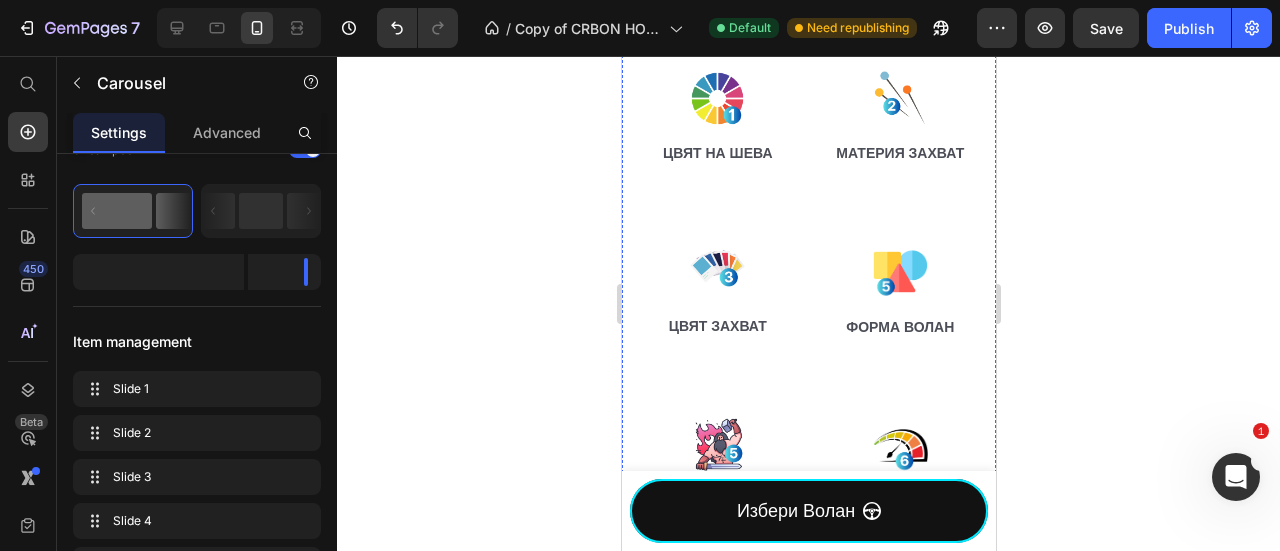 scroll, scrollTop: 2298, scrollLeft: 0, axis: vertical 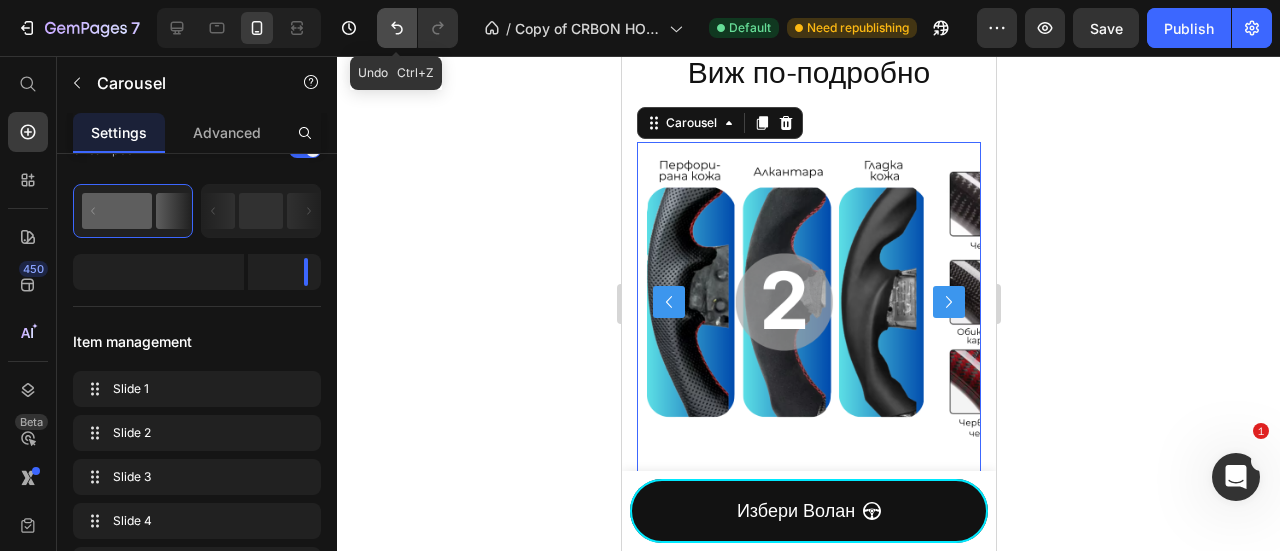 click 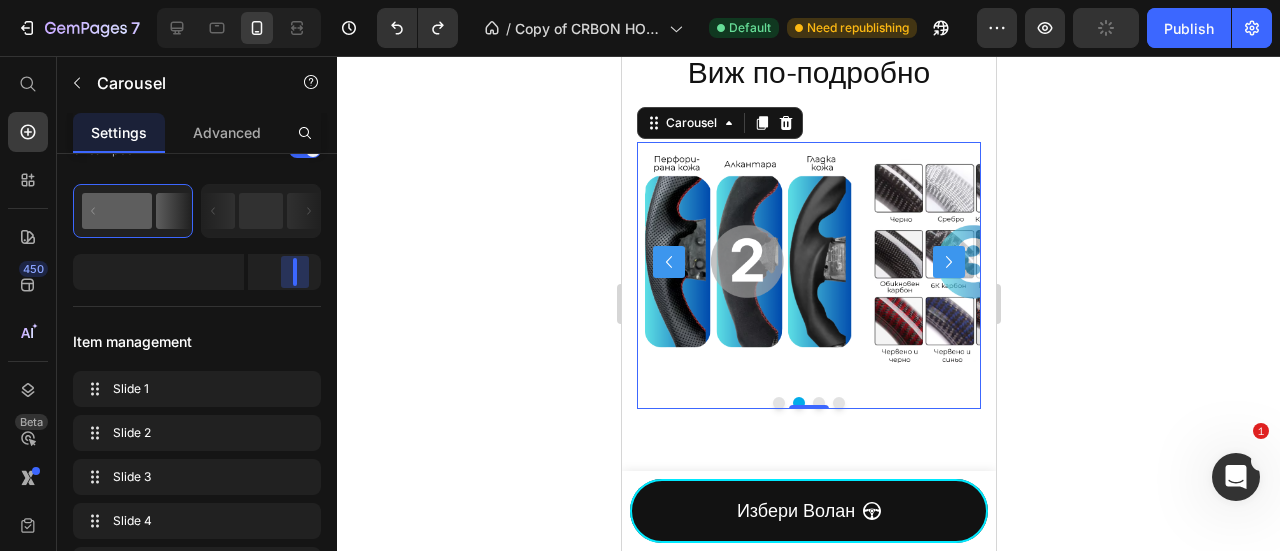 drag, startPoint x: 283, startPoint y: 265, endPoint x: 298, endPoint y: 267, distance: 15.132746 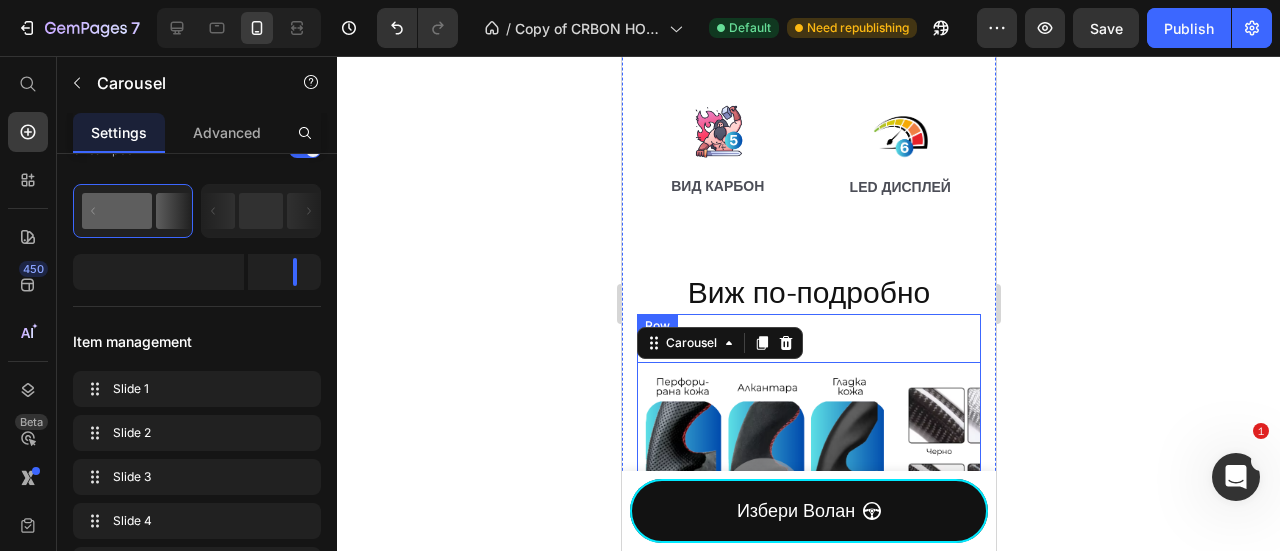 scroll, scrollTop: 2032, scrollLeft: 0, axis: vertical 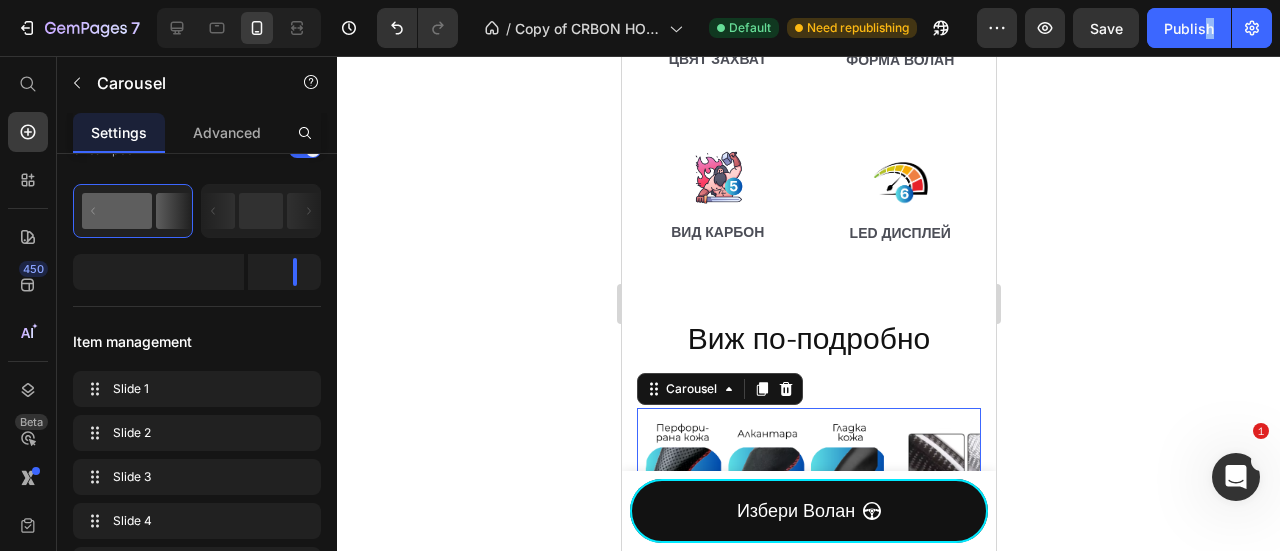 click on "7   /  Copy of CRBON HOME shopify Default Need republishing Preview  Save   Publish" 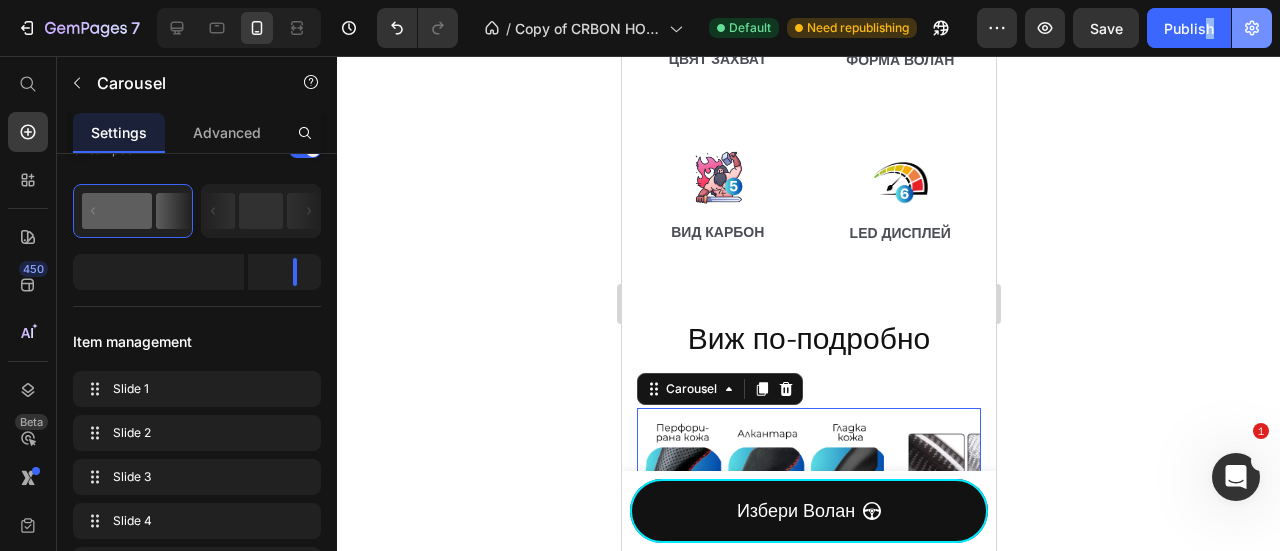 click on "Publish" 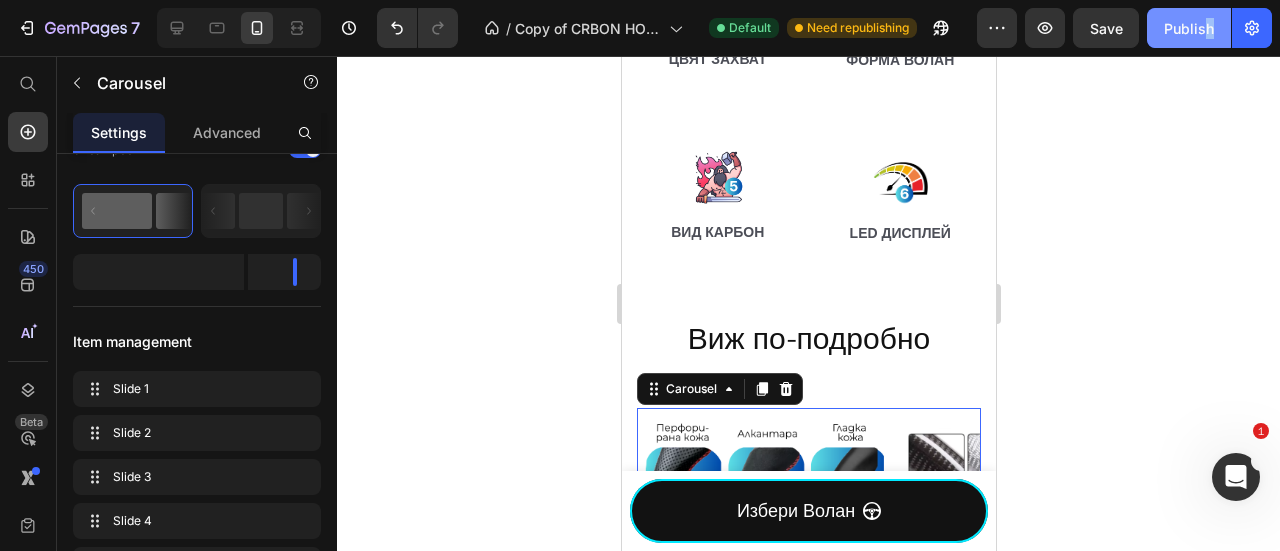click on "Publish" 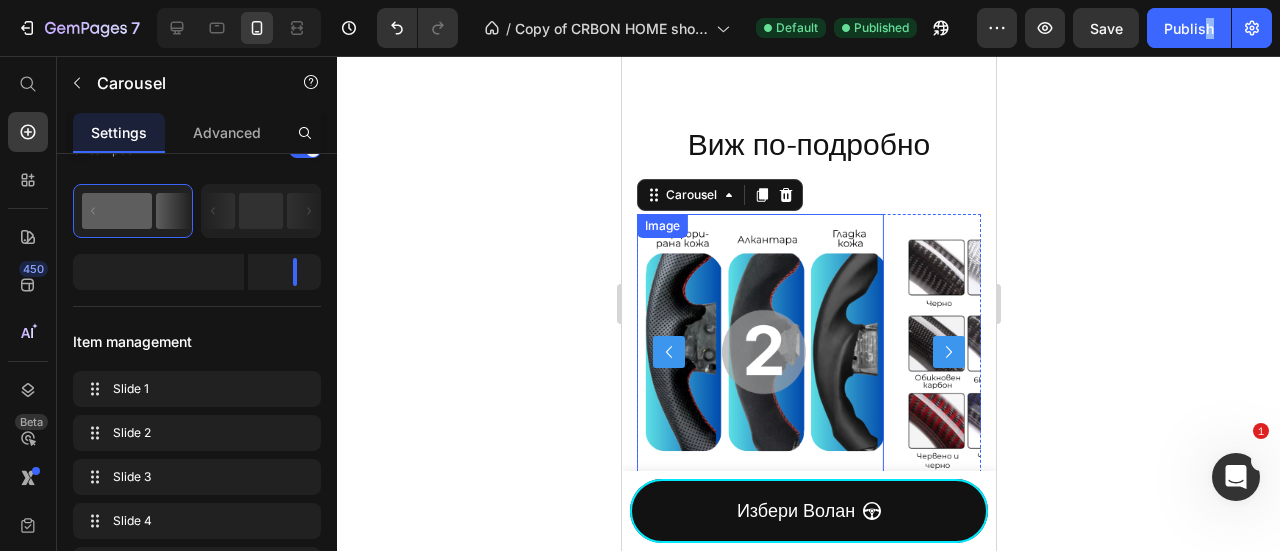 scroll, scrollTop: 2298, scrollLeft: 0, axis: vertical 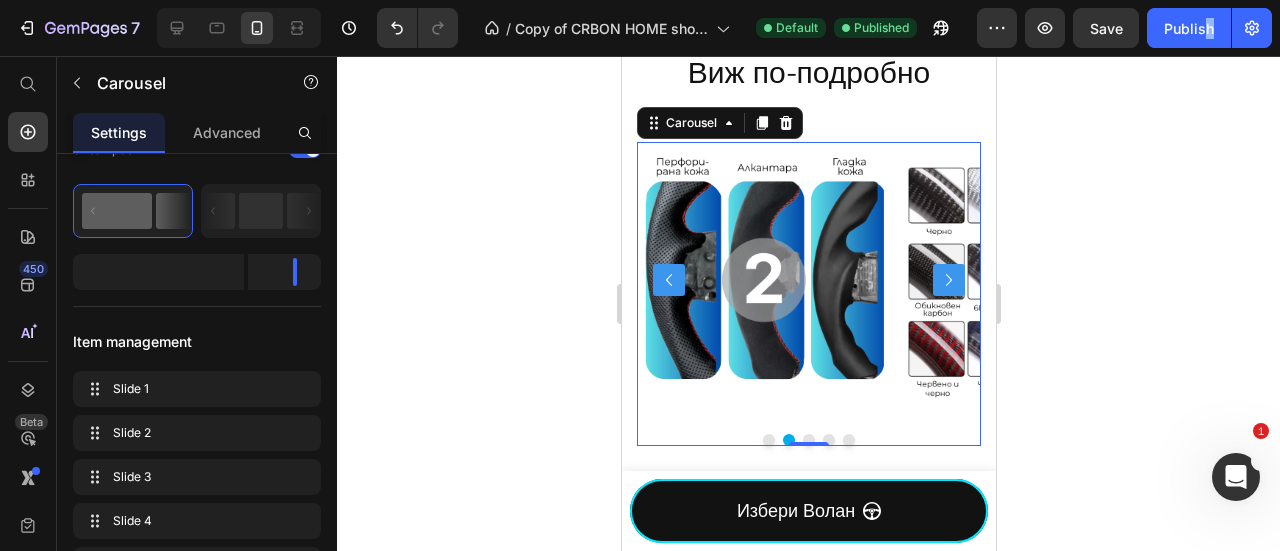 click at bounding box center [668, 280] 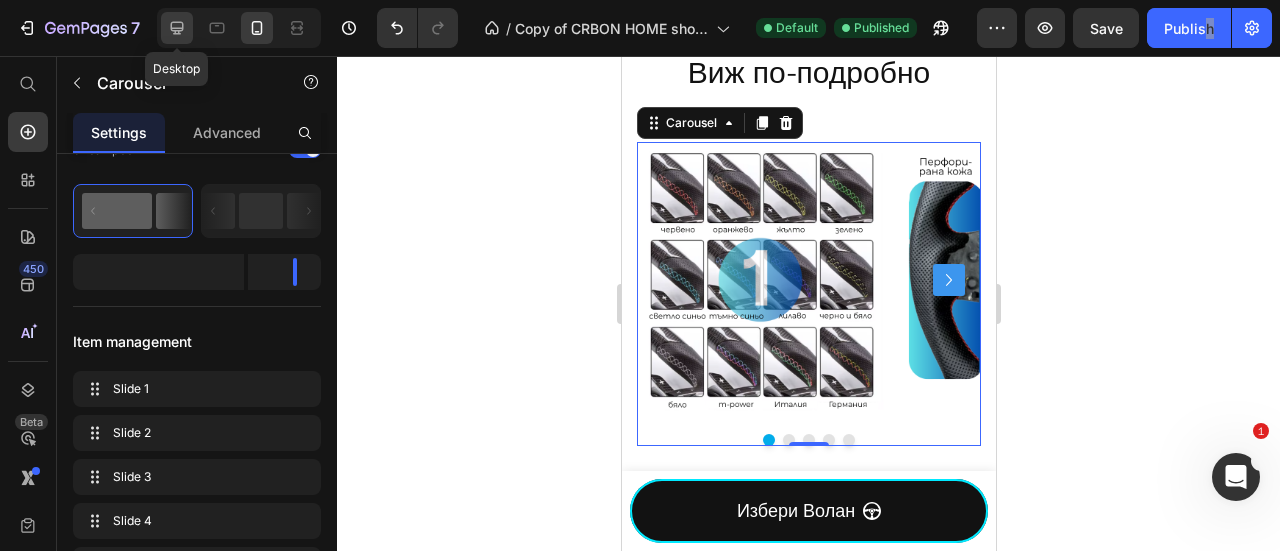 click 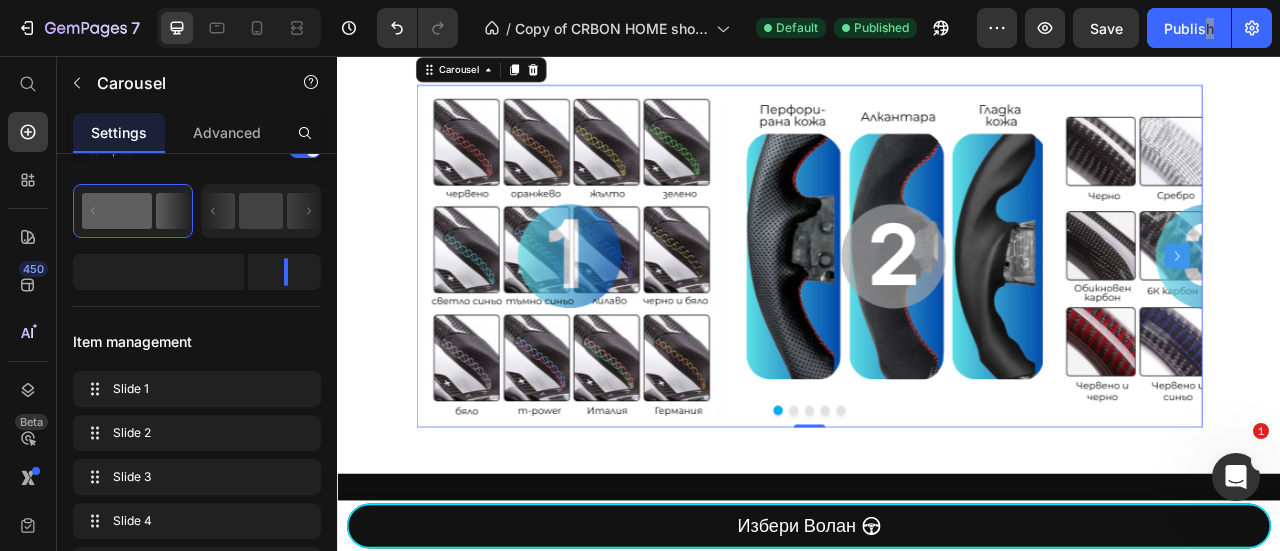 scroll, scrollTop: 2189, scrollLeft: 0, axis: vertical 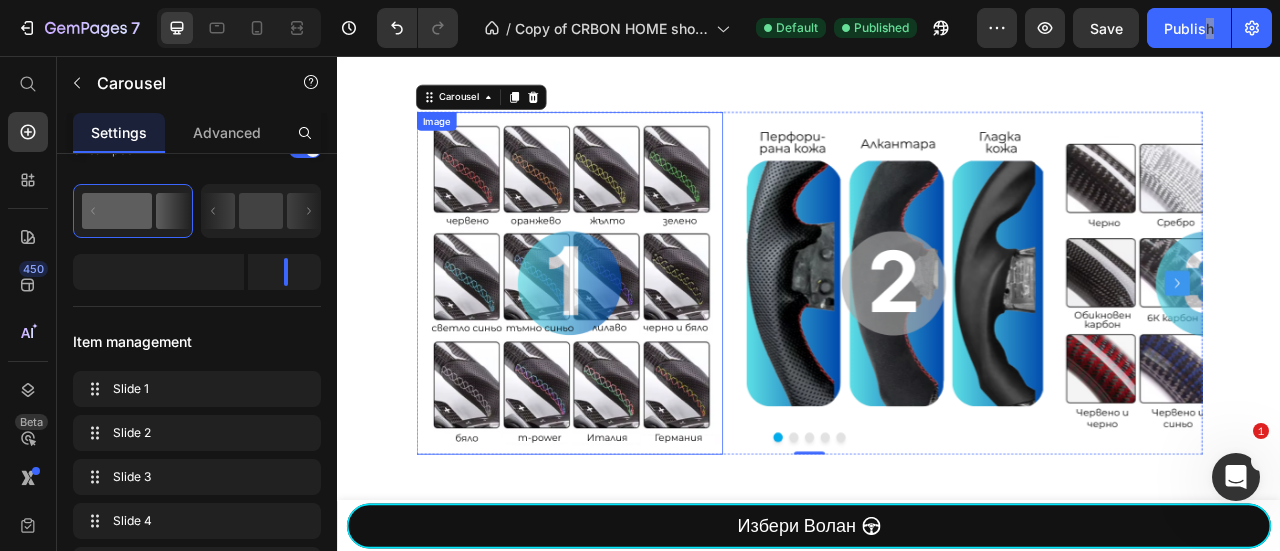 click at bounding box center (632, 345) 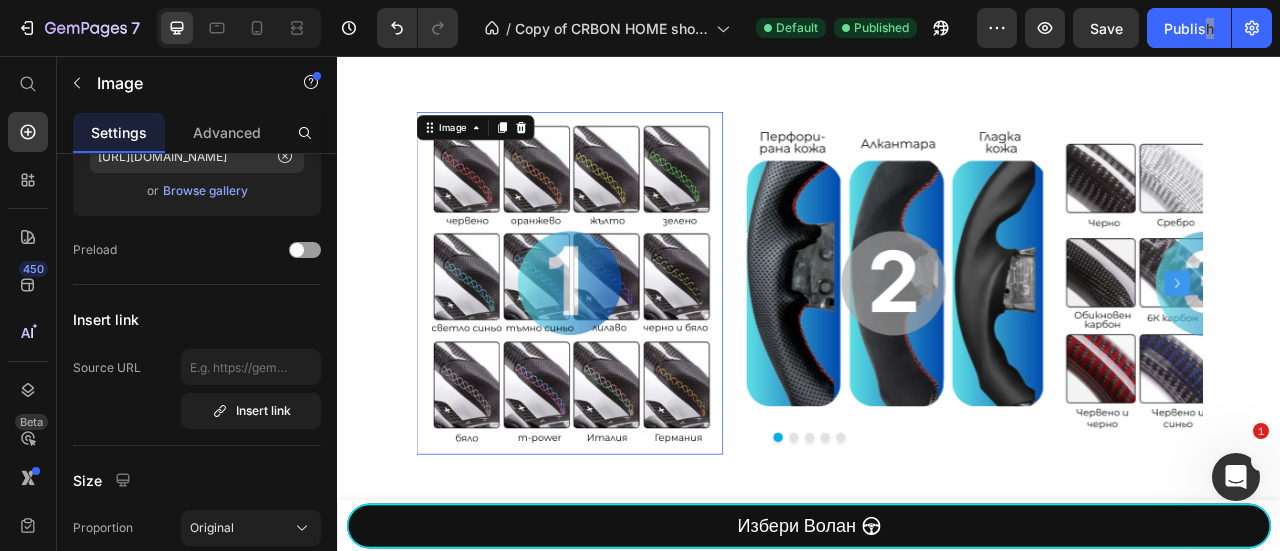 scroll, scrollTop: 0, scrollLeft: 0, axis: both 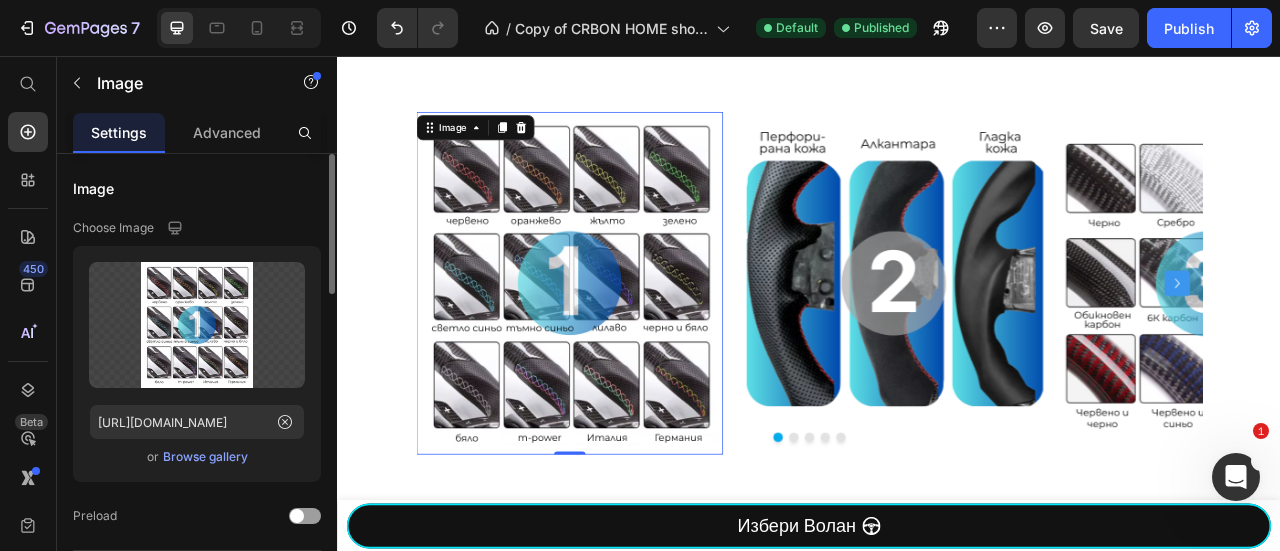click on "Browse gallery" at bounding box center (205, 457) 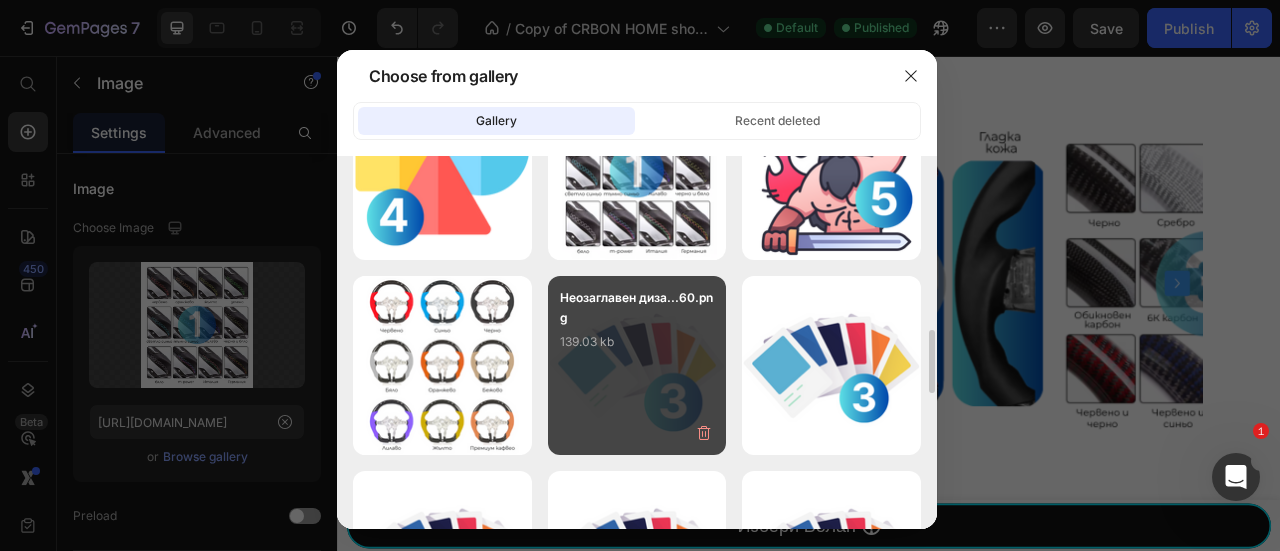 scroll, scrollTop: 798, scrollLeft: 0, axis: vertical 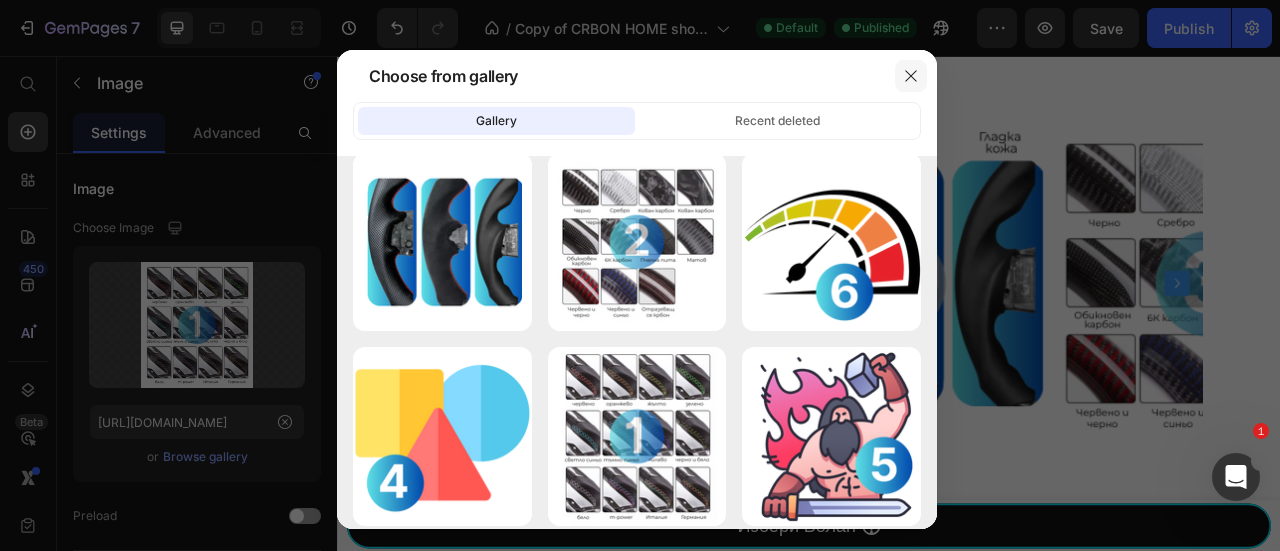click at bounding box center (911, 76) 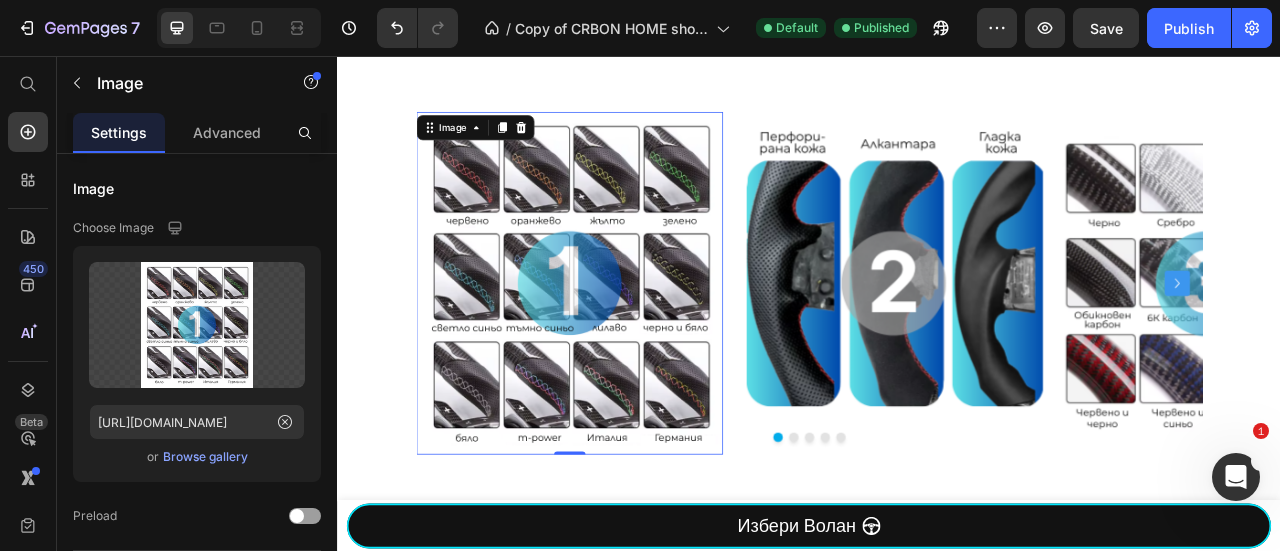 click at bounding box center [632, 345] 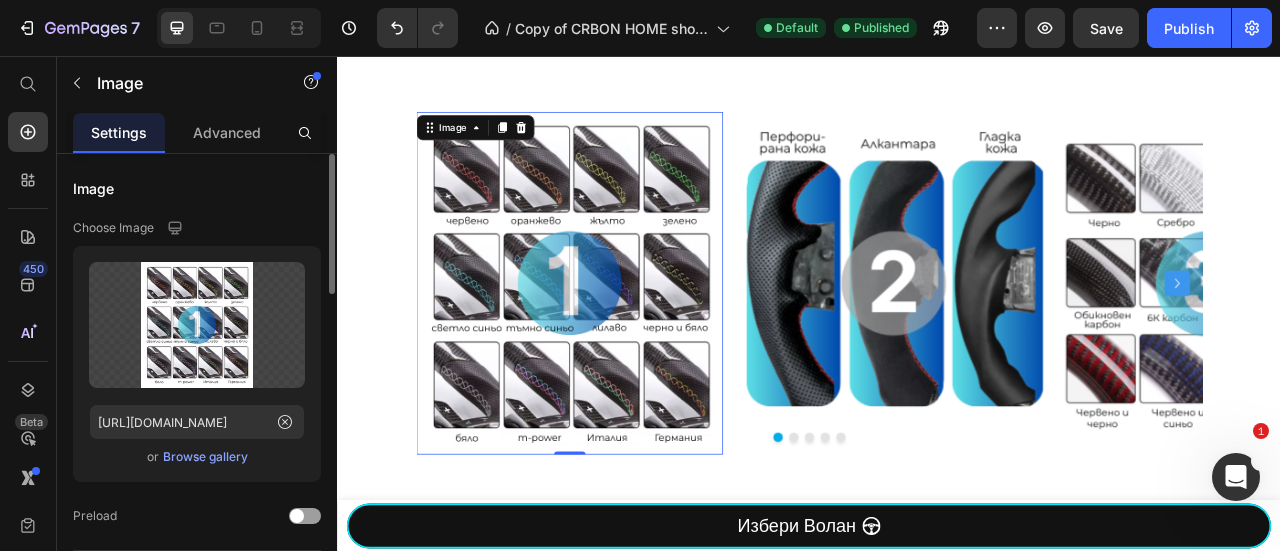 click on "Browse gallery" at bounding box center [205, 457] 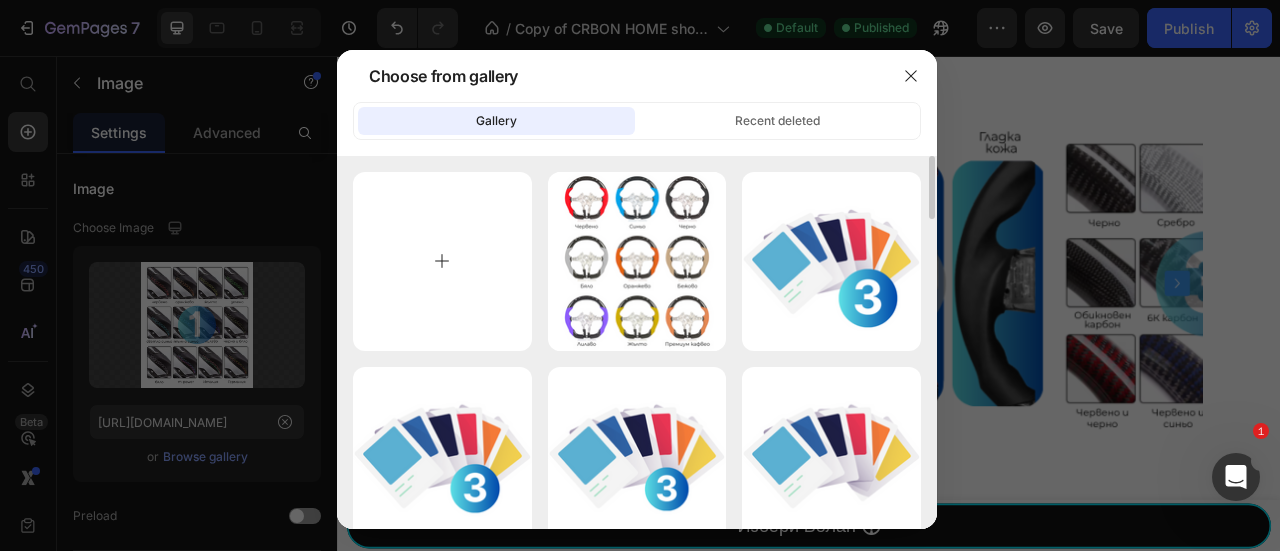 click at bounding box center [442, 261] 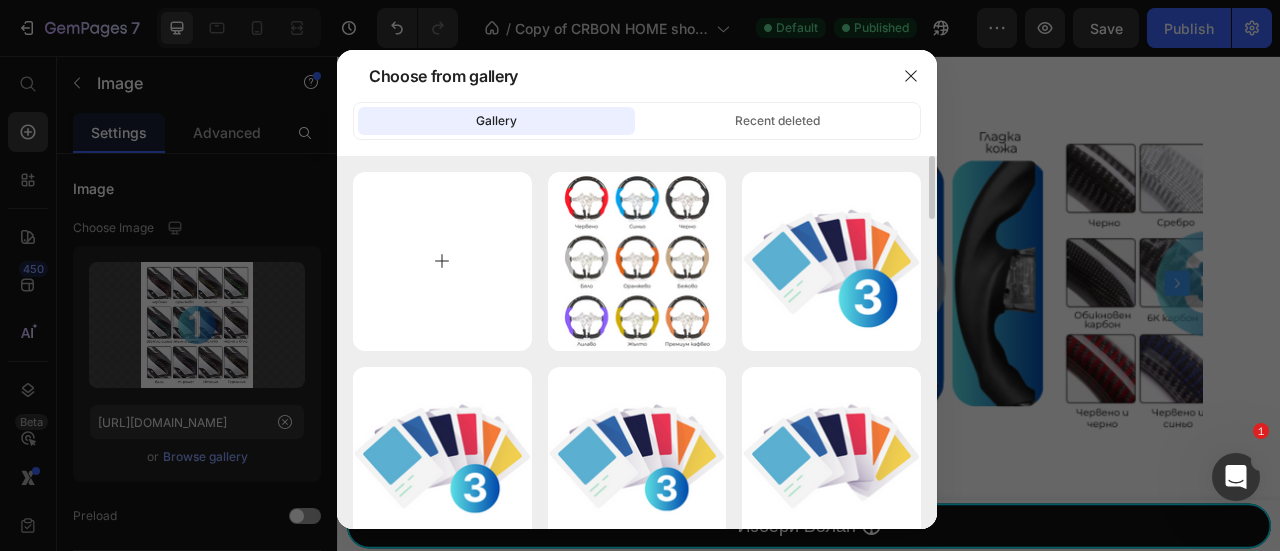 type on "C:\fakepath\1.png" 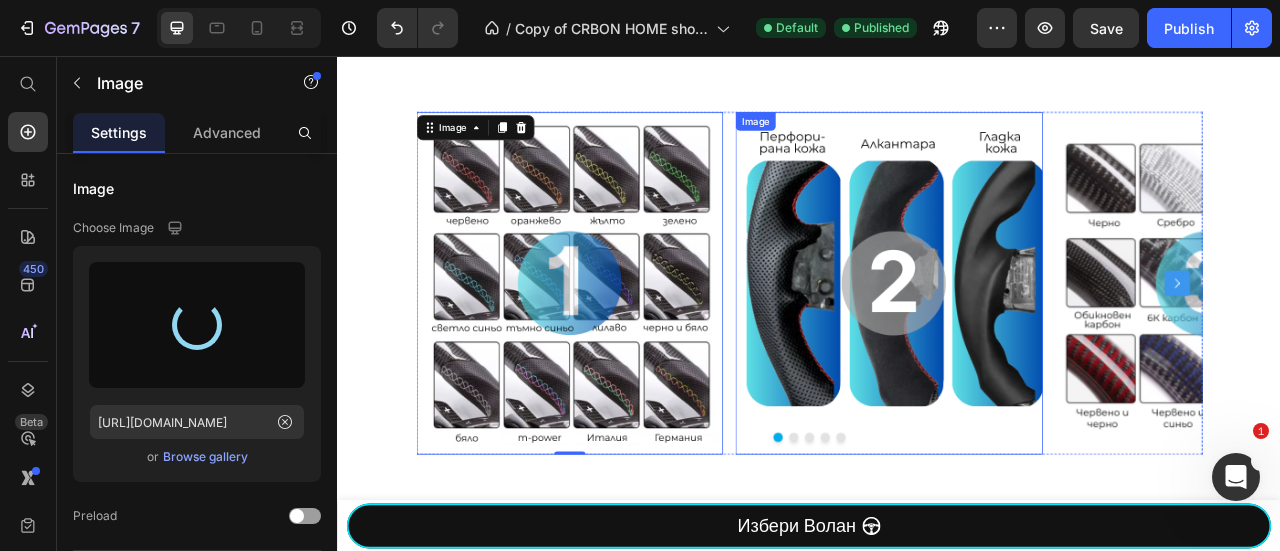 type on "[URL][DOMAIN_NAME]" 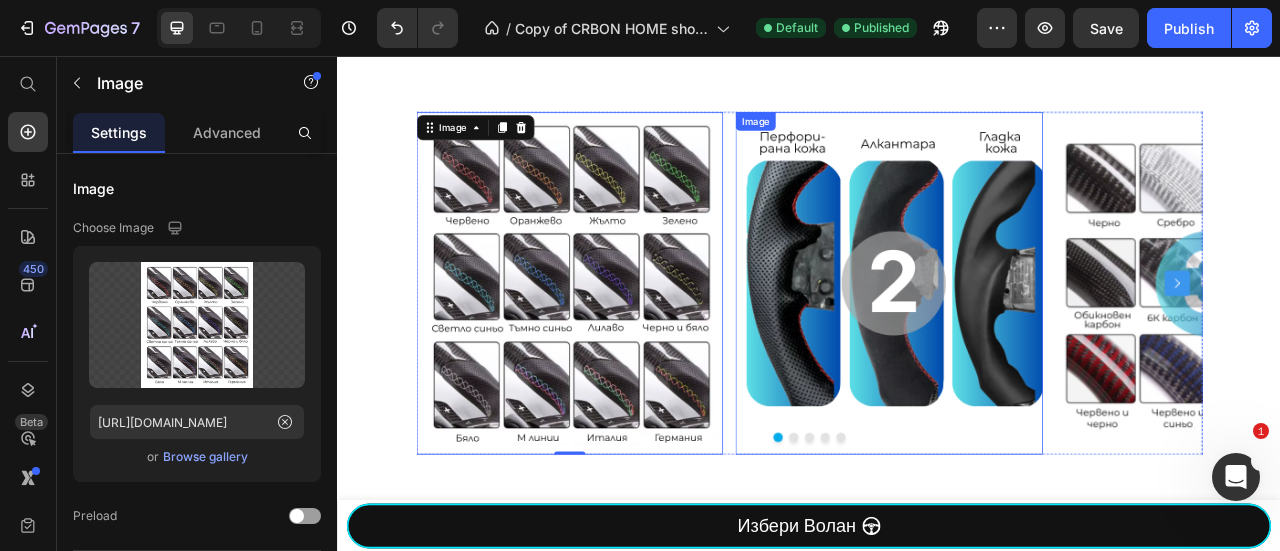 click at bounding box center (1038, 345) 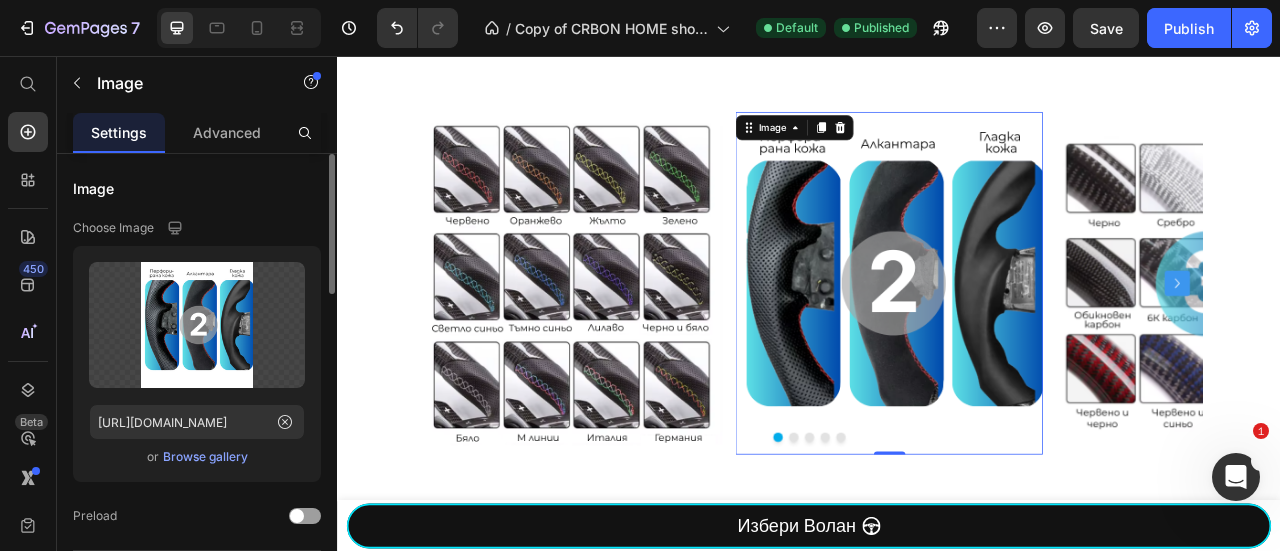 click on "Browse gallery" at bounding box center [205, 457] 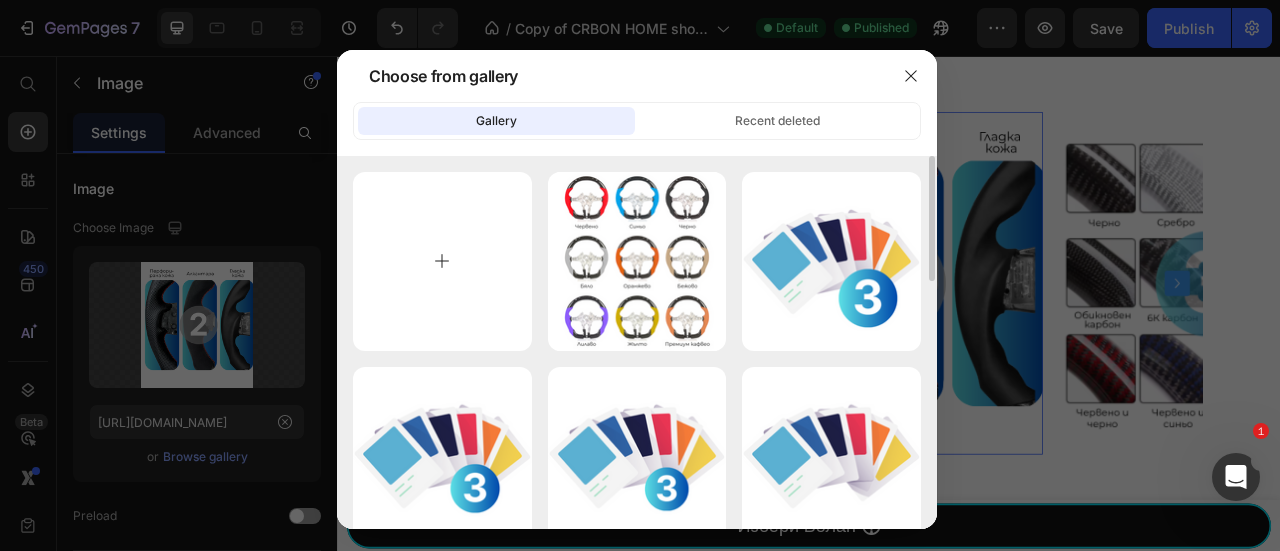 click at bounding box center (442, 261) 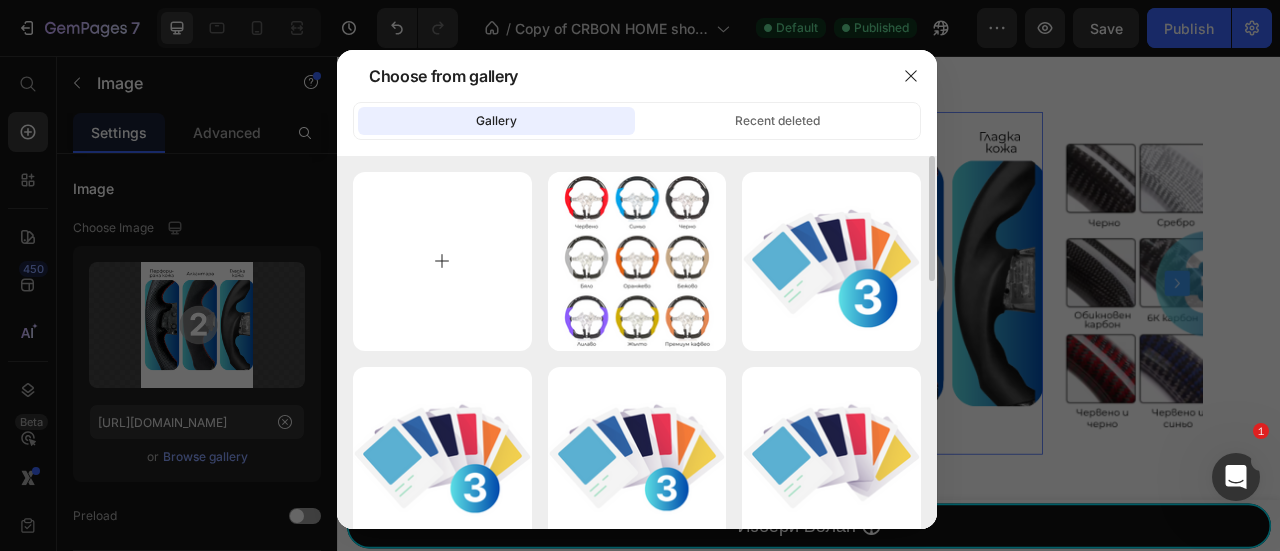 type on "C:\fakepath\3.png" 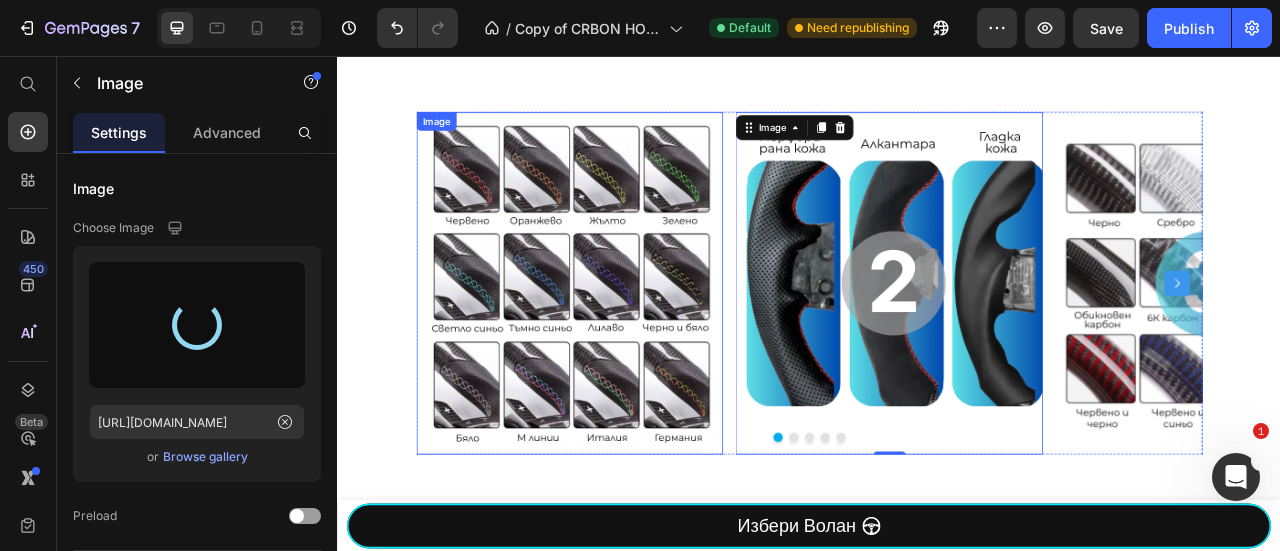 type on "[URL][DOMAIN_NAME]" 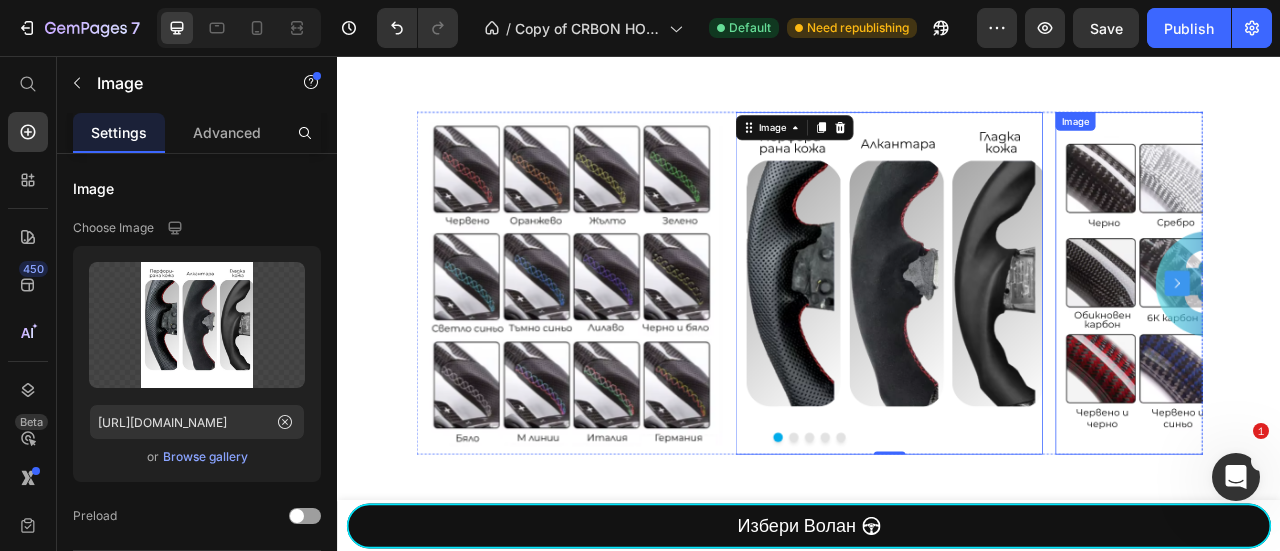 click at bounding box center [1445, 345] 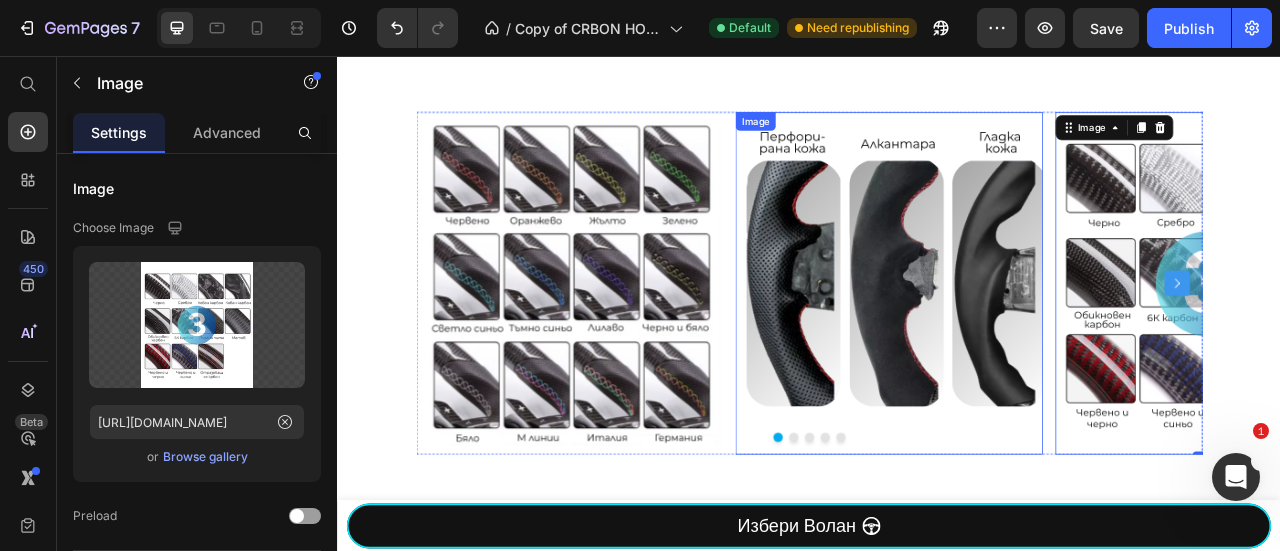 click at bounding box center (1038, 345) 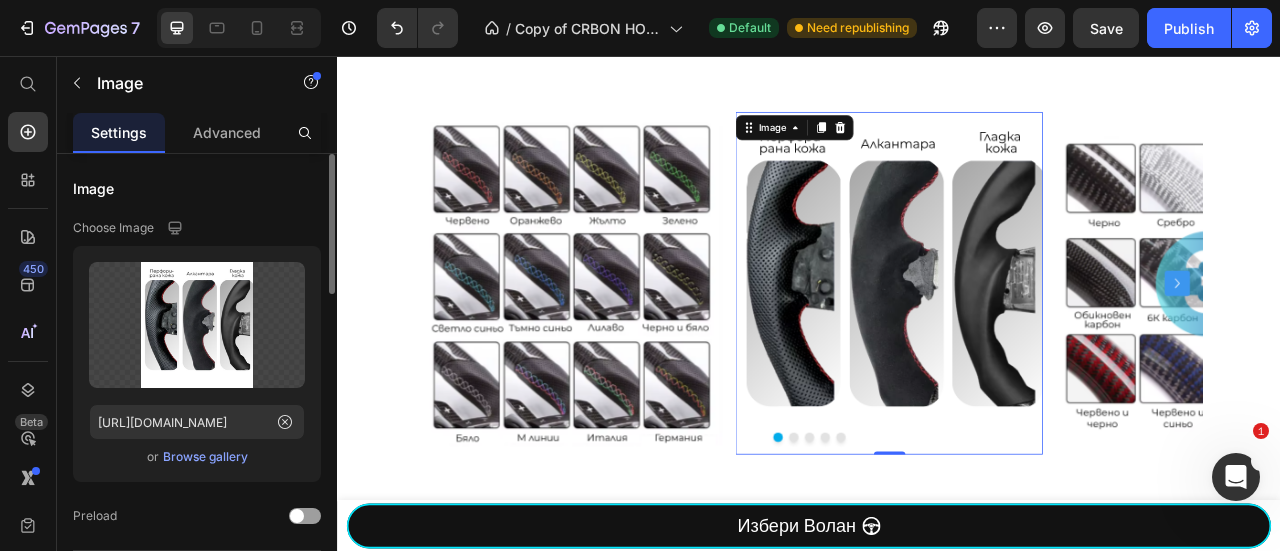 click on "Upload Image [URL][DOMAIN_NAME]  or   Browse gallery" 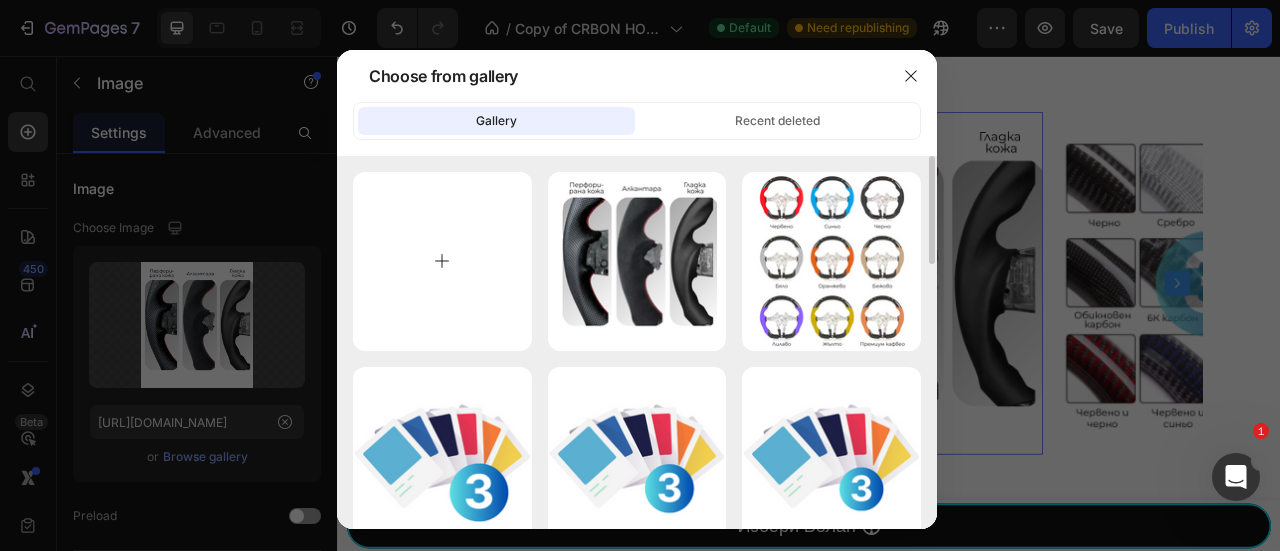 click at bounding box center [442, 261] 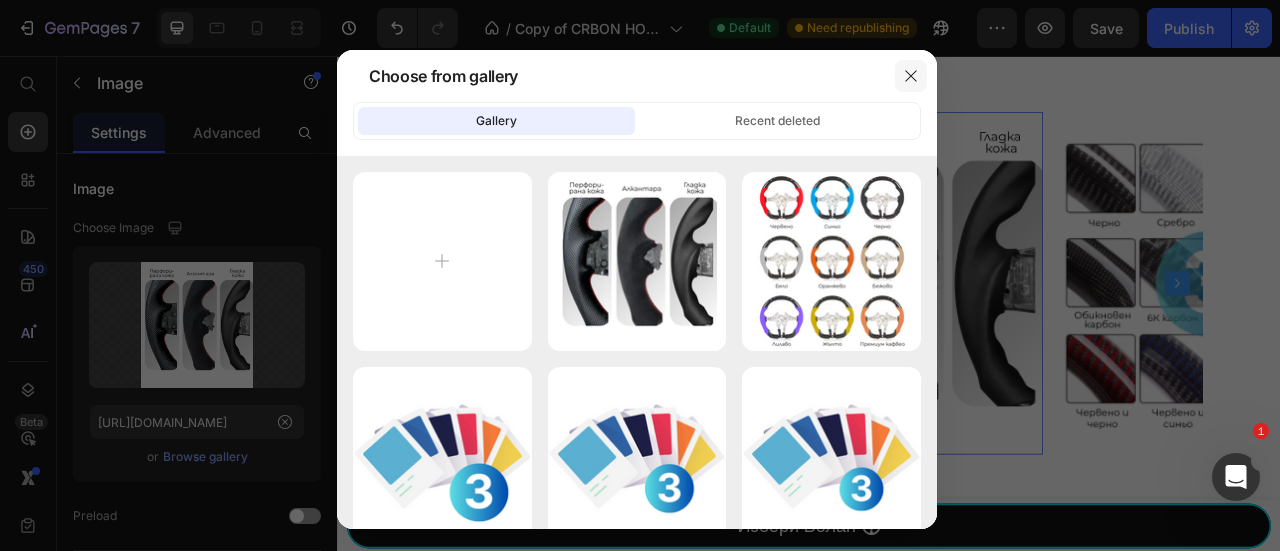 click 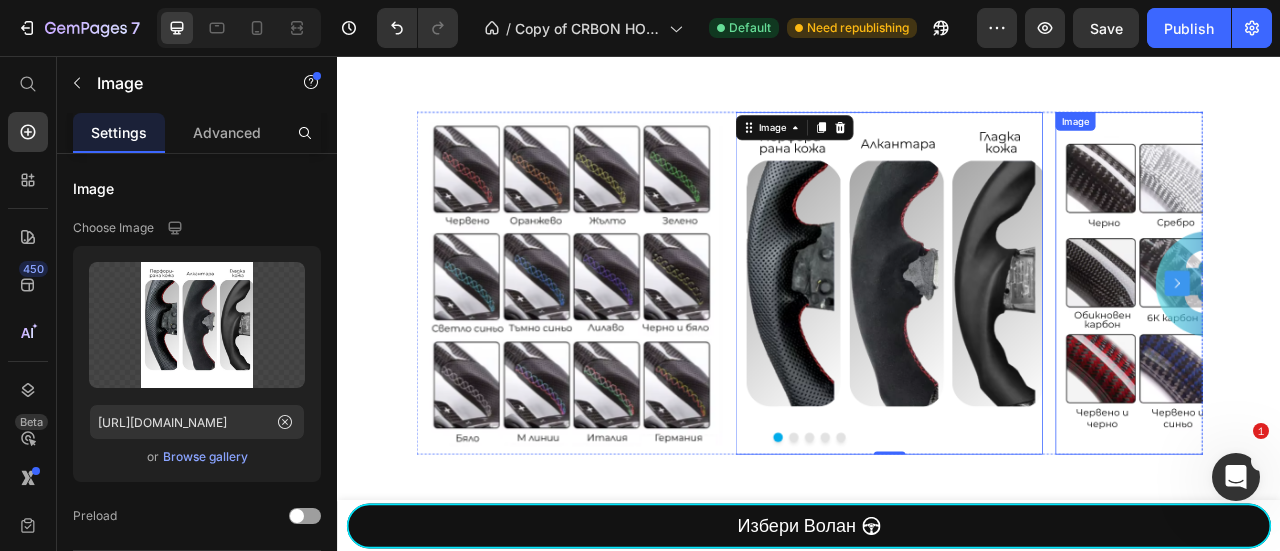 click at bounding box center [1445, 345] 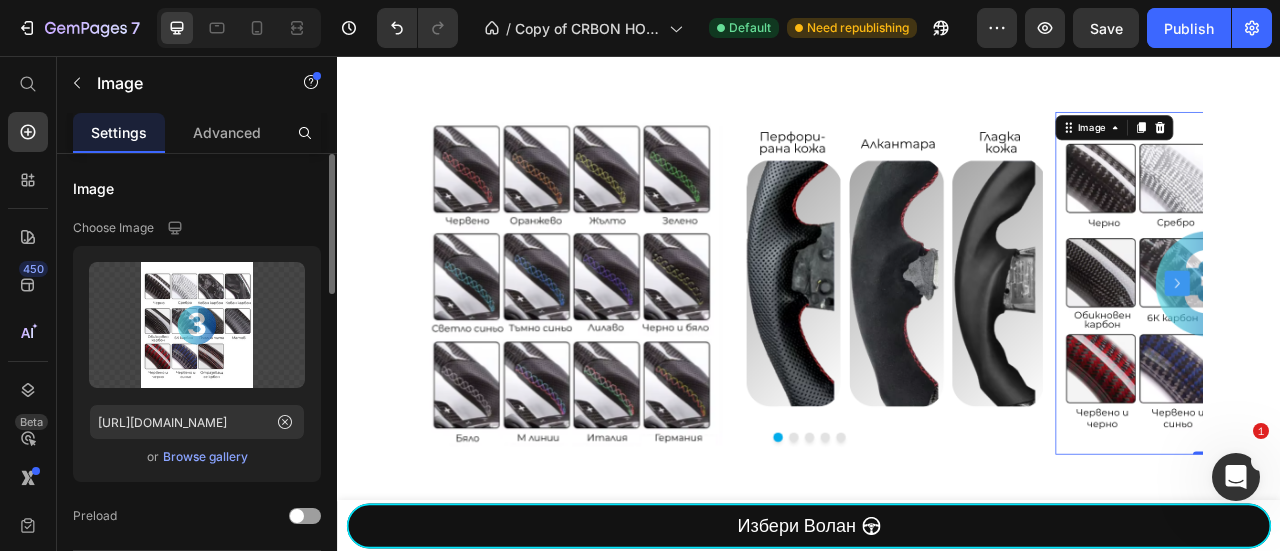 click on "Browse gallery" at bounding box center (205, 457) 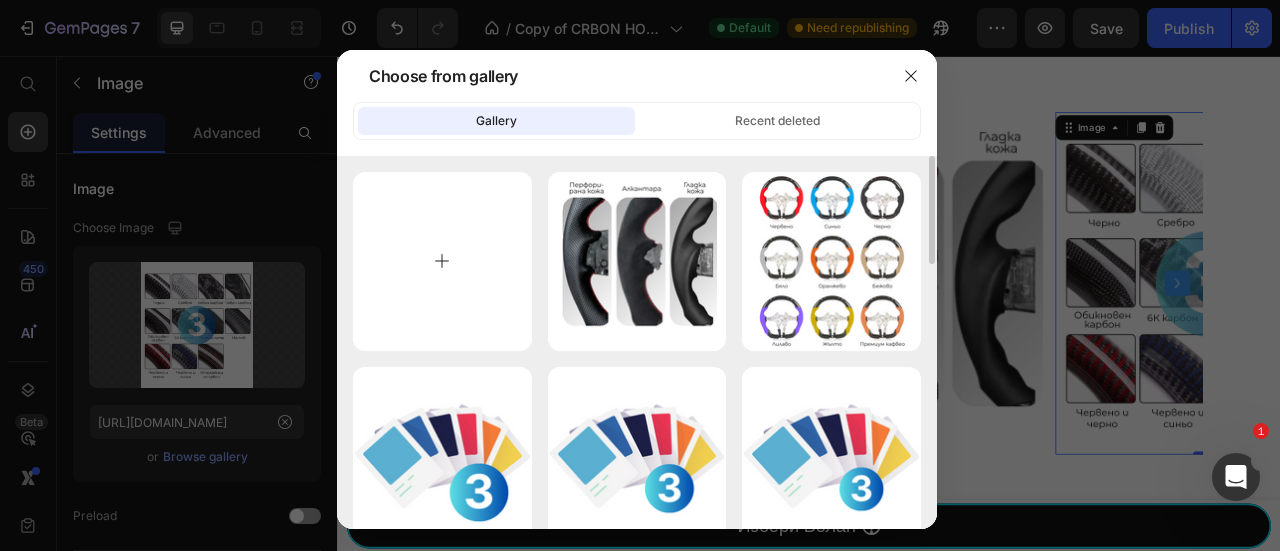 click at bounding box center [442, 261] 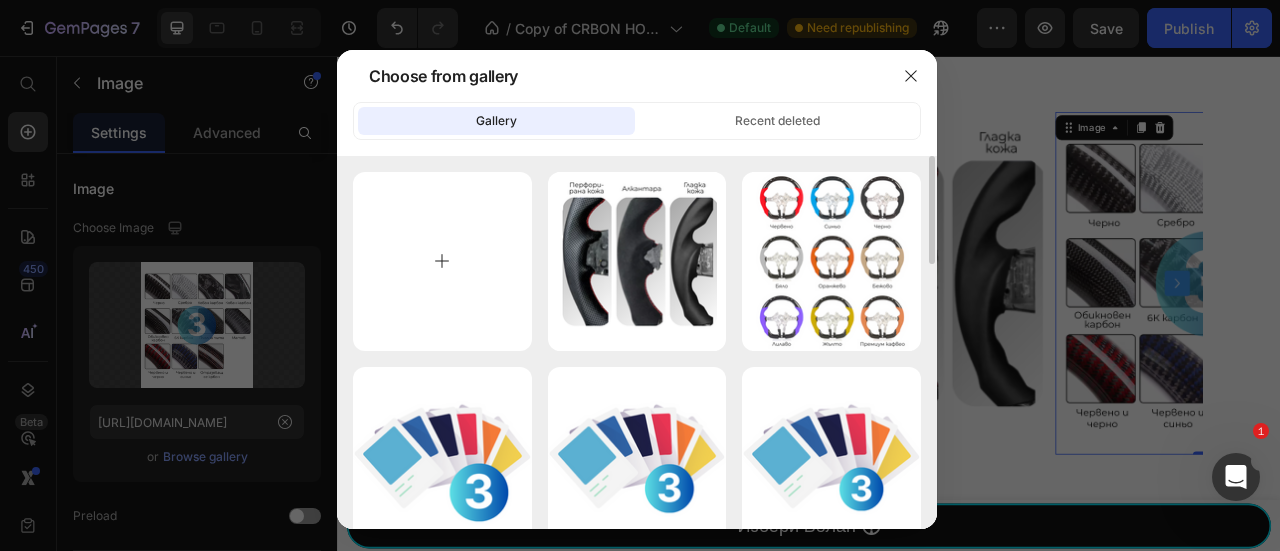 type on "C:\fakepath\4.png" 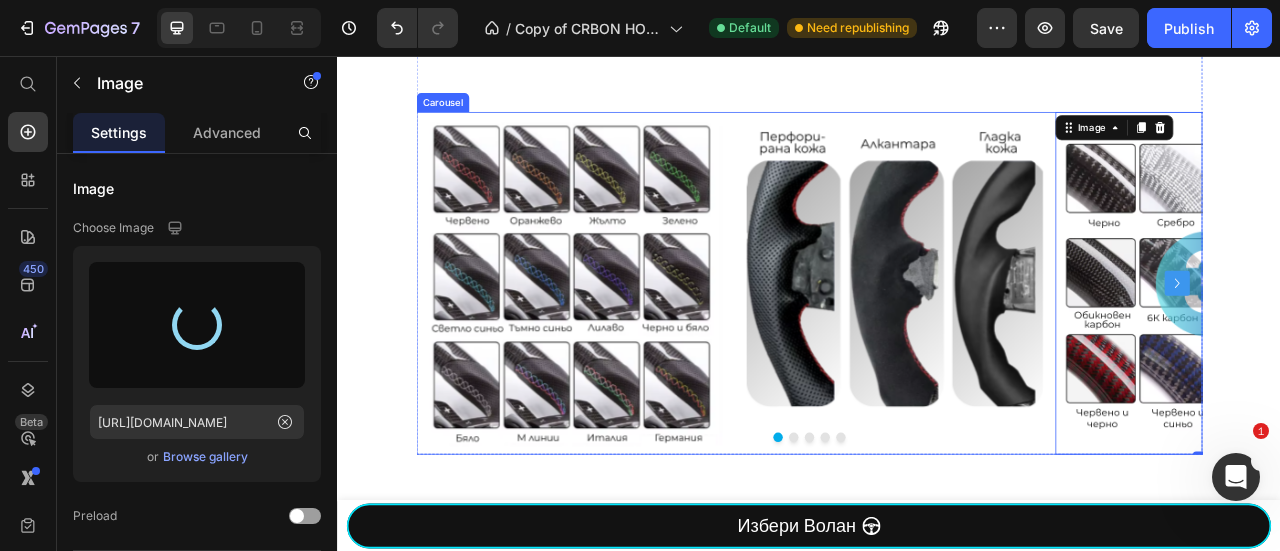 type on "[URL][DOMAIN_NAME]" 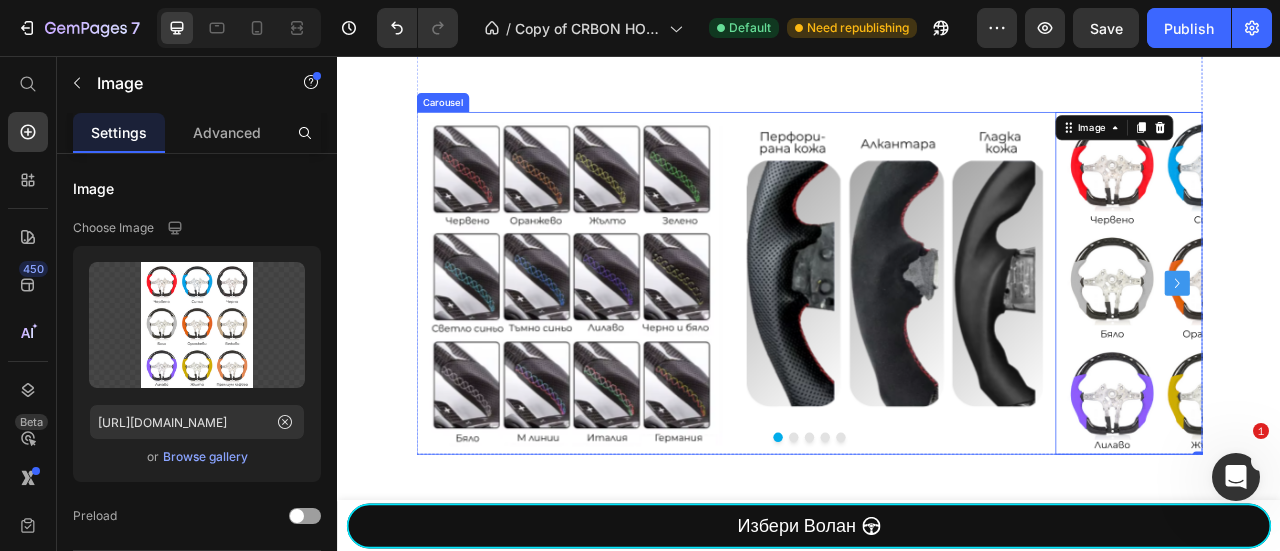 click 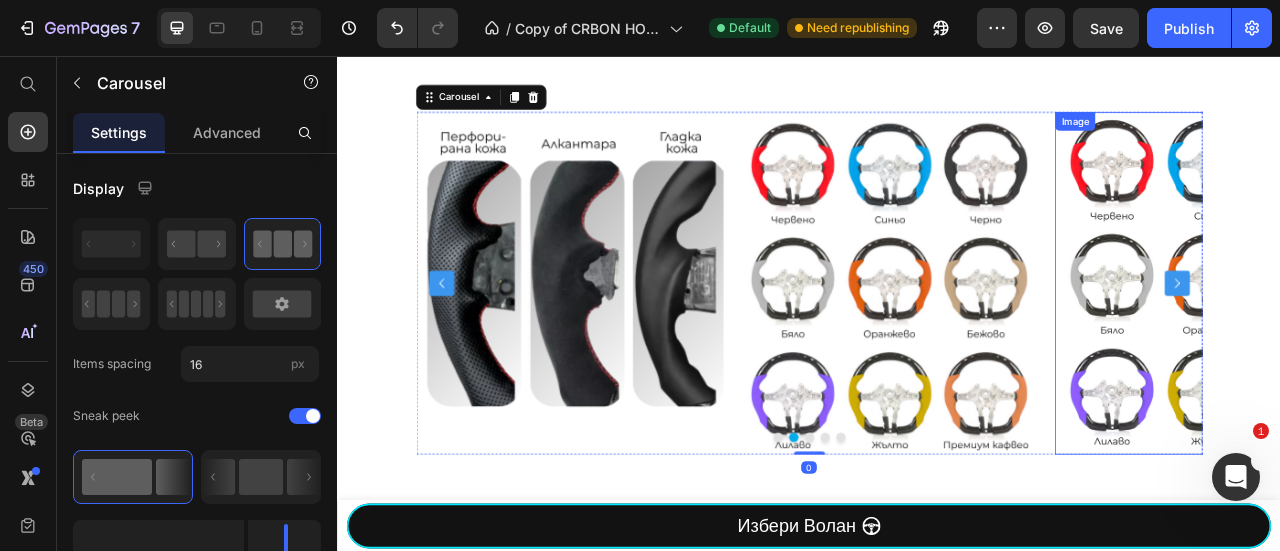 click at bounding box center [1445, 345] 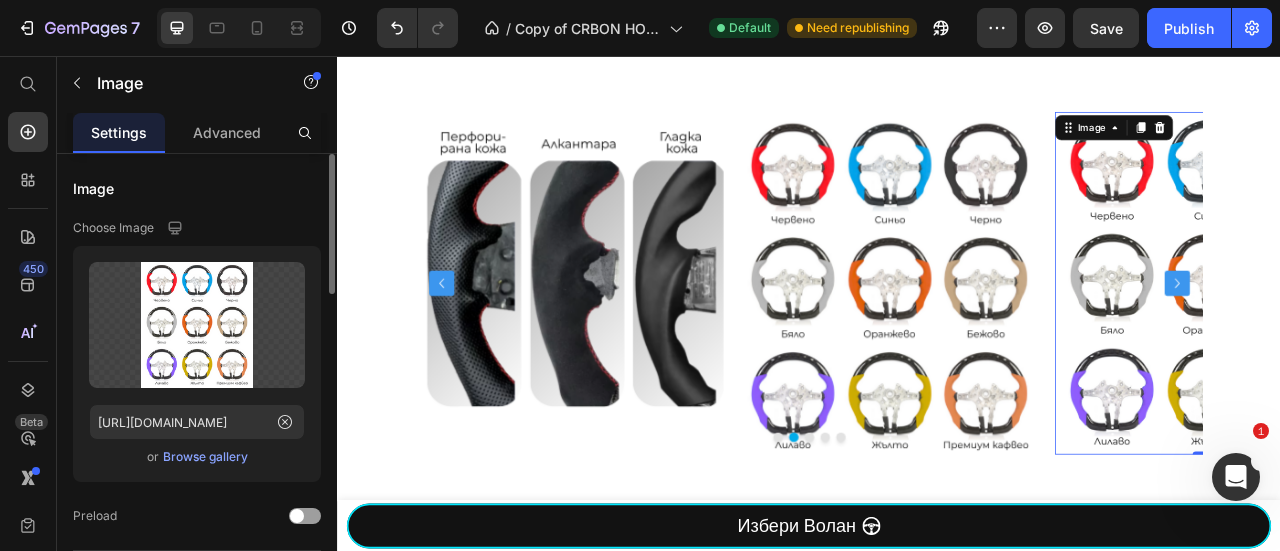 click on "Browse gallery" at bounding box center (205, 457) 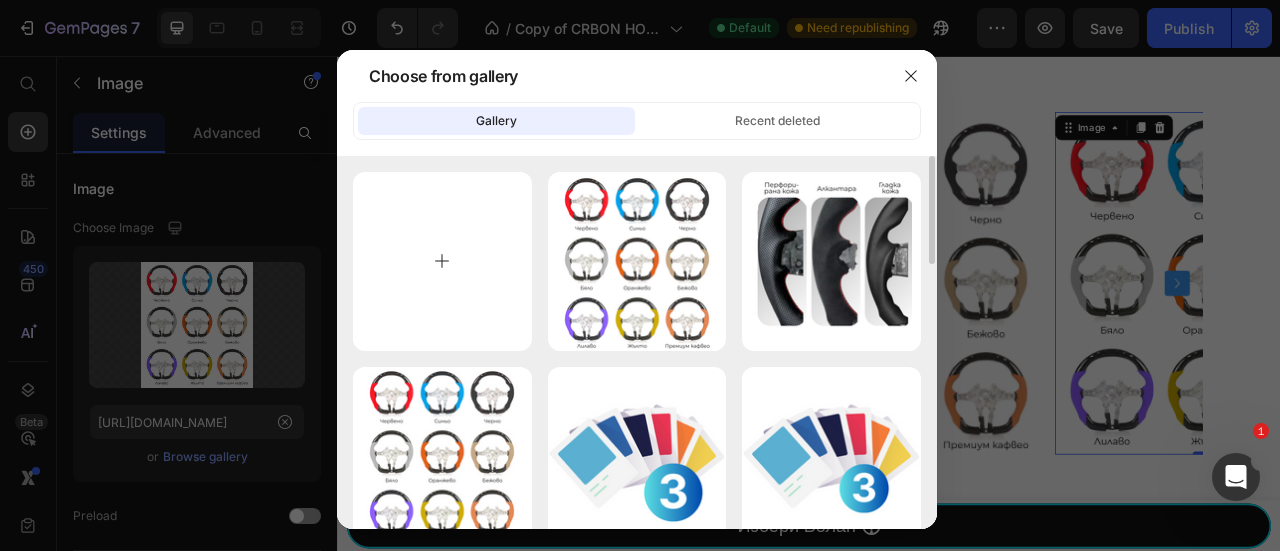click at bounding box center (442, 261) 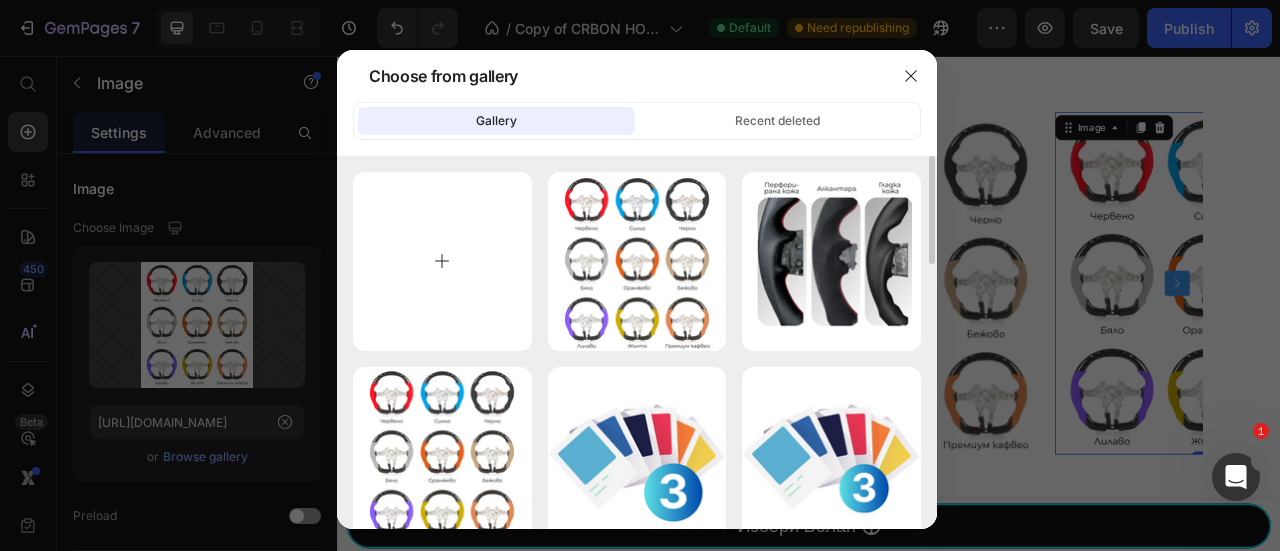 type on "C:\fakepath\2.png" 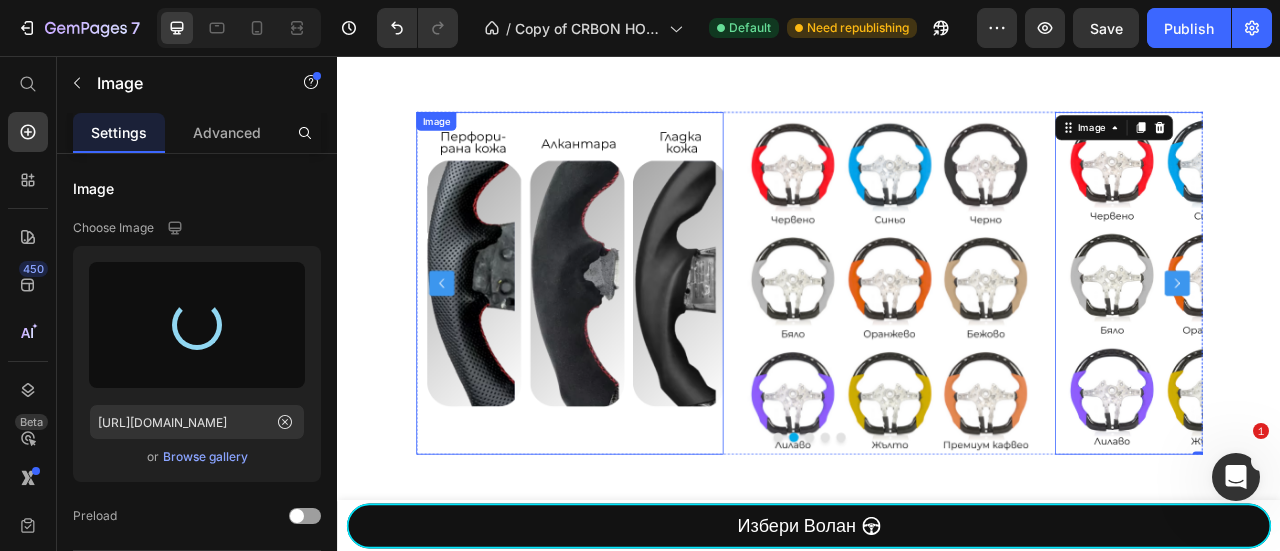 click at bounding box center [632, 345] 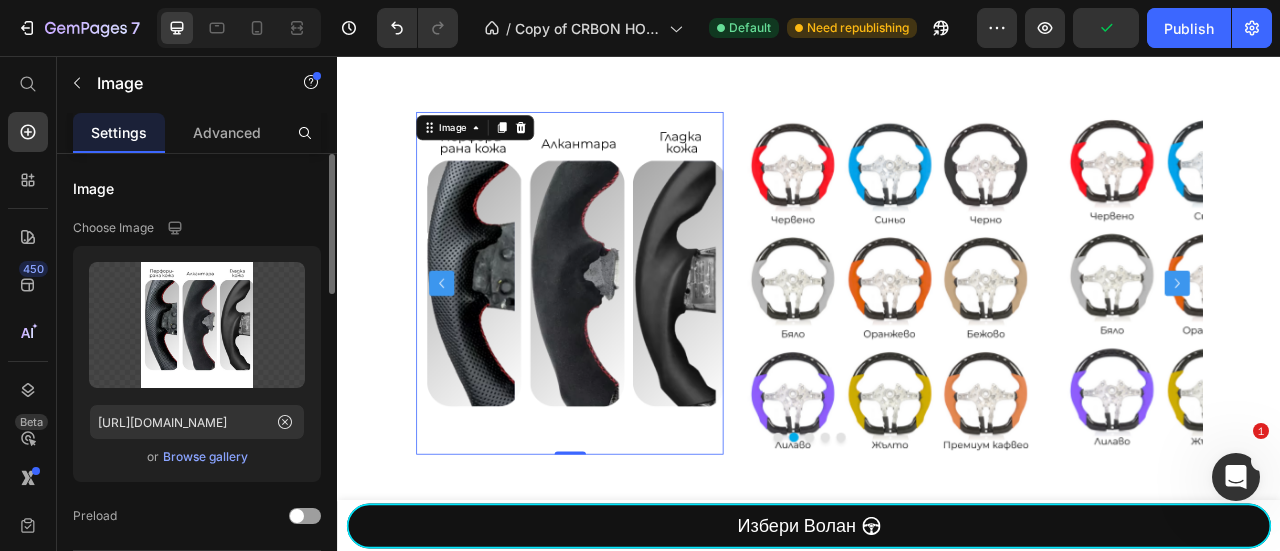 click on "Browse gallery" at bounding box center [205, 457] 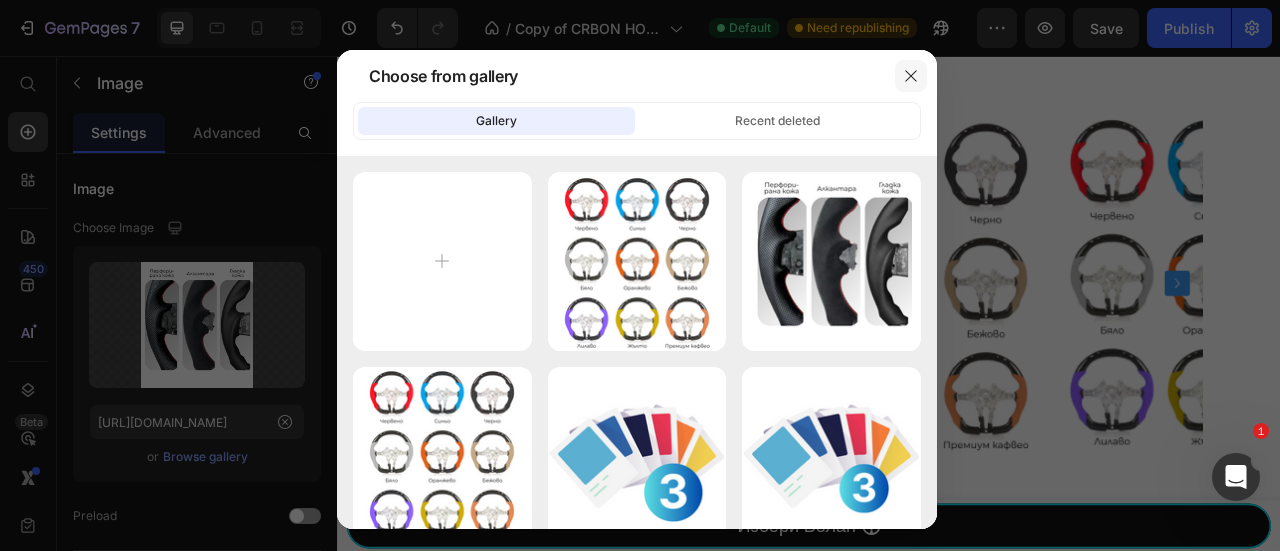 click at bounding box center [911, 76] 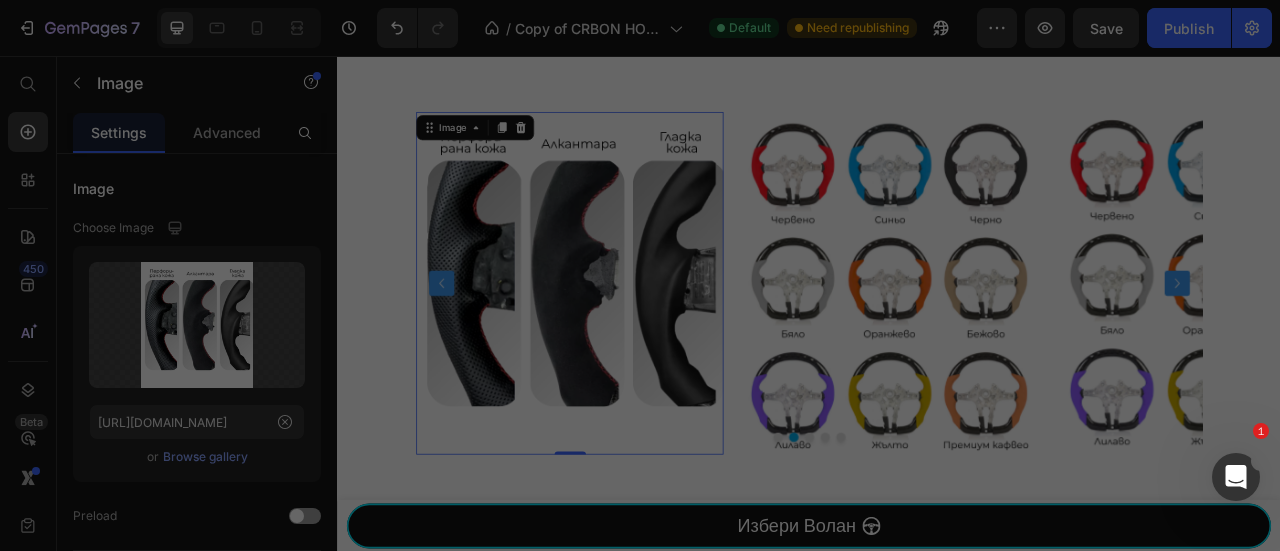 click at bounding box center [1445, 345] 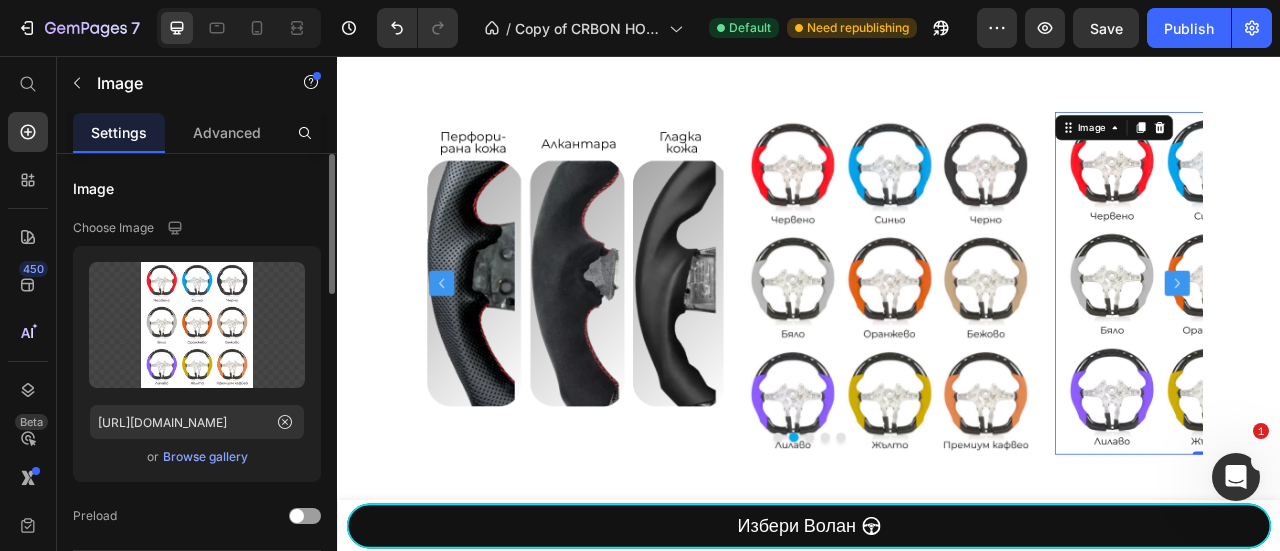 click on "Browse gallery" at bounding box center (205, 457) 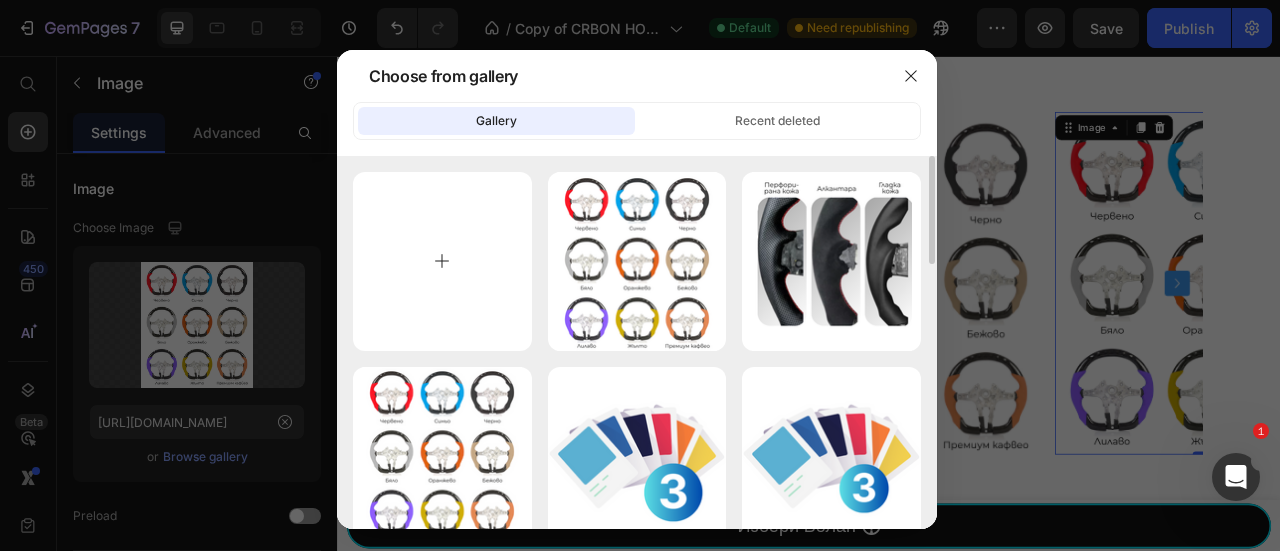 click at bounding box center [442, 261] 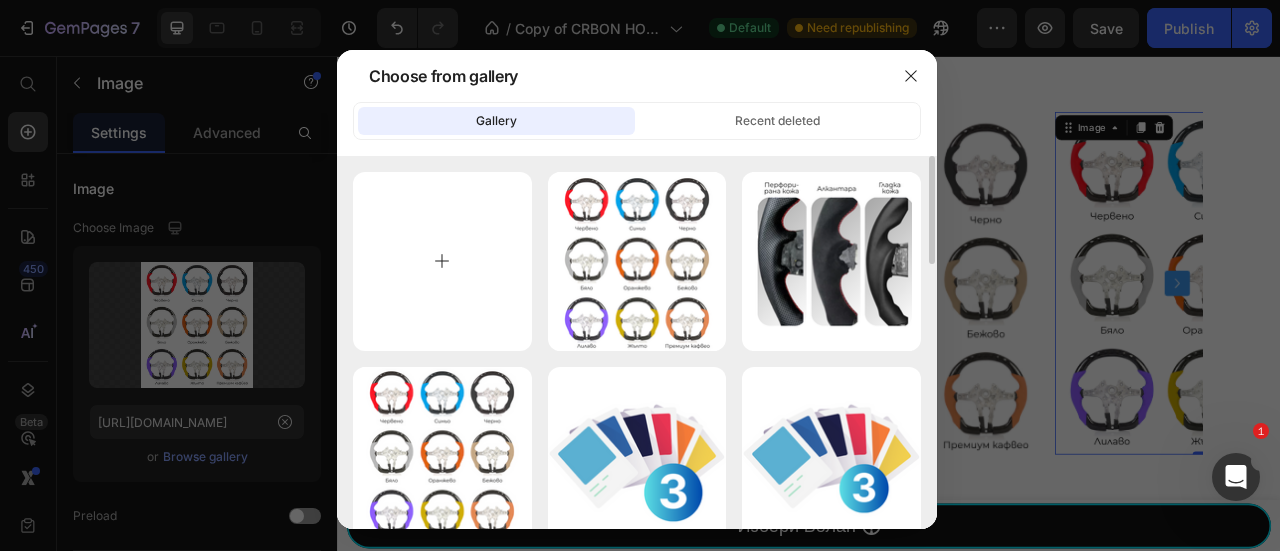 type on "C:\fakepath\2.png" 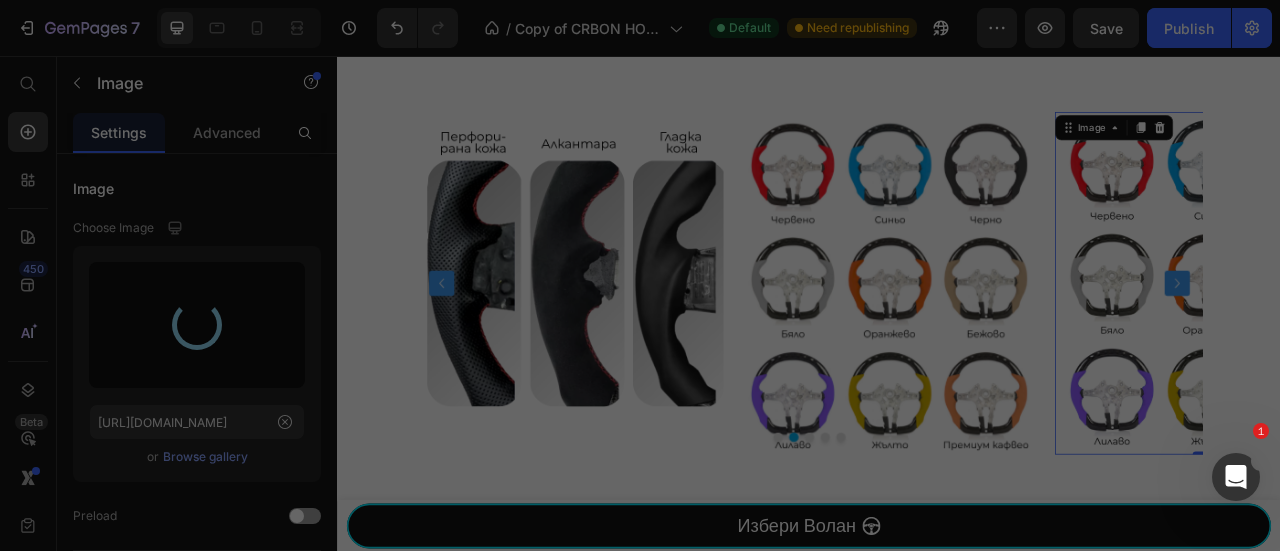 type on "[URL][DOMAIN_NAME]" 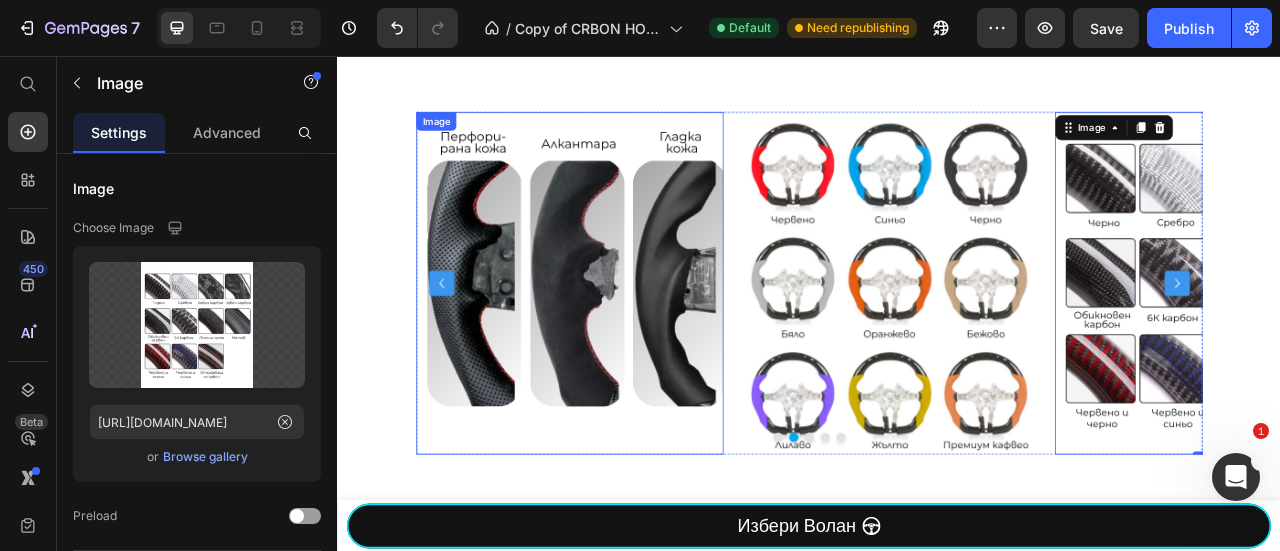 click at bounding box center (632, 345) 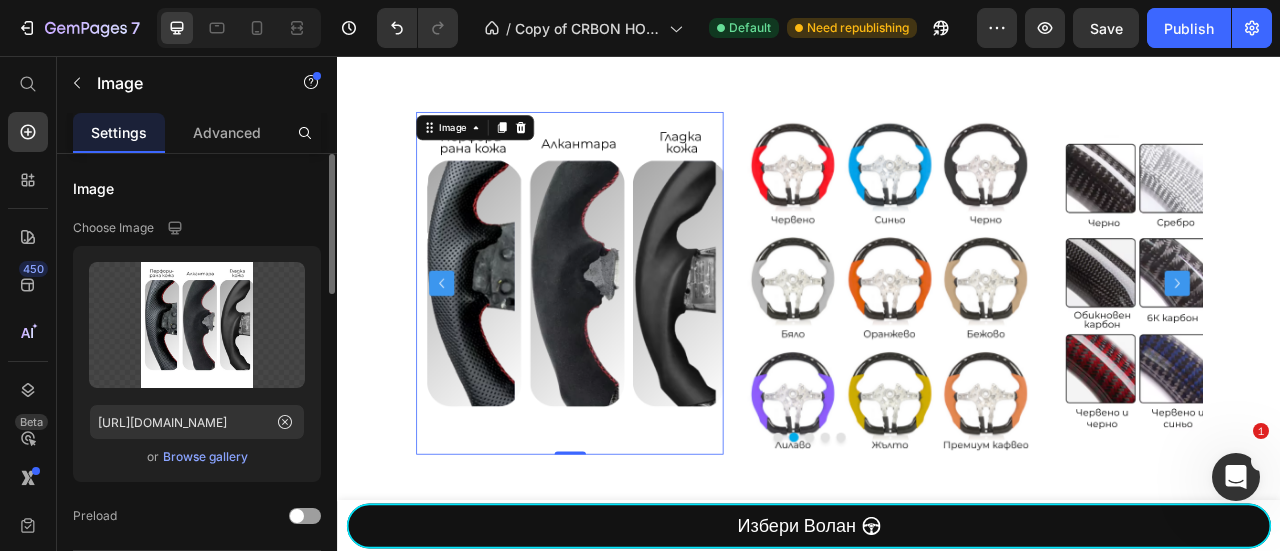 click on "Browse gallery" at bounding box center (205, 457) 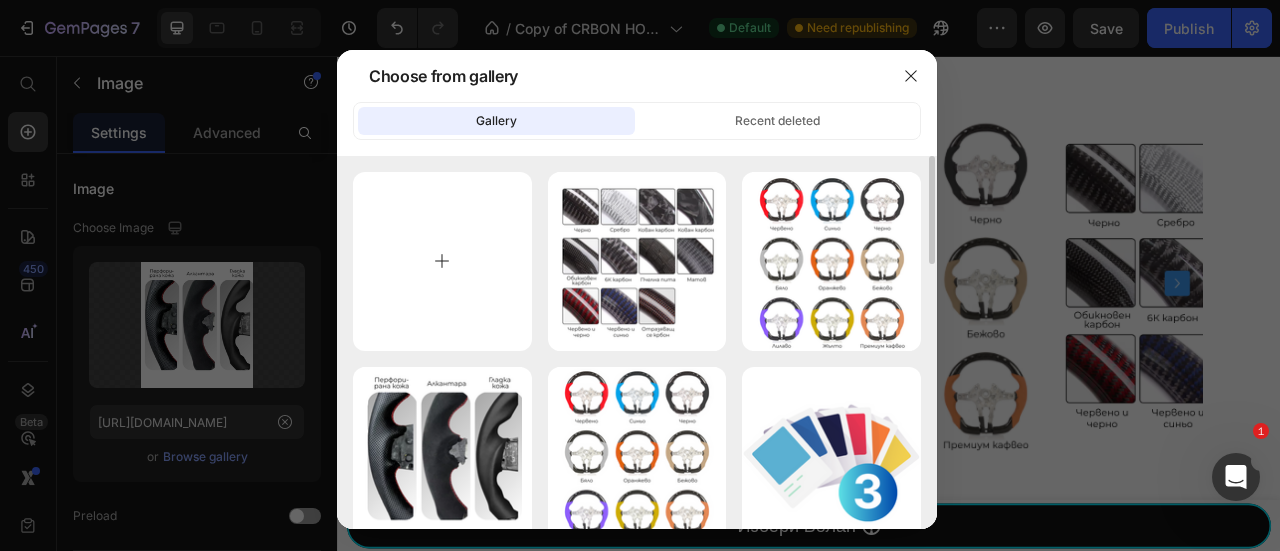 click at bounding box center [442, 261] 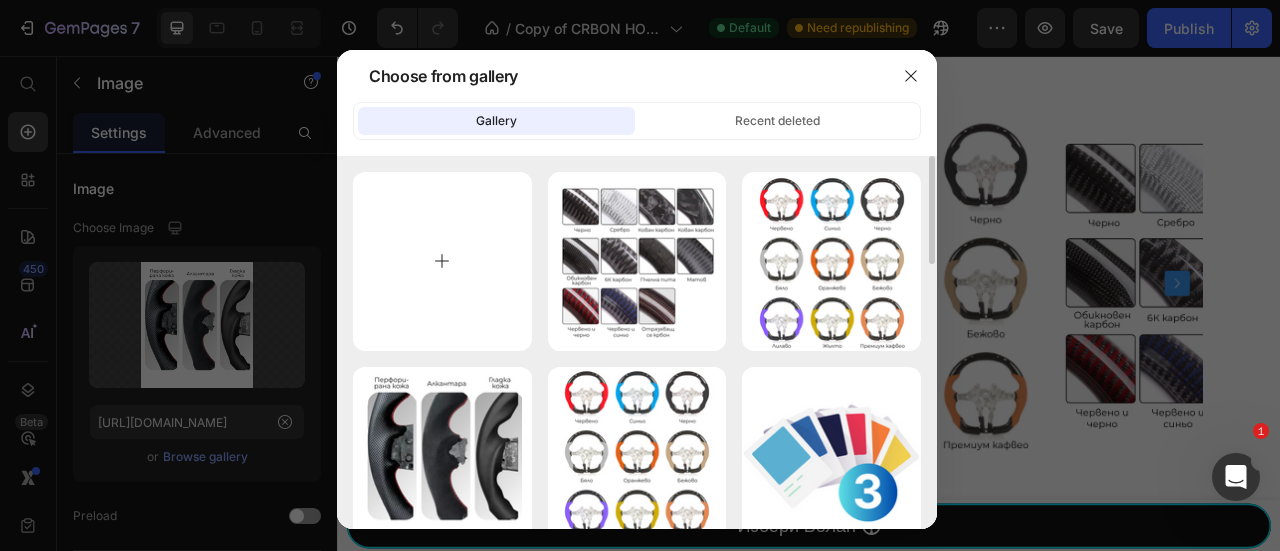 type on "C:\fakepath\червен (10).png" 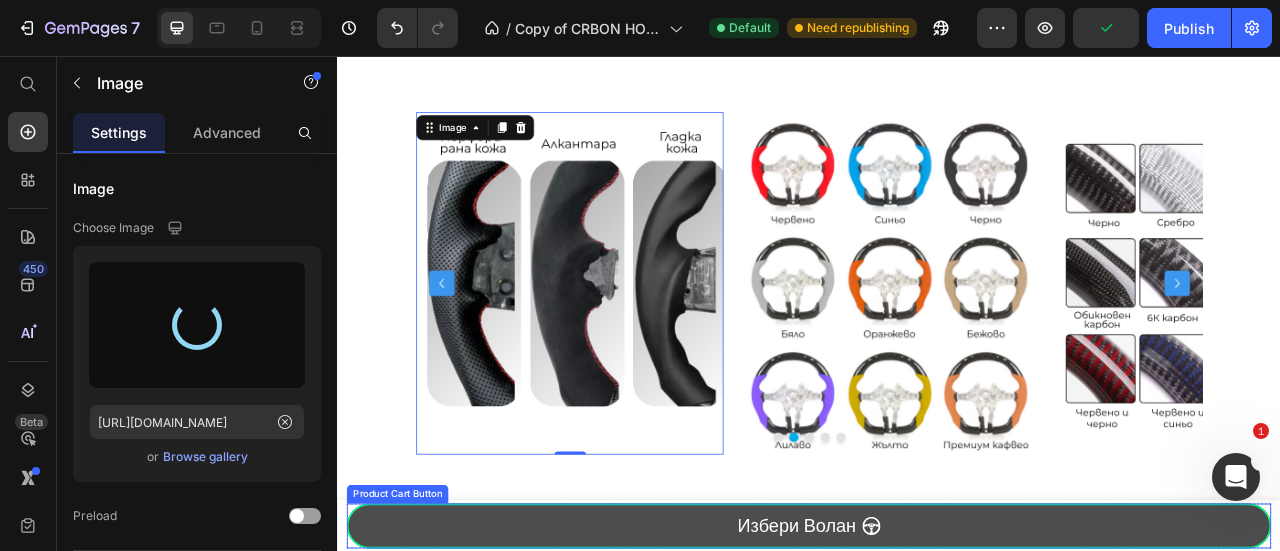 type on "[URL][DOMAIN_NAME]" 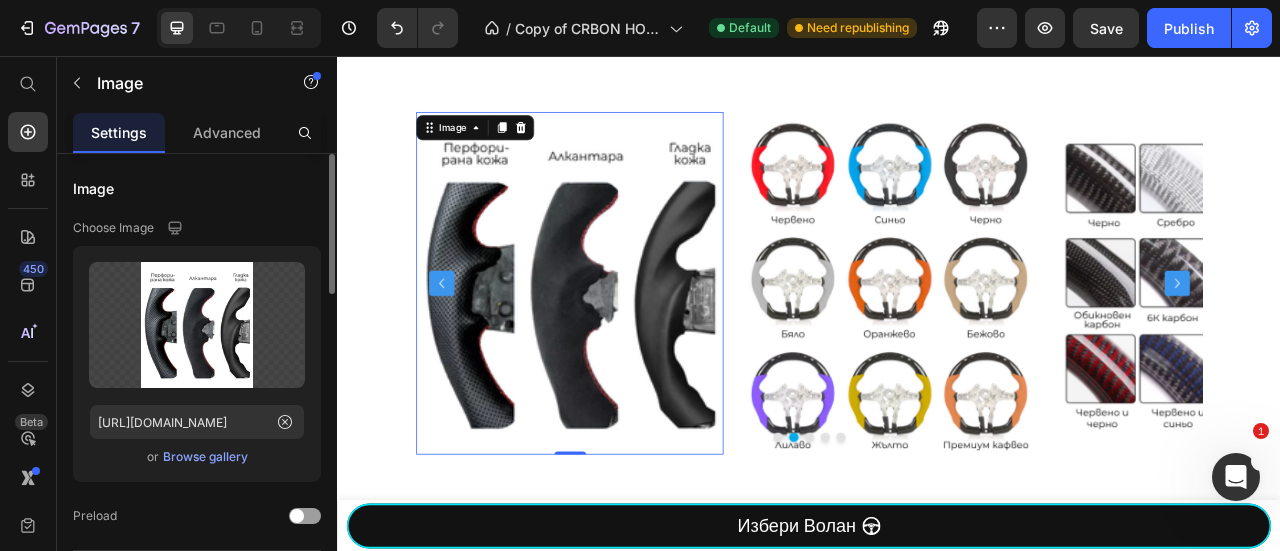 click on "Browse gallery" at bounding box center [205, 457] 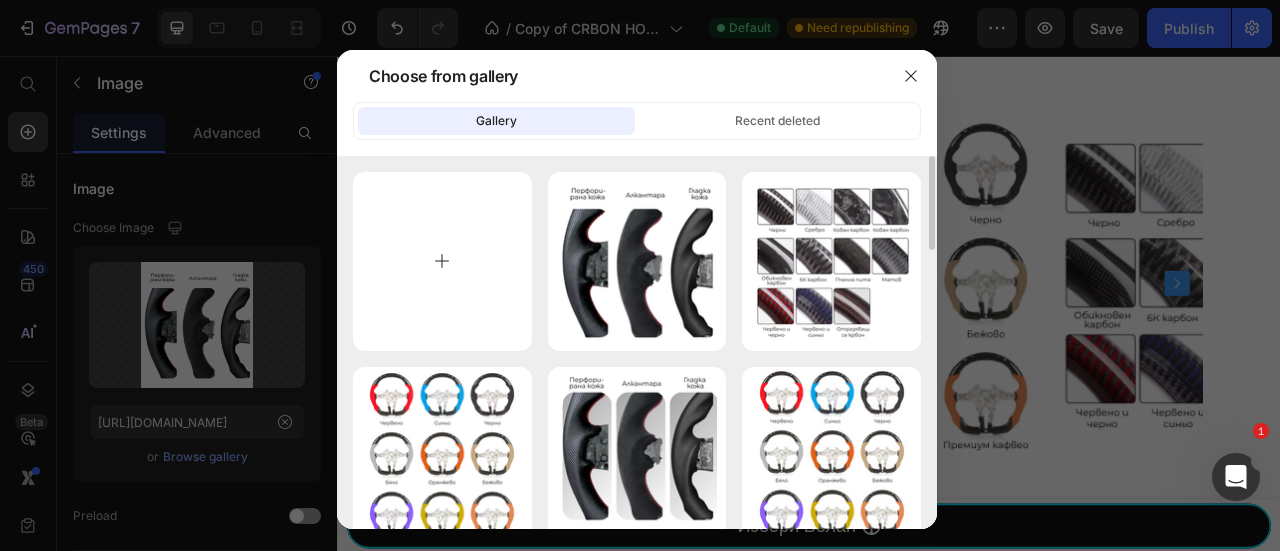 click at bounding box center (442, 261) 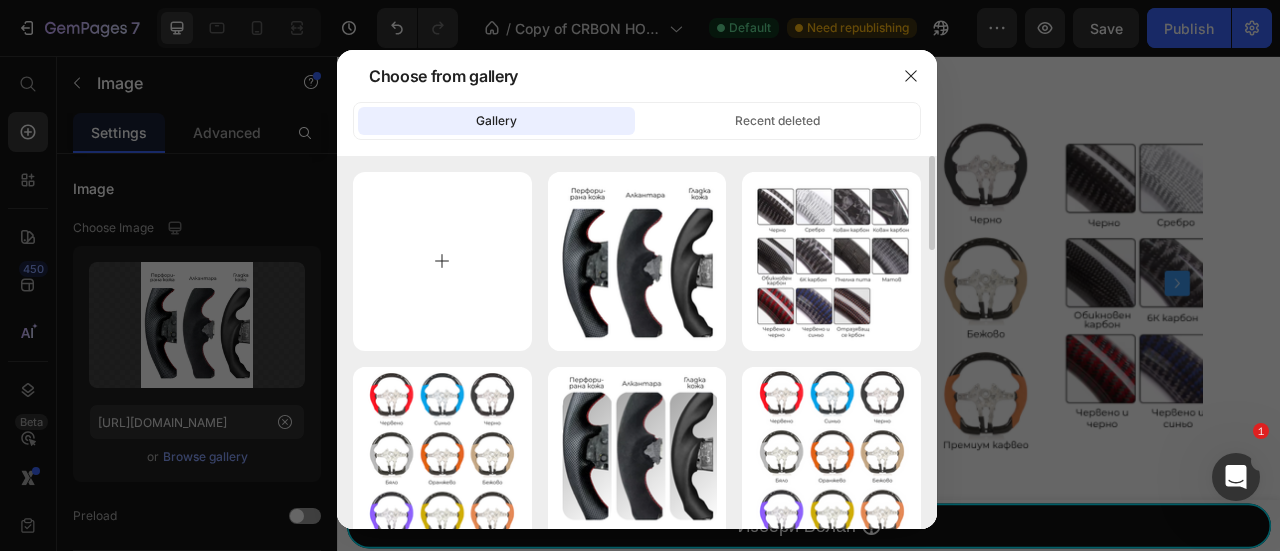 type on "C:\fakepath\червен (11).png" 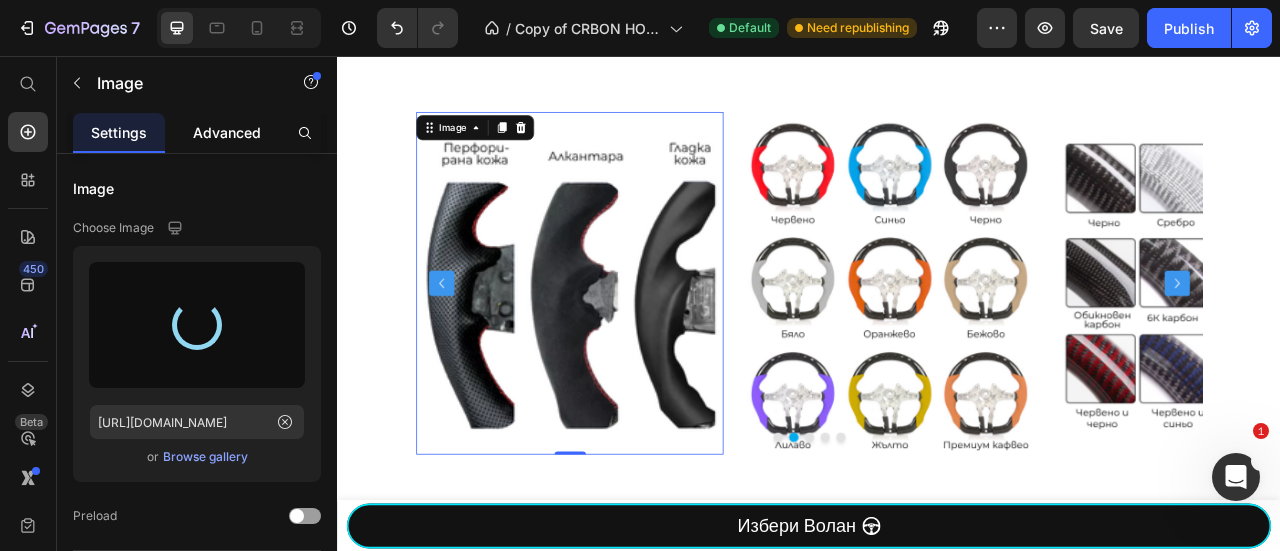 type on "[URL][DOMAIN_NAME]" 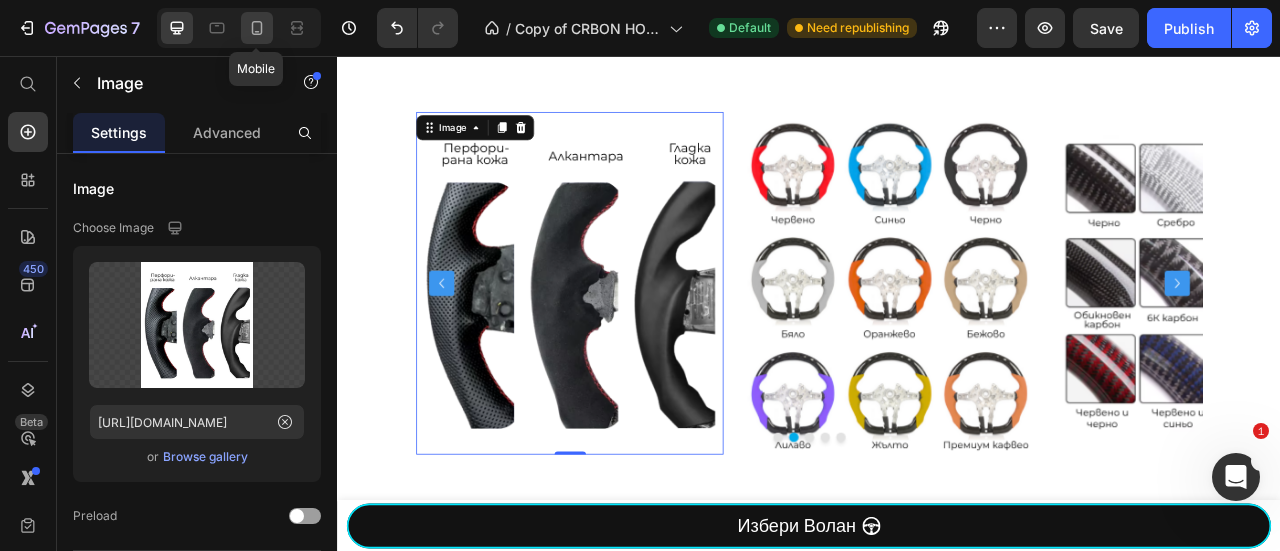 click 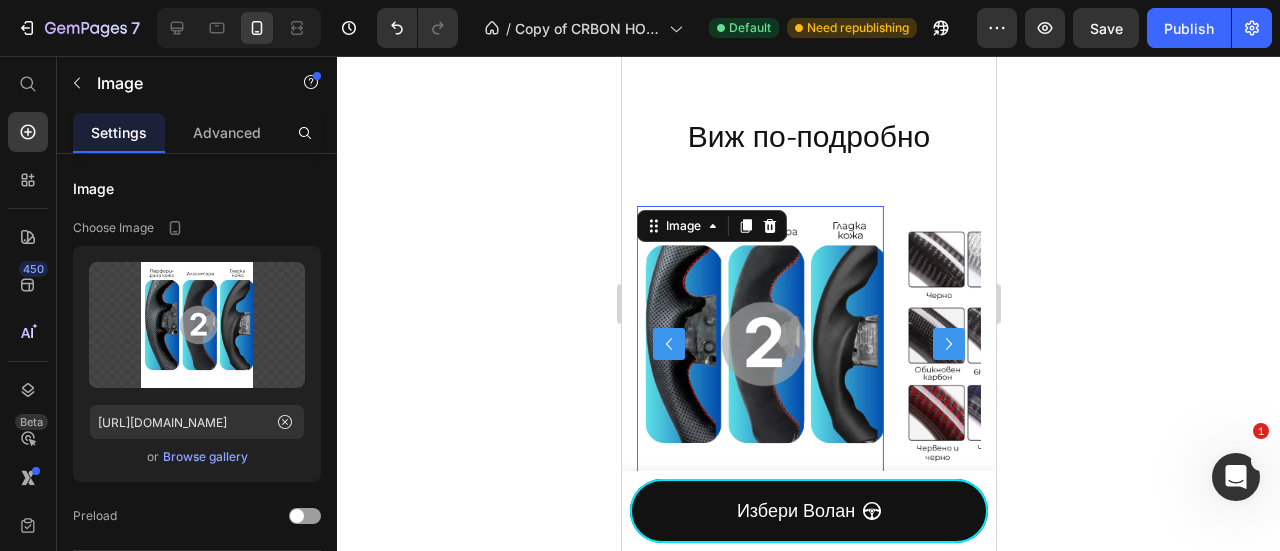 scroll, scrollTop: 2298, scrollLeft: 0, axis: vertical 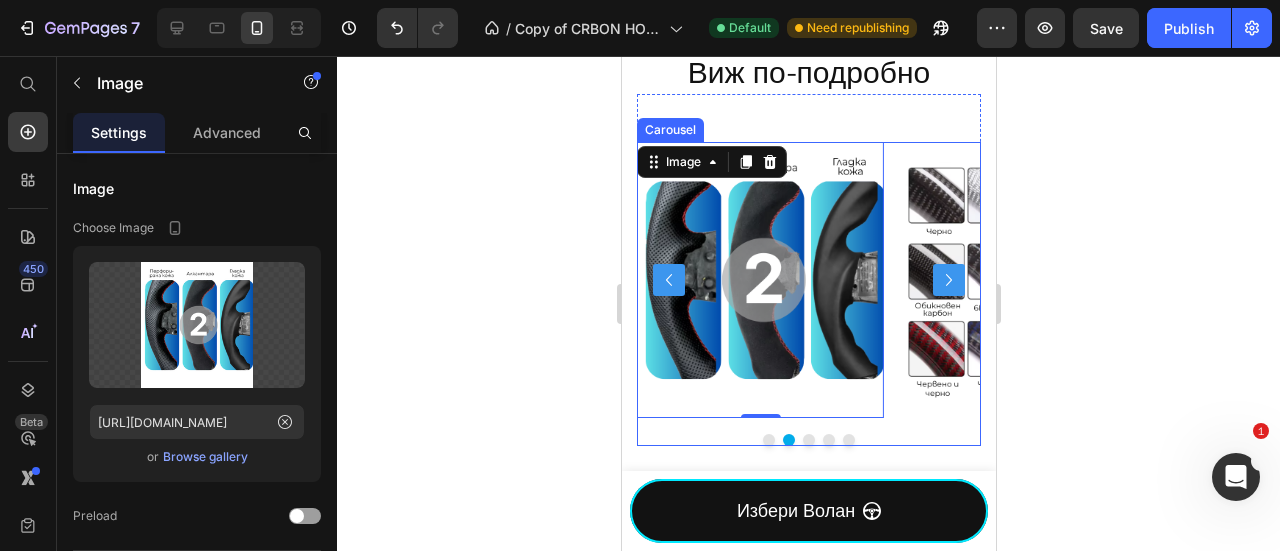 click 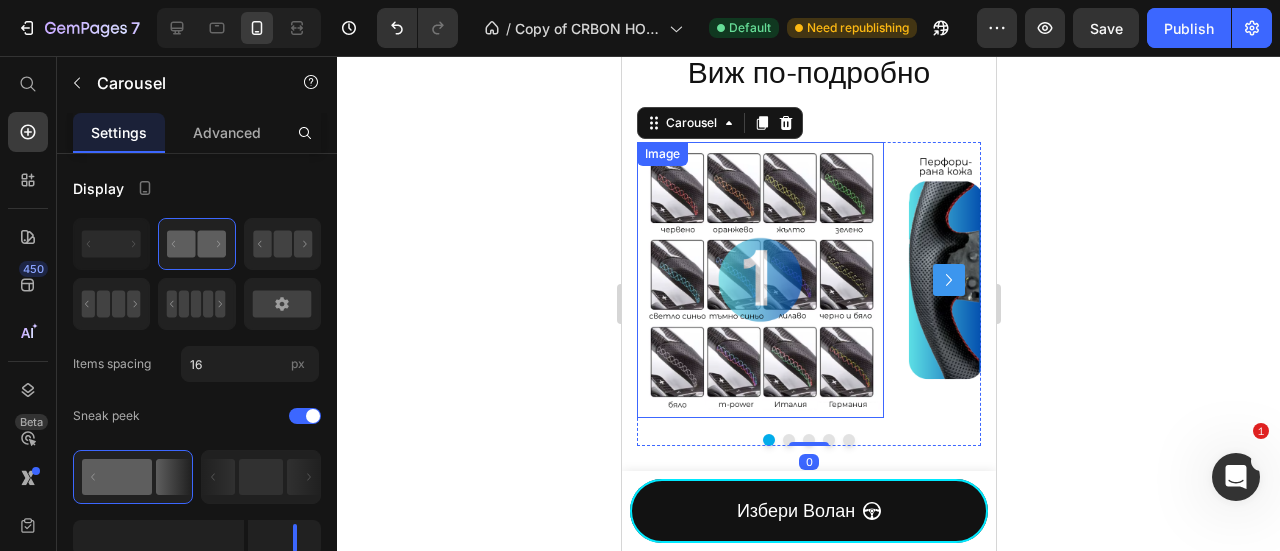click at bounding box center [759, 280] 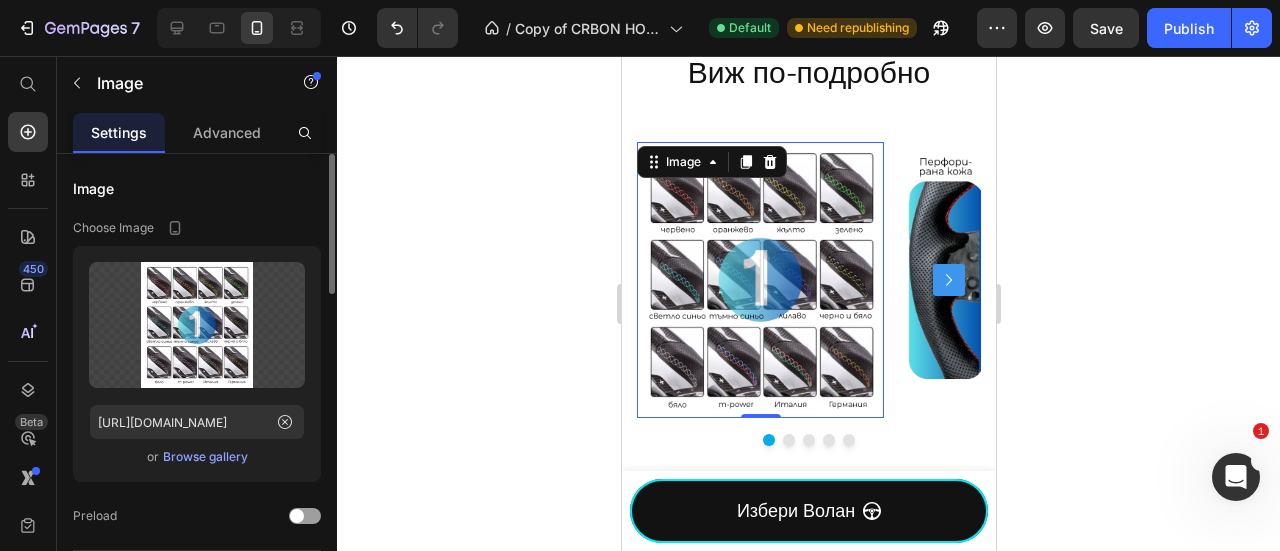 click on "Browse gallery" at bounding box center [205, 457] 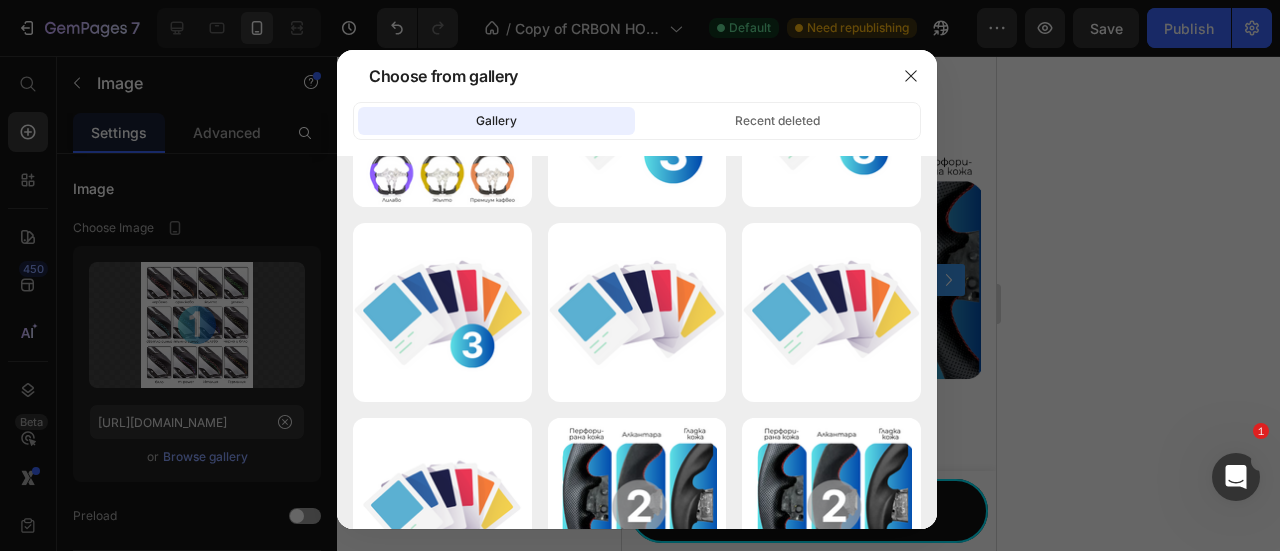 scroll, scrollTop: 0, scrollLeft: 0, axis: both 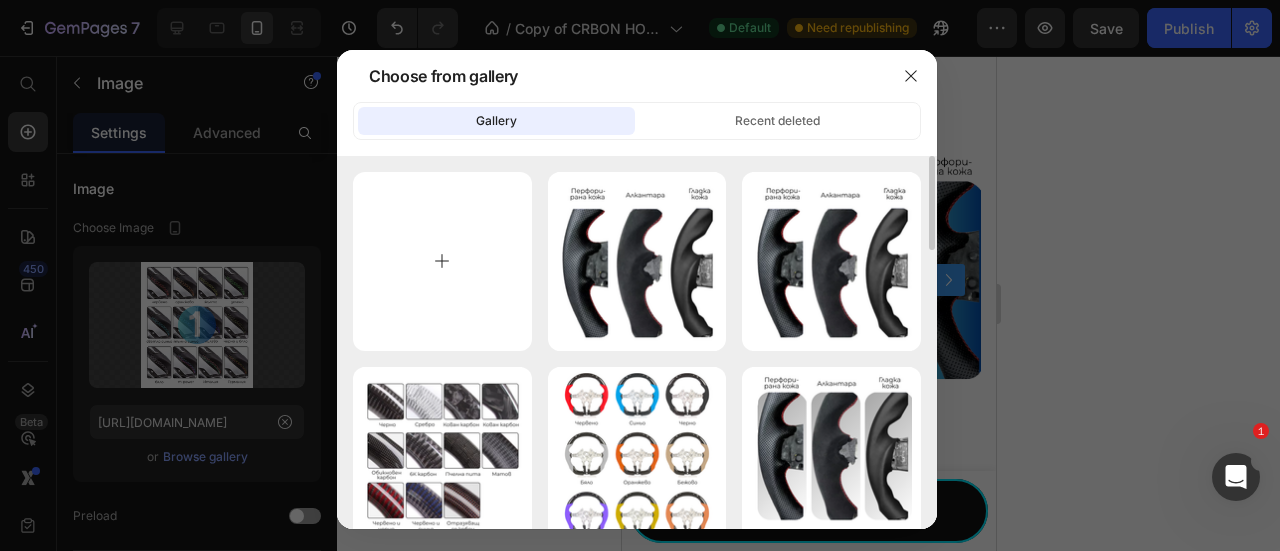 click at bounding box center [442, 261] 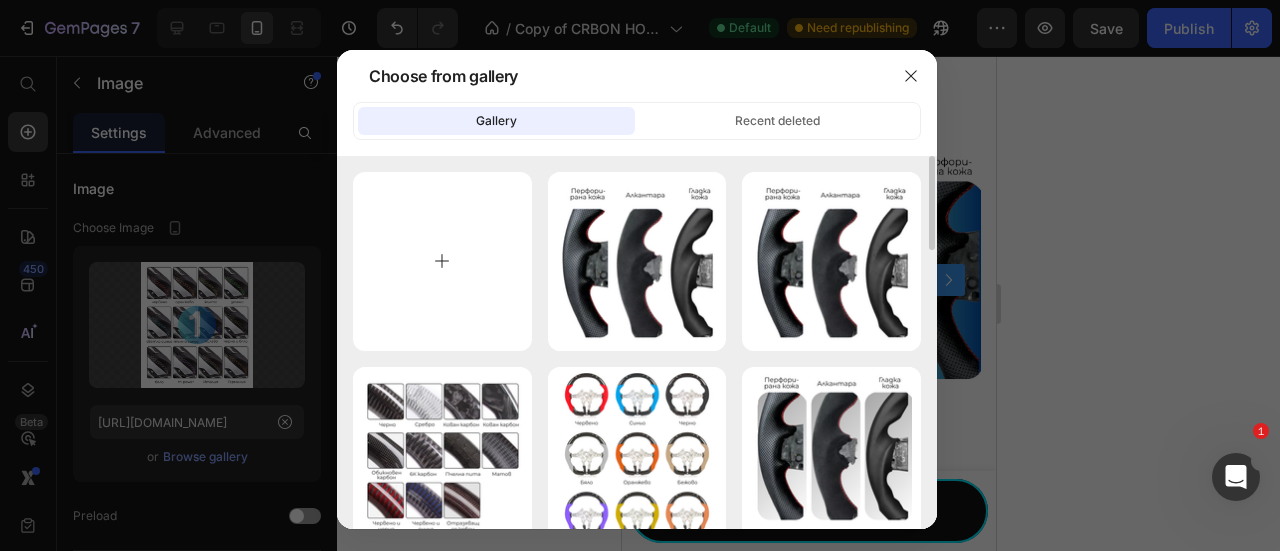type on "C:\fakepath\1.png" 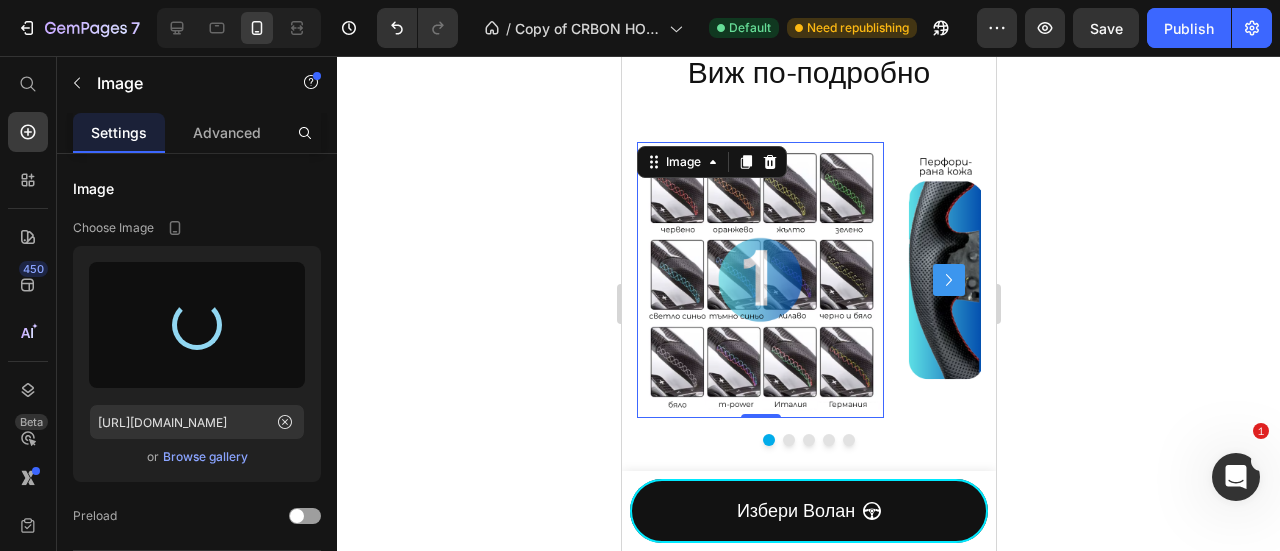type on "[URL][DOMAIN_NAME]" 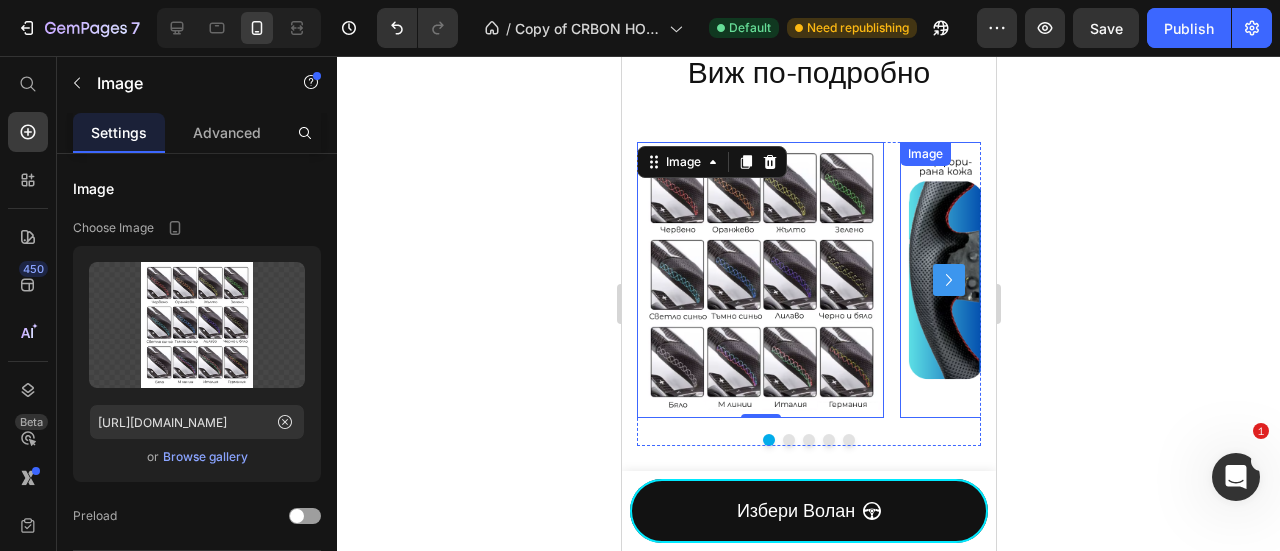 click at bounding box center (1022, 280) 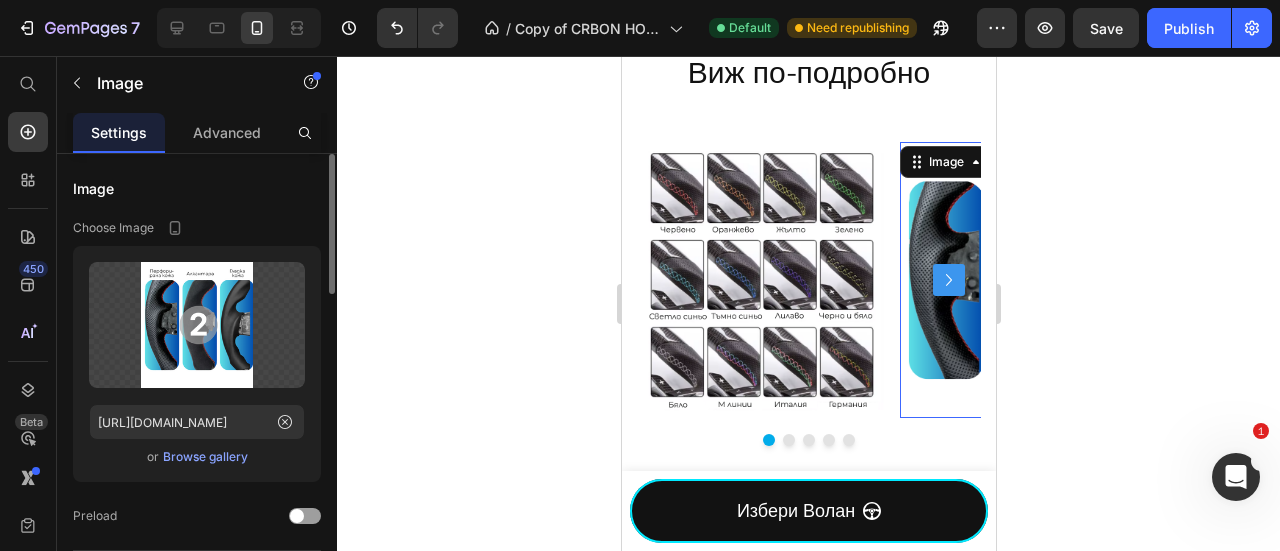 click on "Browse gallery" at bounding box center (205, 457) 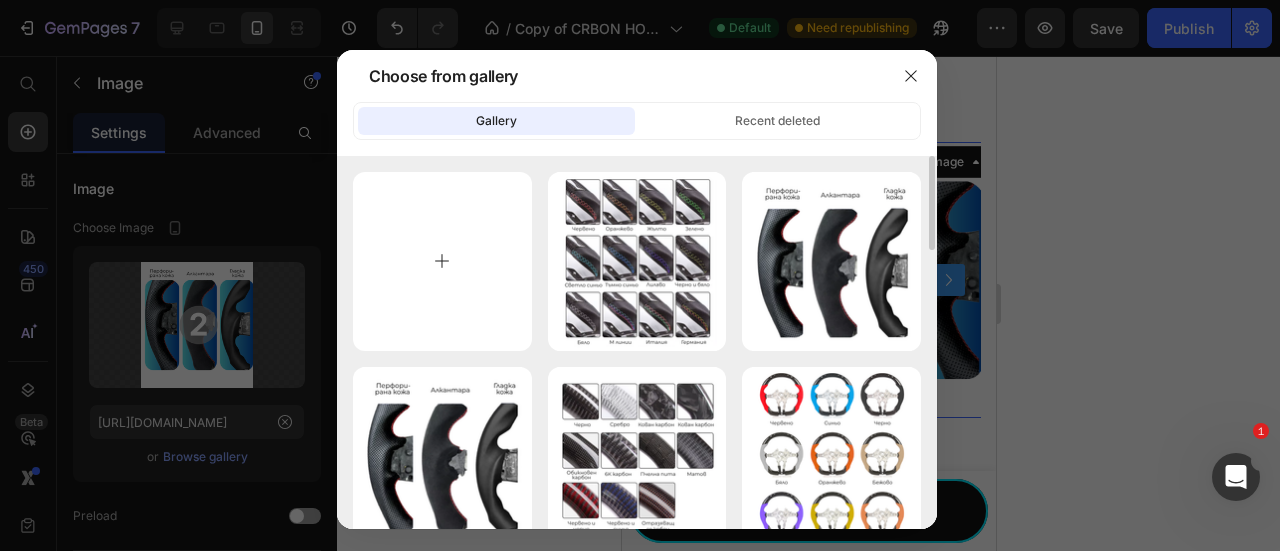 click at bounding box center [442, 261] 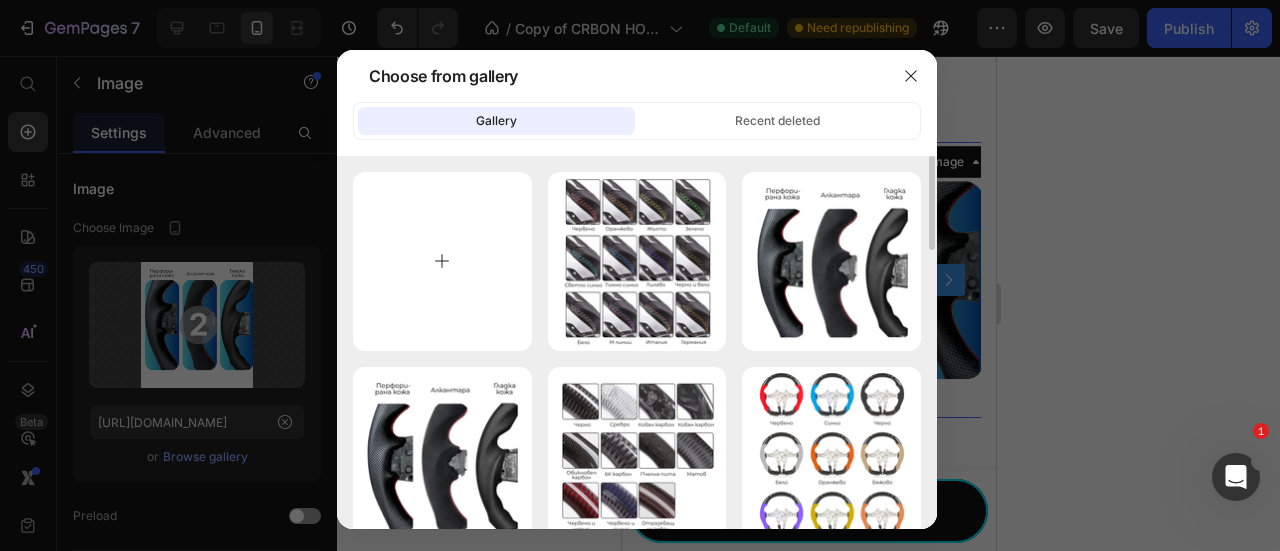 type on "C:\fakepath\2.png" 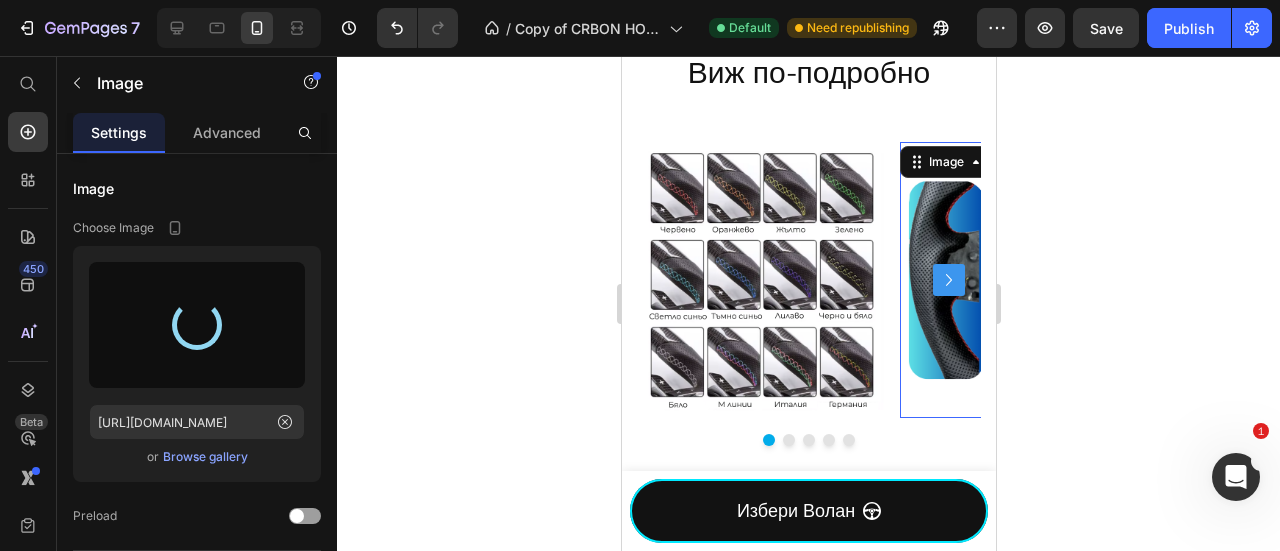 type on "[URL][DOMAIN_NAME]" 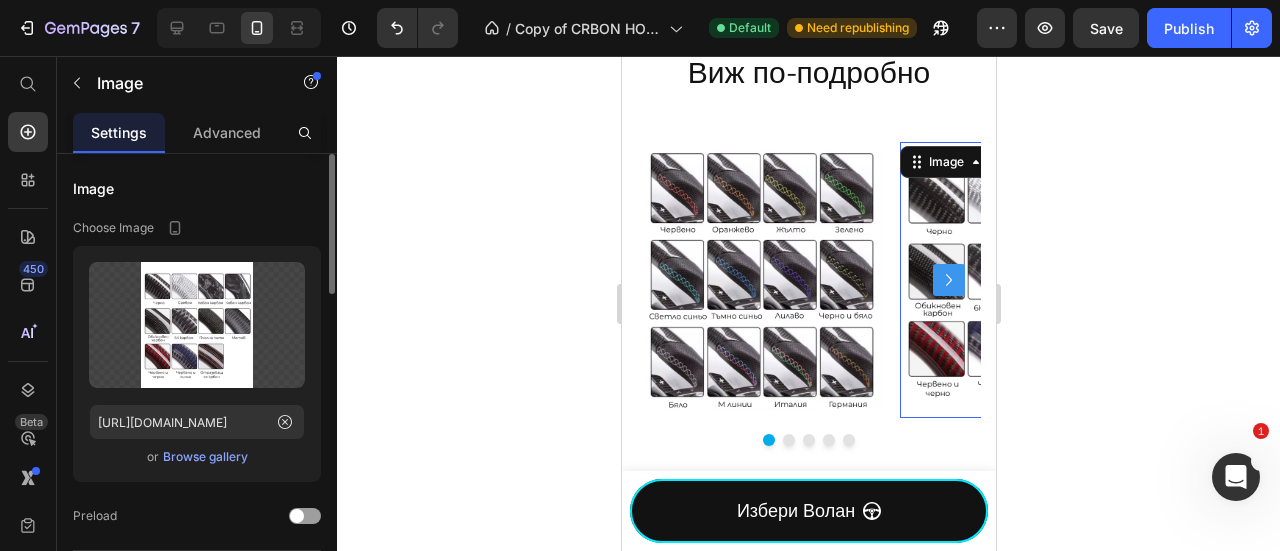 click on "Browse gallery" at bounding box center (205, 457) 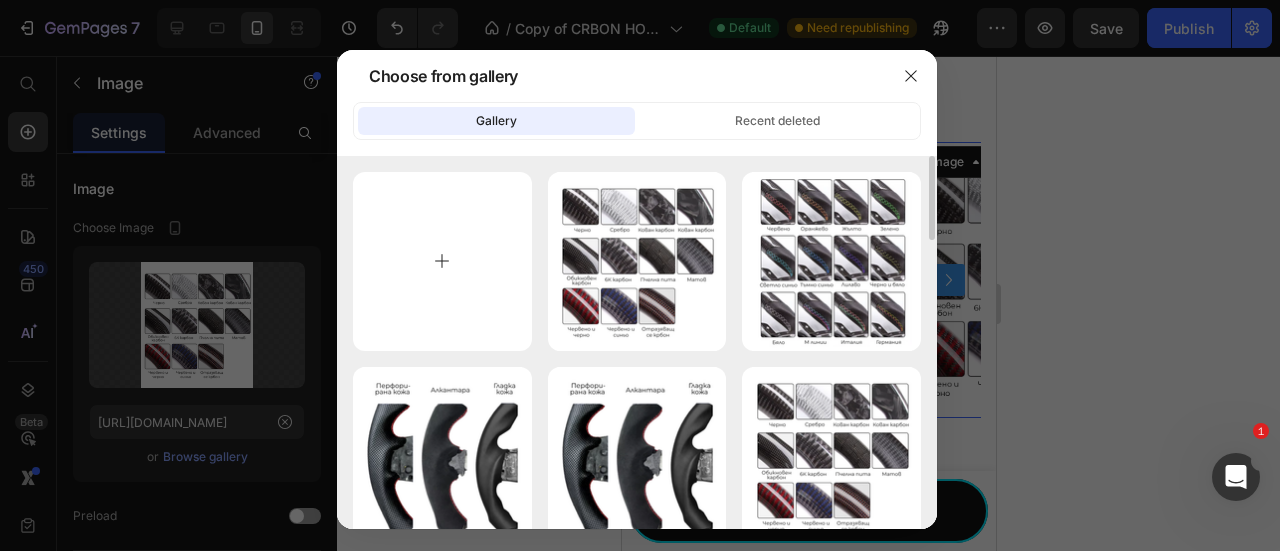click at bounding box center (442, 261) 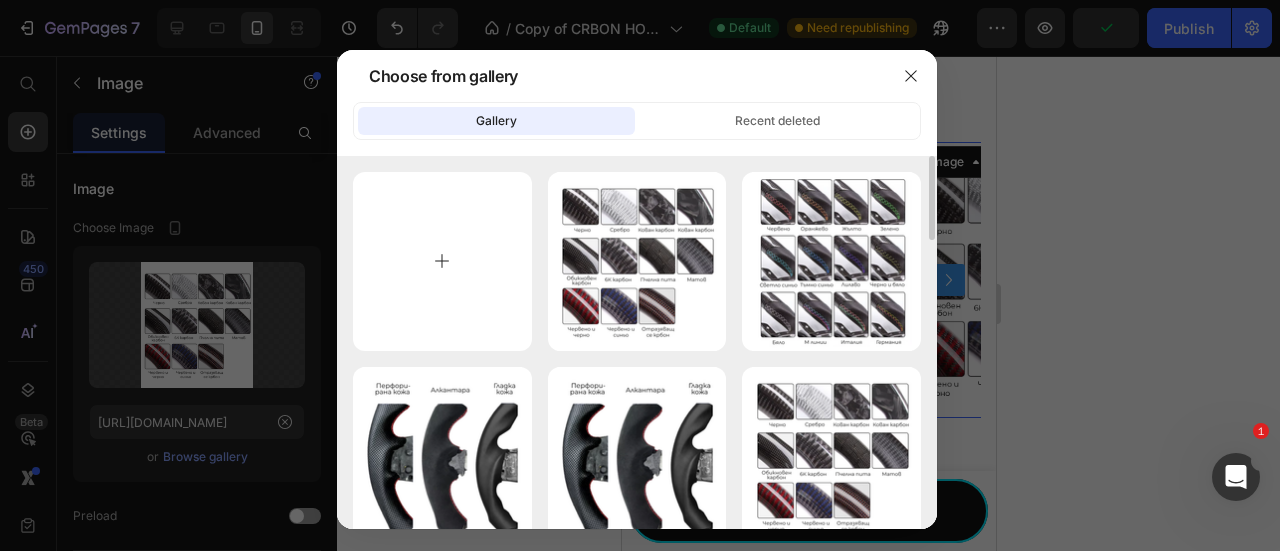 type on "C:\fakepath\3.png" 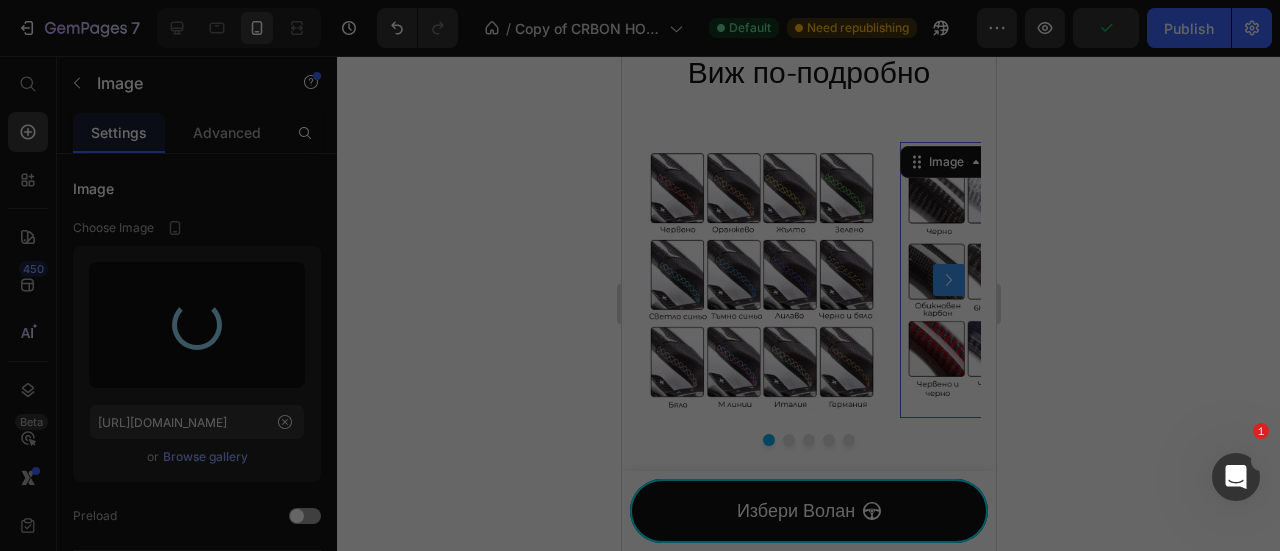 type on "[URL][DOMAIN_NAME]" 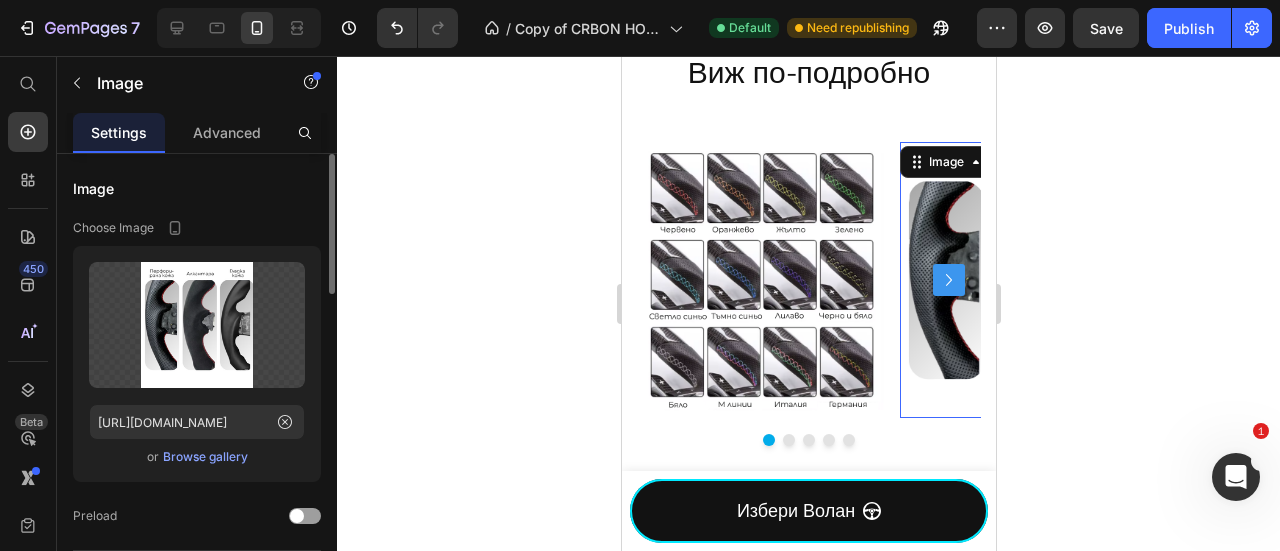 click on "Browse gallery" at bounding box center [205, 457] 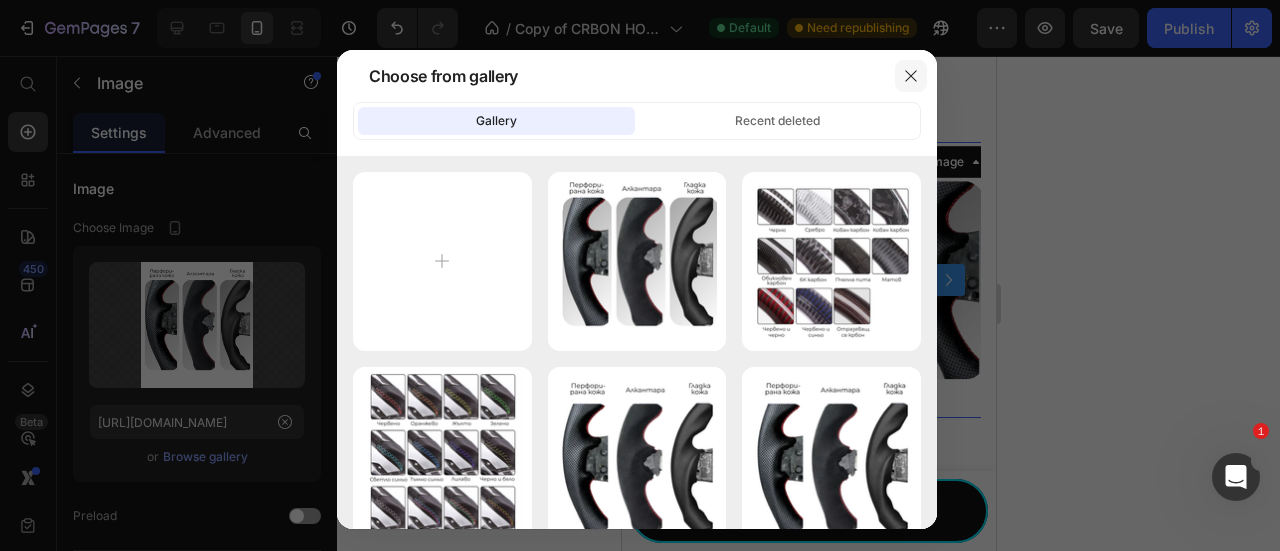 click at bounding box center (911, 76) 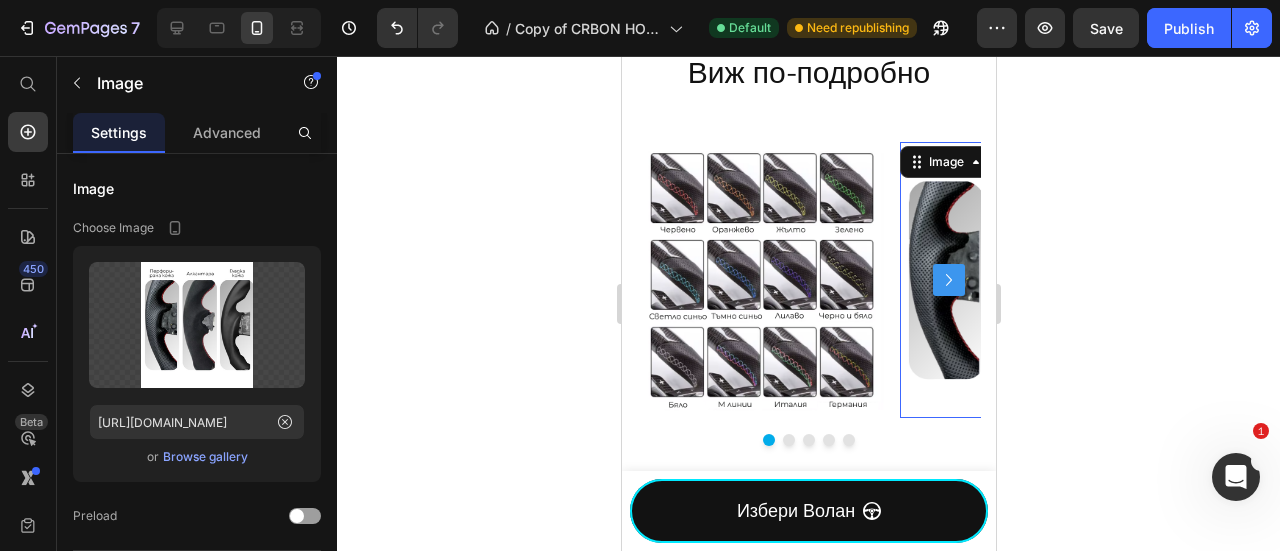 click 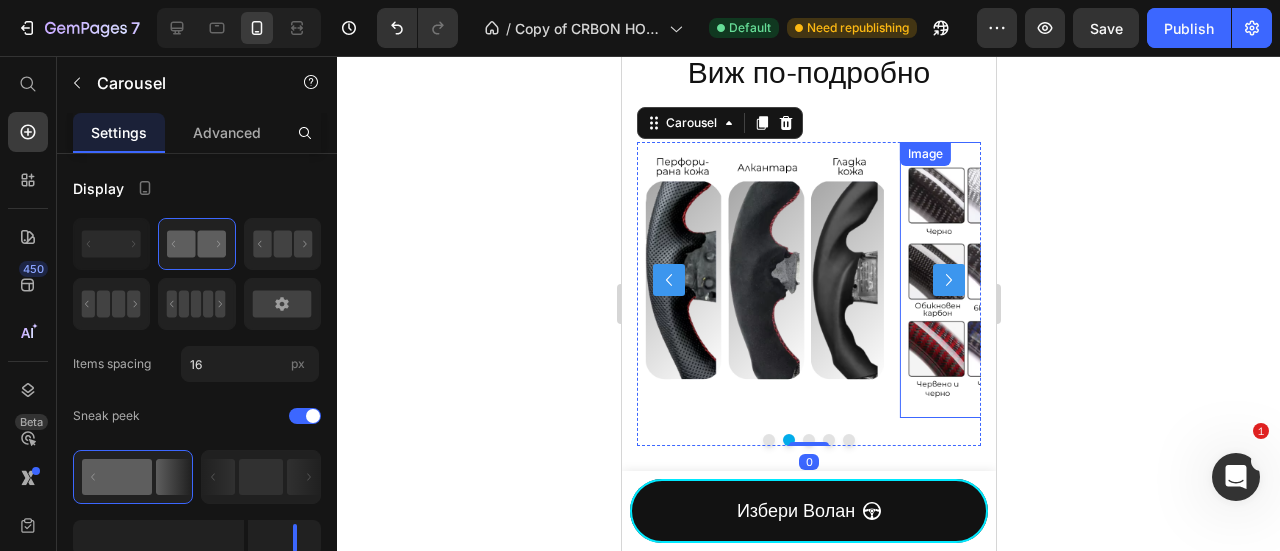 click at bounding box center [1022, 280] 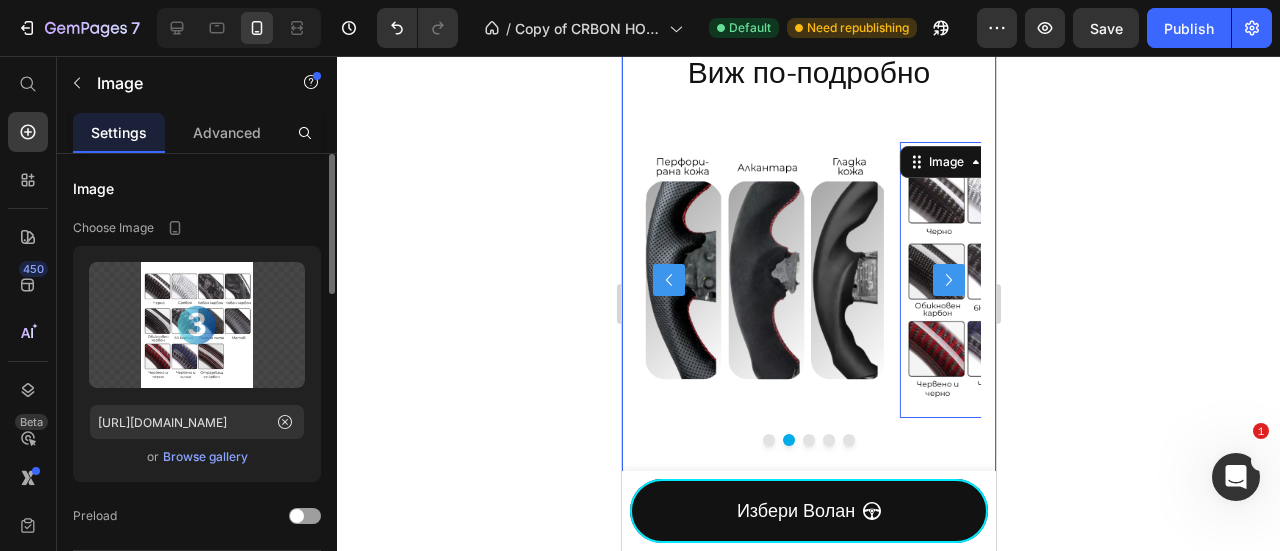 click on "Browse gallery" at bounding box center (205, 457) 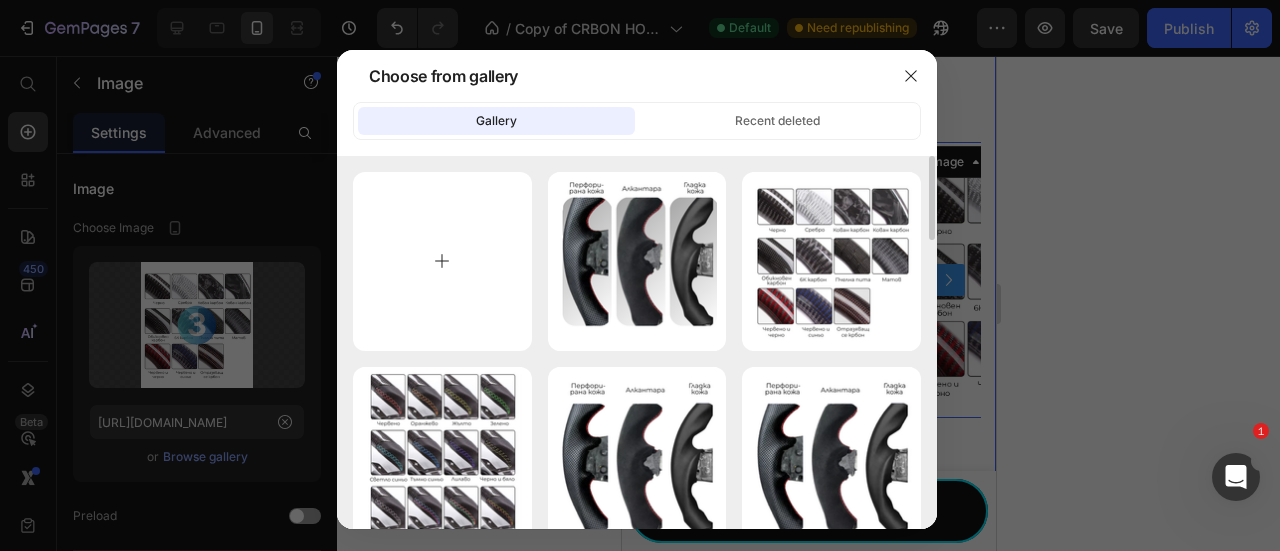 click at bounding box center (442, 261) 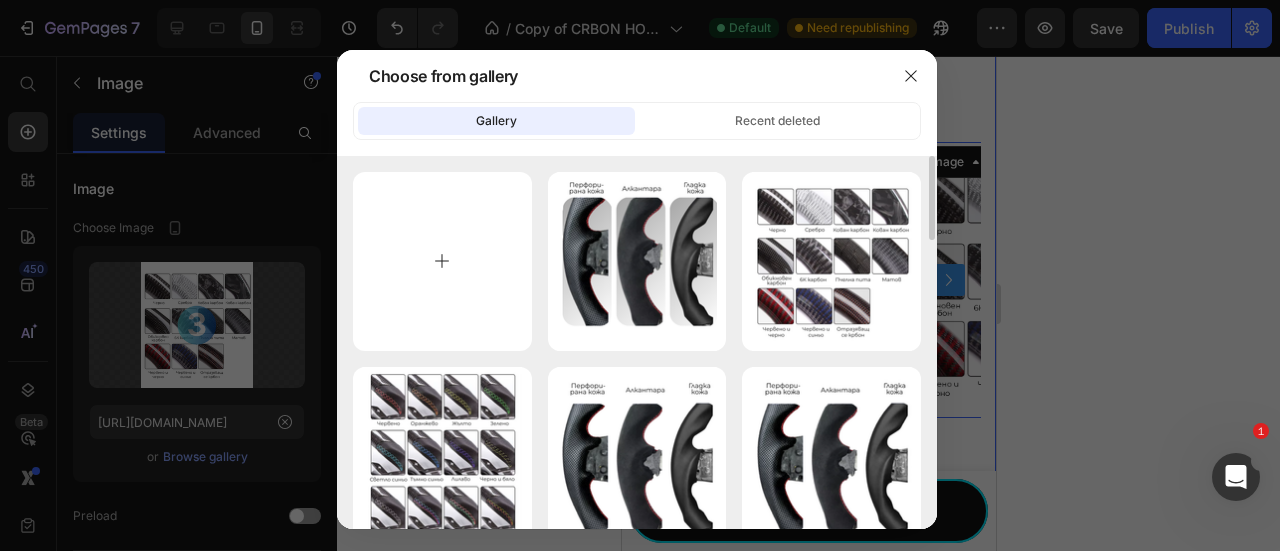type on "C:\fakepath\4.png" 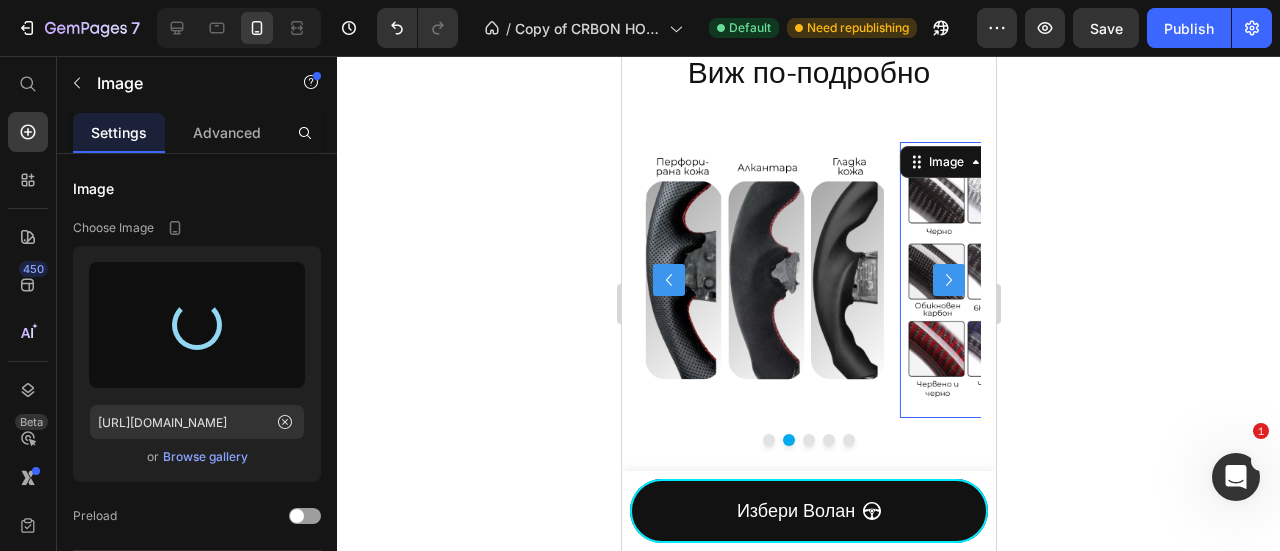 type on "[URL][DOMAIN_NAME]" 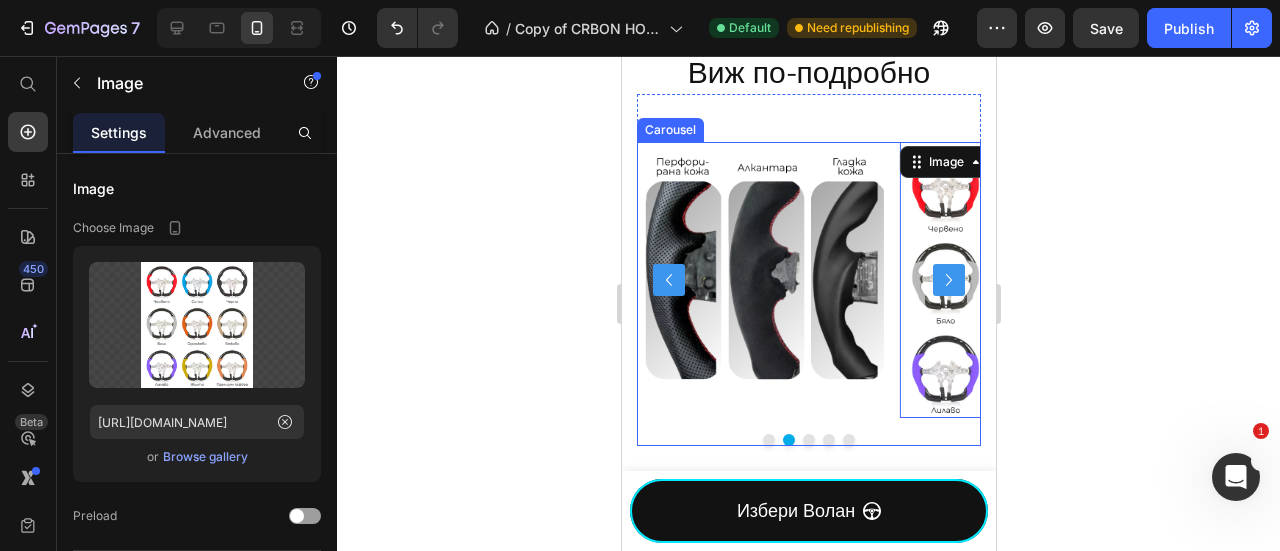 click 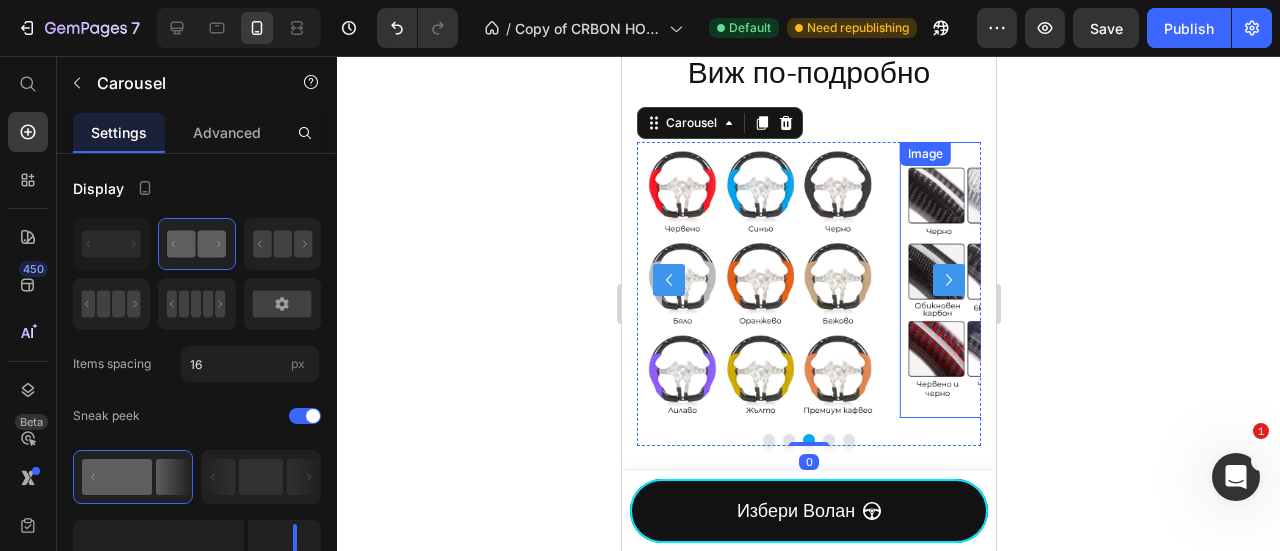 click at bounding box center [1022, 280] 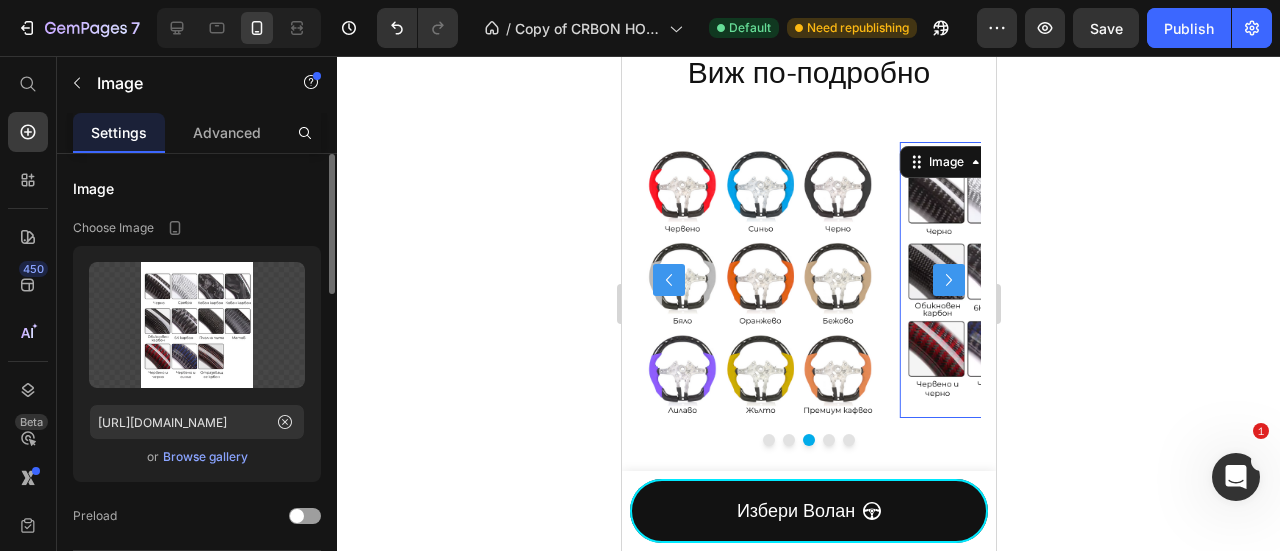 click on "Browse gallery" at bounding box center [205, 457] 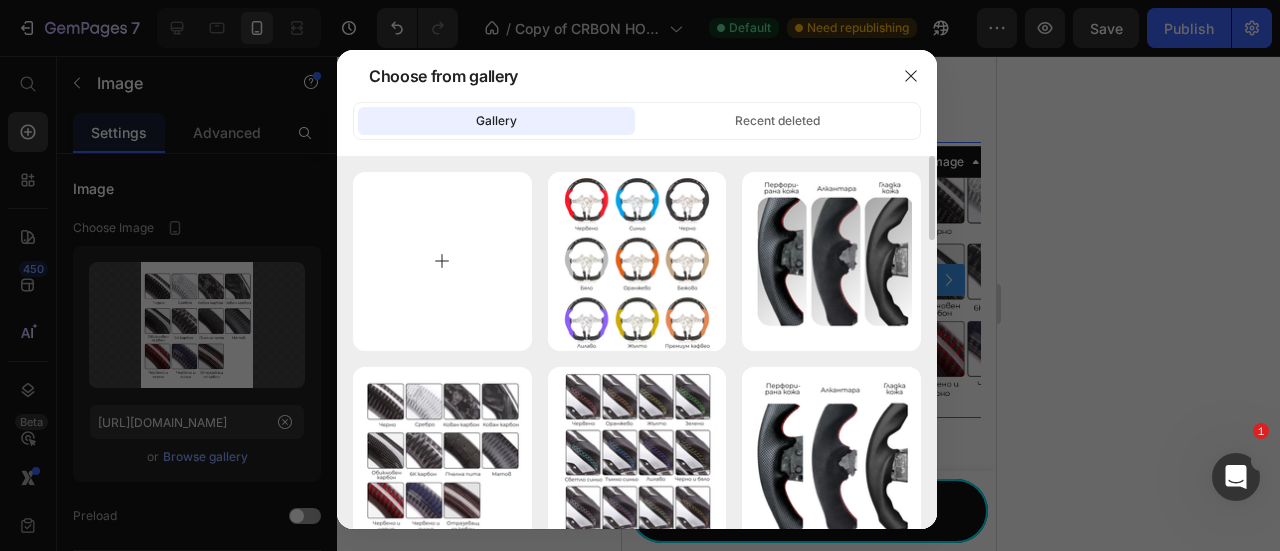 click at bounding box center [442, 261] 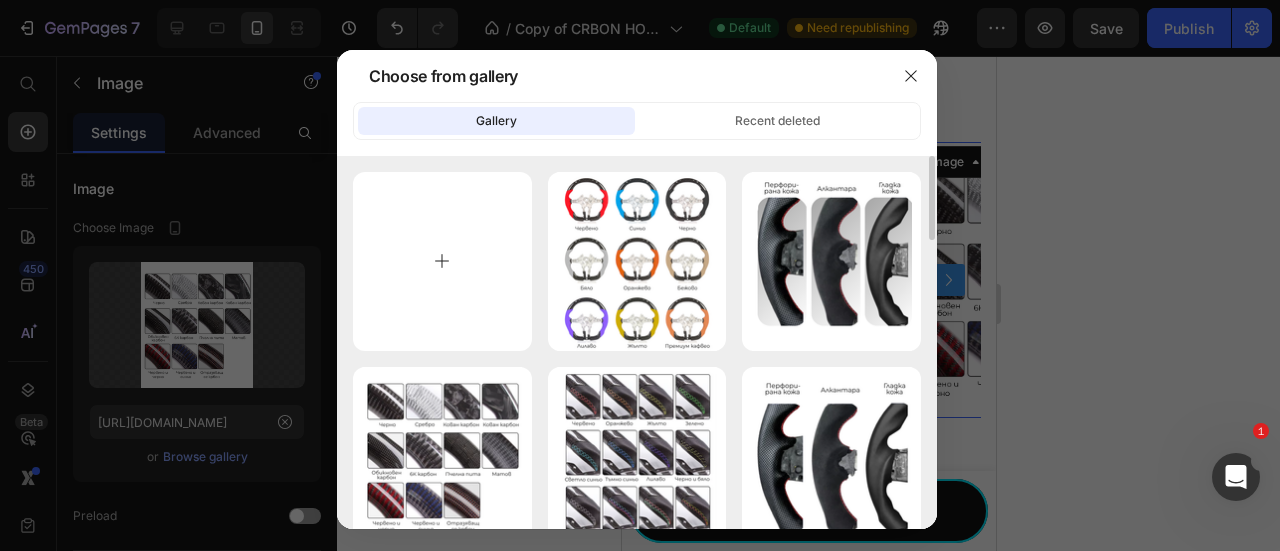 type on "C:\fakepath\2.png" 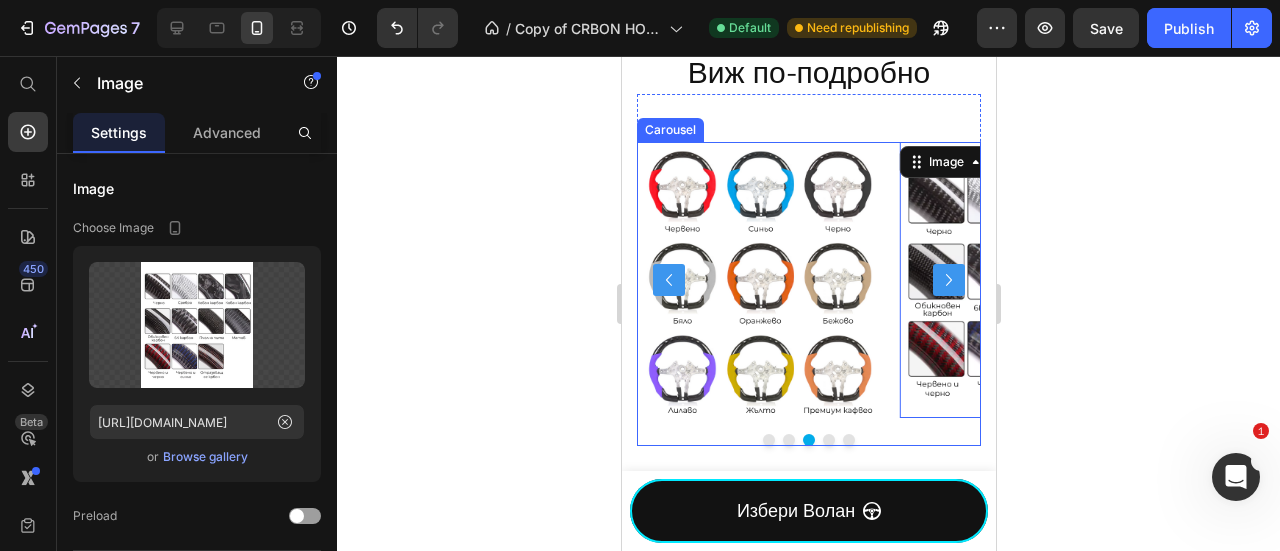click 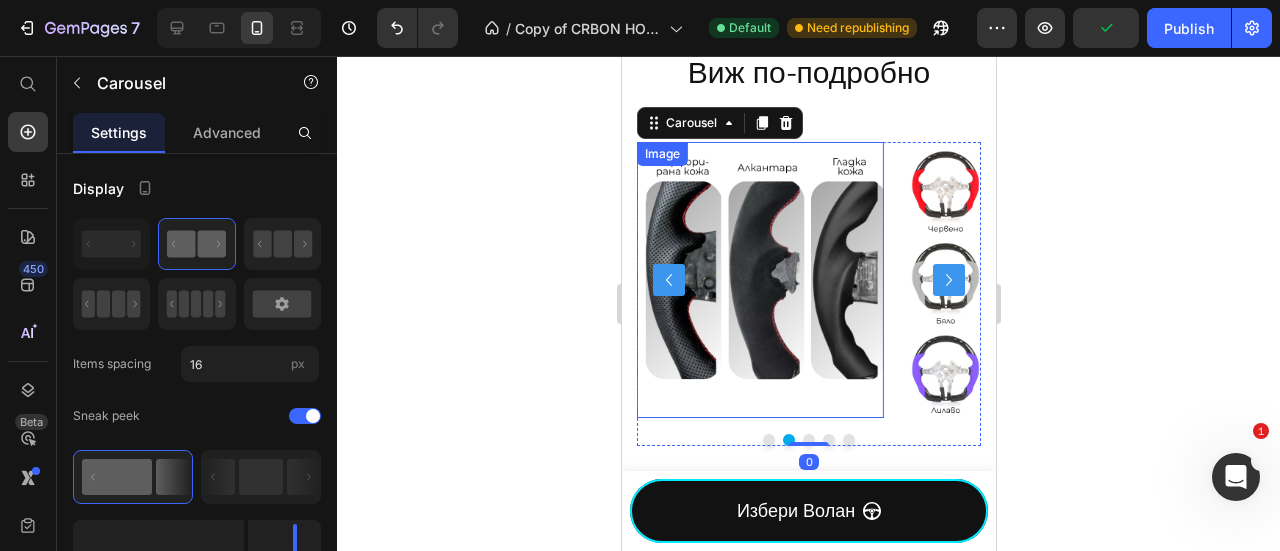 click at bounding box center [759, 280] 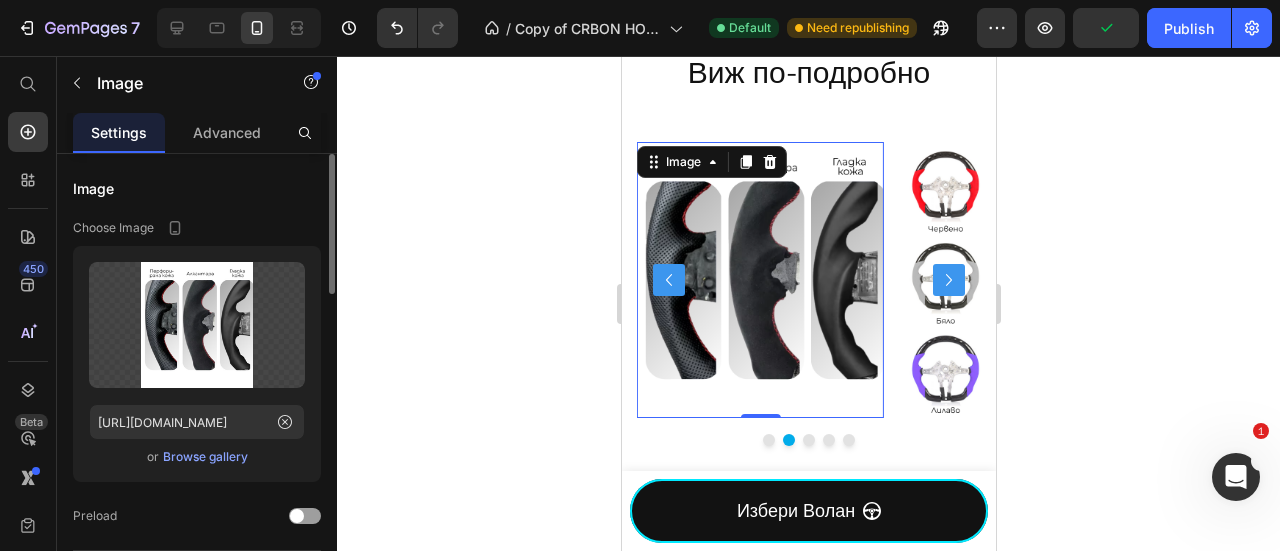 click on "Browse gallery" at bounding box center (205, 457) 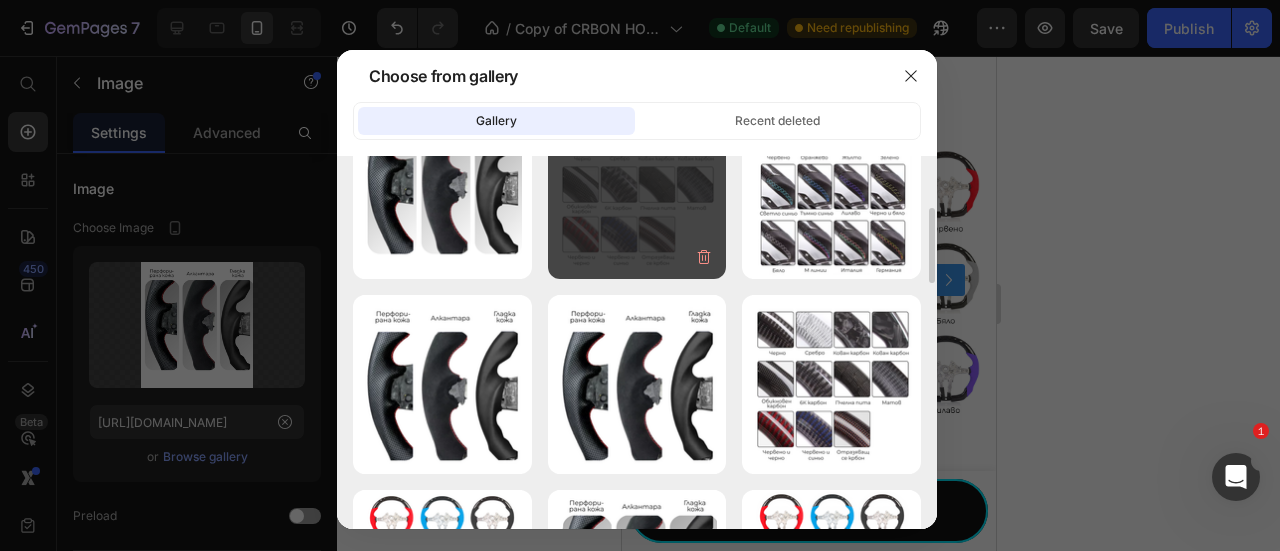 scroll, scrollTop: 0, scrollLeft: 0, axis: both 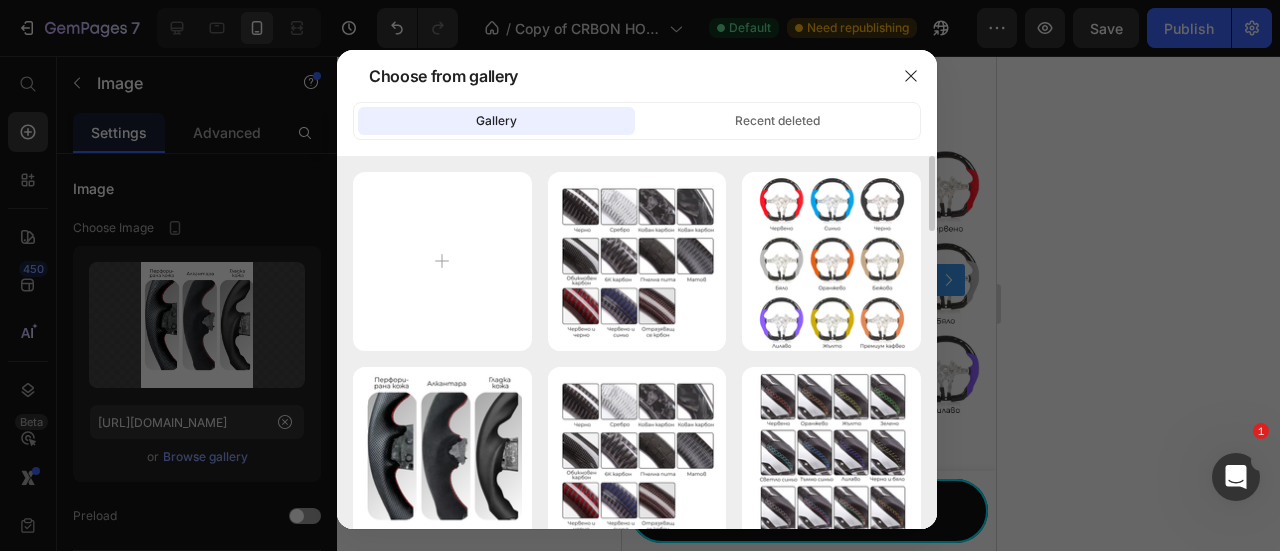 click at bounding box center [640, 275] 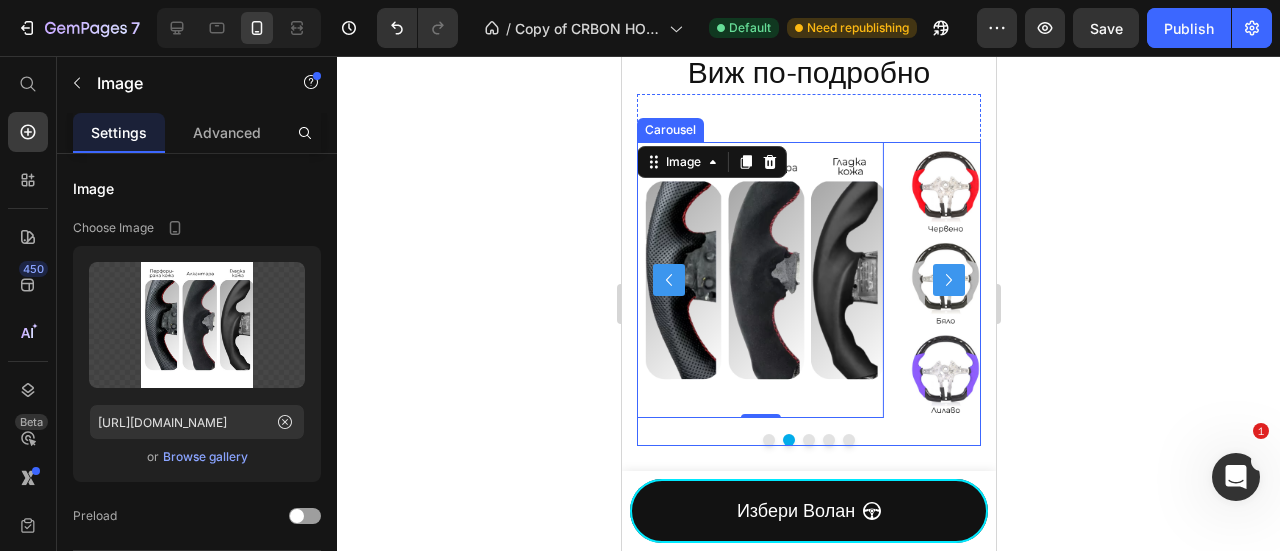 drag, startPoint x: 672, startPoint y: 271, endPoint x: 650, endPoint y: 275, distance: 22.36068 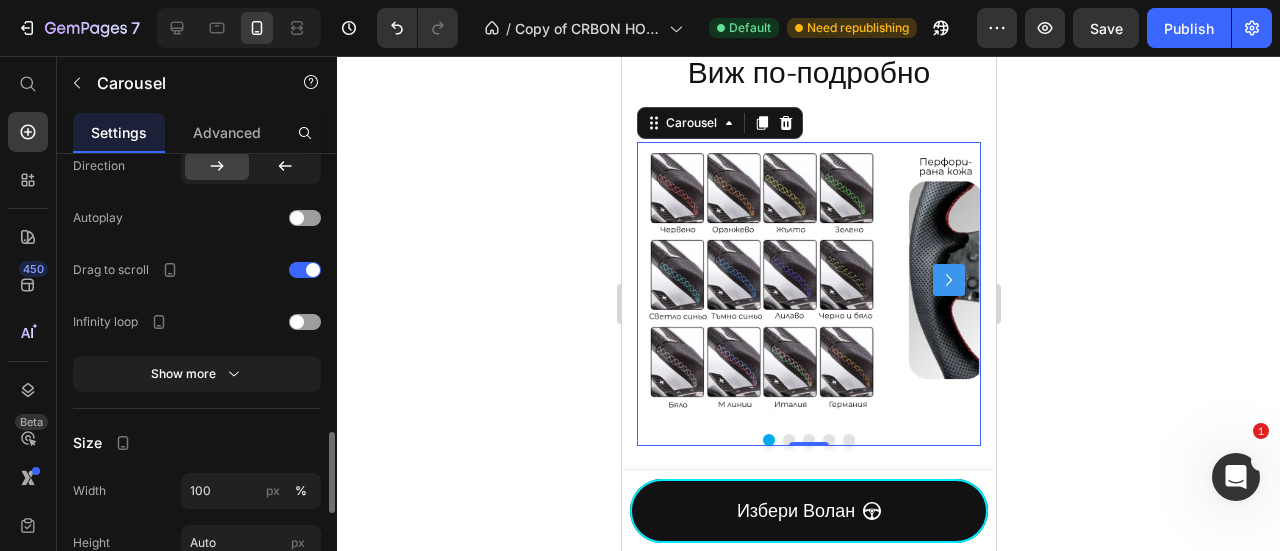 scroll, scrollTop: 1292, scrollLeft: 0, axis: vertical 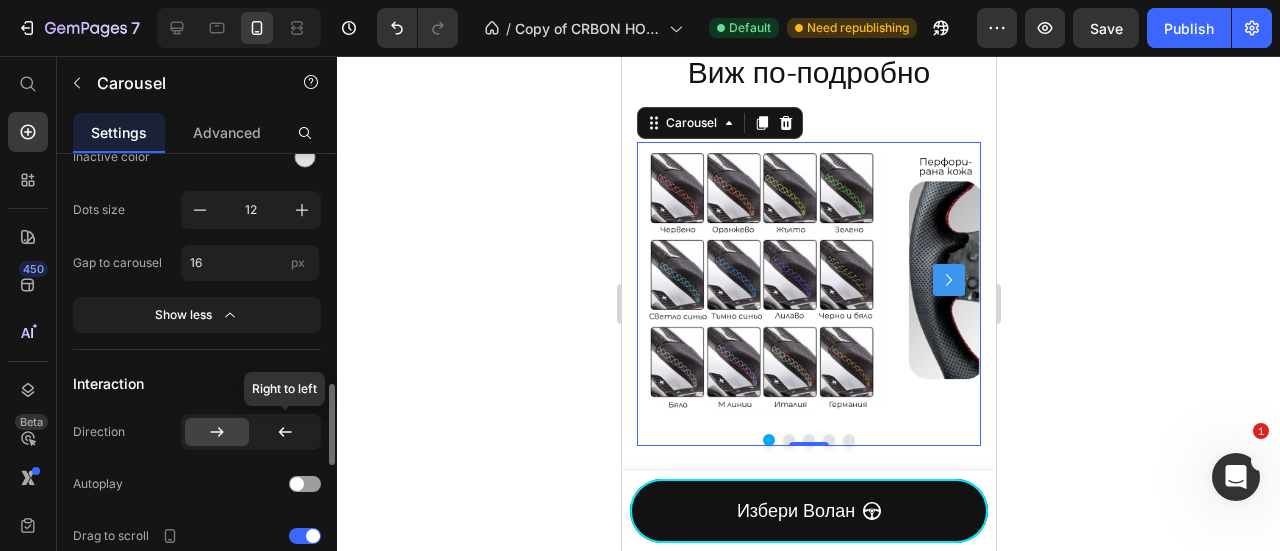 click 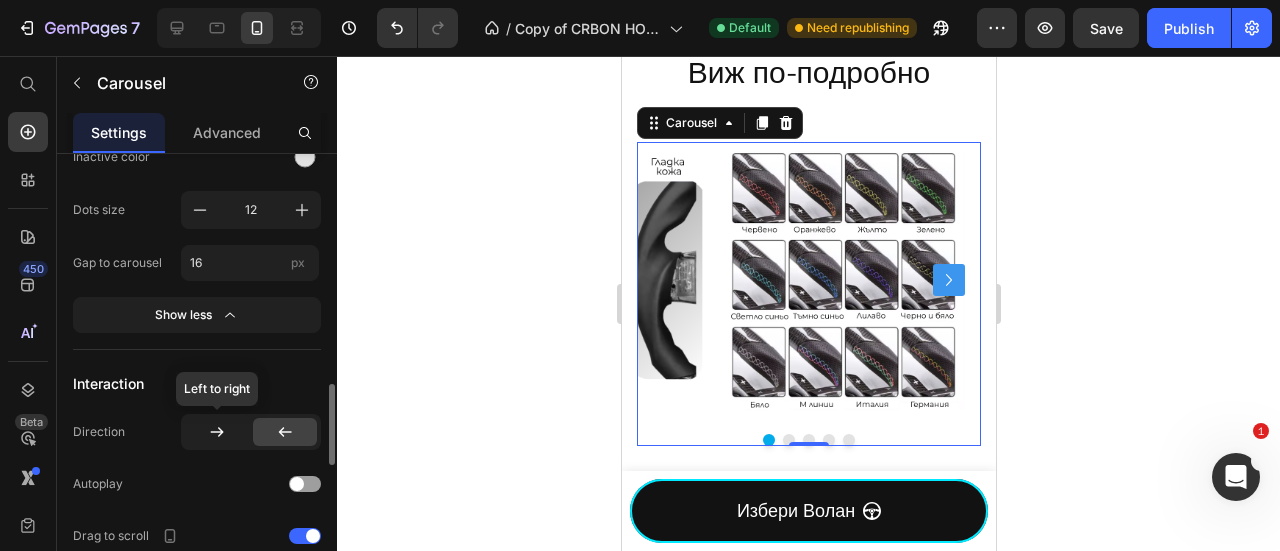 click 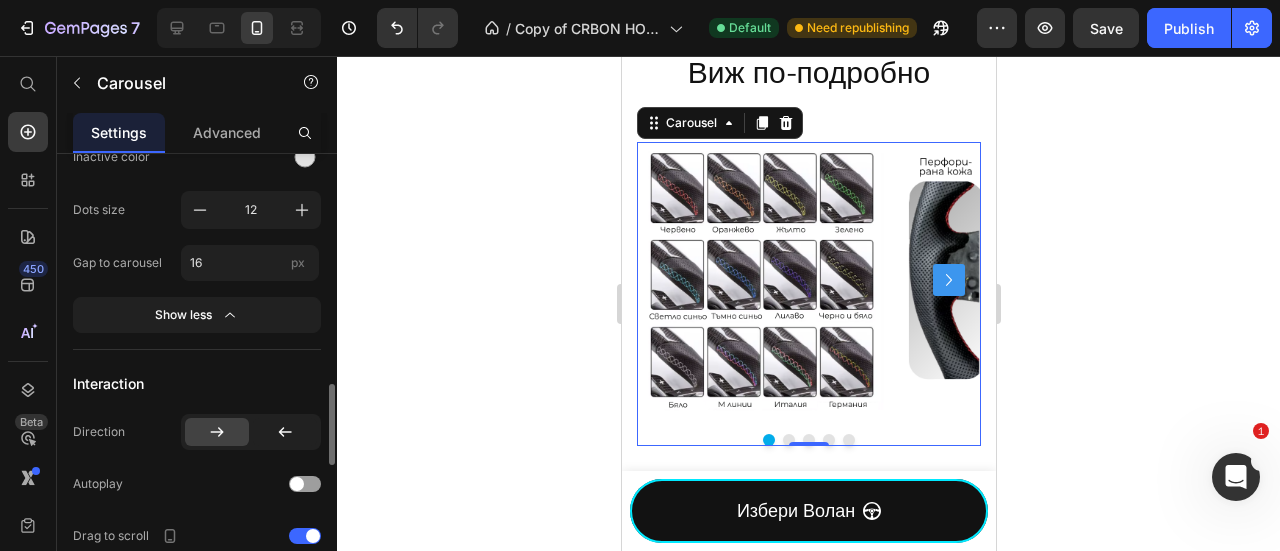 scroll, scrollTop: 1558, scrollLeft: 0, axis: vertical 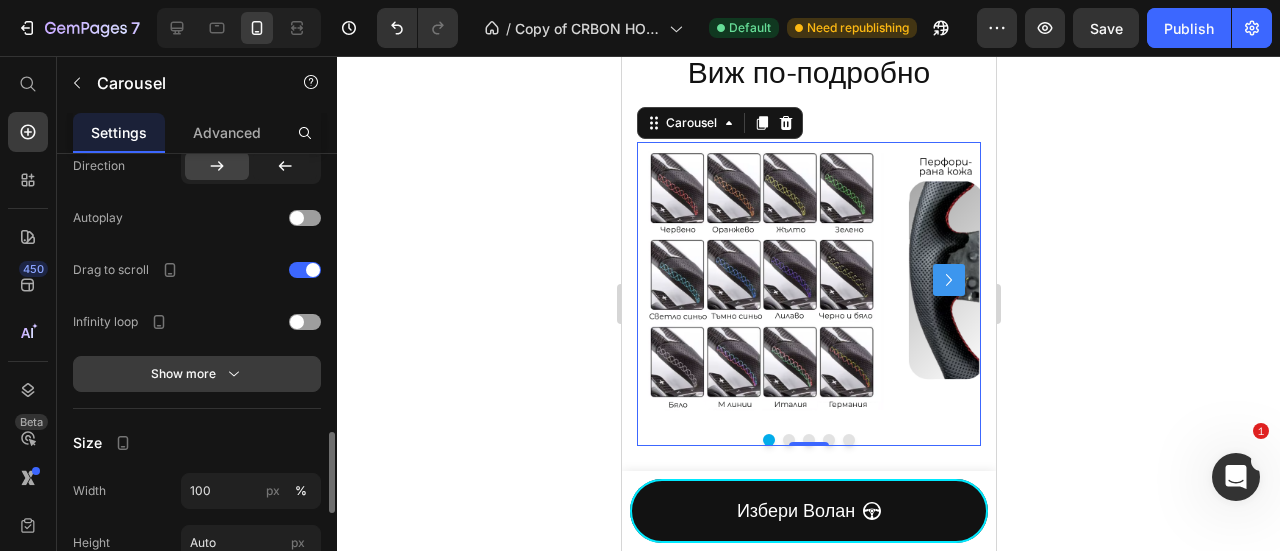 drag, startPoint x: 221, startPoint y: 339, endPoint x: 224, endPoint y: 363, distance: 24.186773 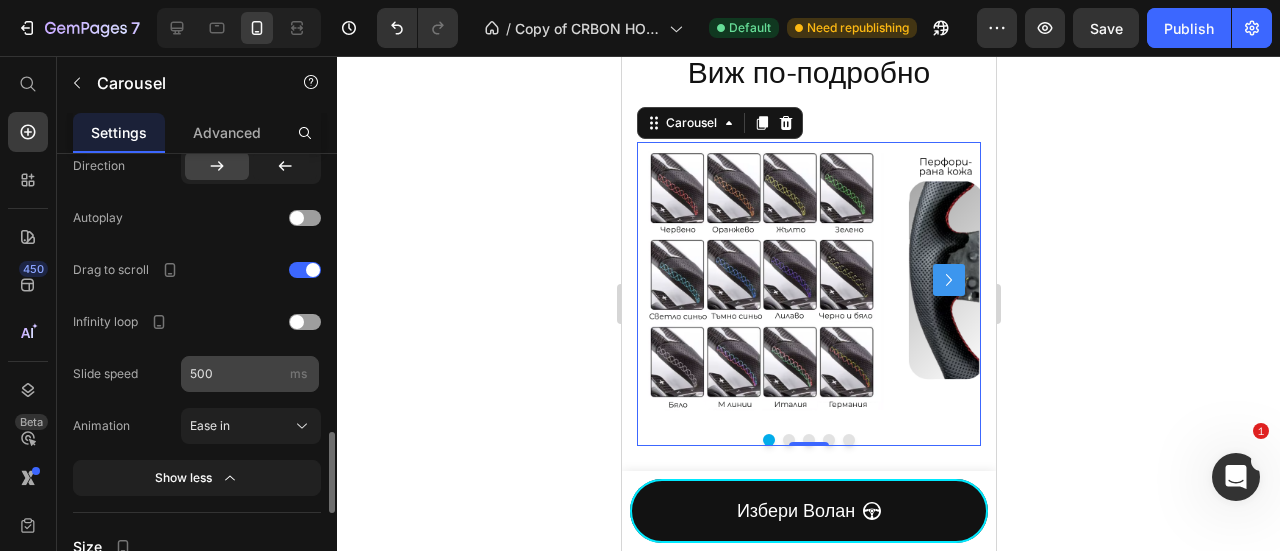 scroll, scrollTop: 1825, scrollLeft: 0, axis: vertical 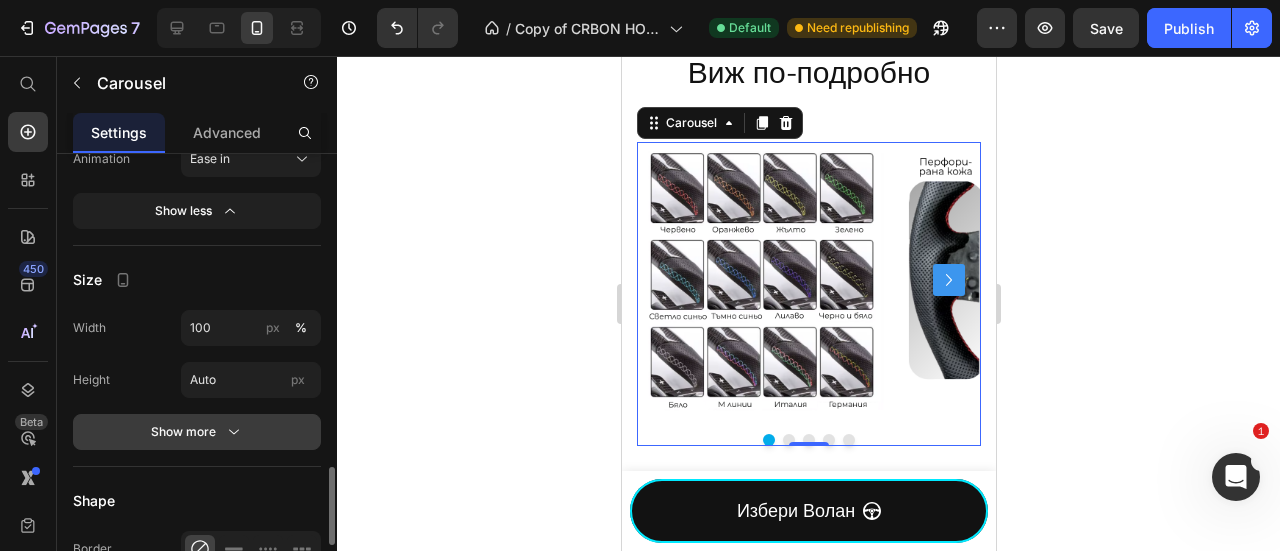 click on "Show more" at bounding box center [197, 432] 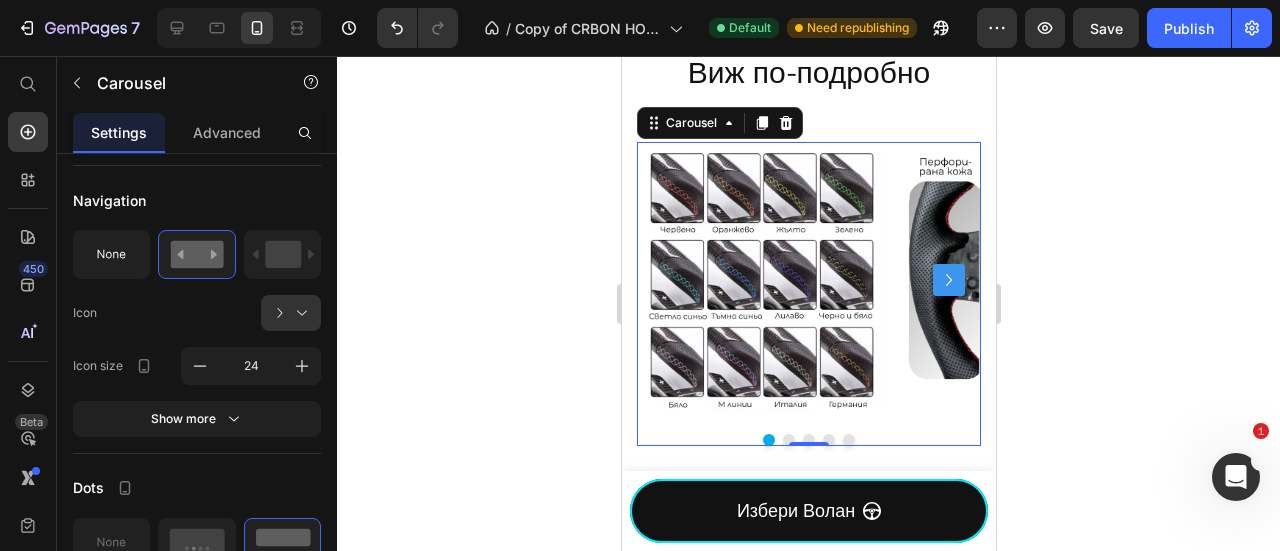 scroll, scrollTop: 0, scrollLeft: 0, axis: both 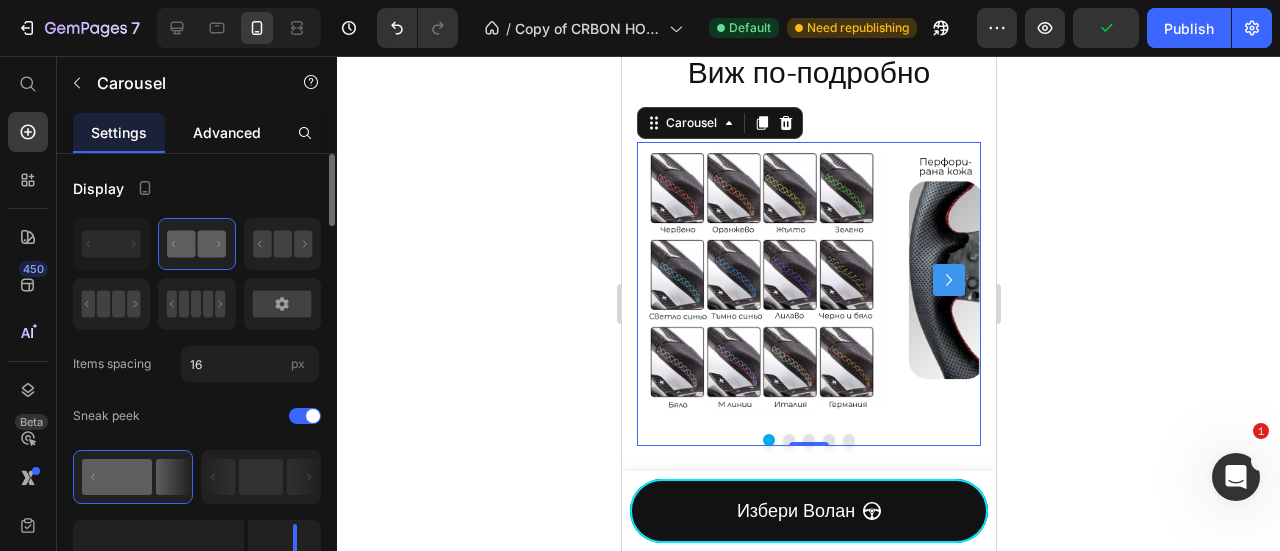 click on "Advanced" at bounding box center [227, 132] 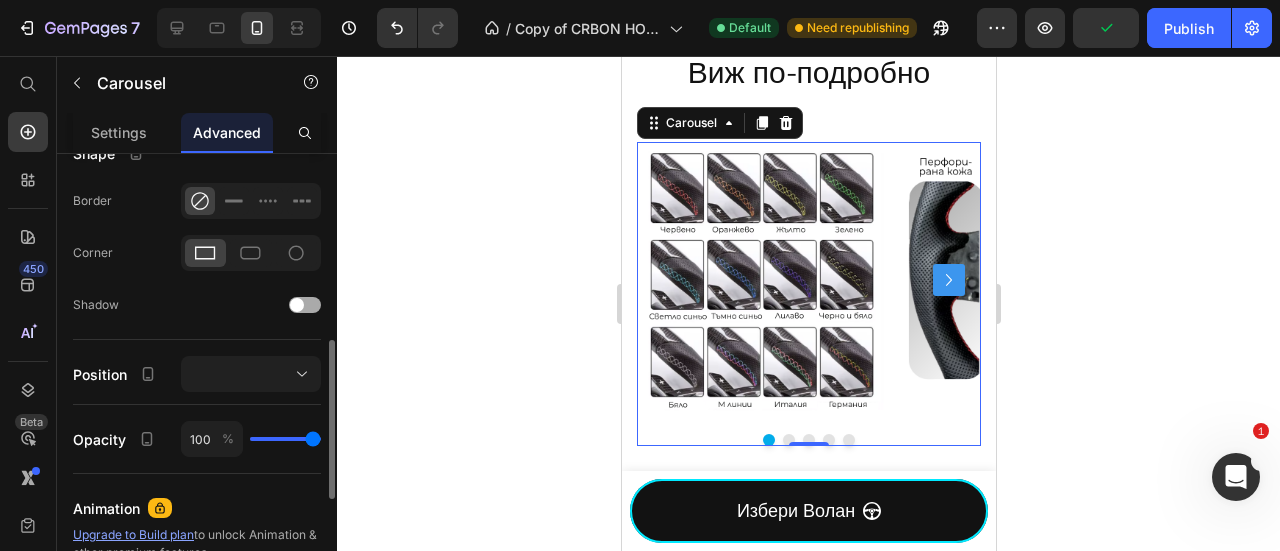 scroll, scrollTop: 800, scrollLeft: 0, axis: vertical 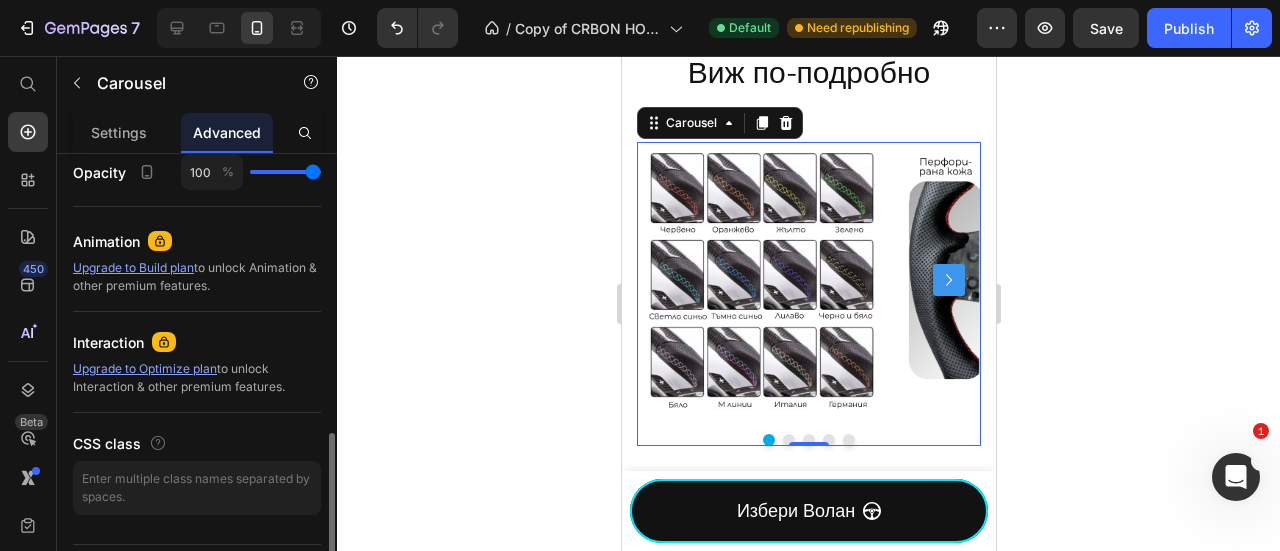 click on "Settings" at bounding box center (119, 132) 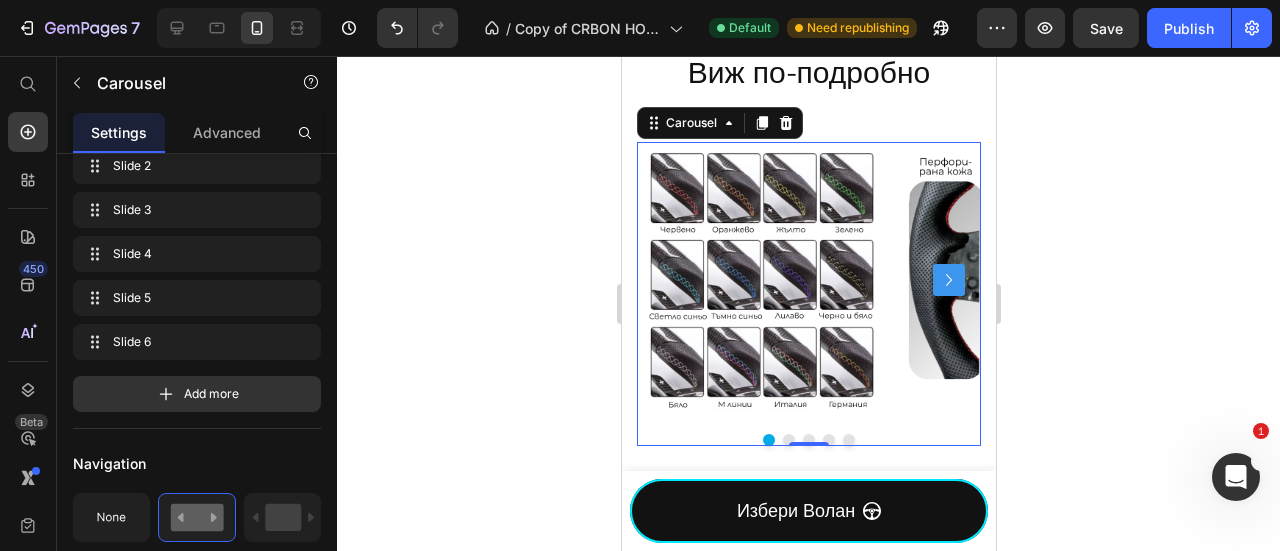 scroll, scrollTop: 800, scrollLeft: 0, axis: vertical 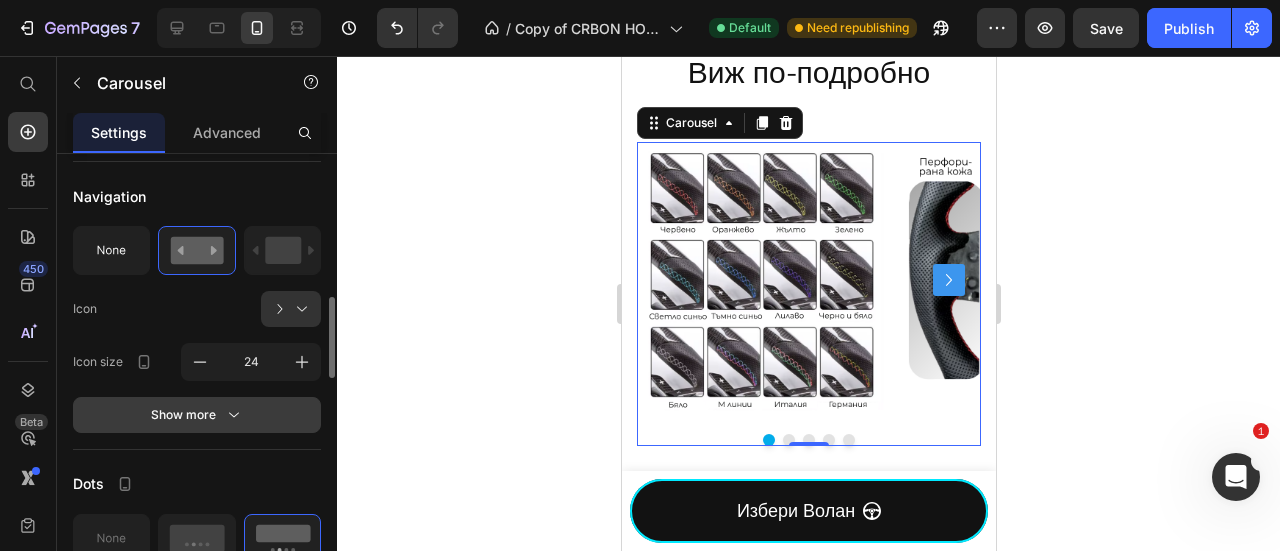 click on "Show more" at bounding box center (197, 415) 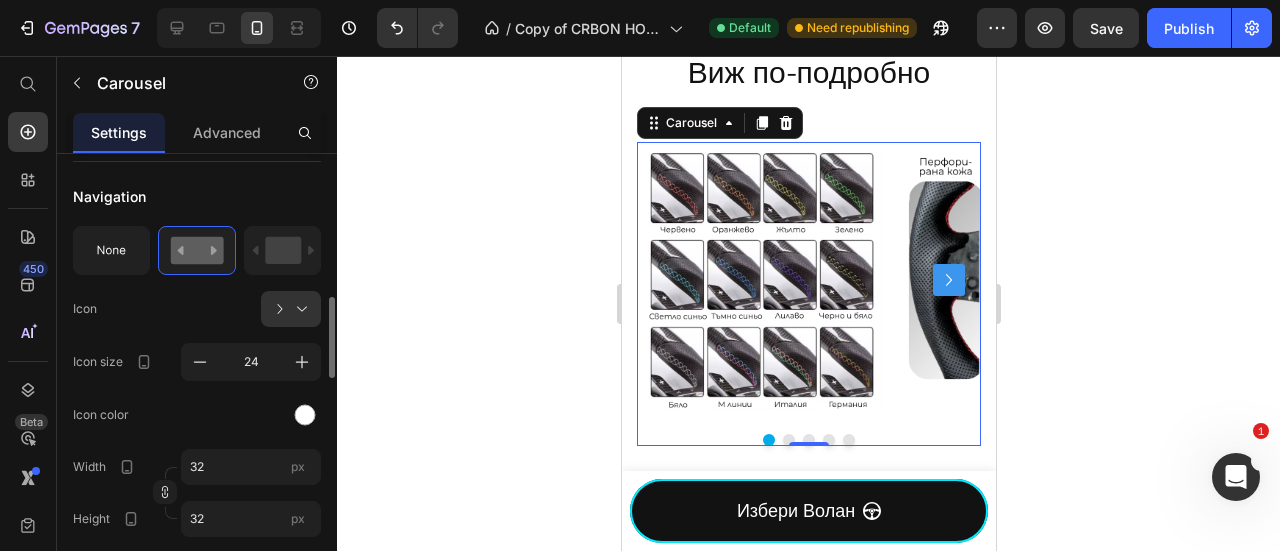 scroll, scrollTop: 1066, scrollLeft: 0, axis: vertical 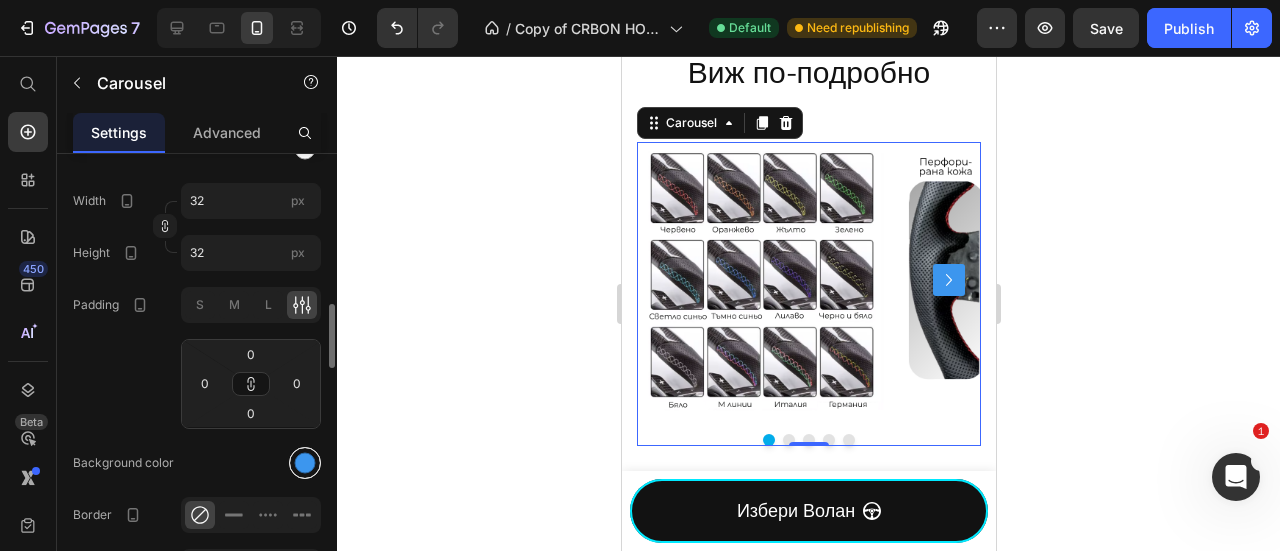 click at bounding box center (305, 462) 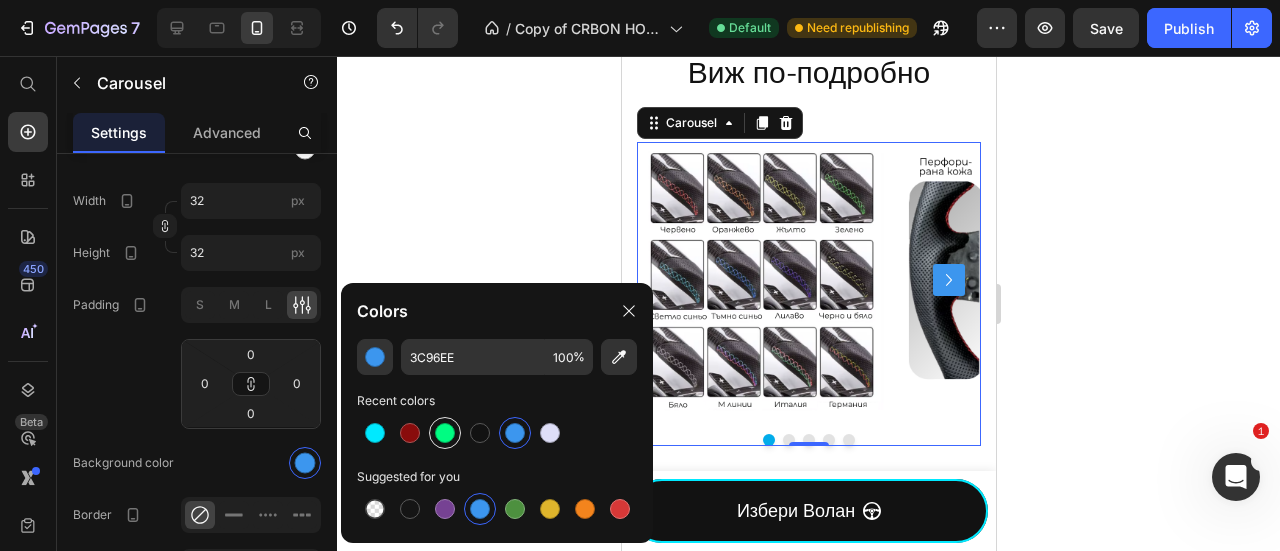 click at bounding box center [445, 433] 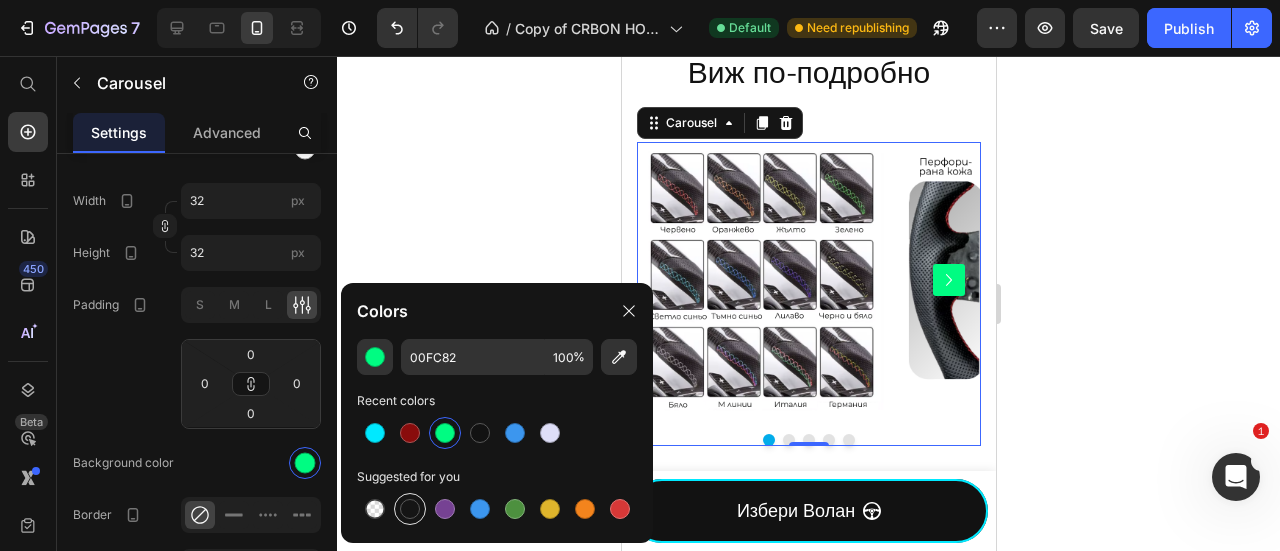 click at bounding box center (410, 509) 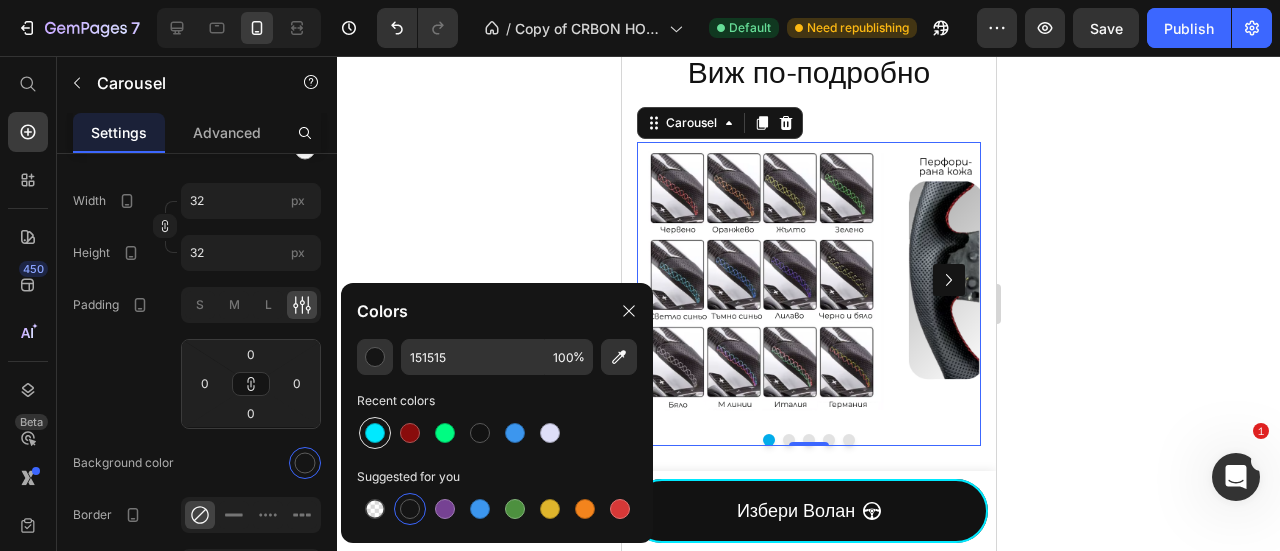 click at bounding box center (375, 433) 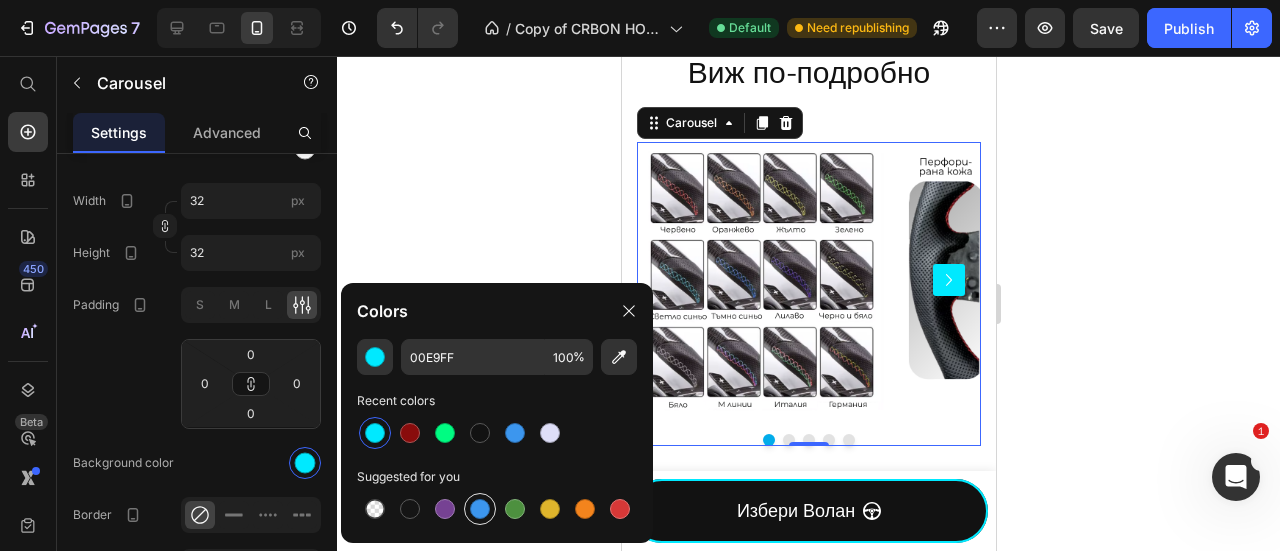 click at bounding box center (480, 509) 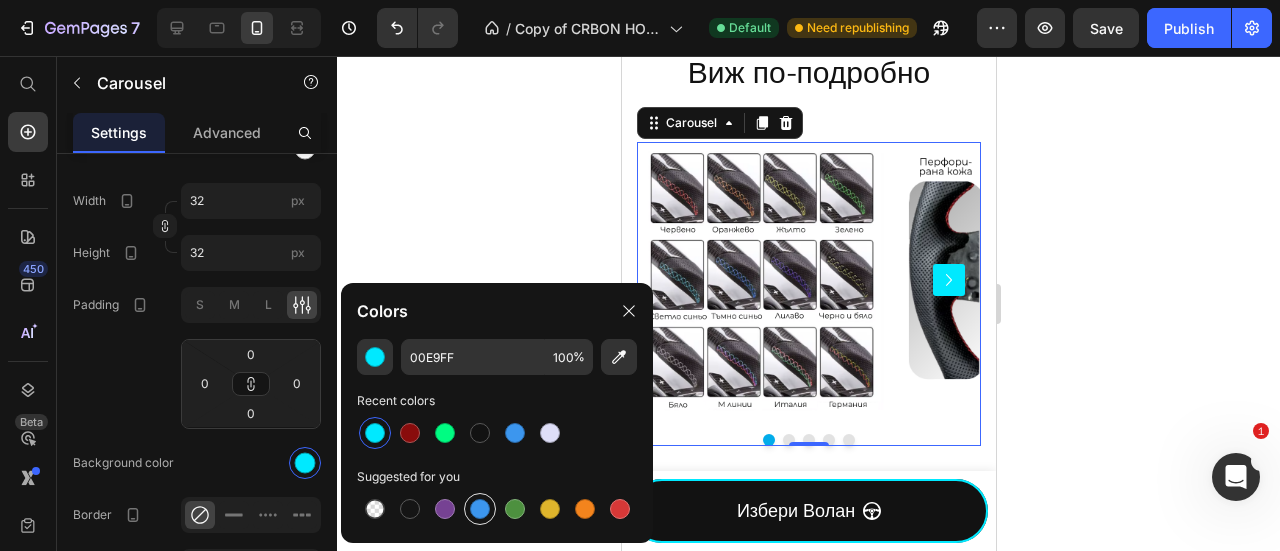 type on "3C96EE" 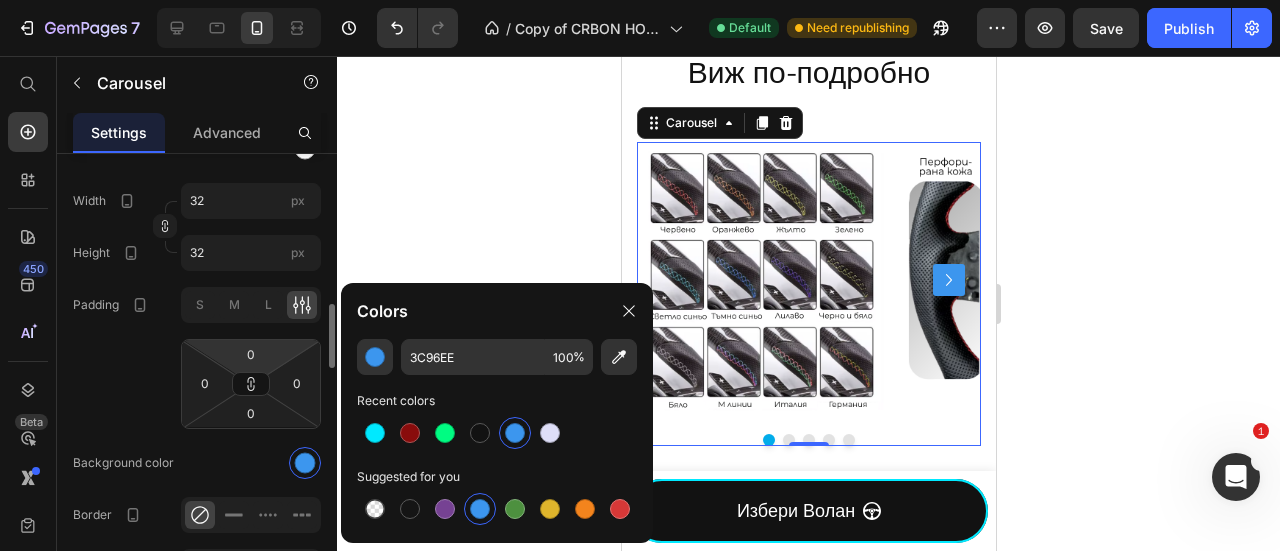 scroll, scrollTop: 1333, scrollLeft: 0, axis: vertical 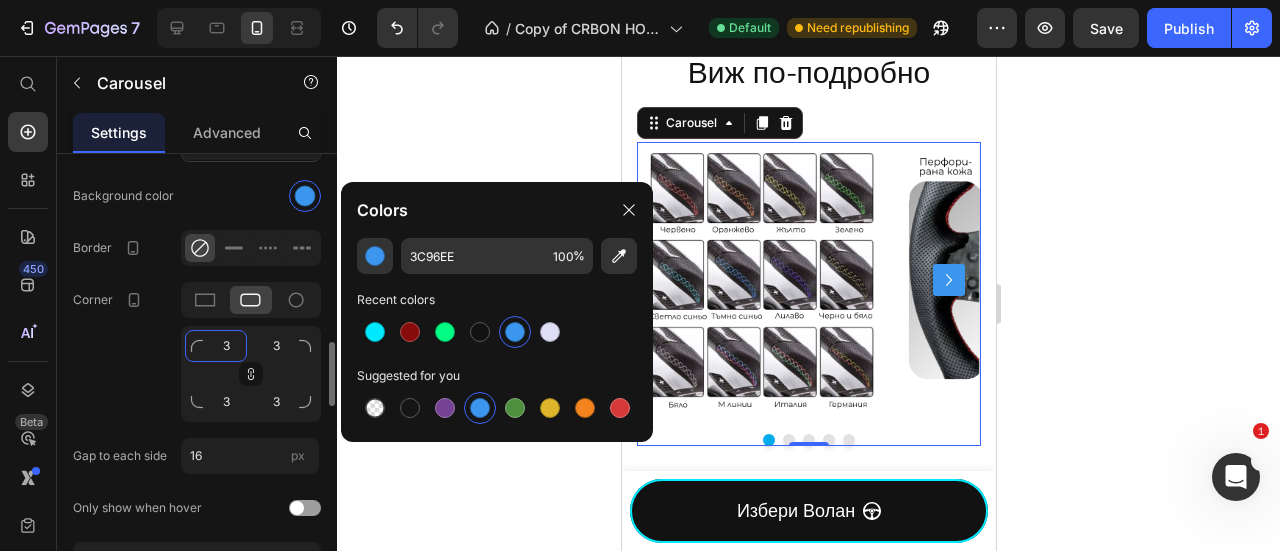 click on "3" 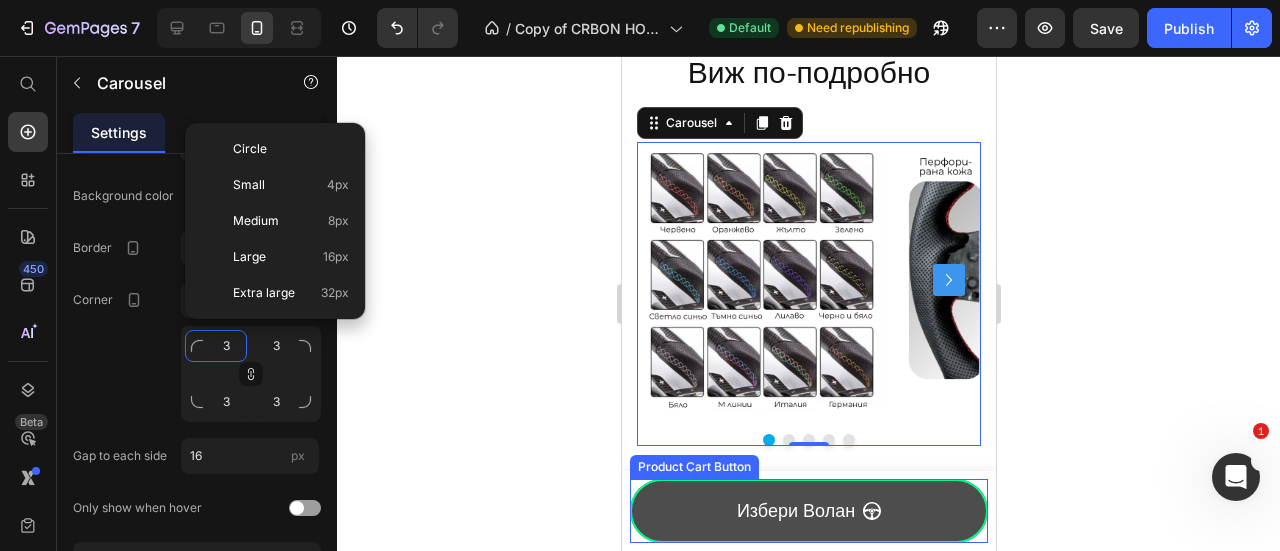 type on "1" 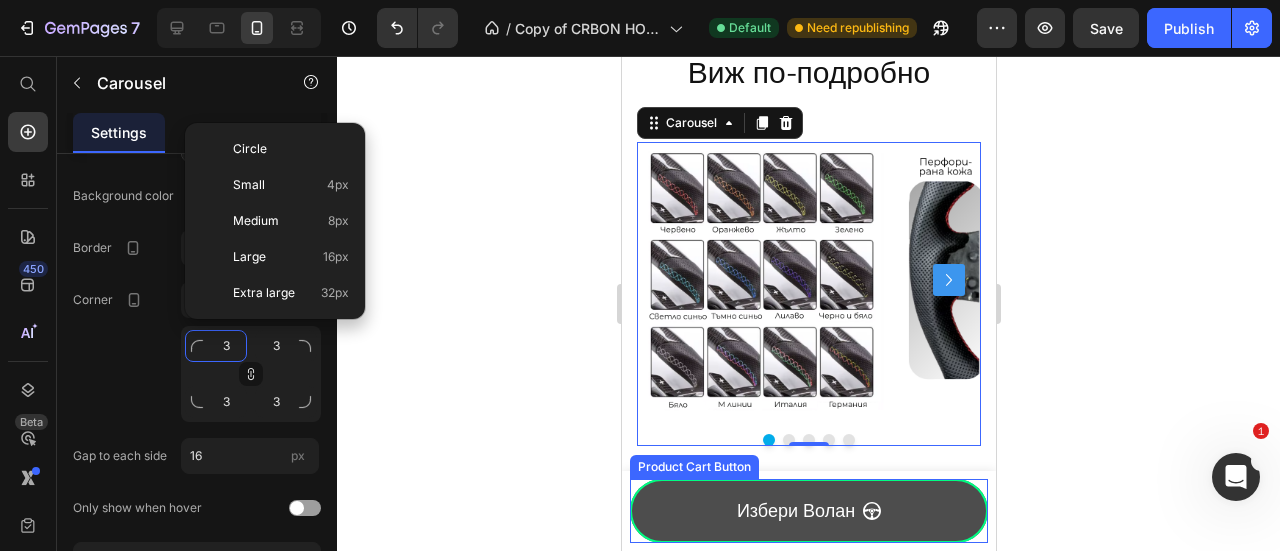 type on "1" 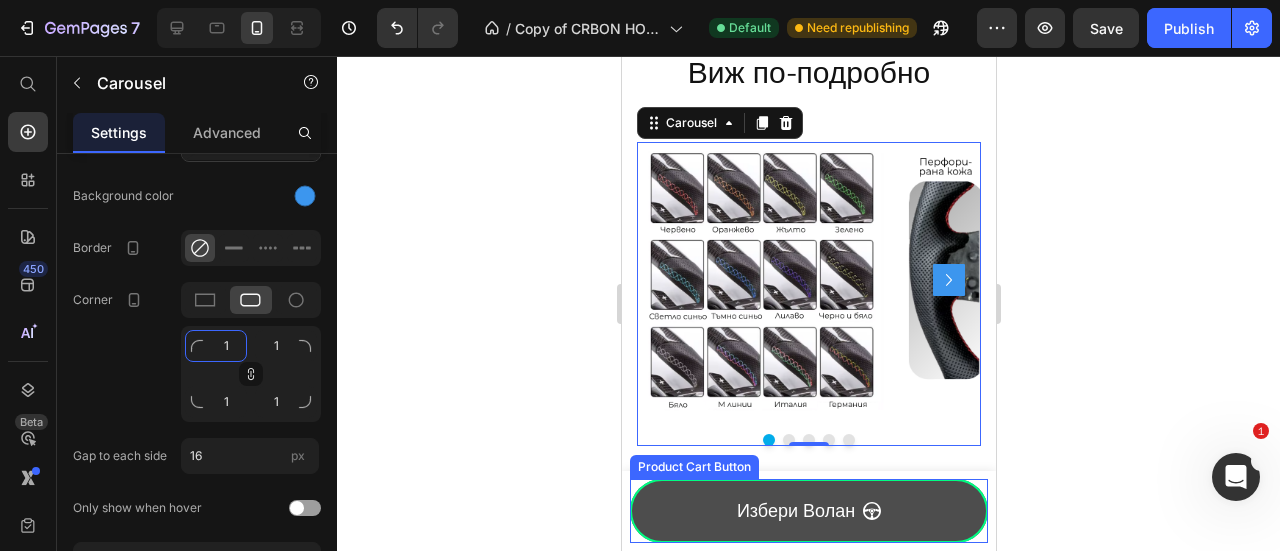 type on "10" 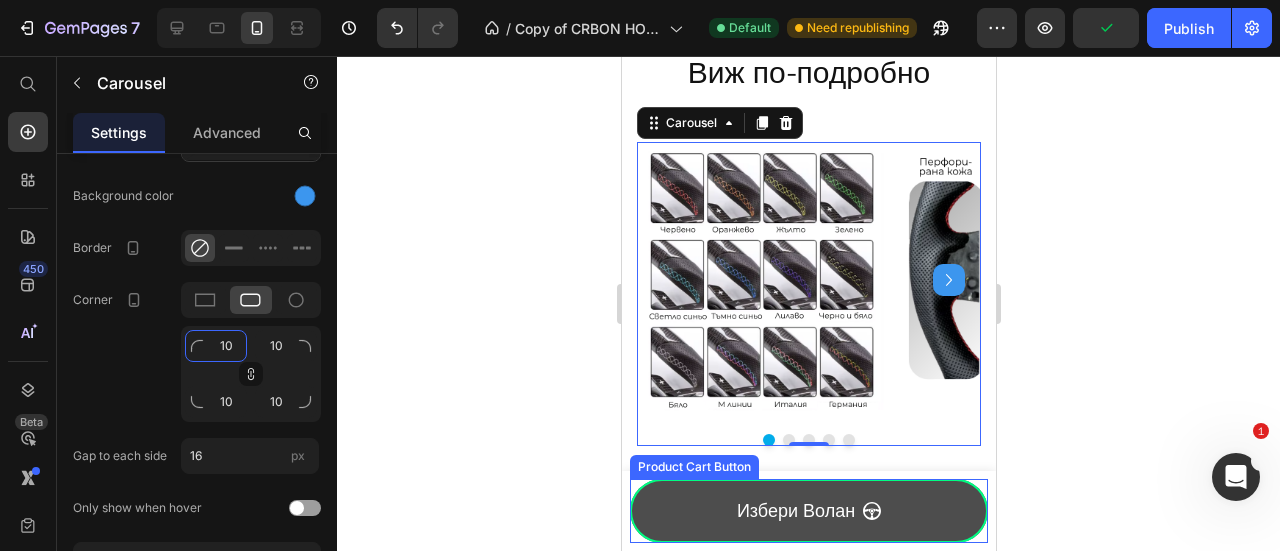 type on "1" 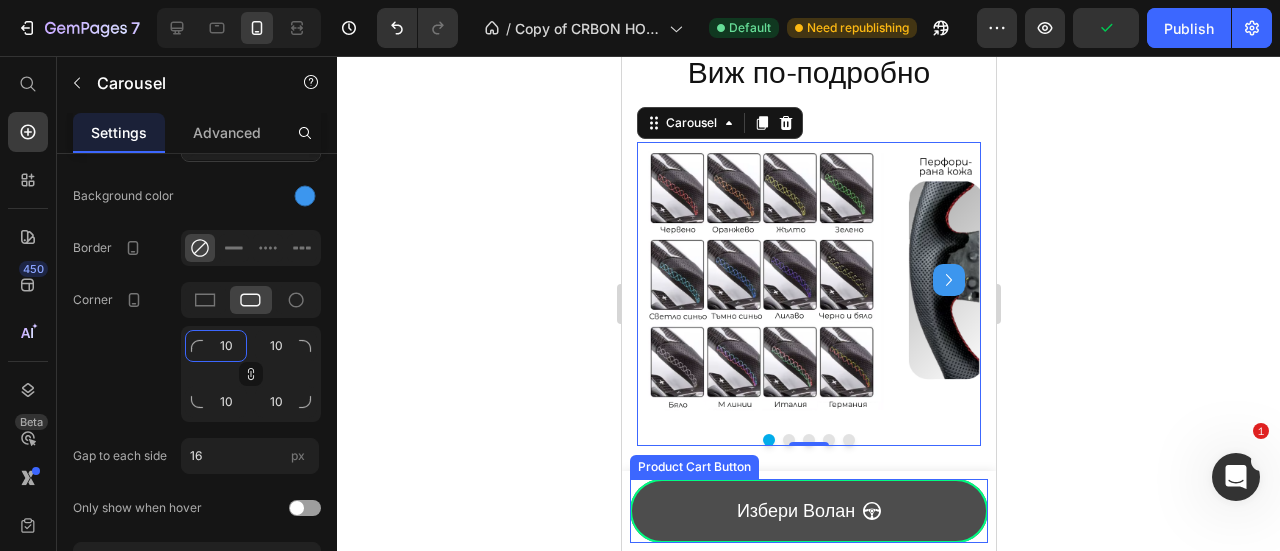 type on "1" 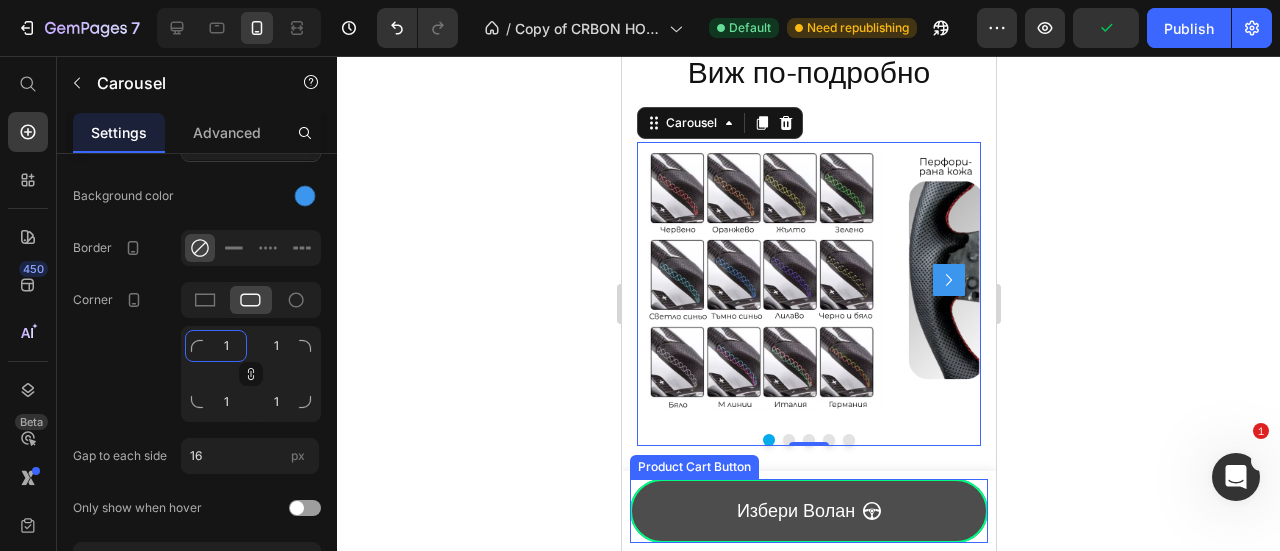type 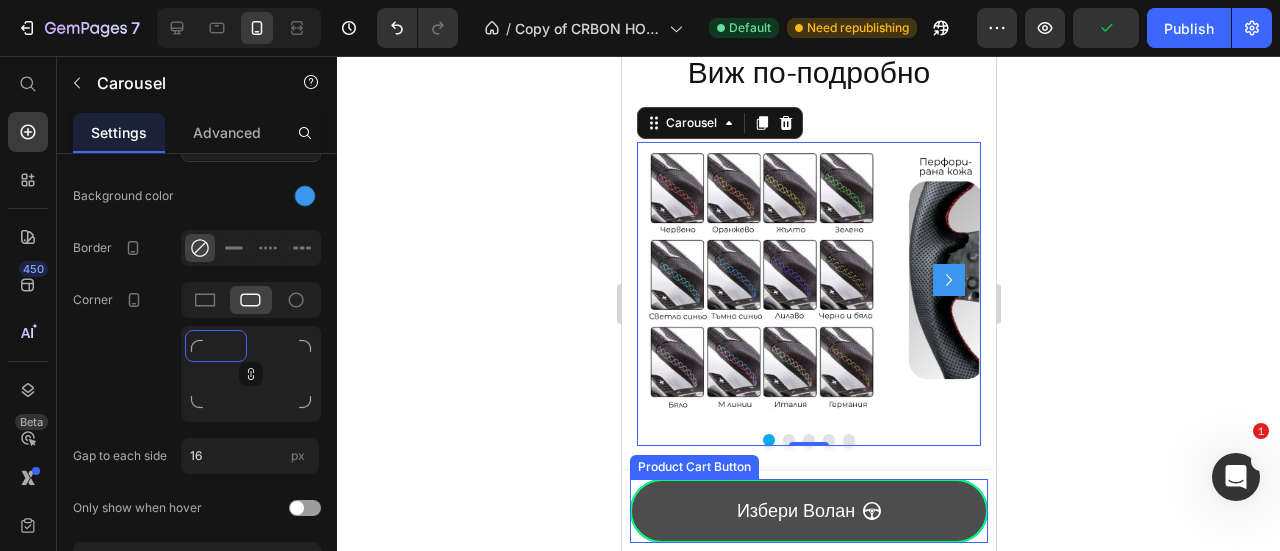 type on "2" 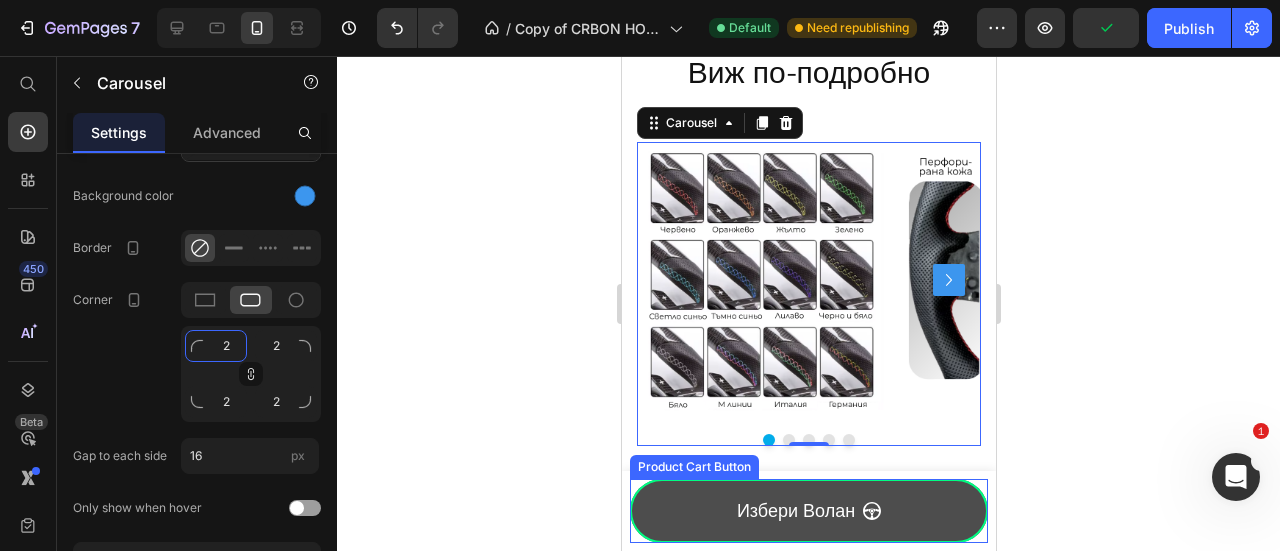 type on "20" 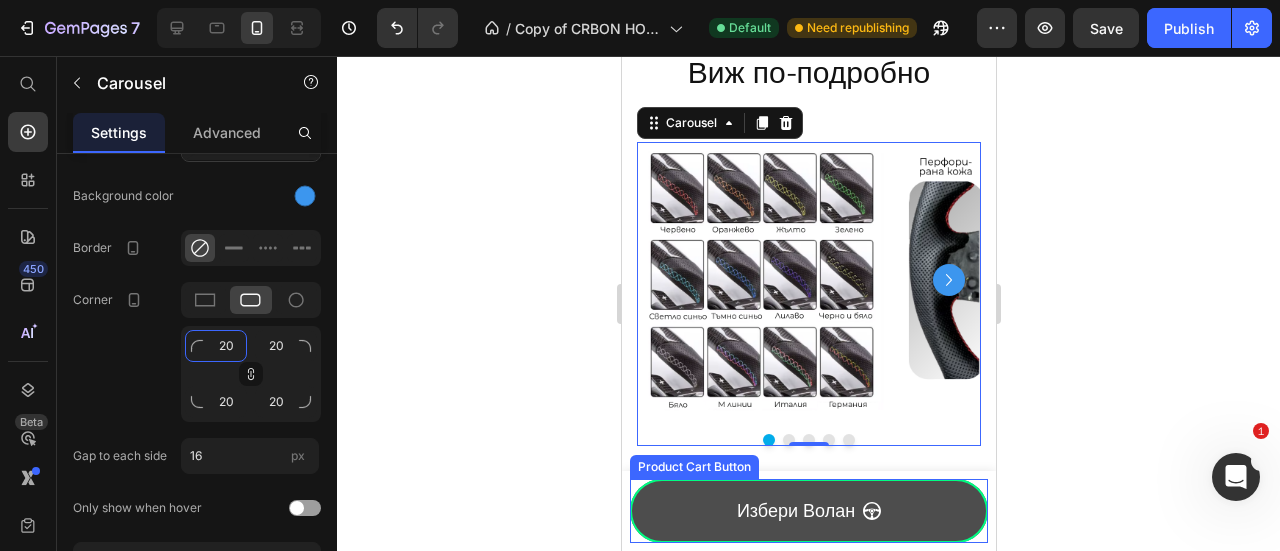 type on "2" 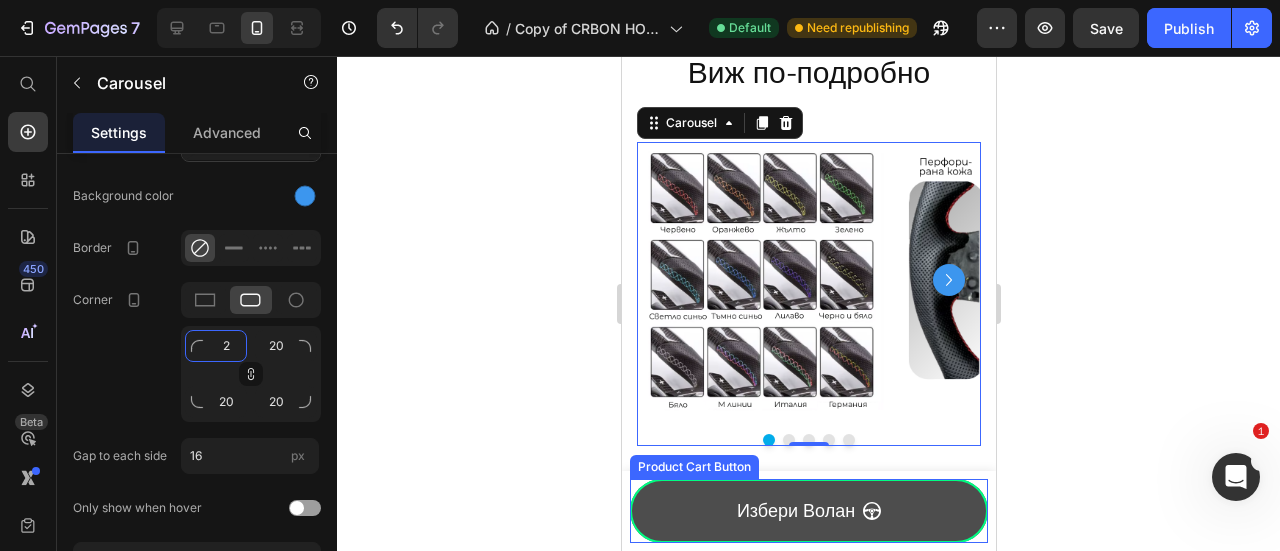 type on "2" 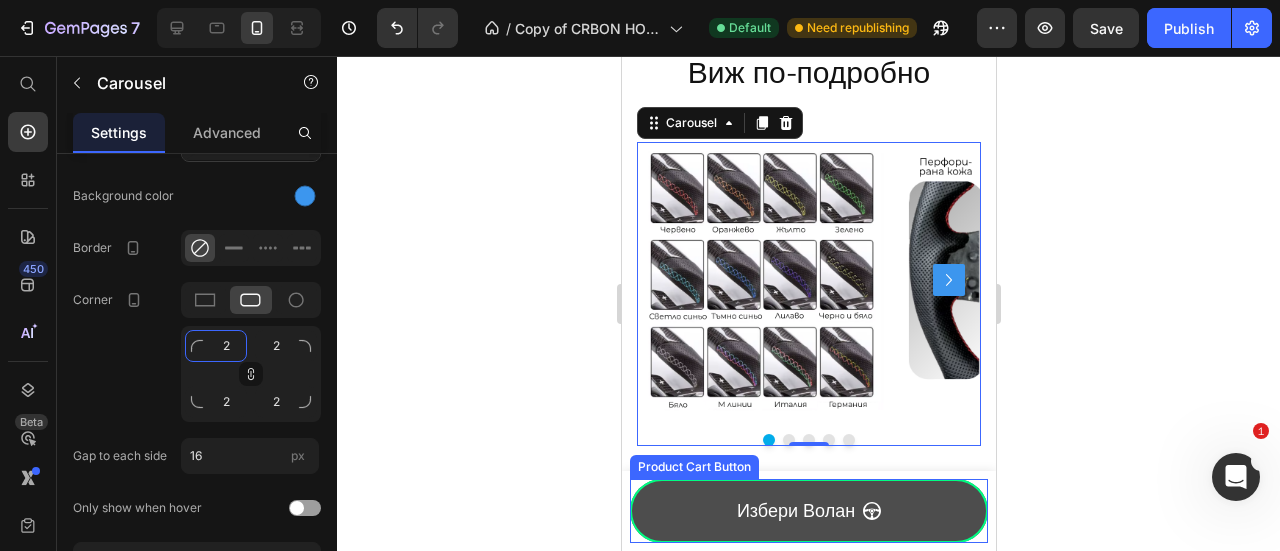 type 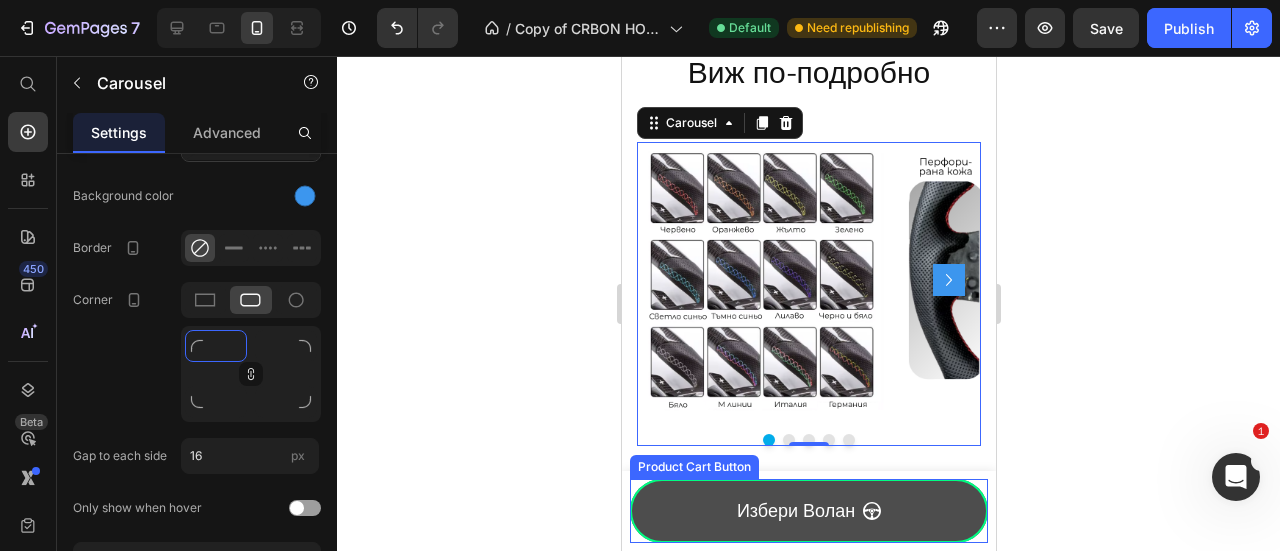 type on "1" 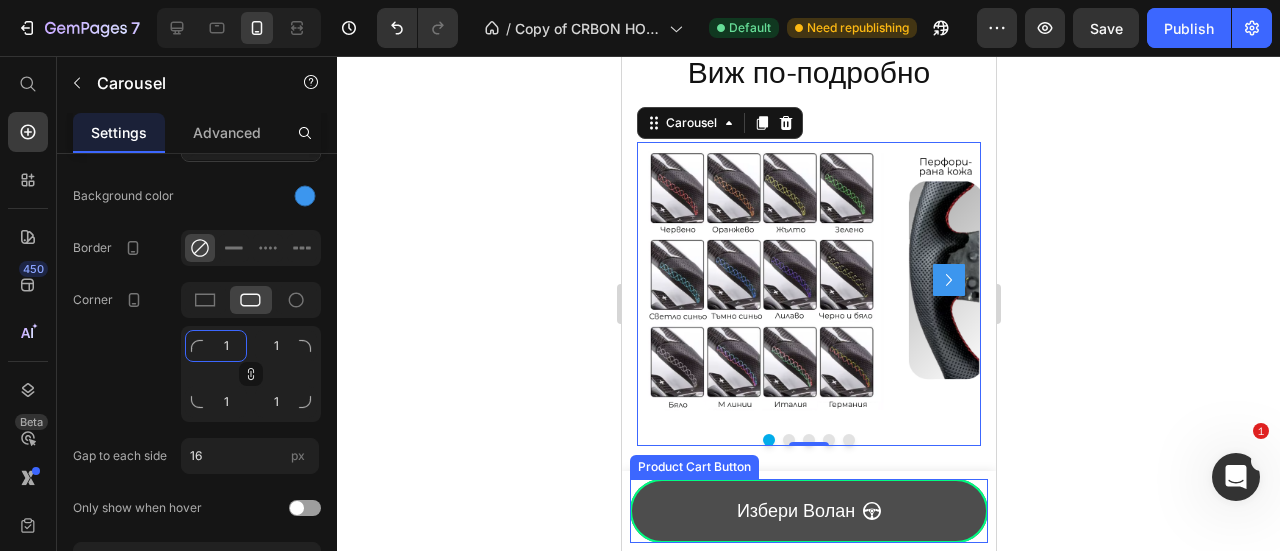 type on "15" 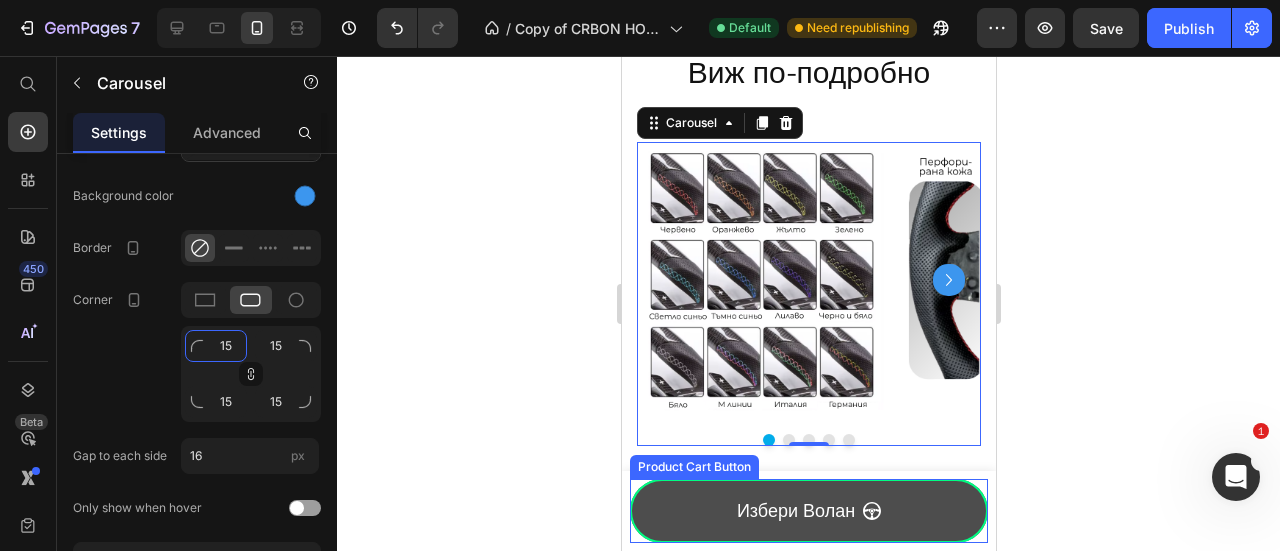 type on "1" 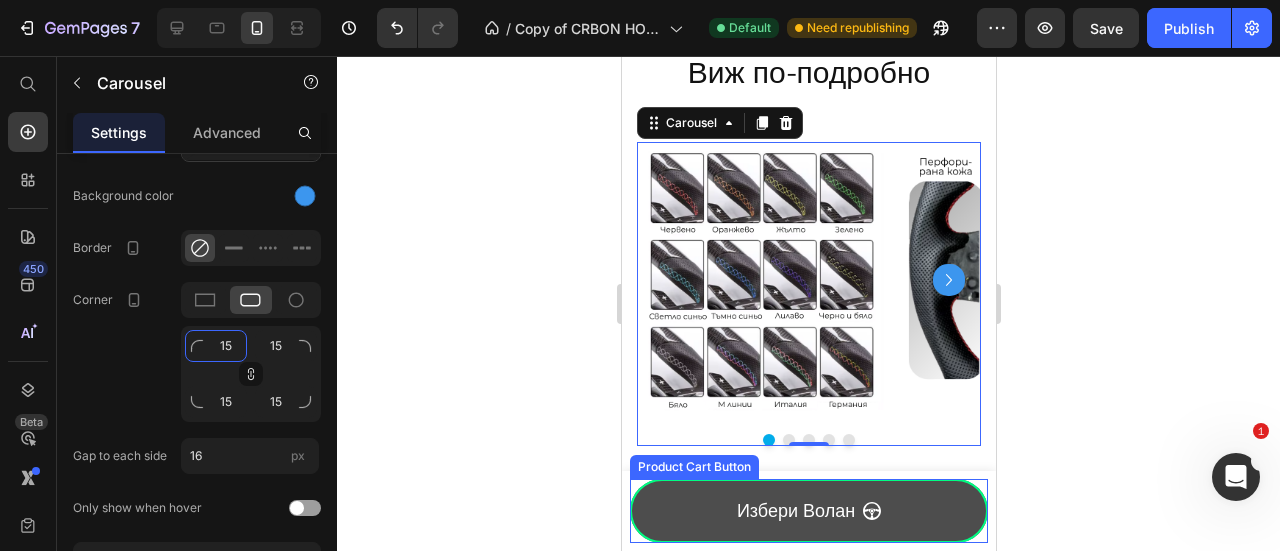 type on "1" 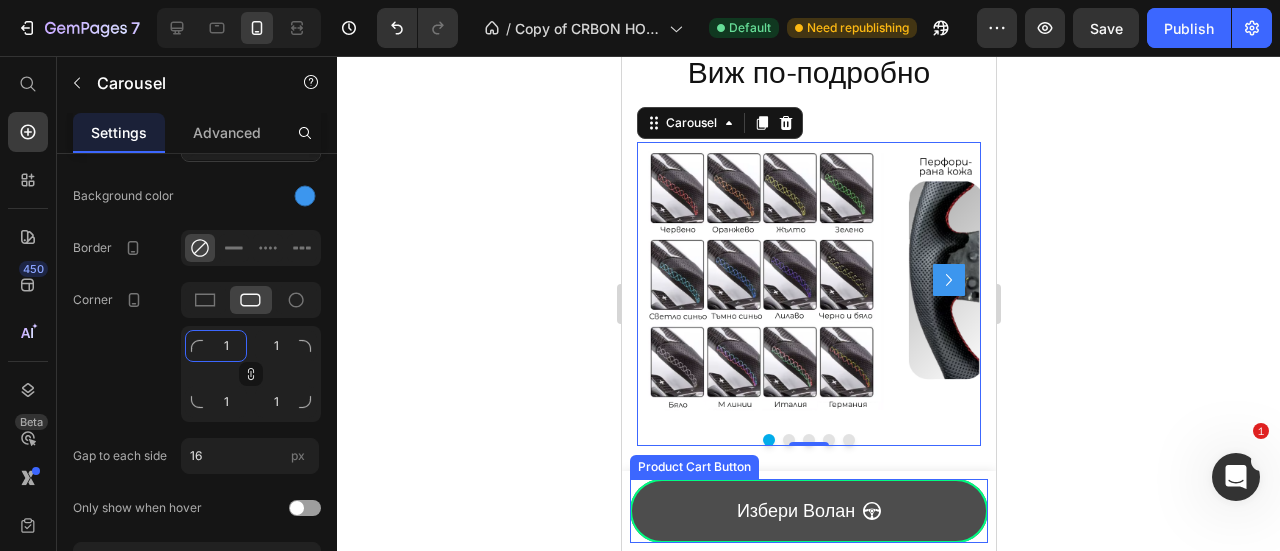 type 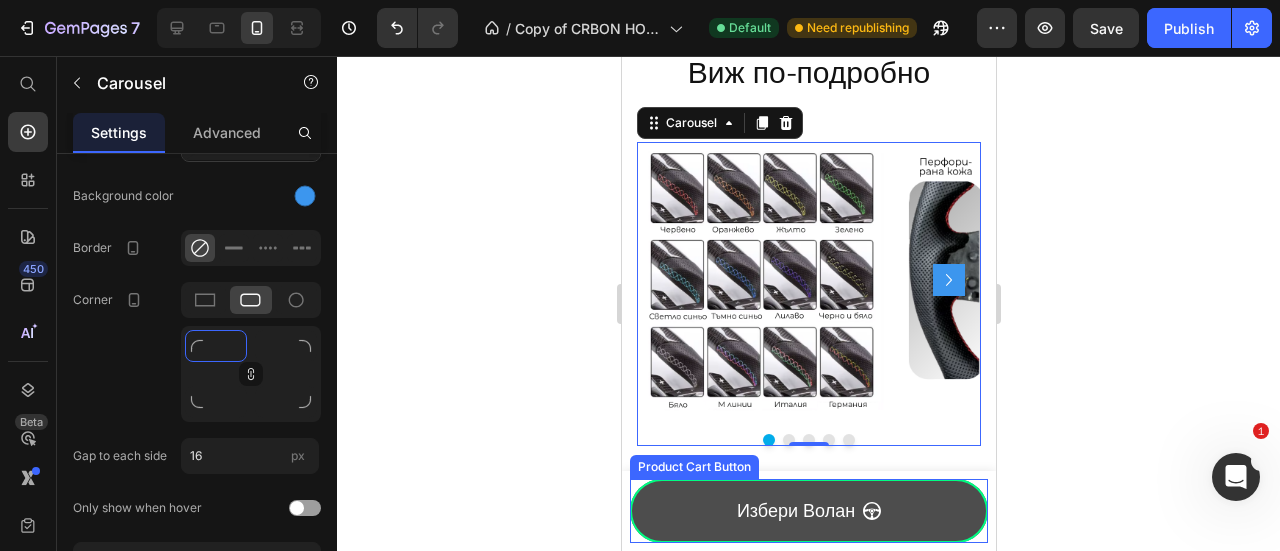 type on "5" 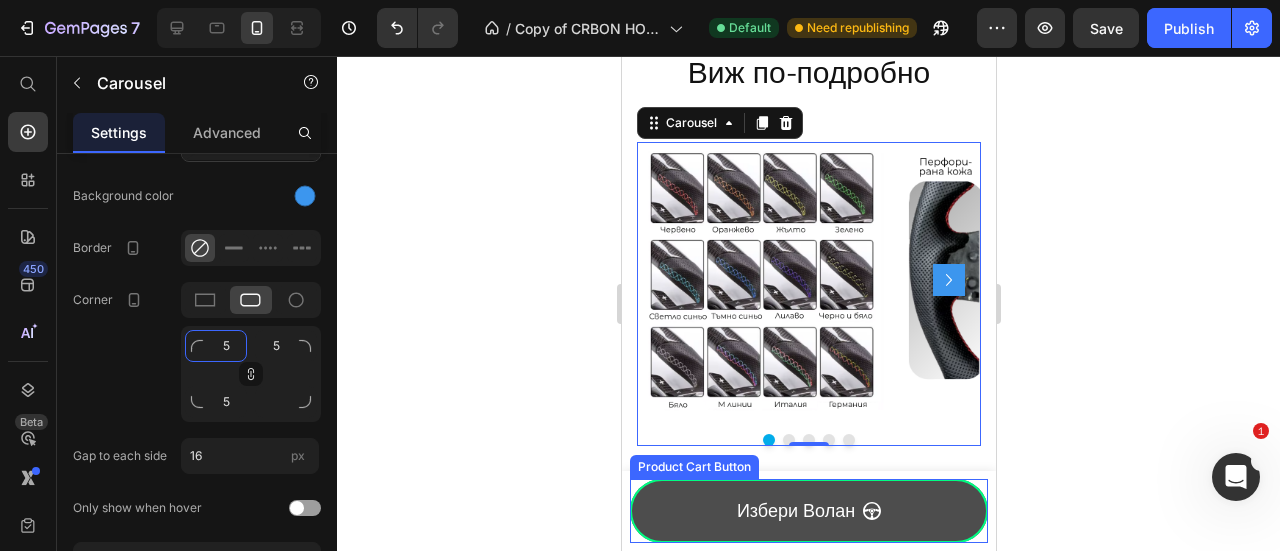 type on "5" 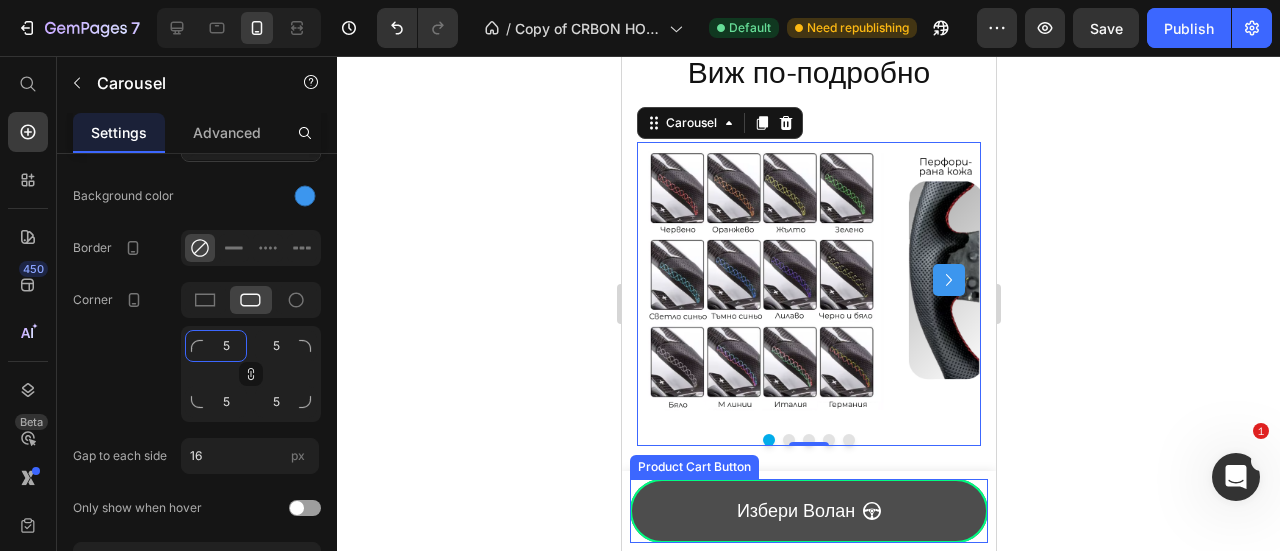type on "50" 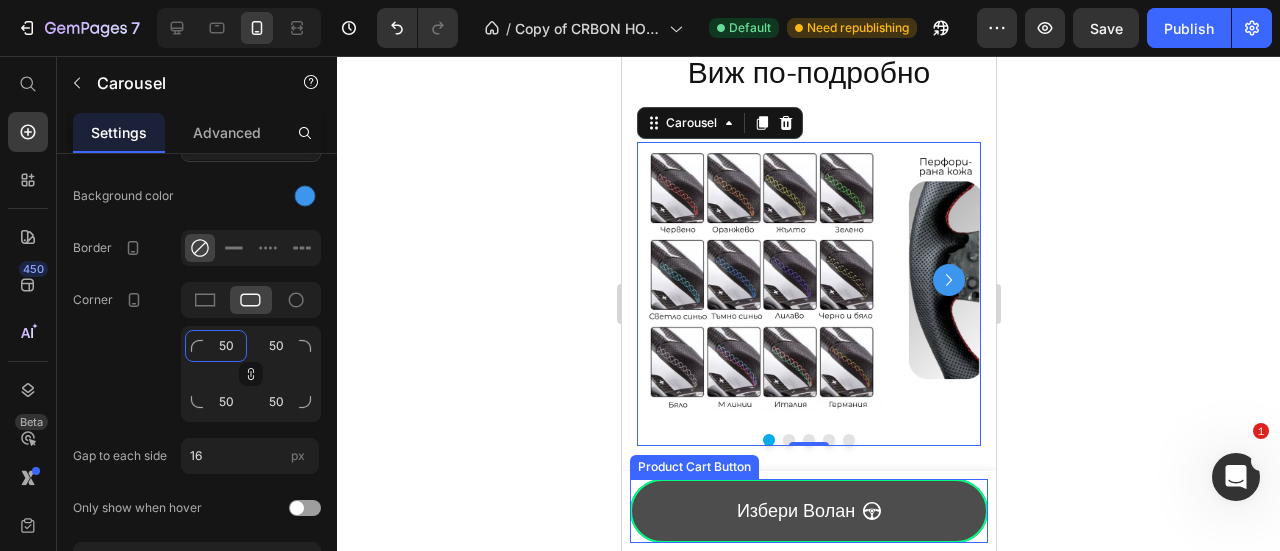 type on "5" 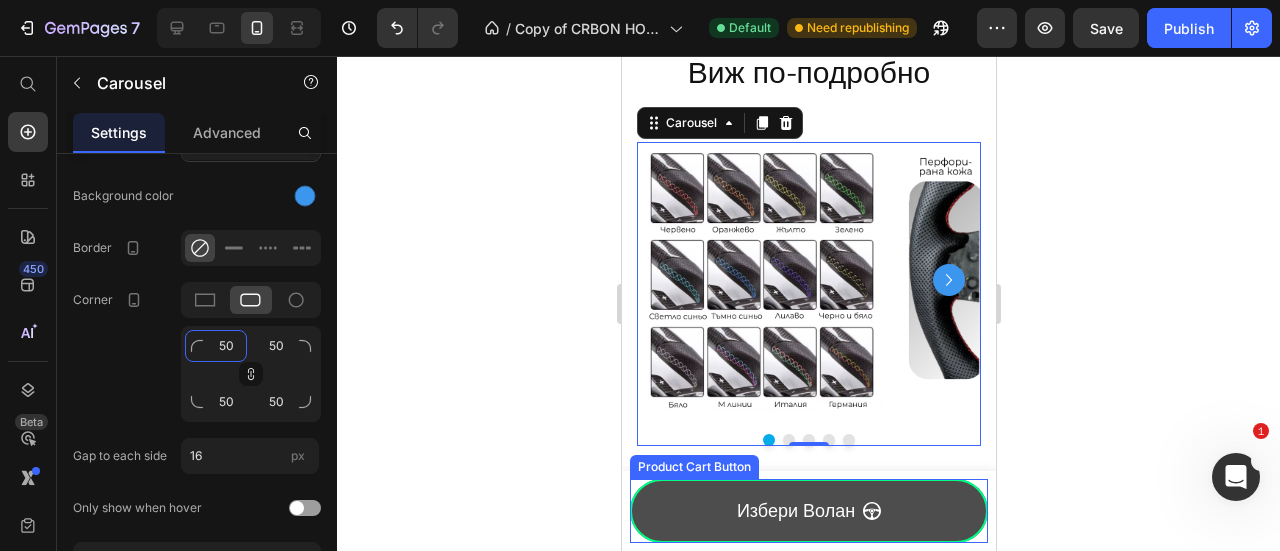 type on "5" 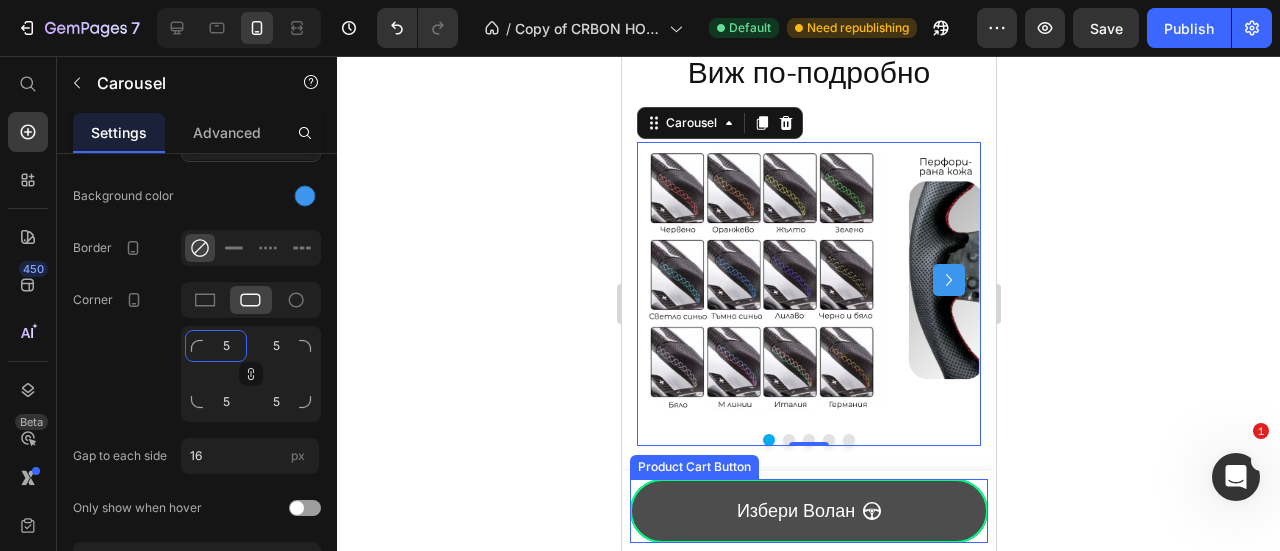 type 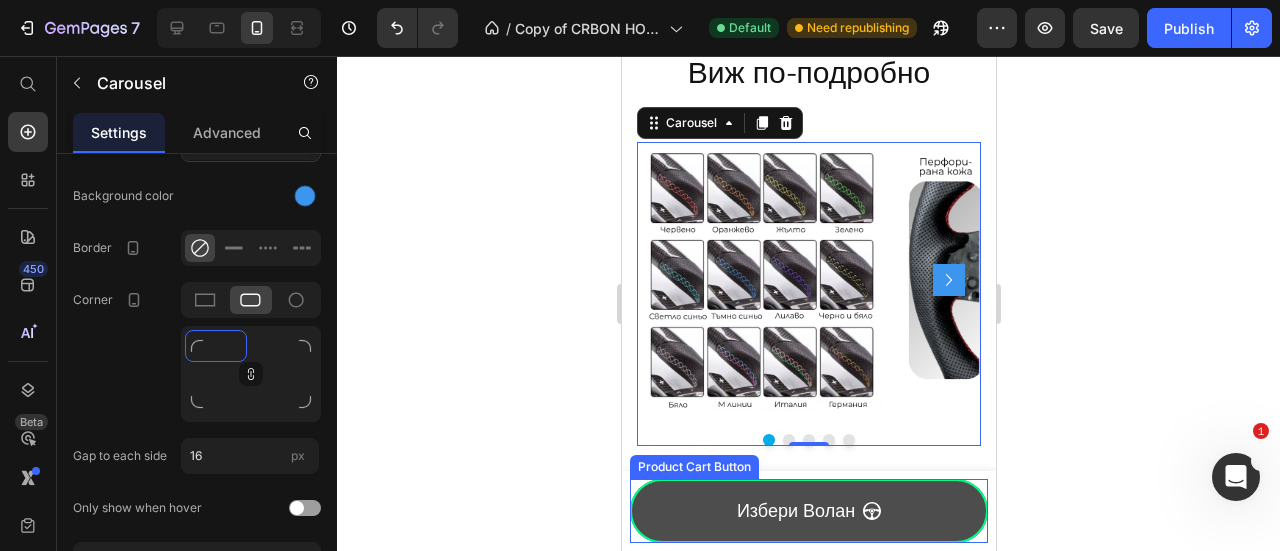 type on "2" 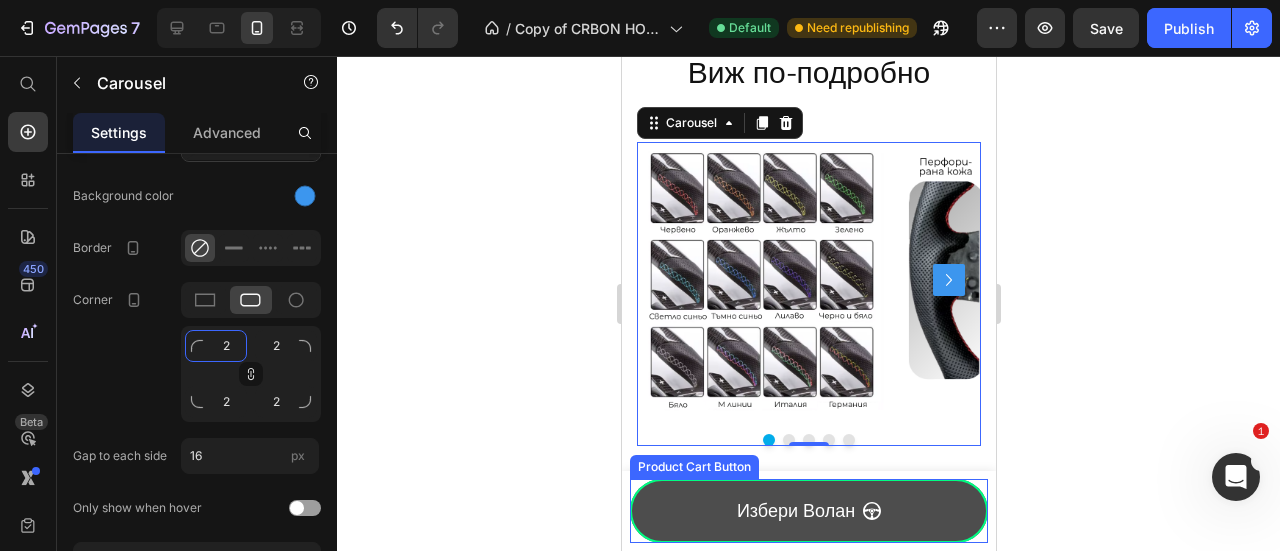 type on "20" 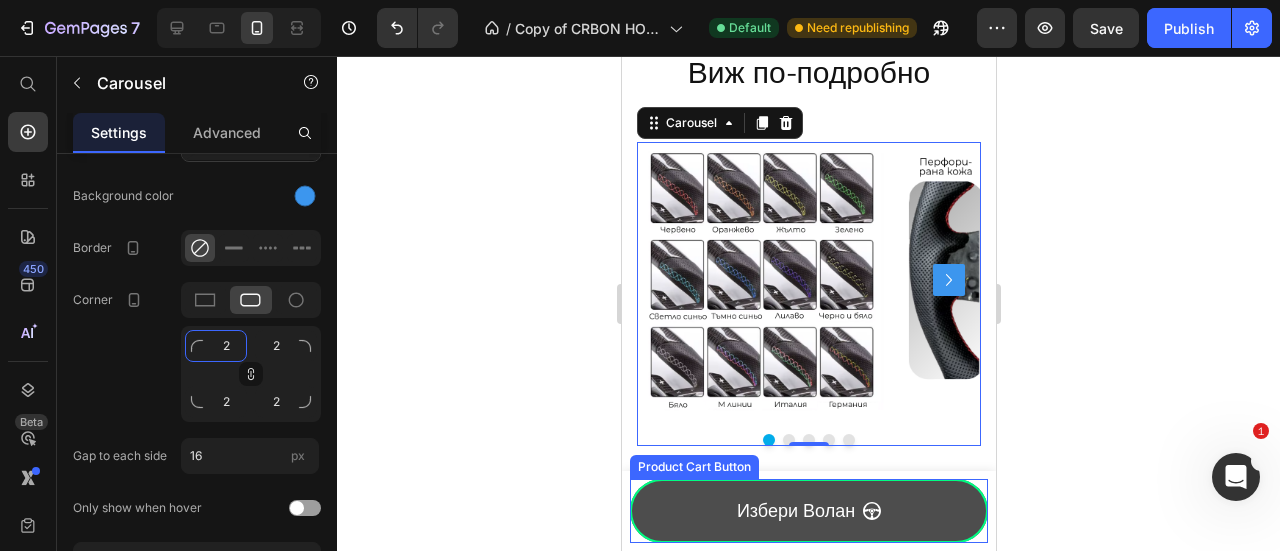 type on "20" 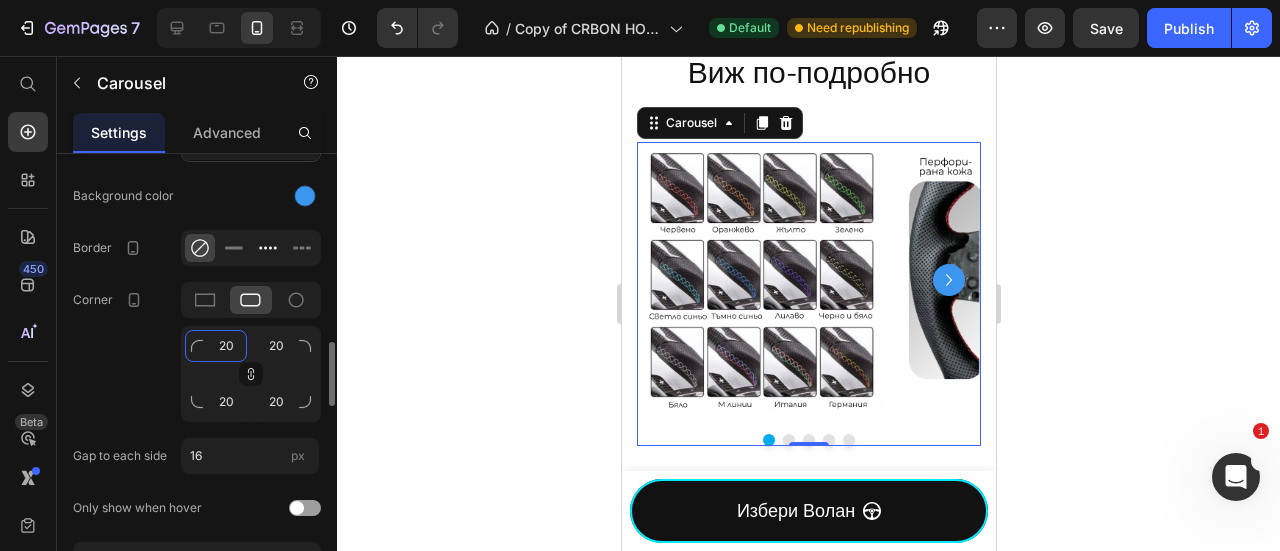 type on "20" 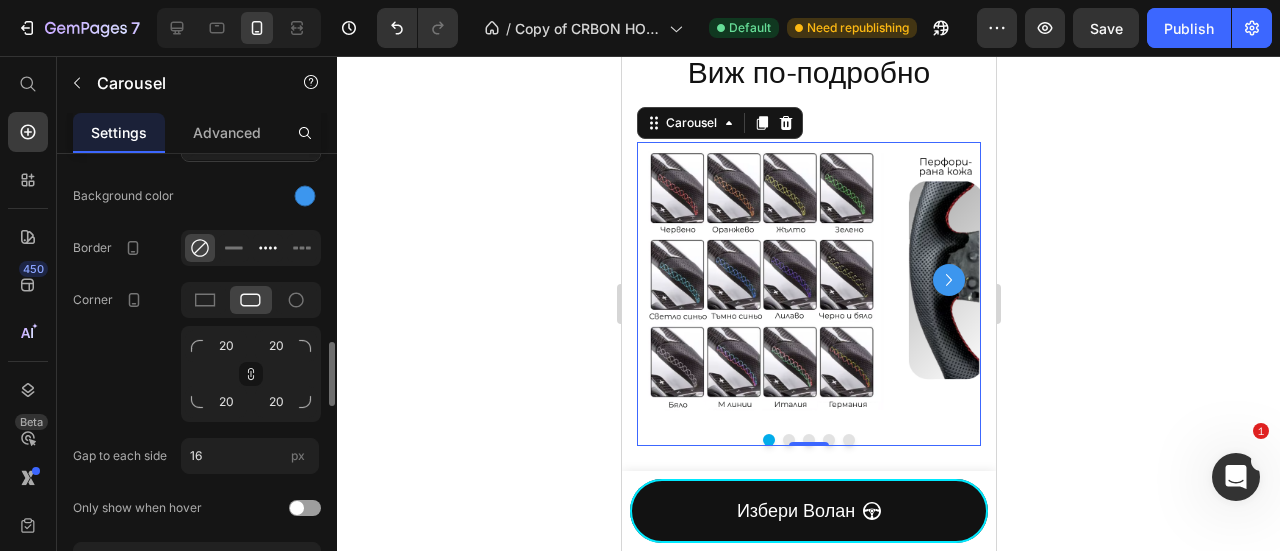 click 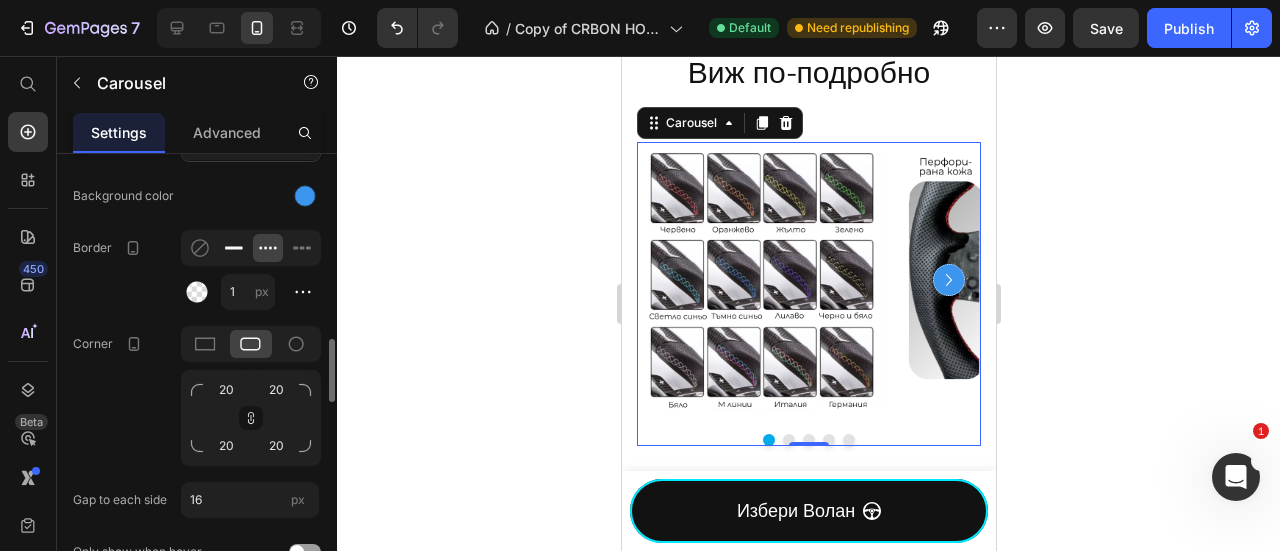 click 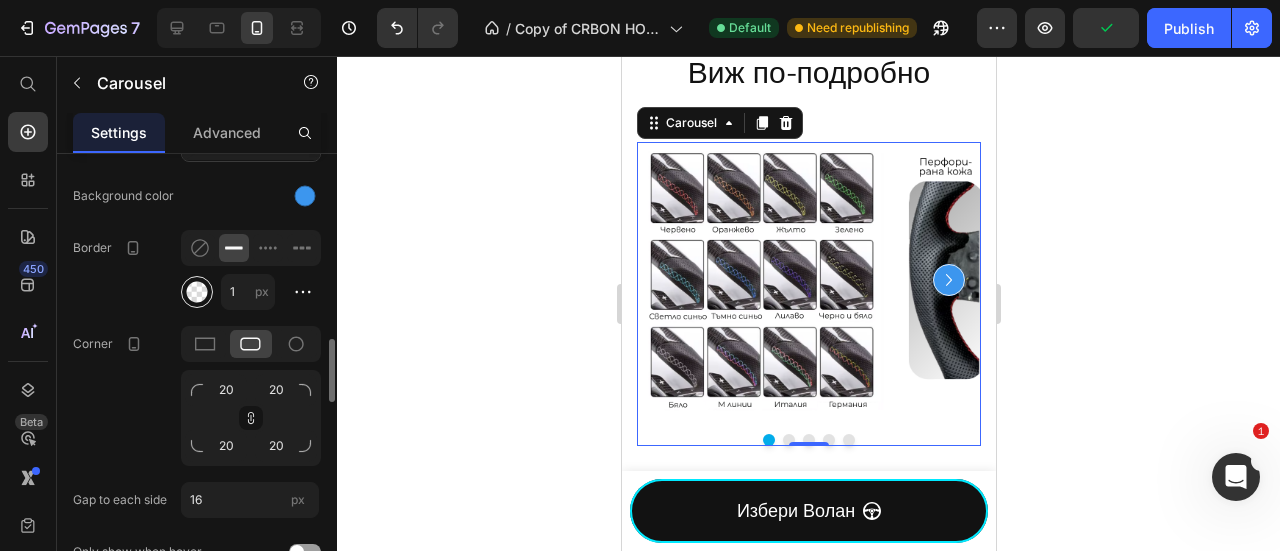 click at bounding box center (197, 292) 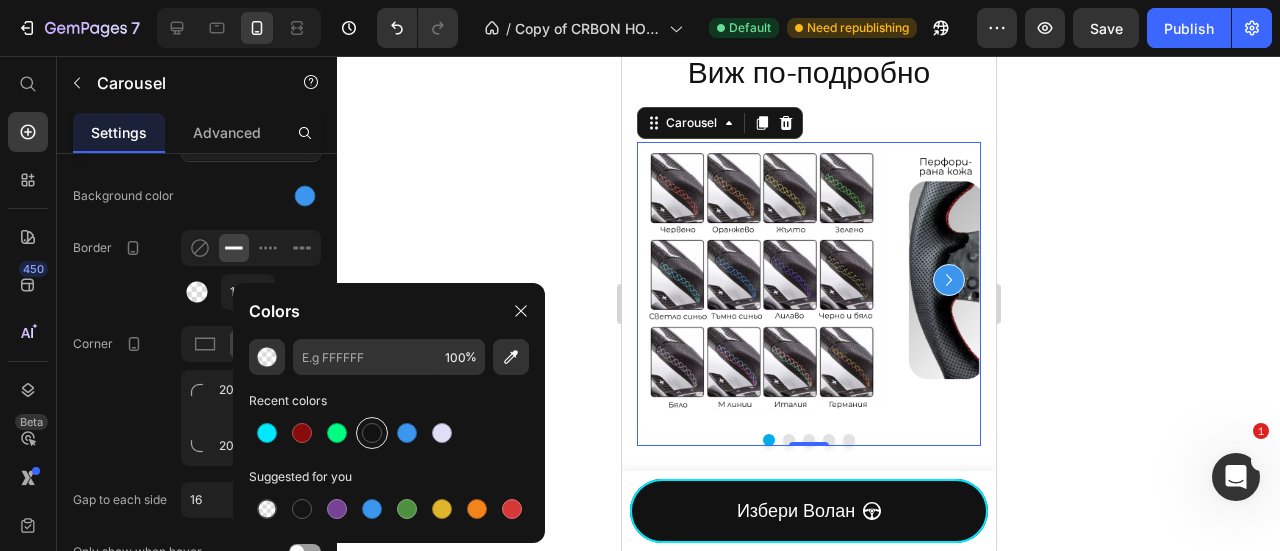 click at bounding box center (372, 433) 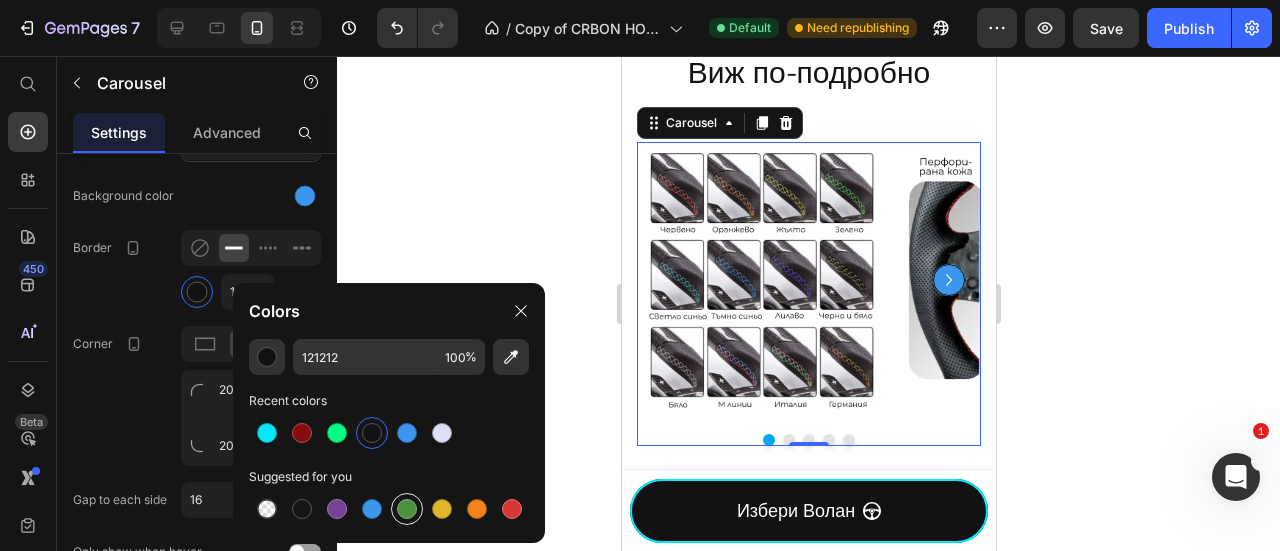 click at bounding box center (407, 509) 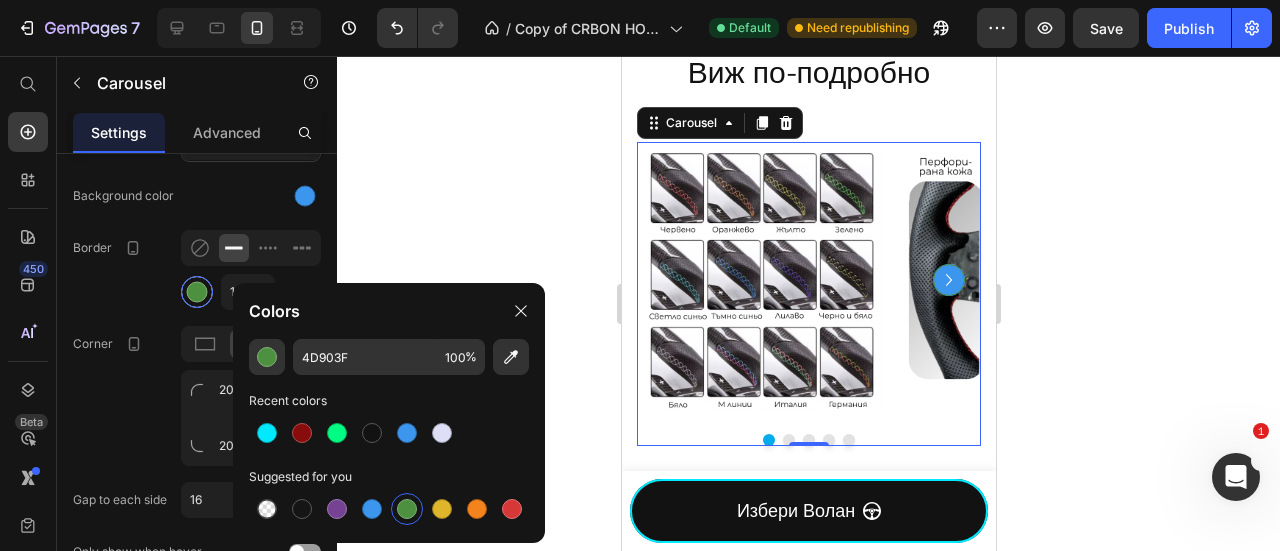 click at bounding box center (197, 291) 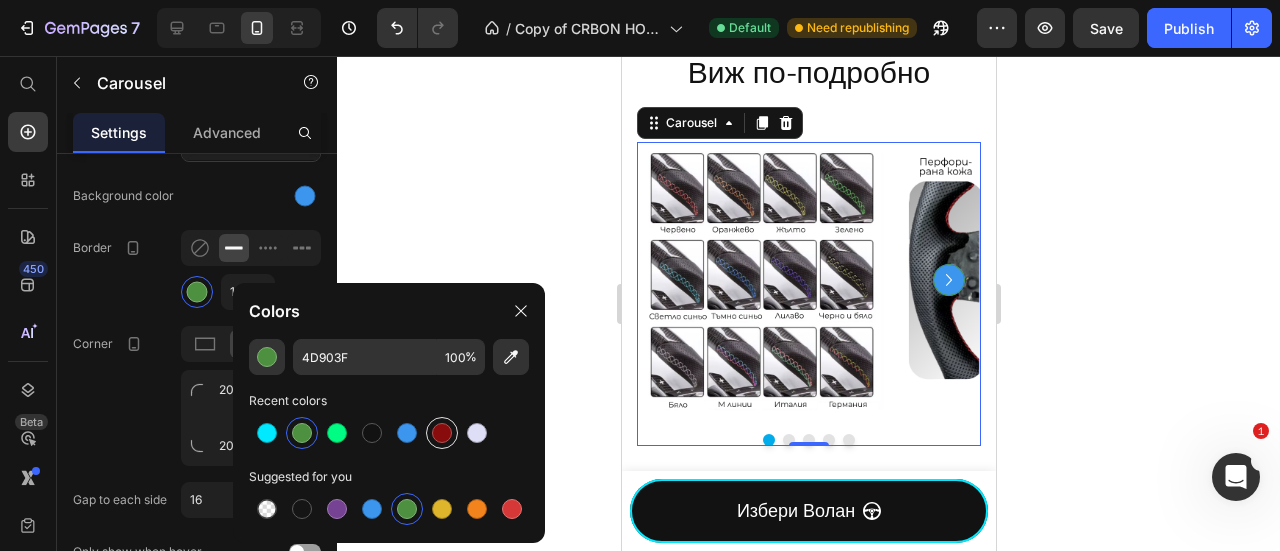 click at bounding box center [442, 433] 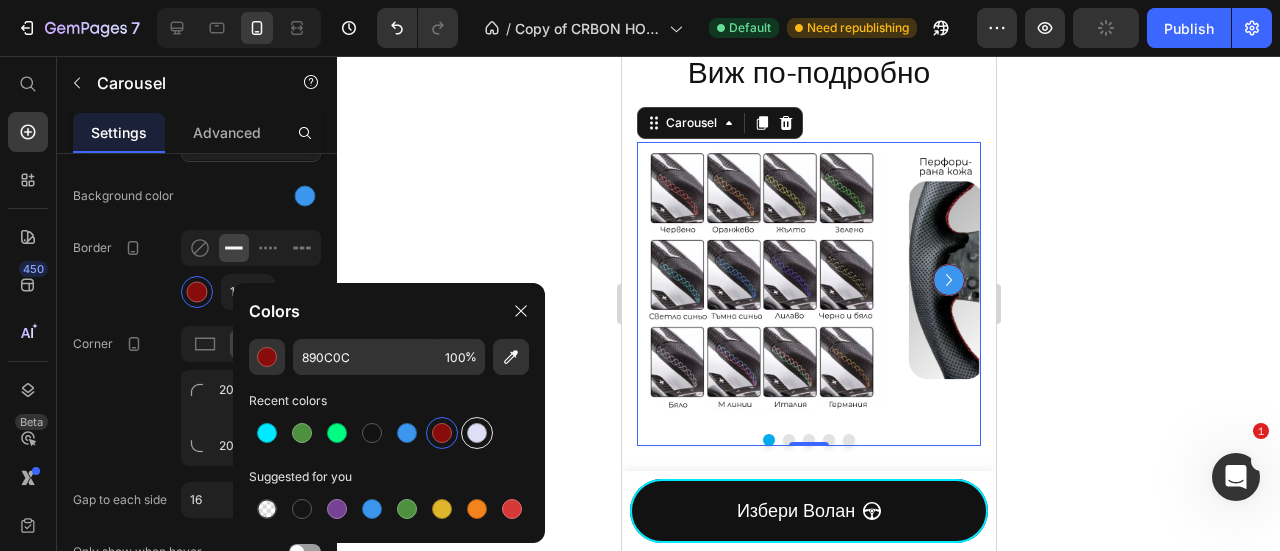 click at bounding box center (477, 433) 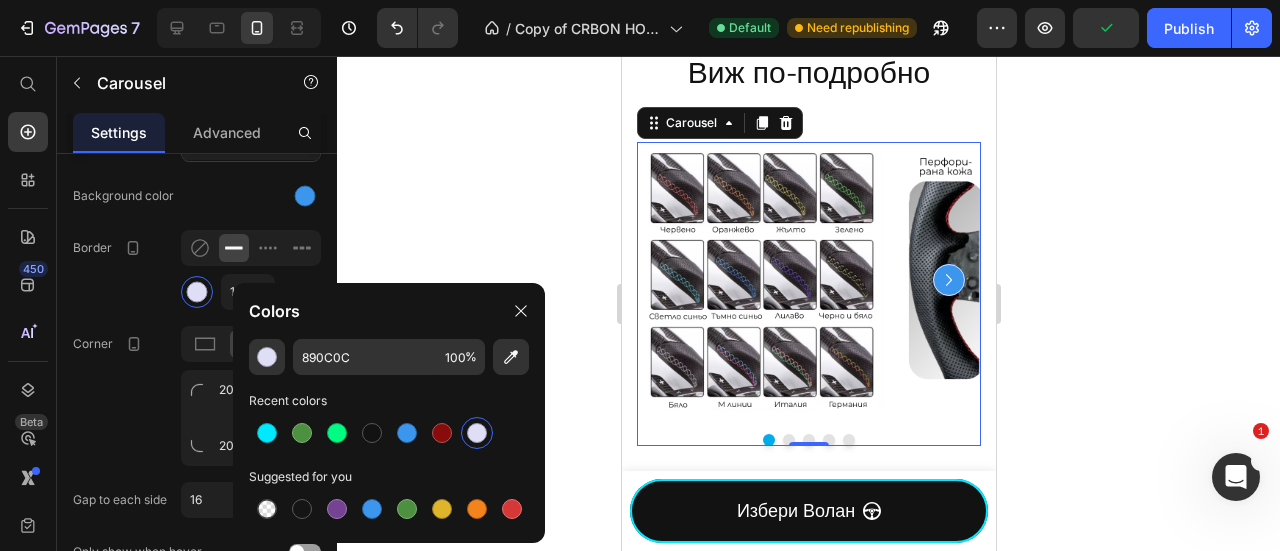 type on "DEDEF7" 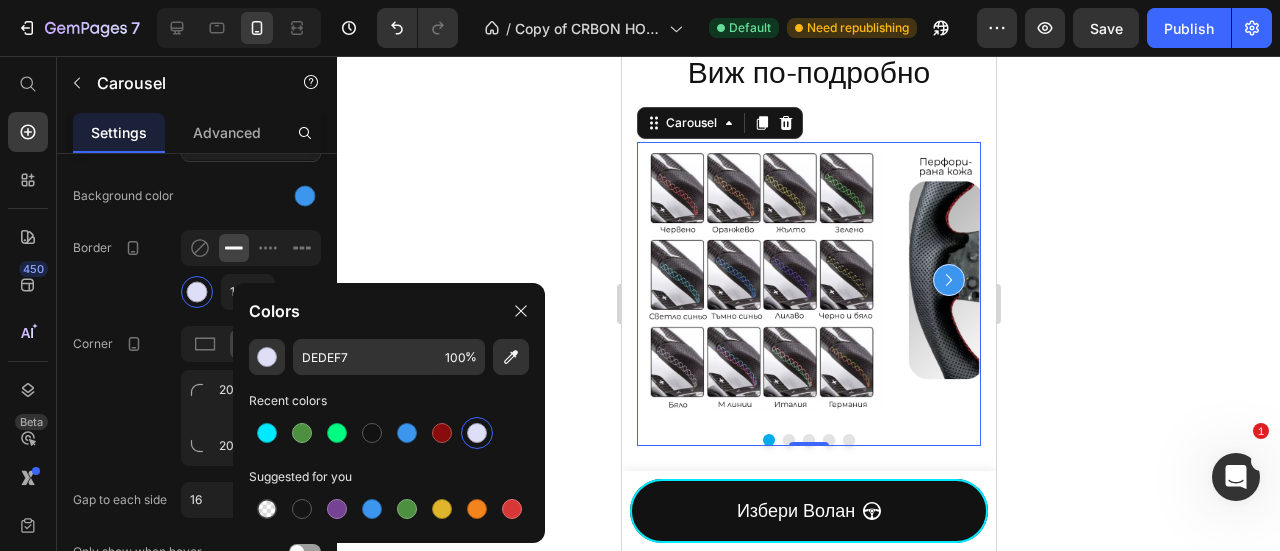 click 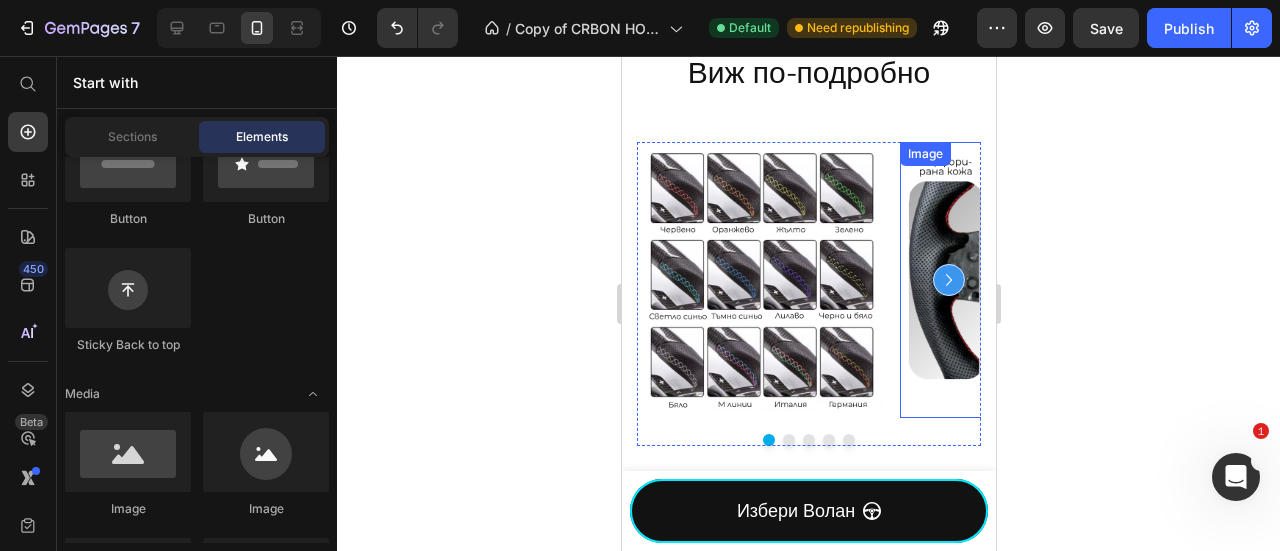 click 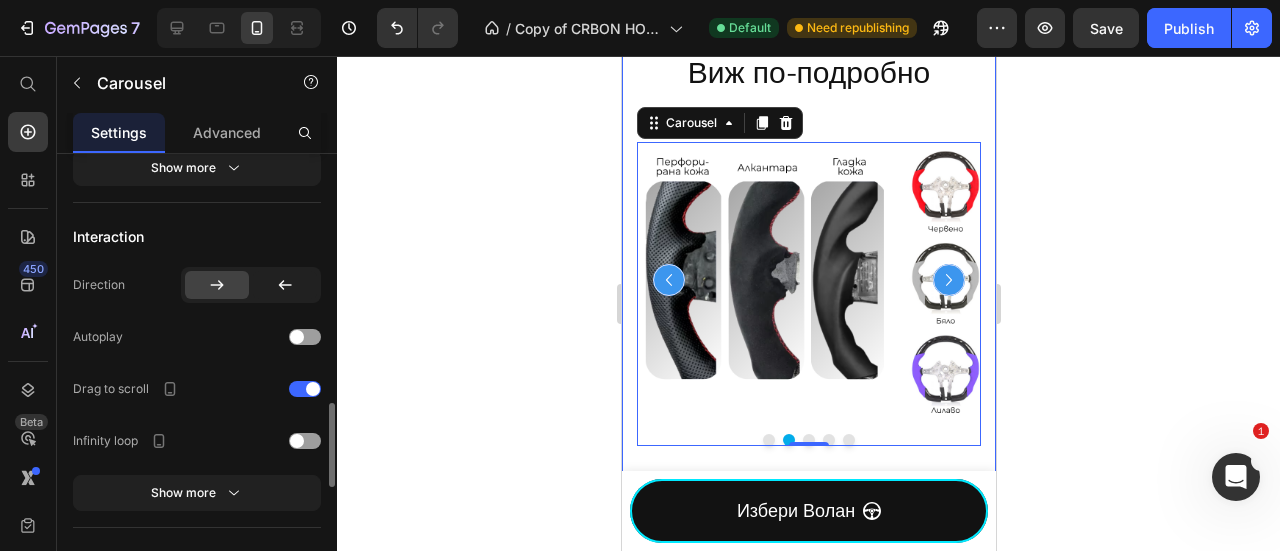 scroll, scrollTop: 1066, scrollLeft: 0, axis: vertical 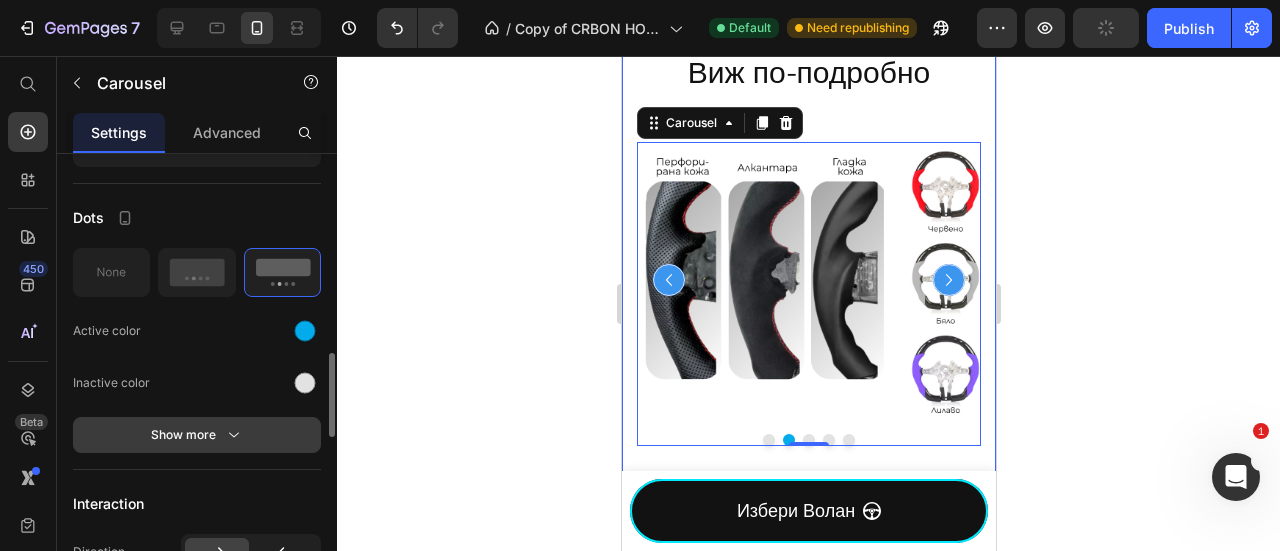 click on "Show more" at bounding box center (197, 435) 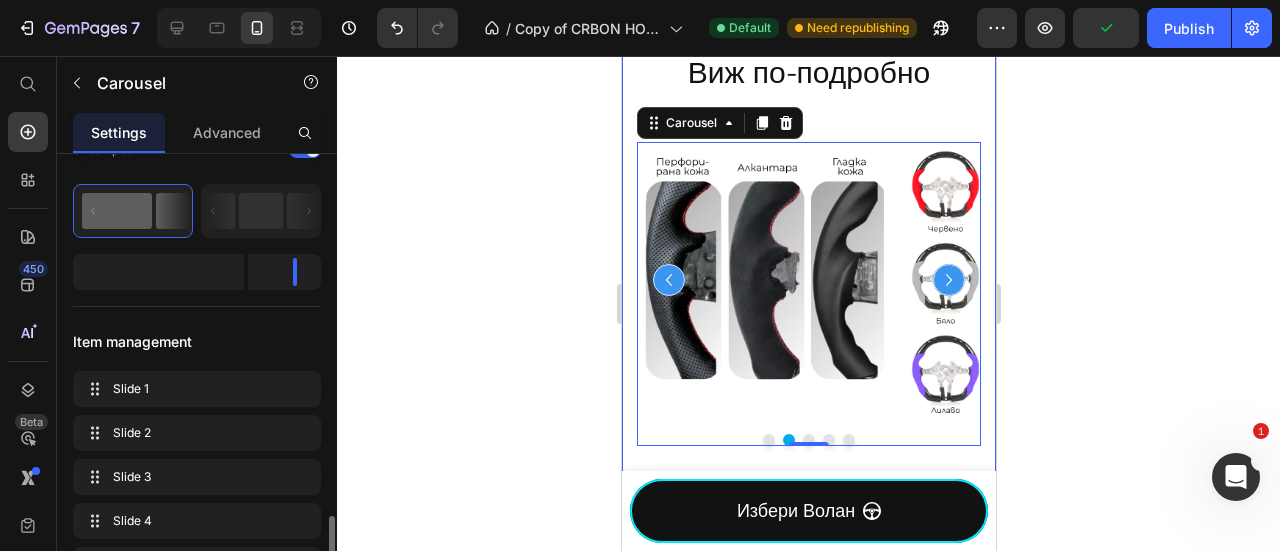 scroll, scrollTop: 800, scrollLeft: 0, axis: vertical 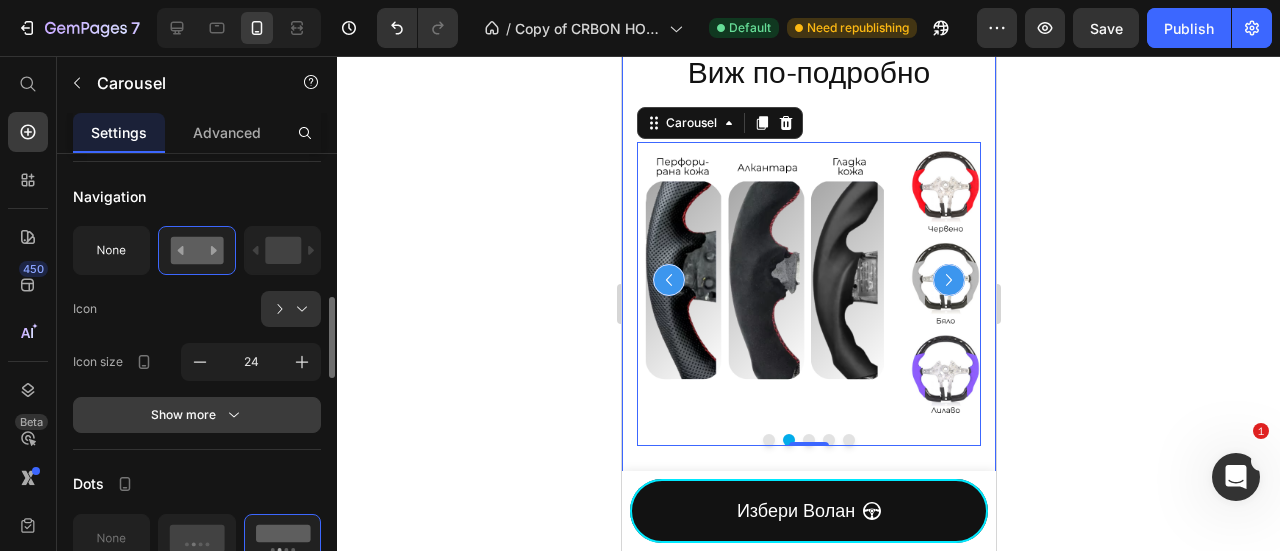 click on "Show more" at bounding box center [197, 415] 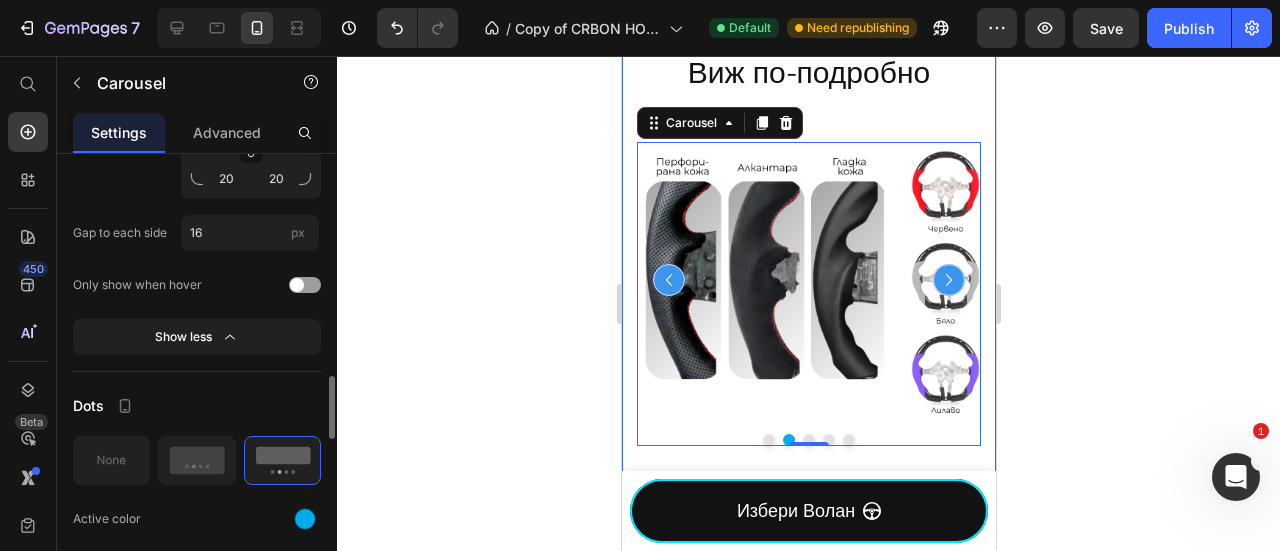scroll, scrollTop: 1333, scrollLeft: 0, axis: vertical 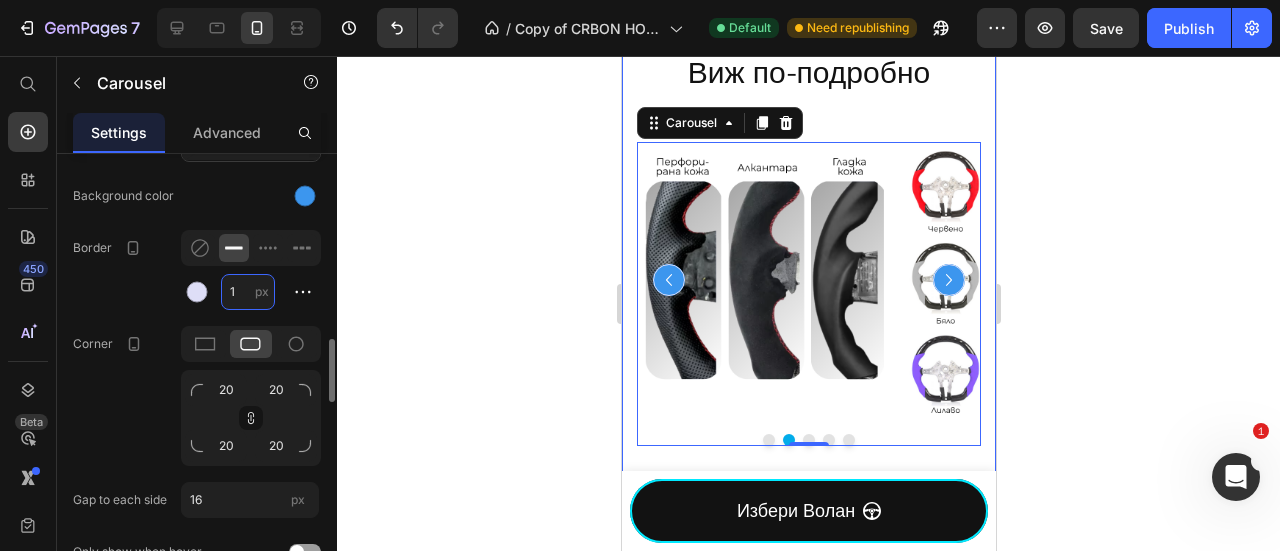 click on "1" at bounding box center (248, 292) 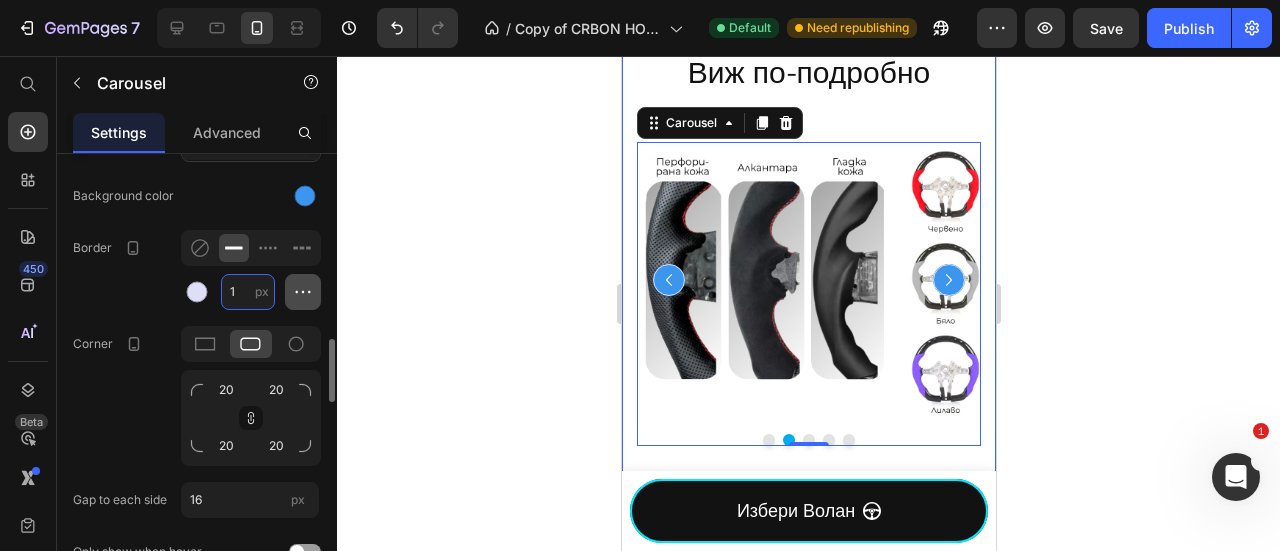 type on "2" 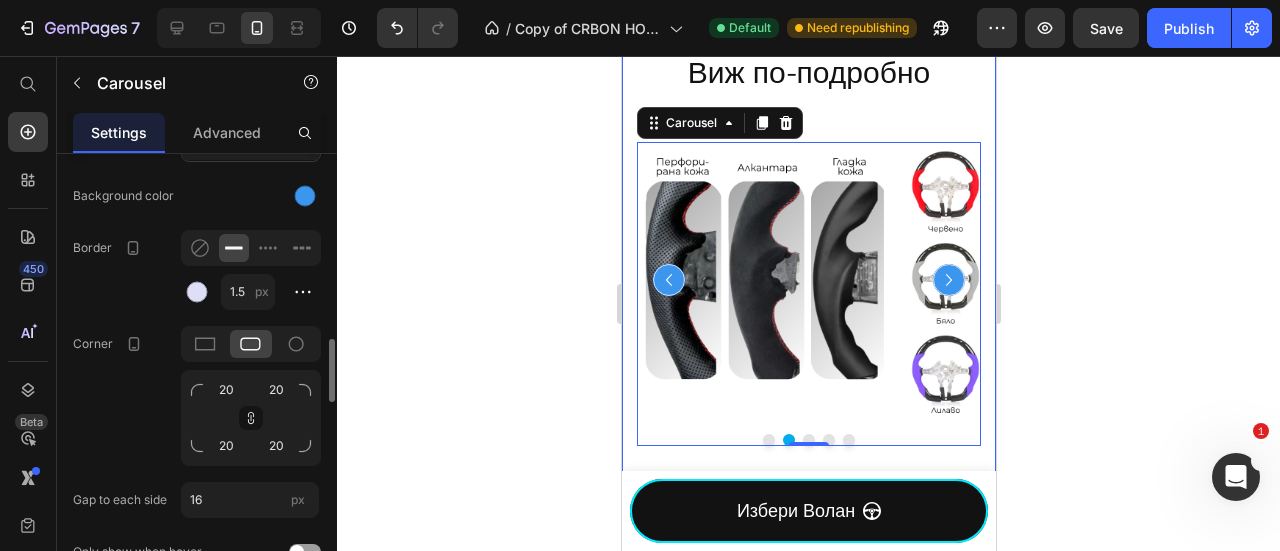 click on "Border 1.5 px" 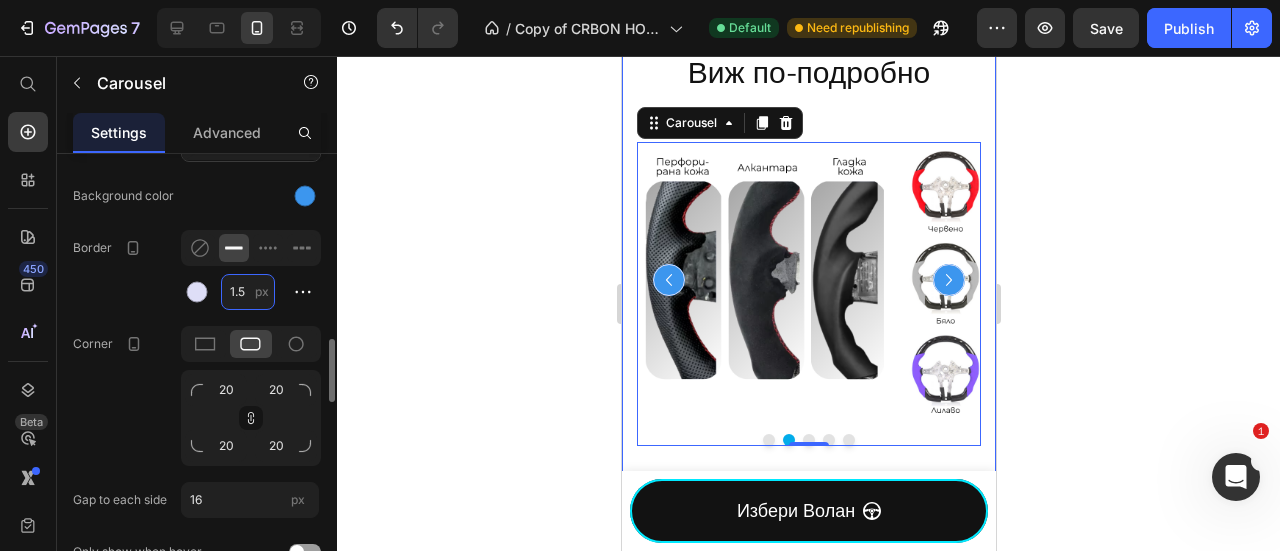 click on "1.5" at bounding box center [248, 292] 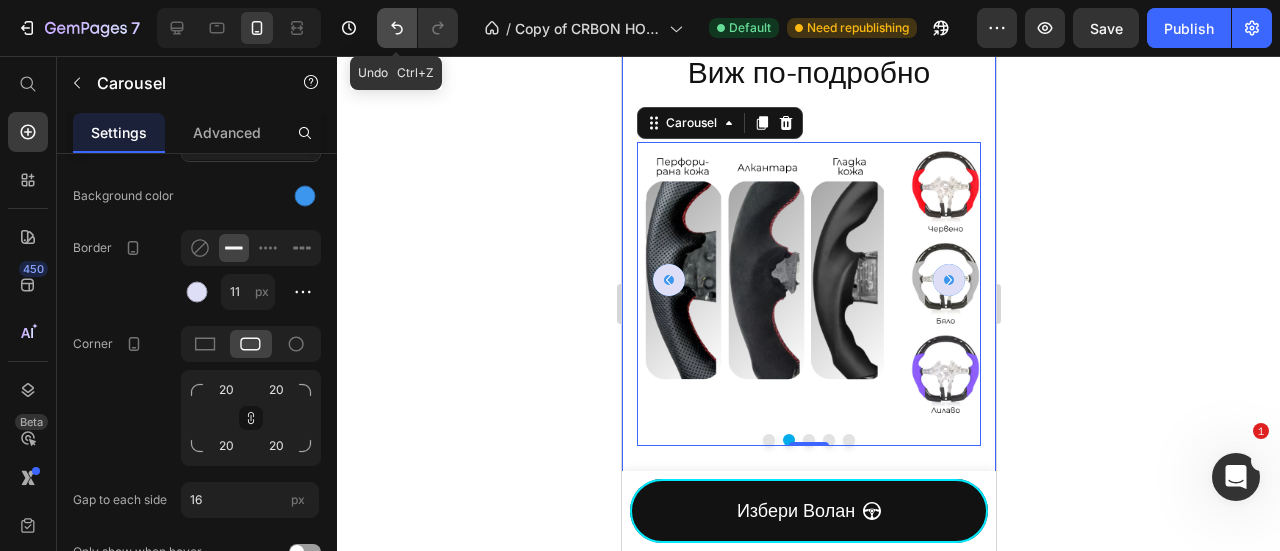 click 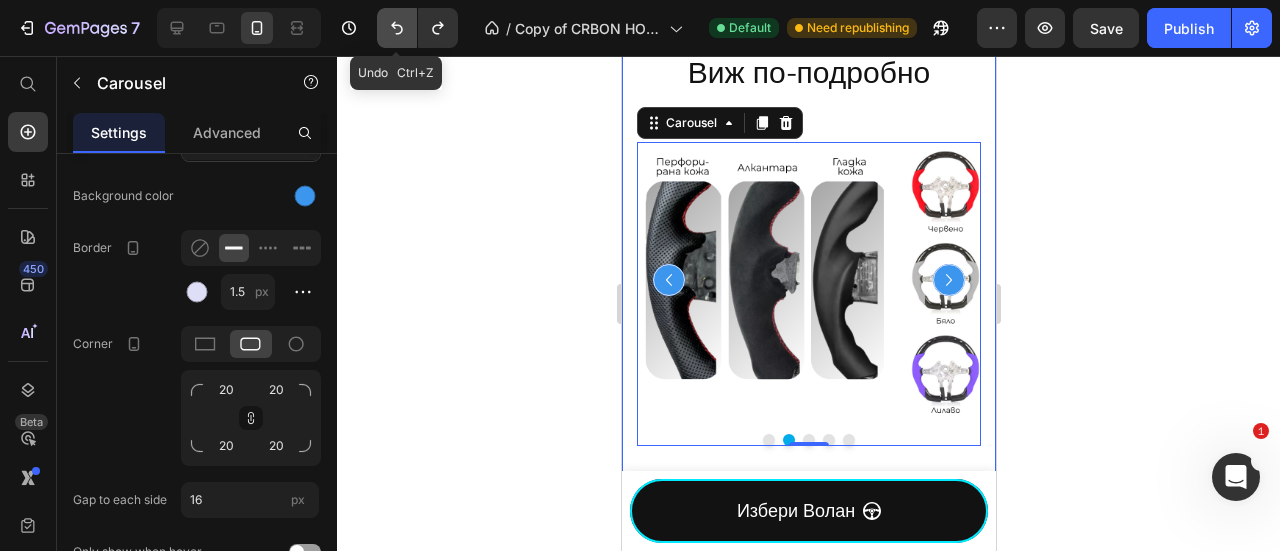 click 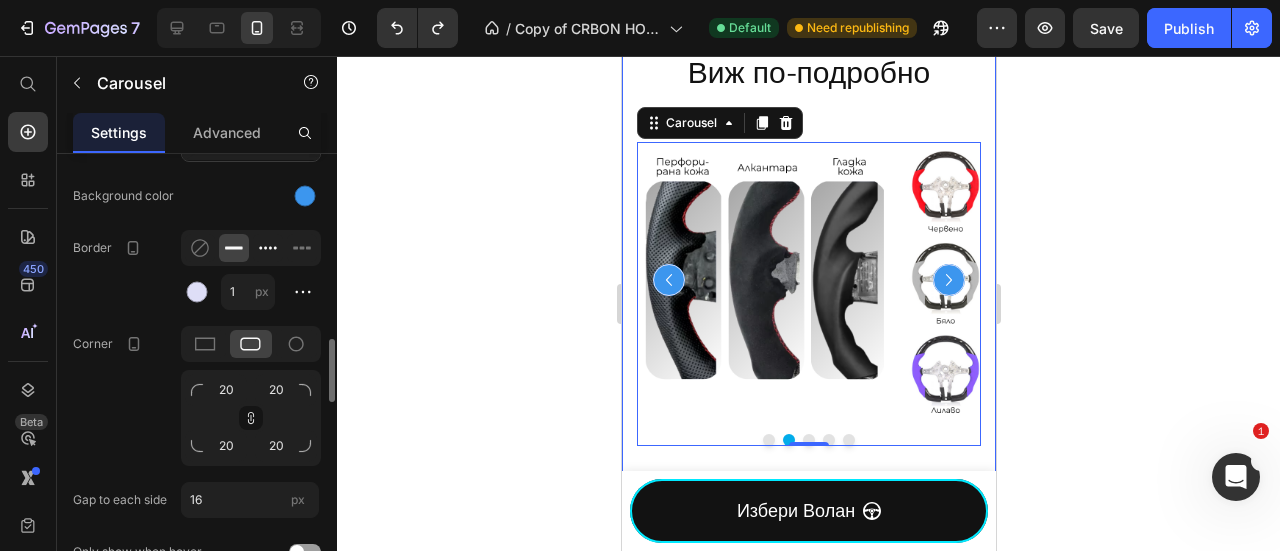 click 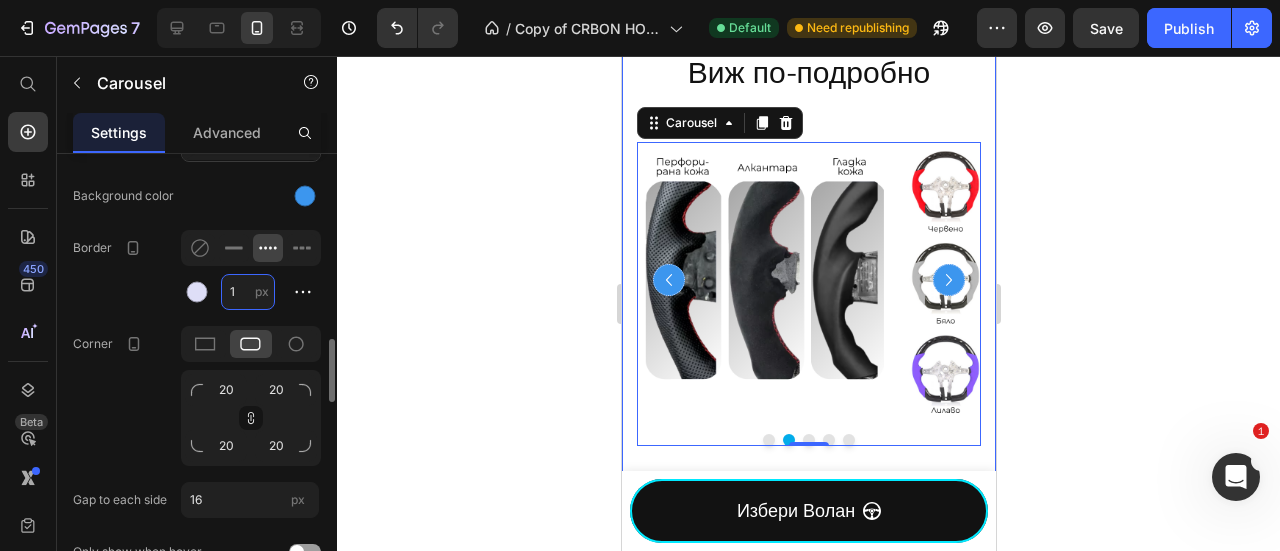 click on "1" at bounding box center (248, 292) 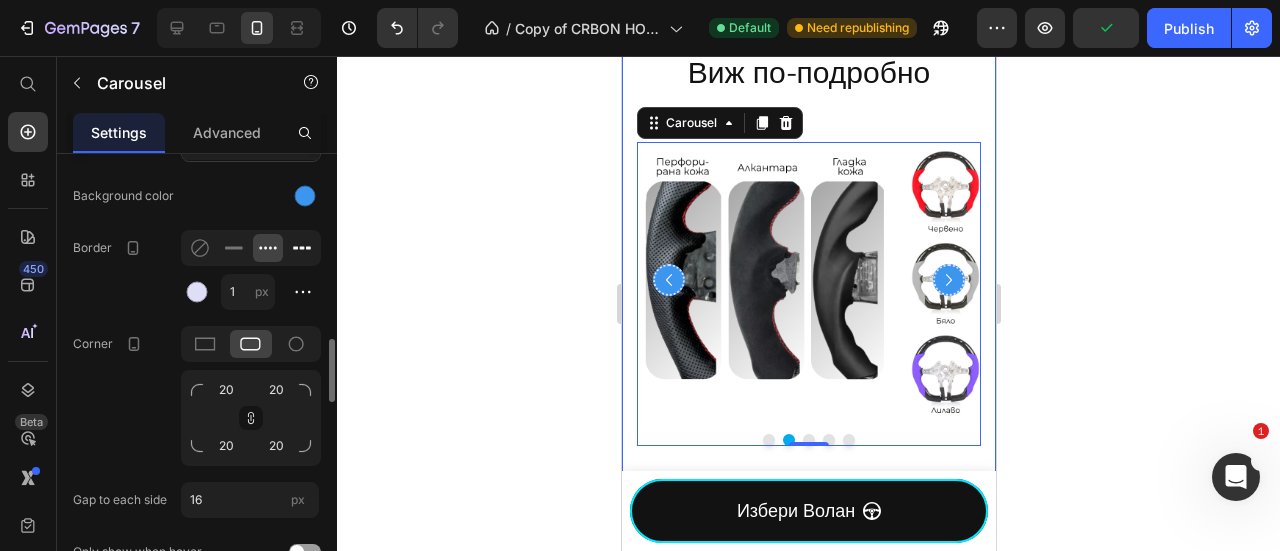 click 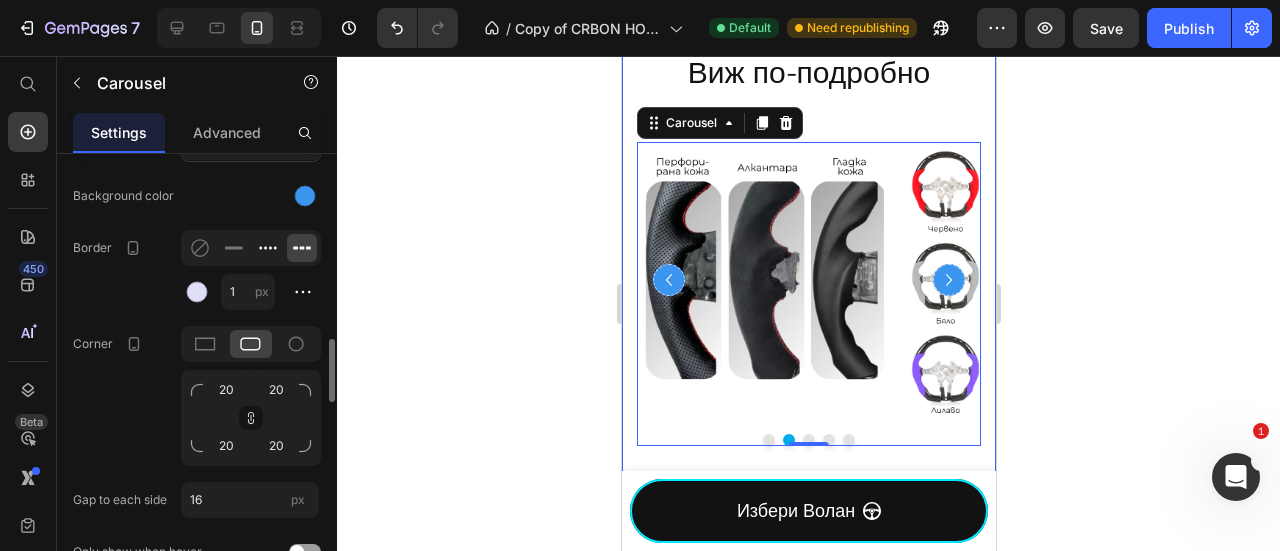 click 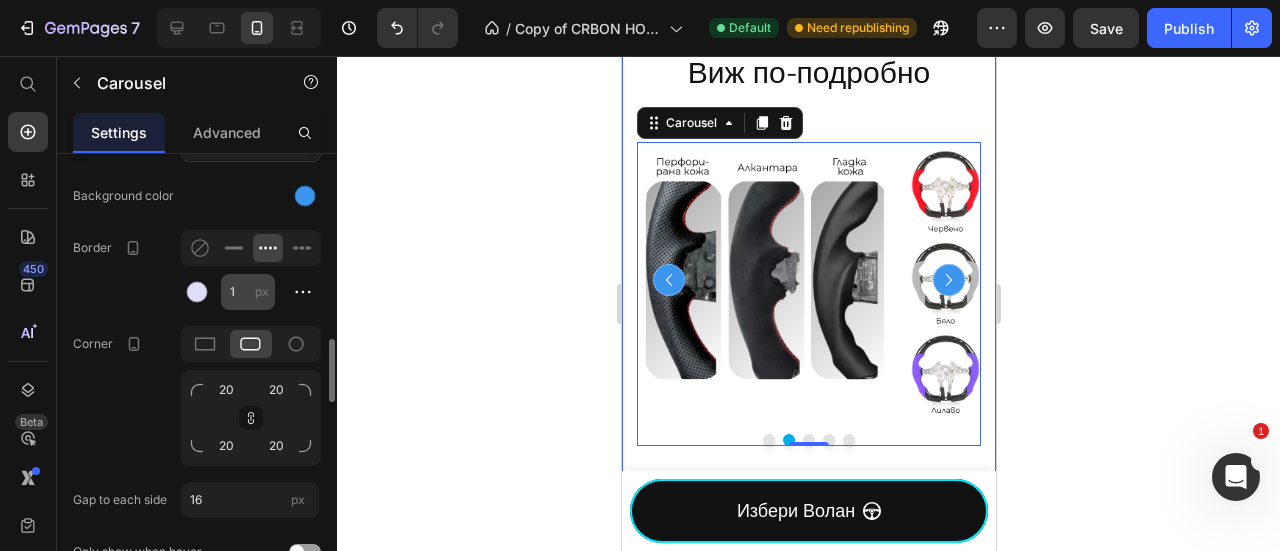 drag, startPoint x: 296, startPoint y: 246, endPoint x: 250, endPoint y: 274, distance: 53.851646 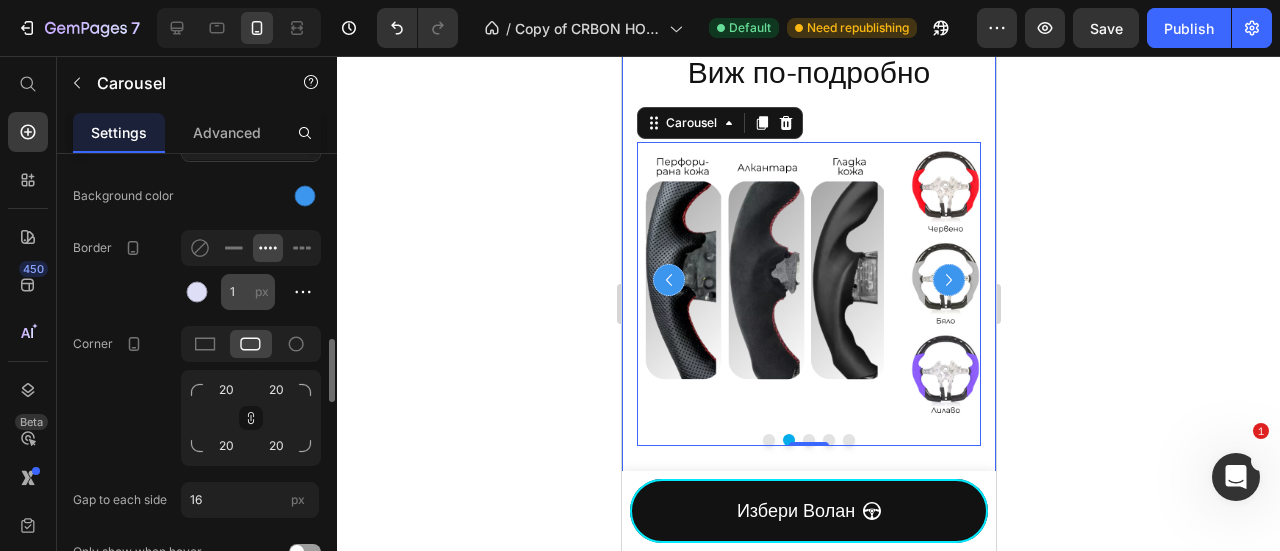 click 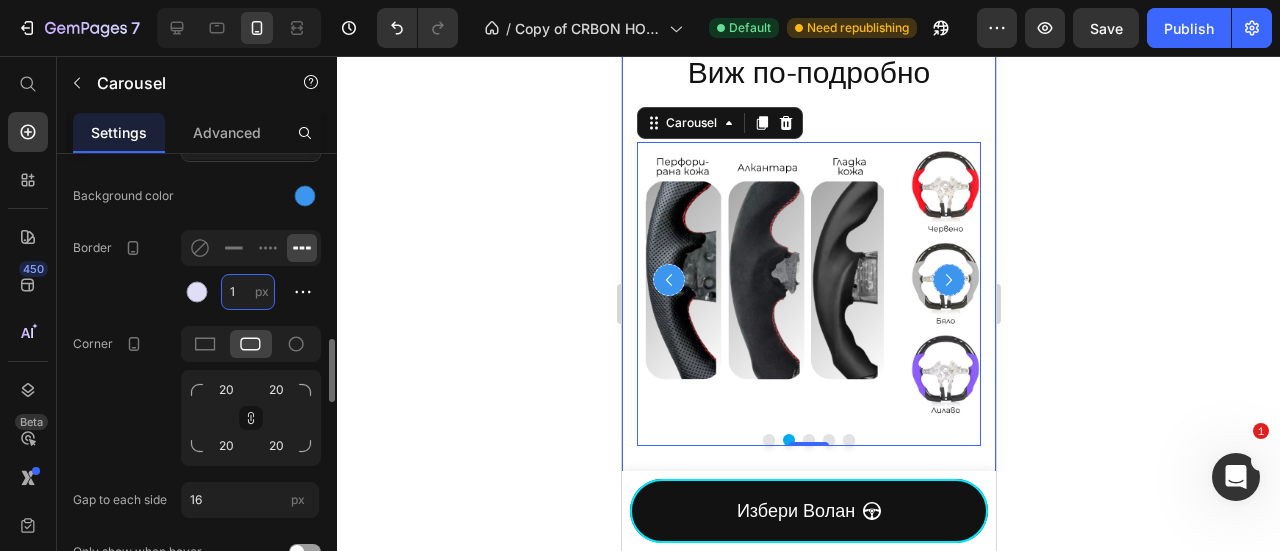 click on "1" at bounding box center [248, 292] 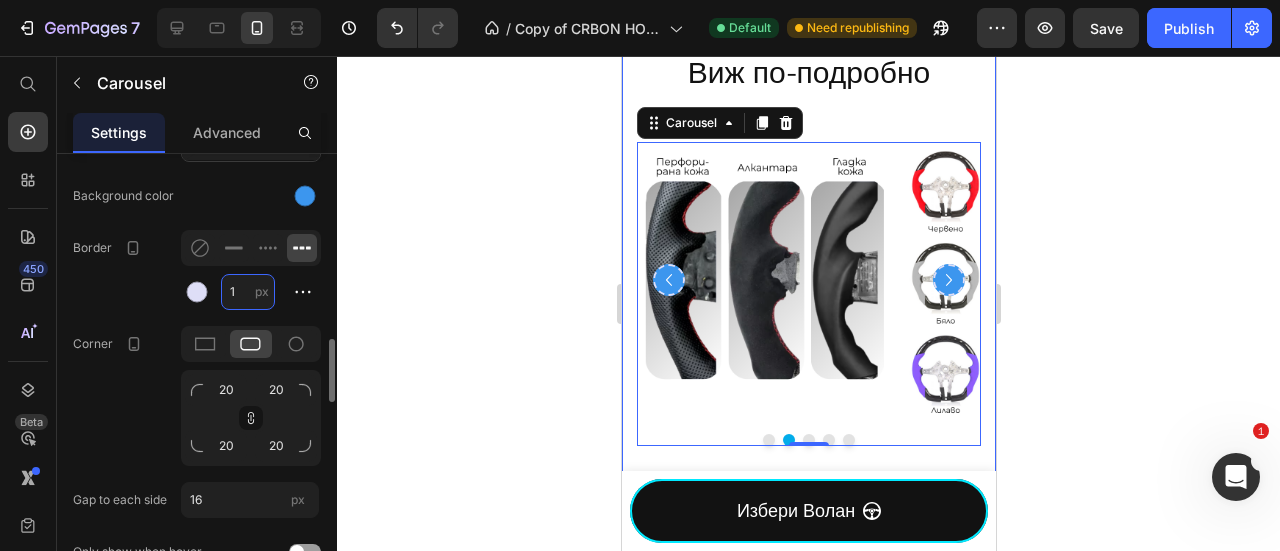 click on "1" at bounding box center [248, 292] 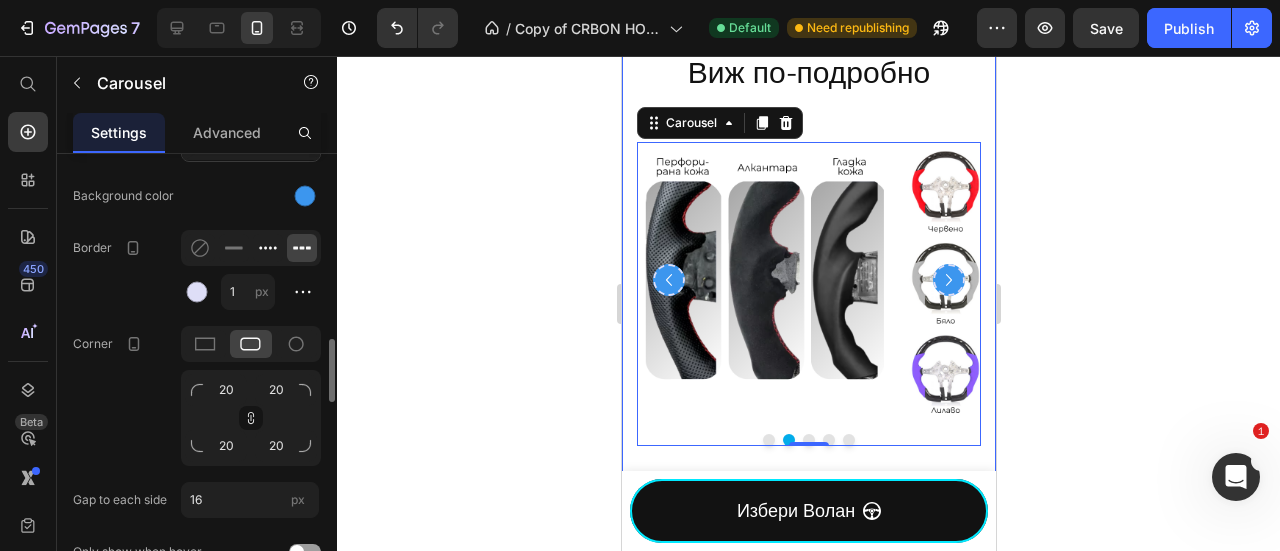 click 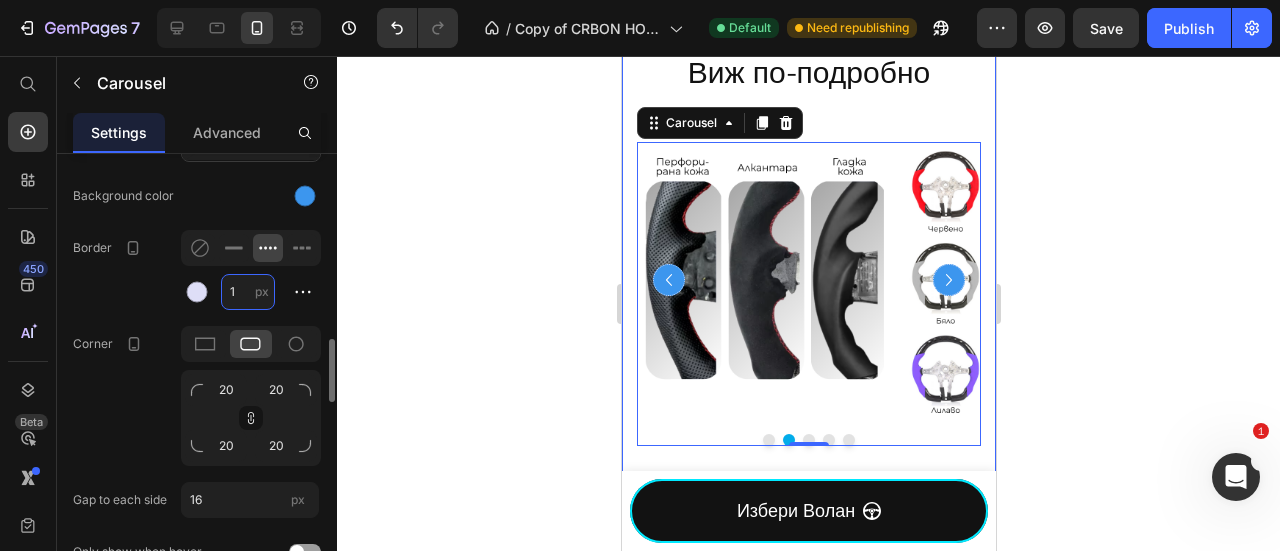 click on "1" at bounding box center [248, 292] 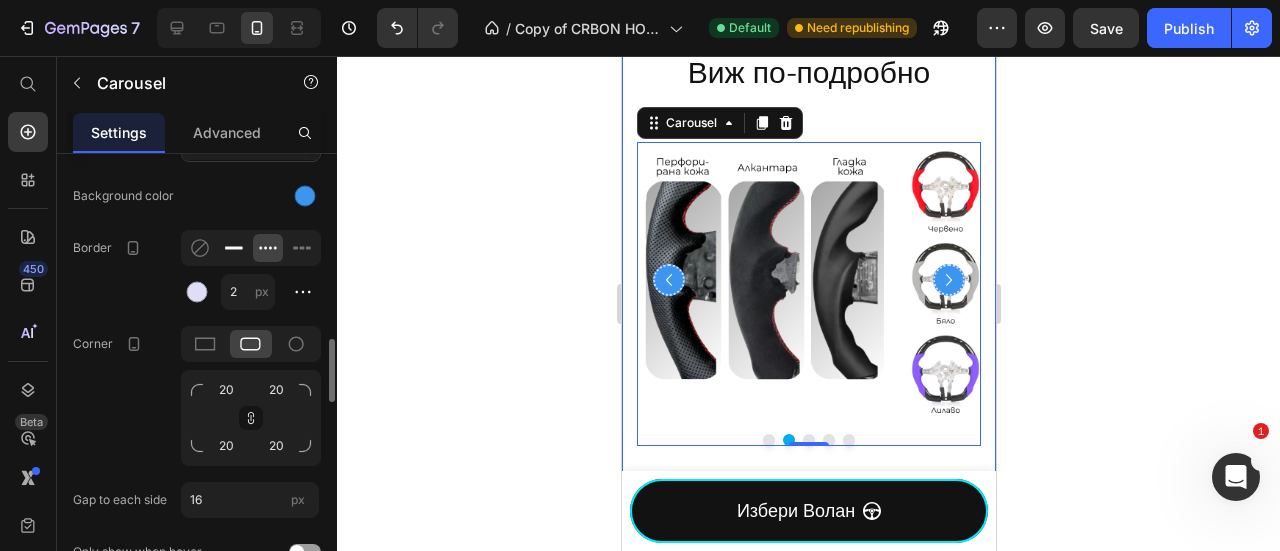 click 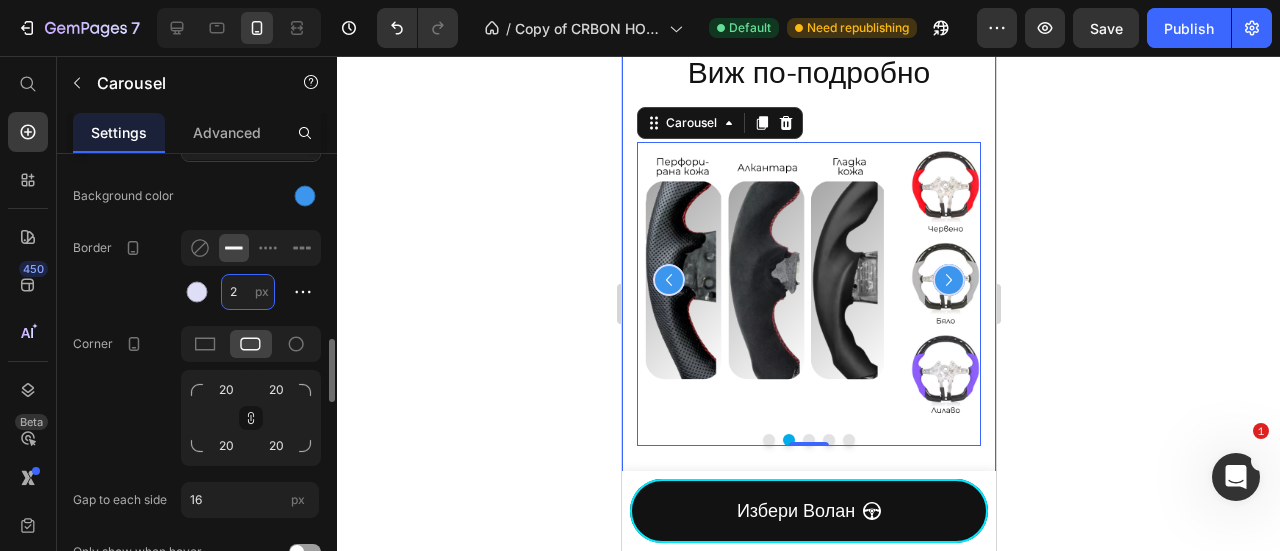 click on "2" at bounding box center (248, 292) 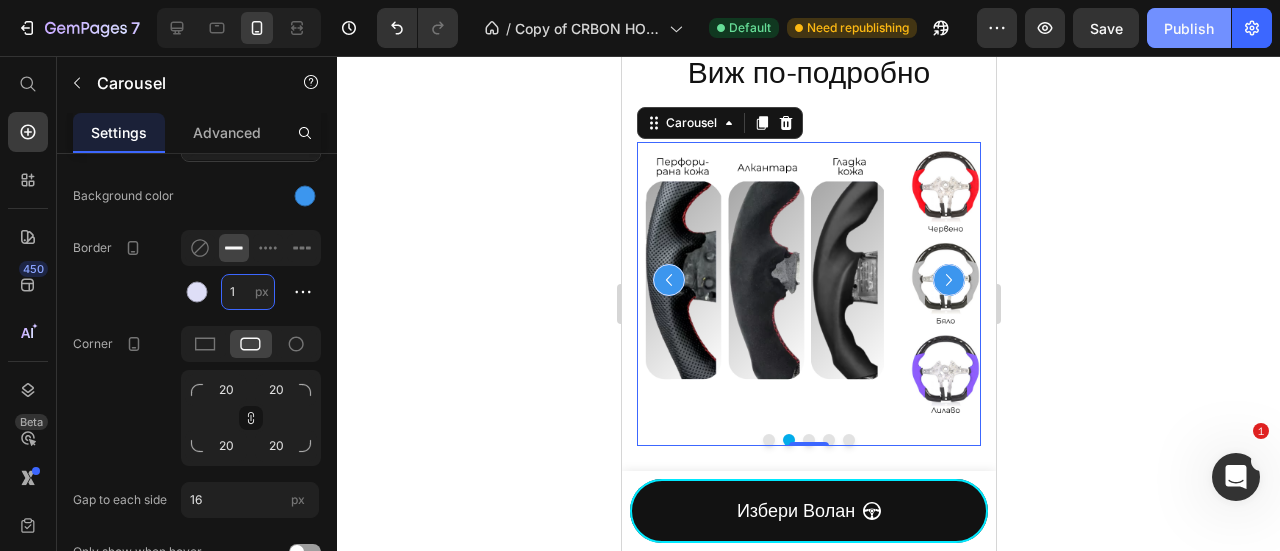 type on "1" 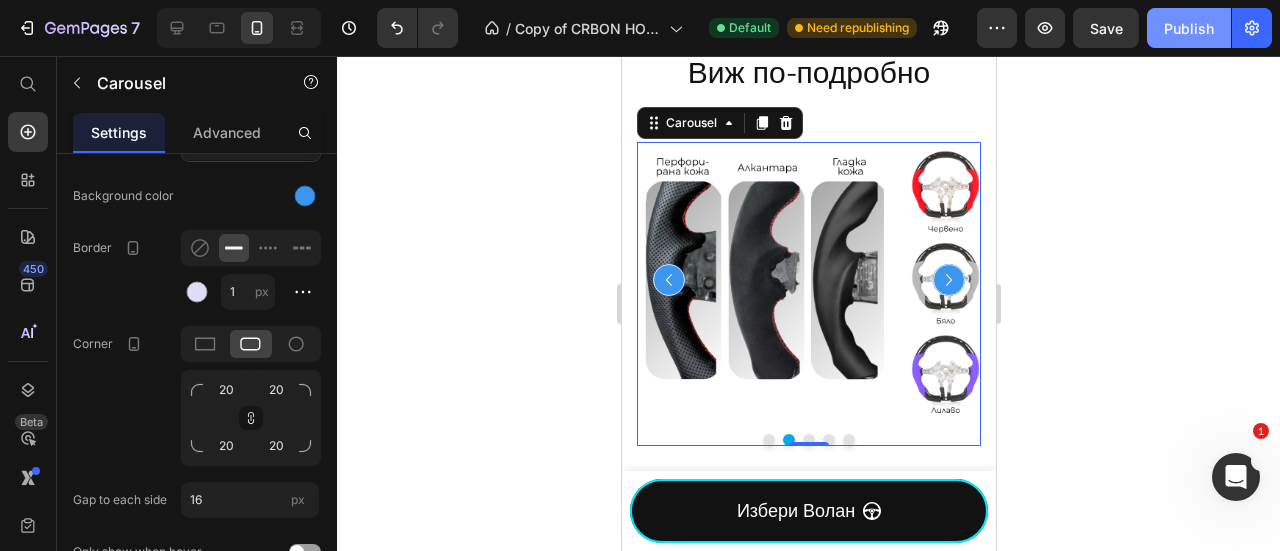 click on "Publish" at bounding box center [1189, 28] 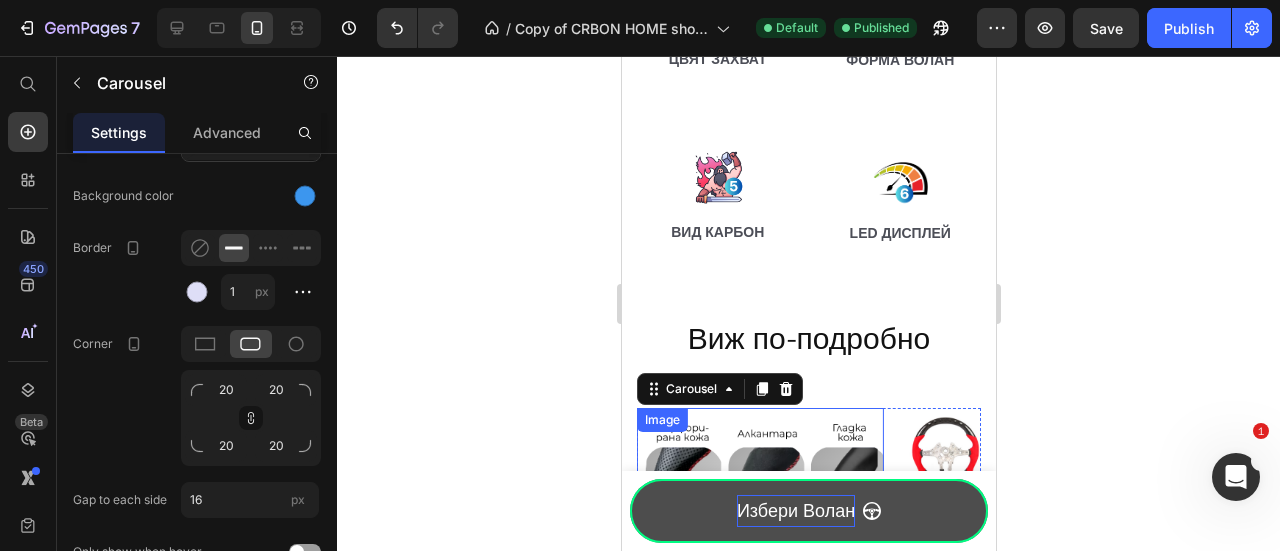 scroll, scrollTop: 2298, scrollLeft: 0, axis: vertical 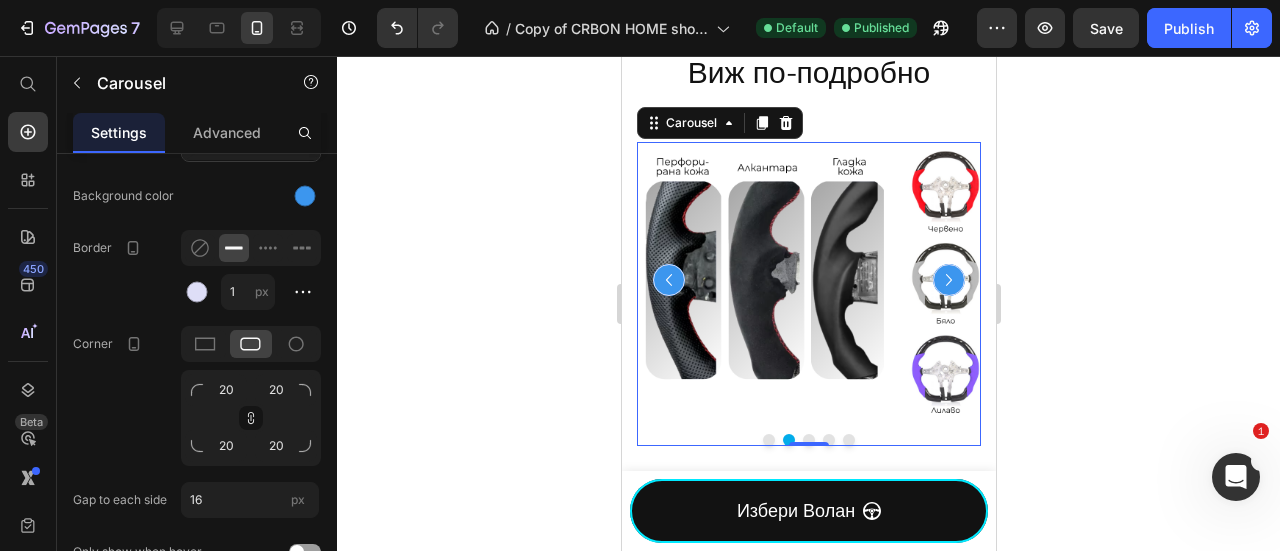 click 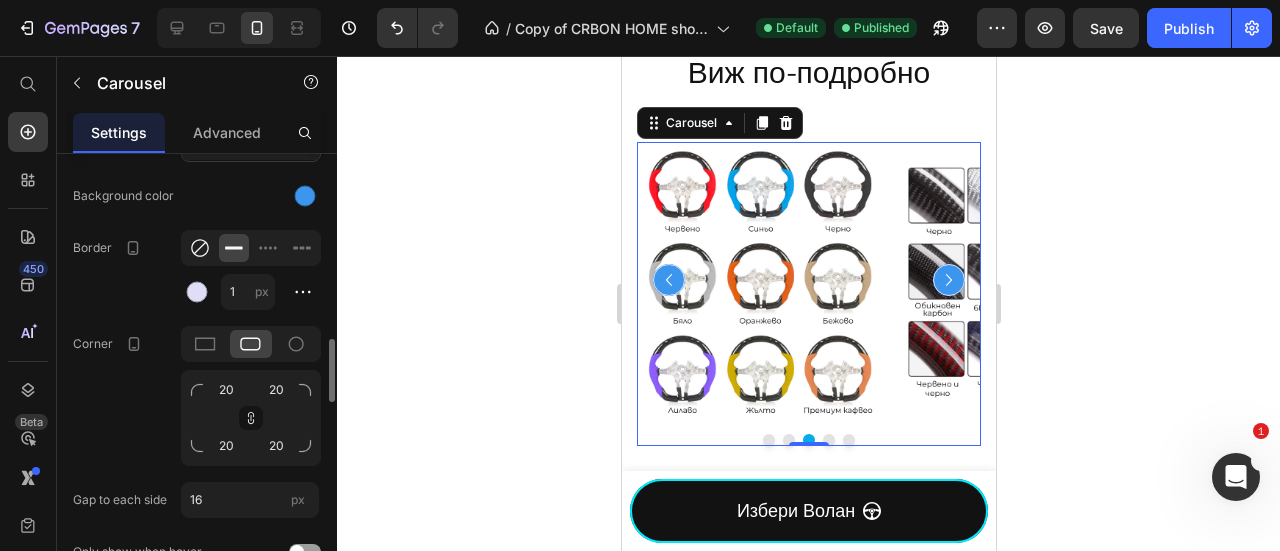click 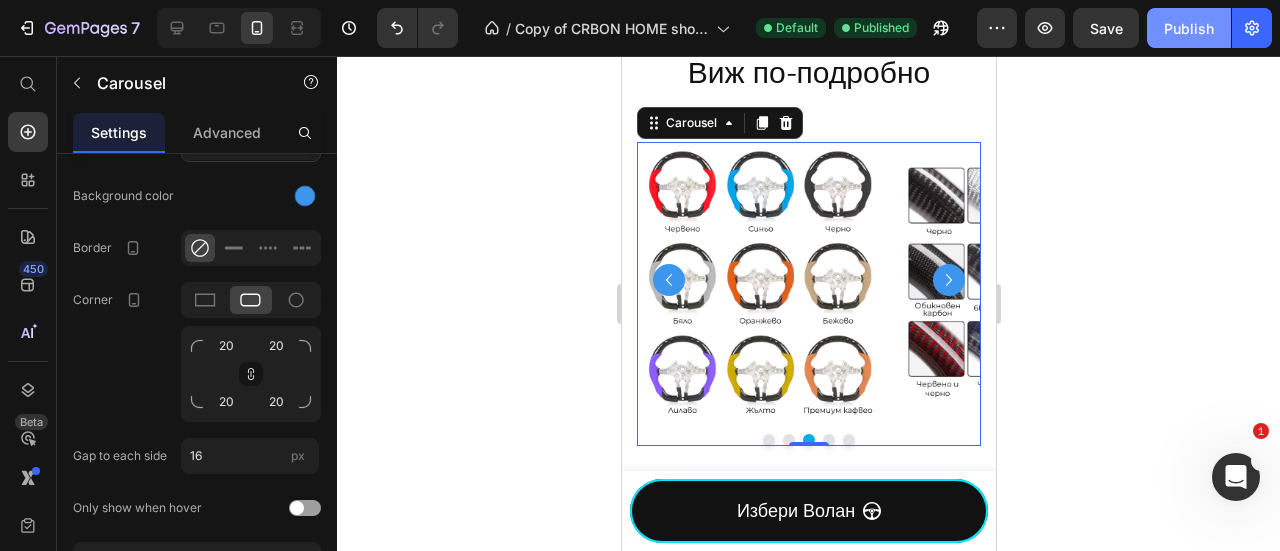 click on "Publish" at bounding box center (1189, 28) 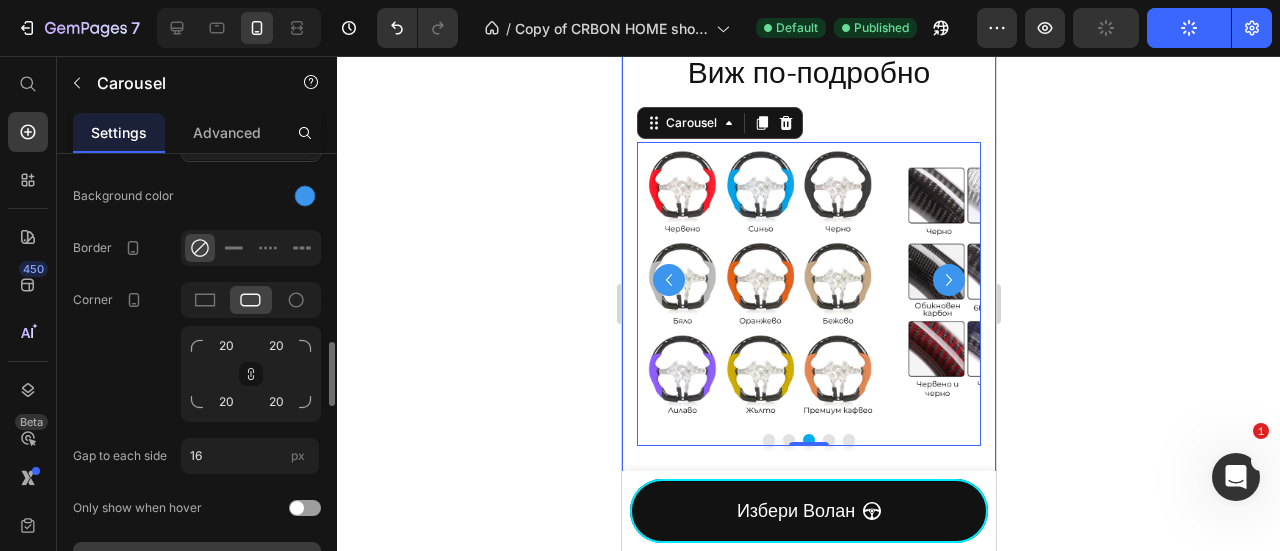 scroll, scrollTop: 1600, scrollLeft: 0, axis: vertical 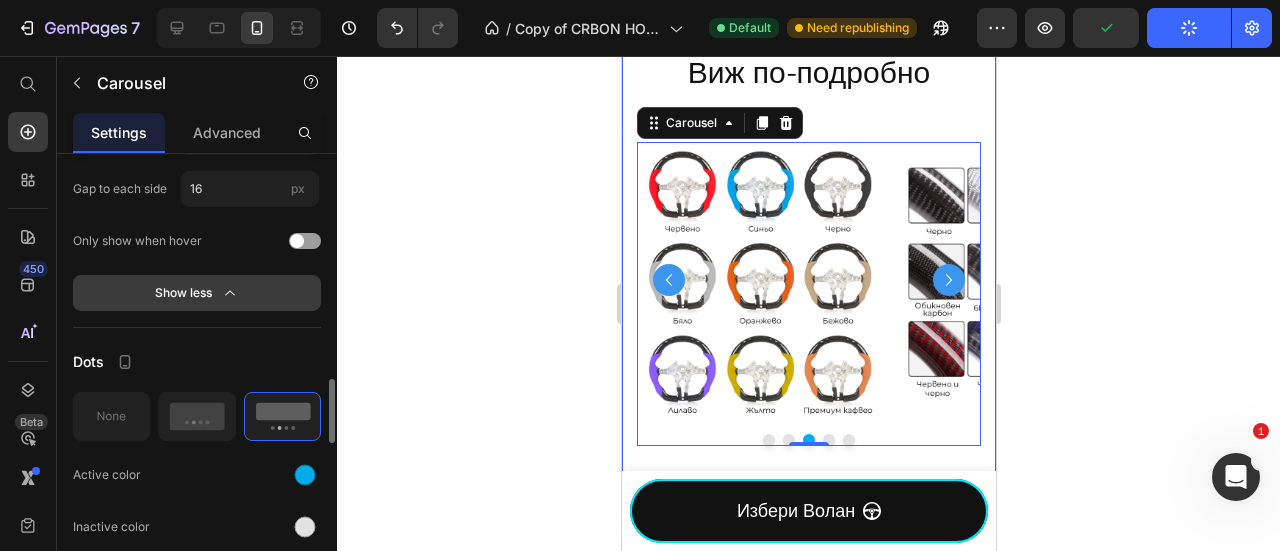 click on "Show less" at bounding box center [197, 293] 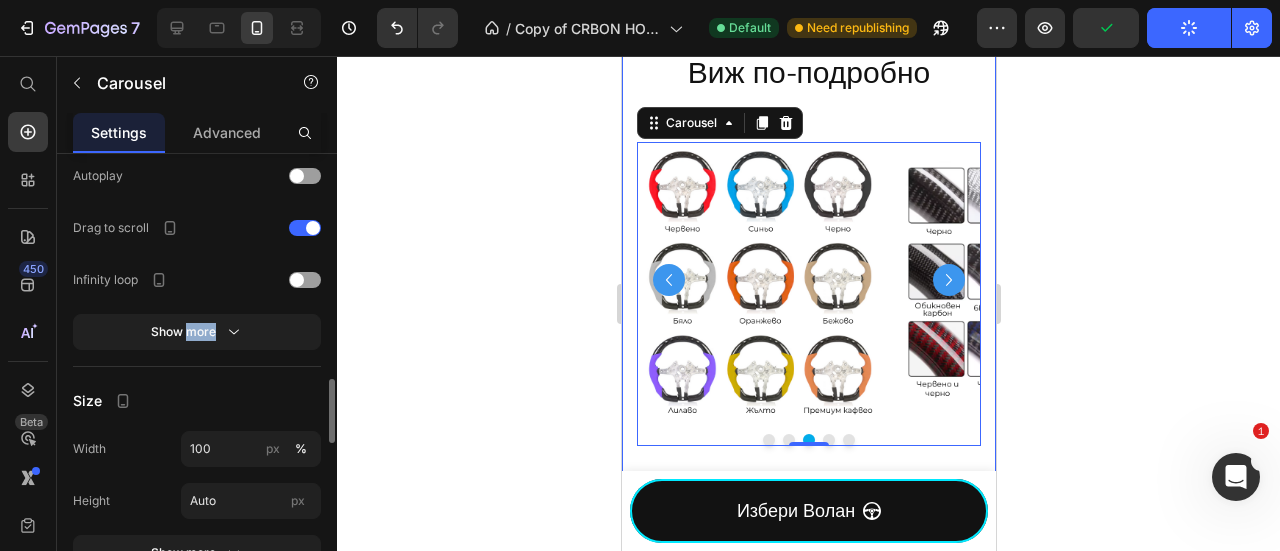 click on "Interaction Direction
Autoplay Drag to scroll Infinity loop Show more" 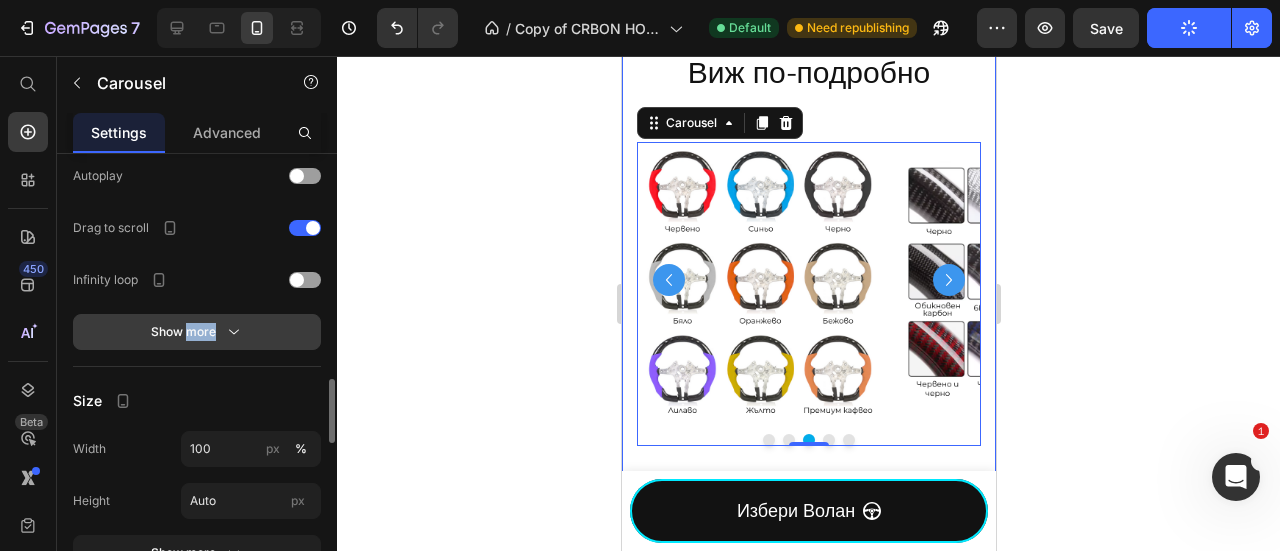 click on "Show more" at bounding box center (197, 332) 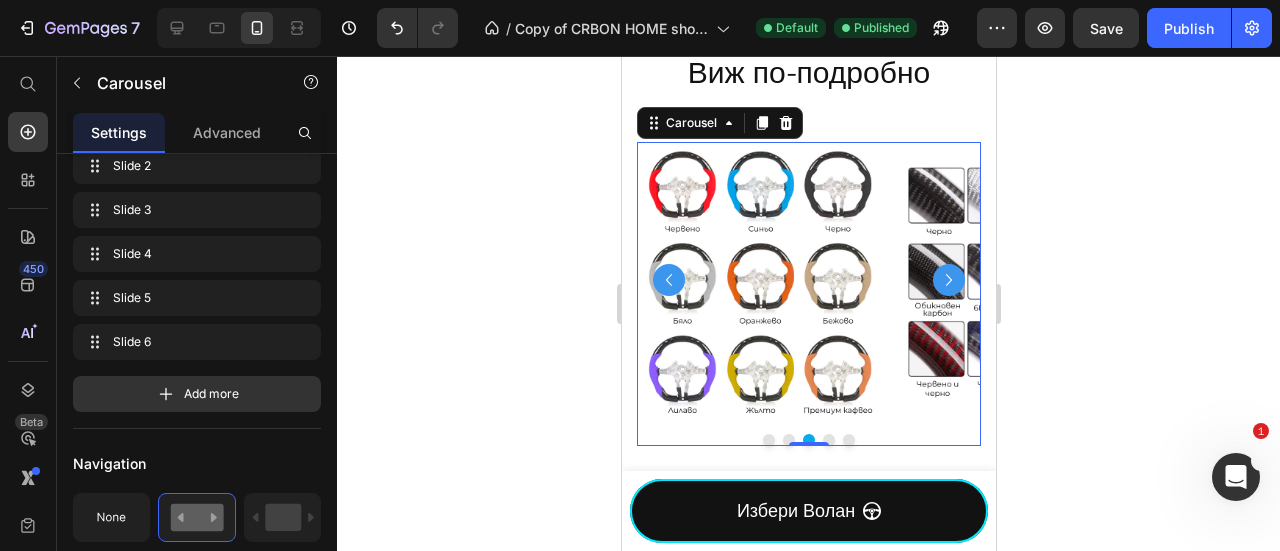 scroll, scrollTop: 800, scrollLeft: 0, axis: vertical 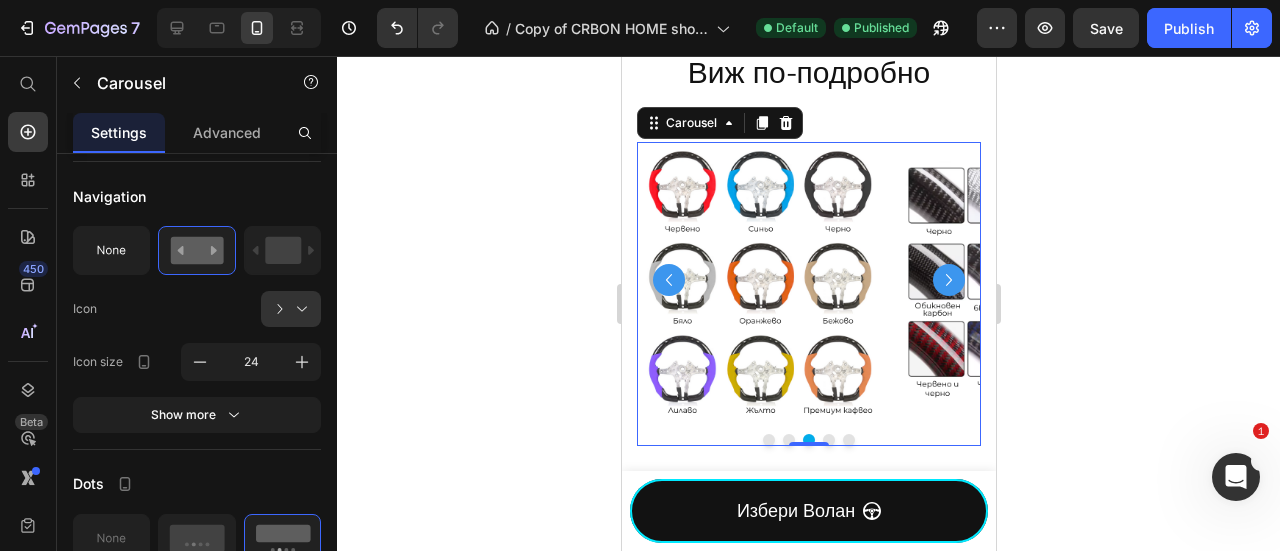 click at bounding box center [299, 309] 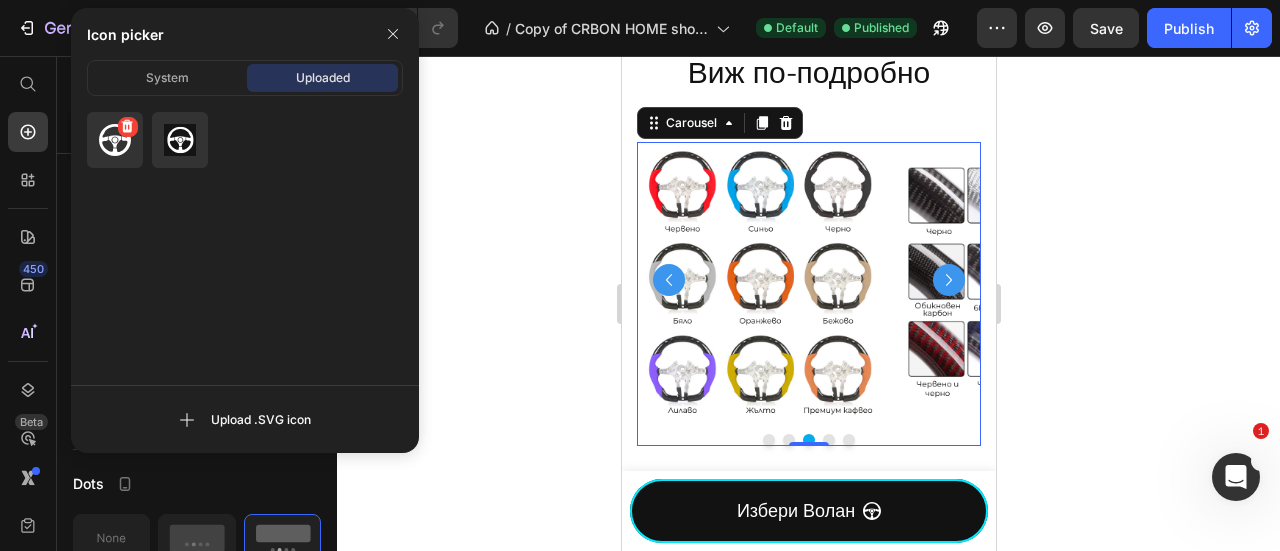 click at bounding box center (115, 140) 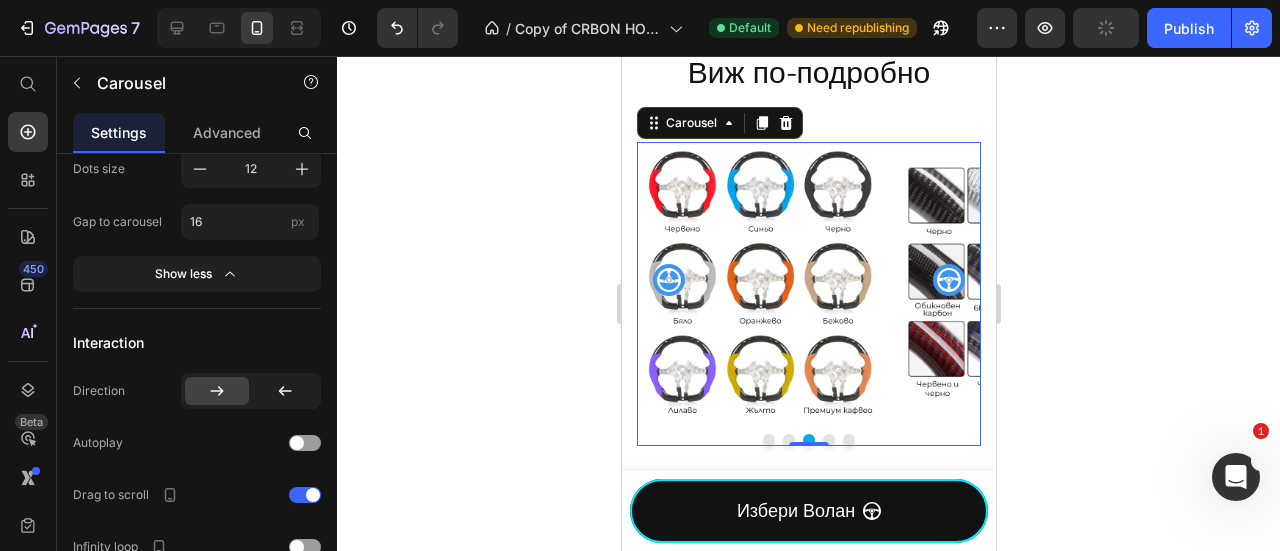 scroll, scrollTop: 1066, scrollLeft: 0, axis: vertical 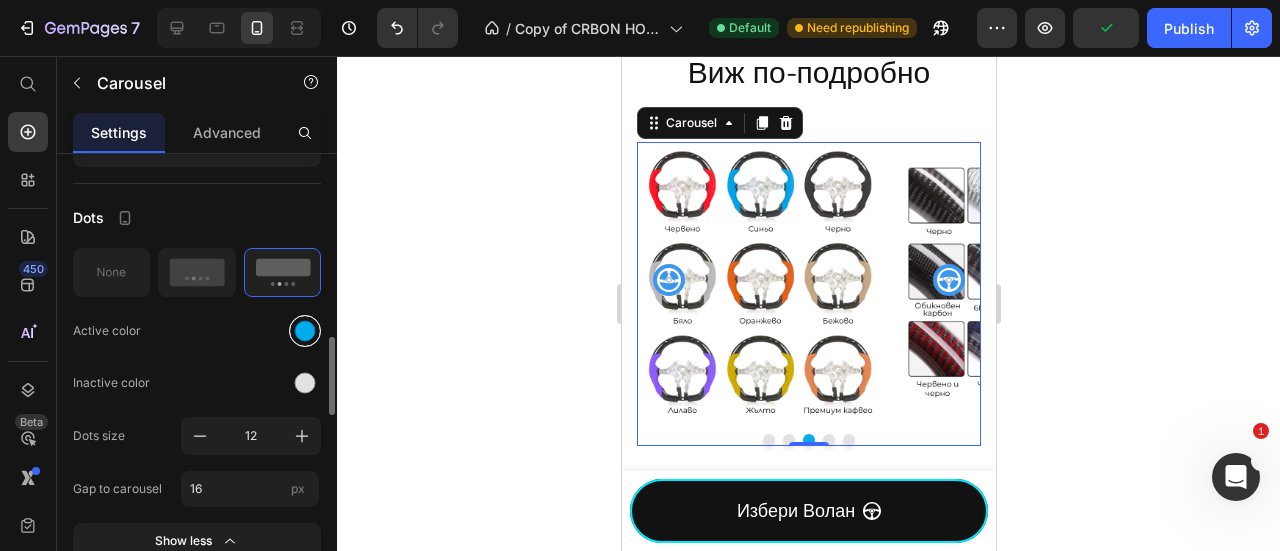 click at bounding box center (305, 330) 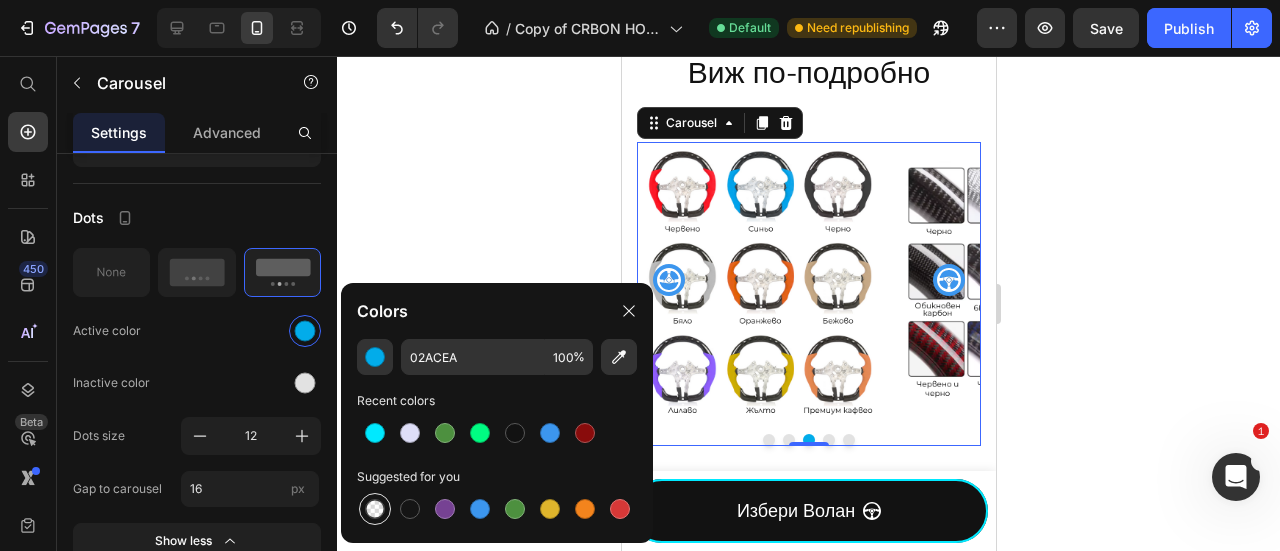 click at bounding box center (375, 509) 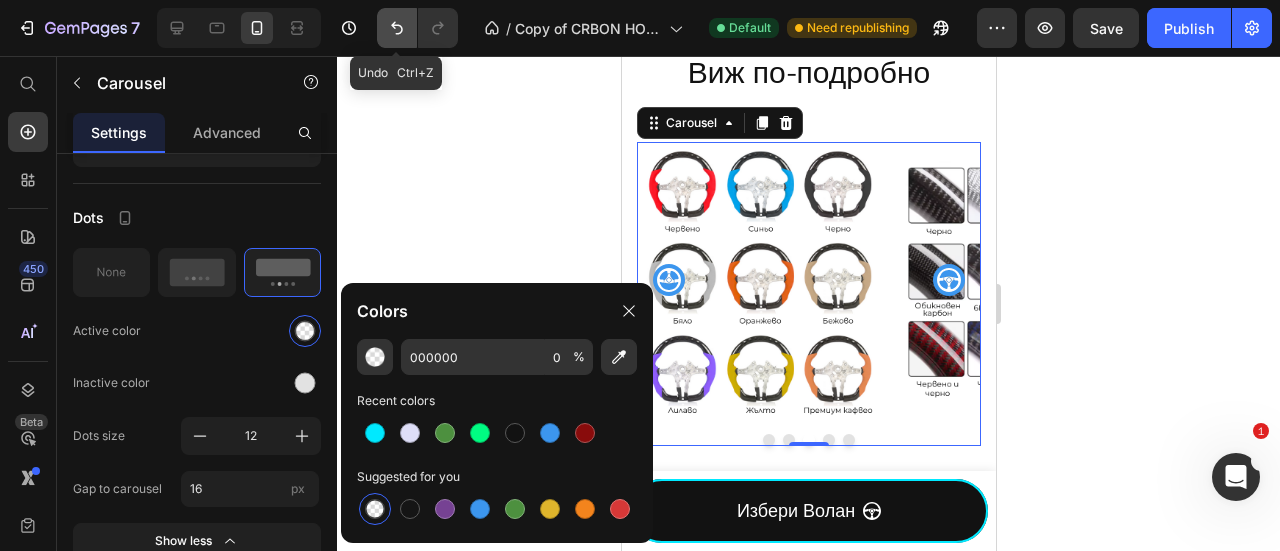 click 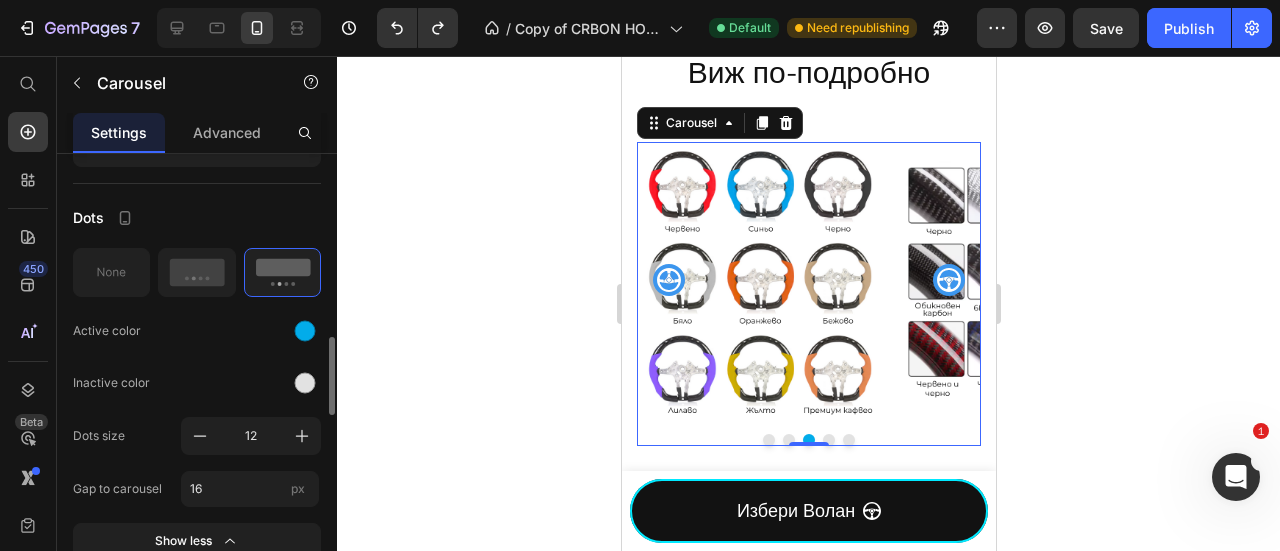 scroll, scrollTop: 800, scrollLeft: 0, axis: vertical 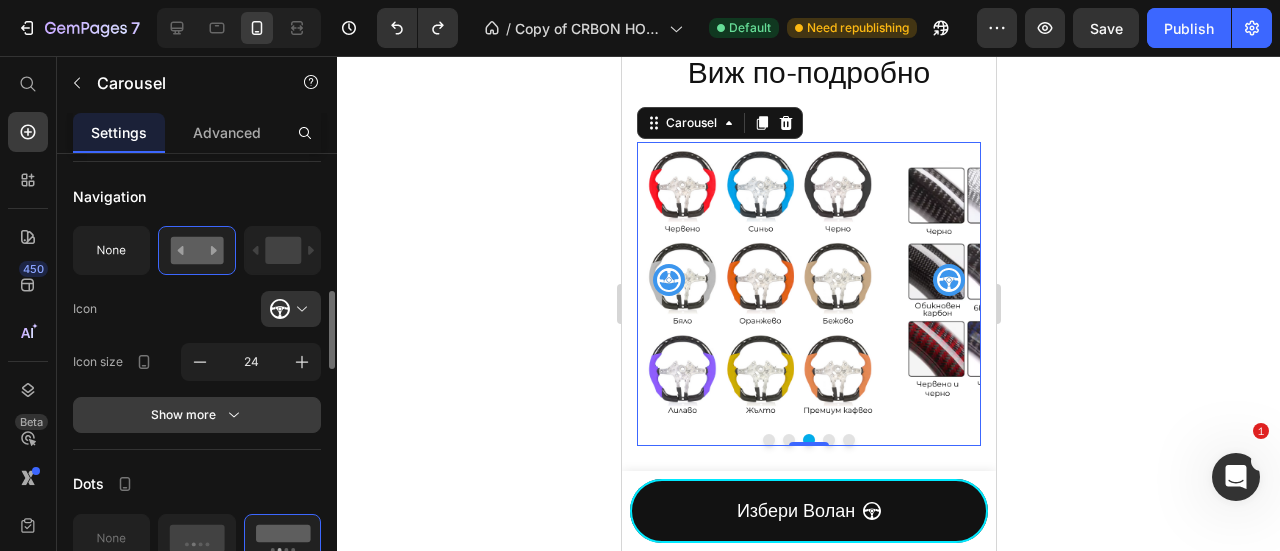click 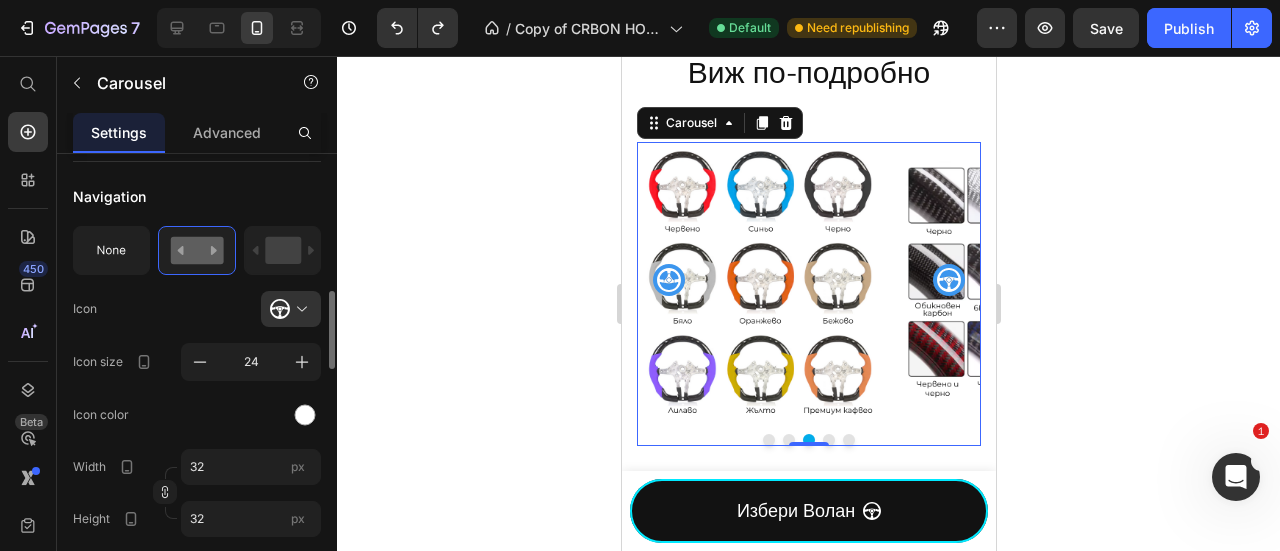 scroll, scrollTop: 1066, scrollLeft: 0, axis: vertical 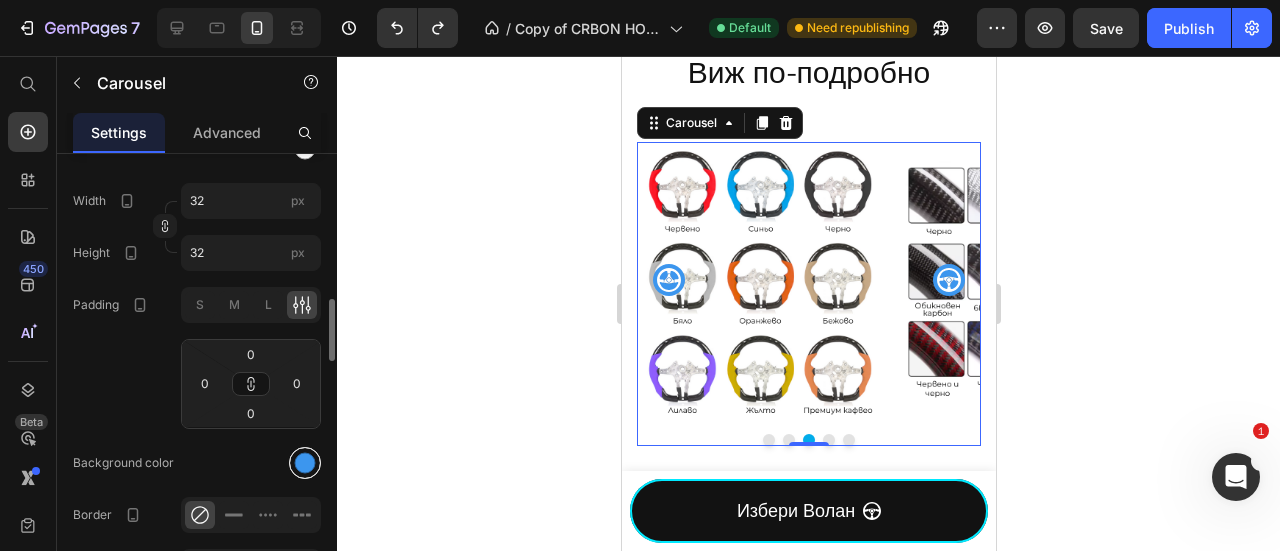 click at bounding box center [305, 462] 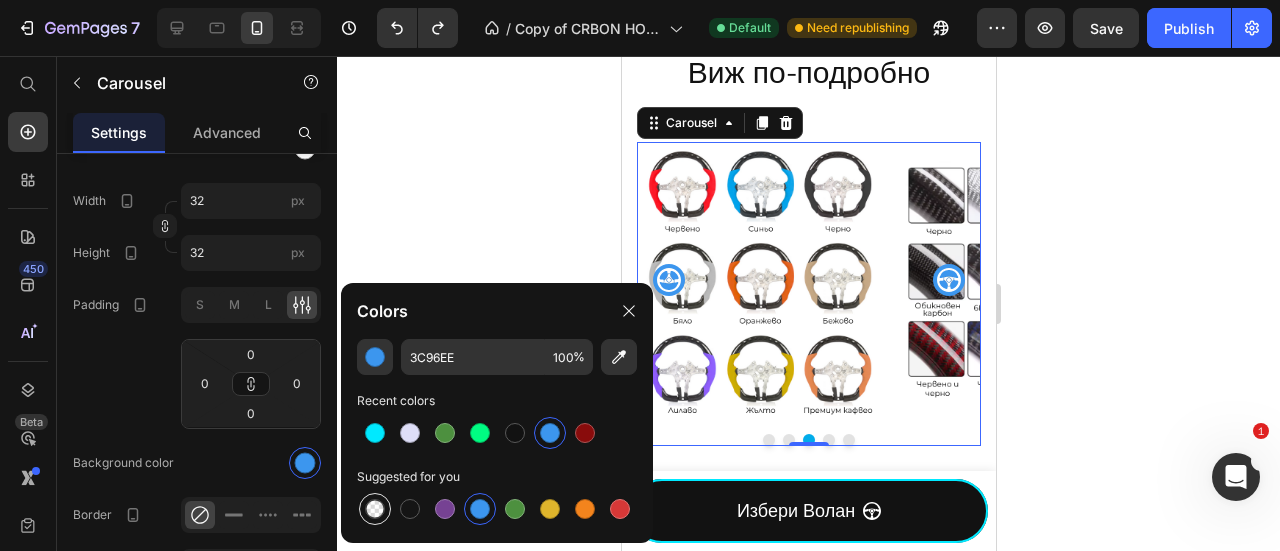 click at bounding box center (375, 509) 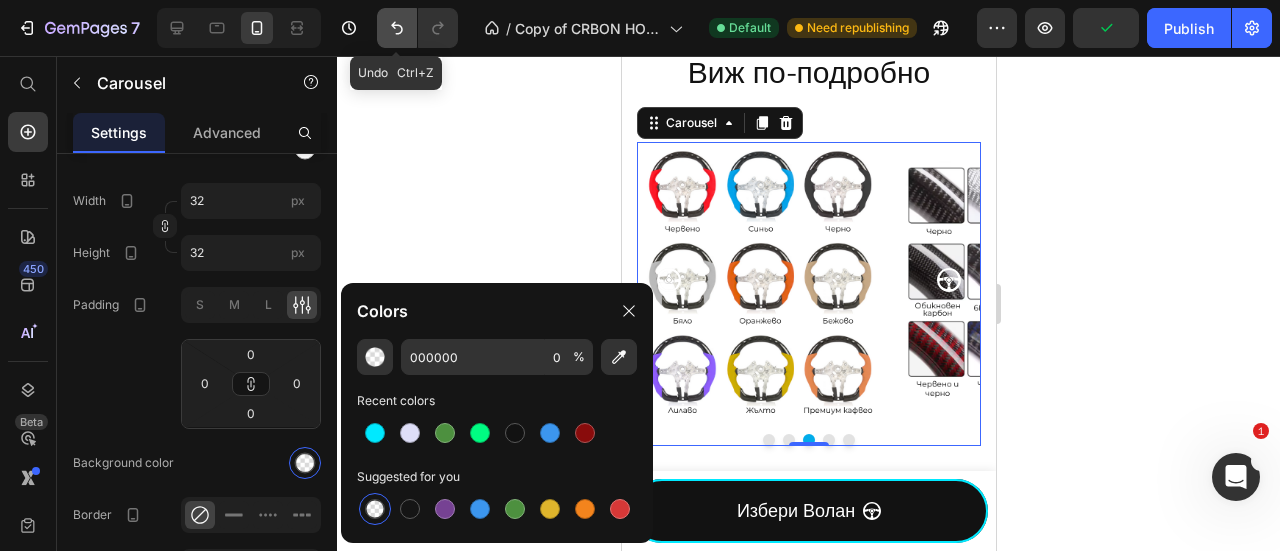 click 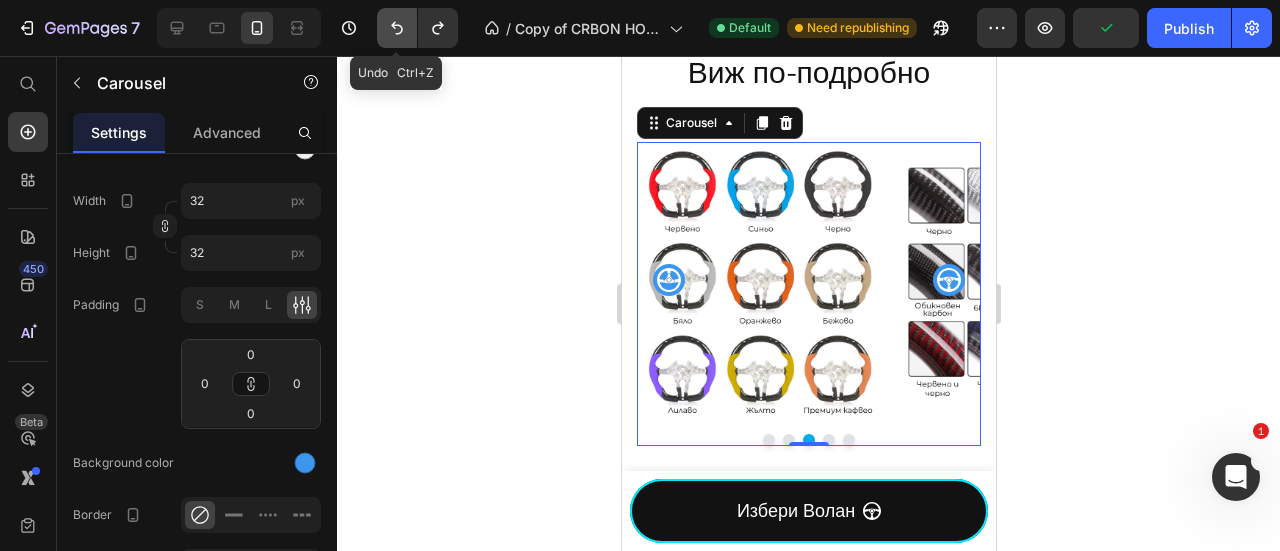 click 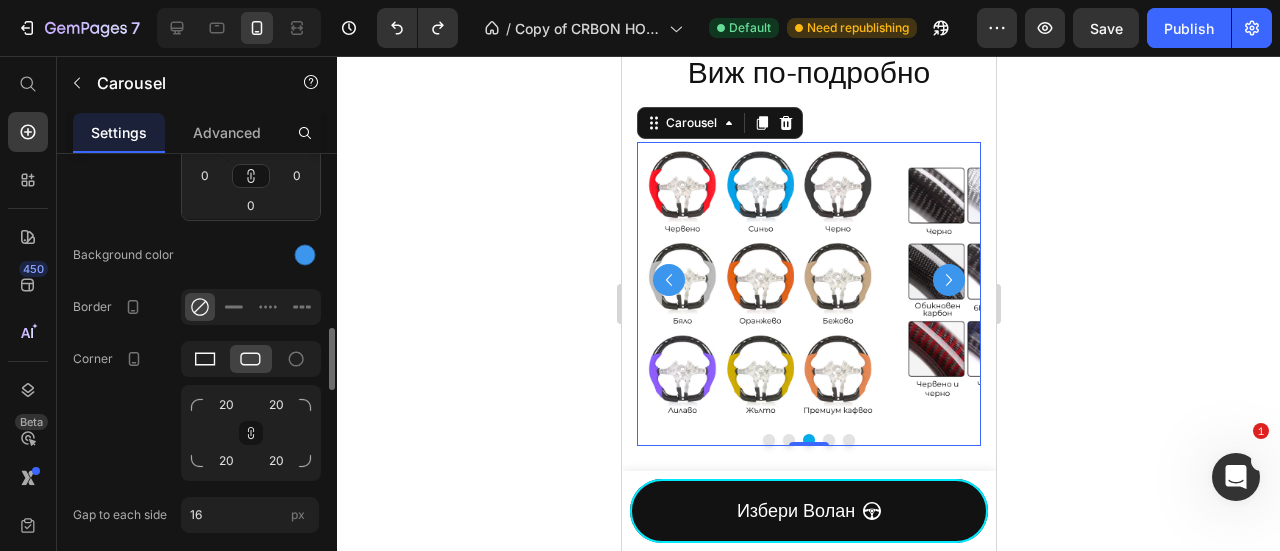 scroll, scrollTop: 1540, scrollLeft: 0, axis: vertical 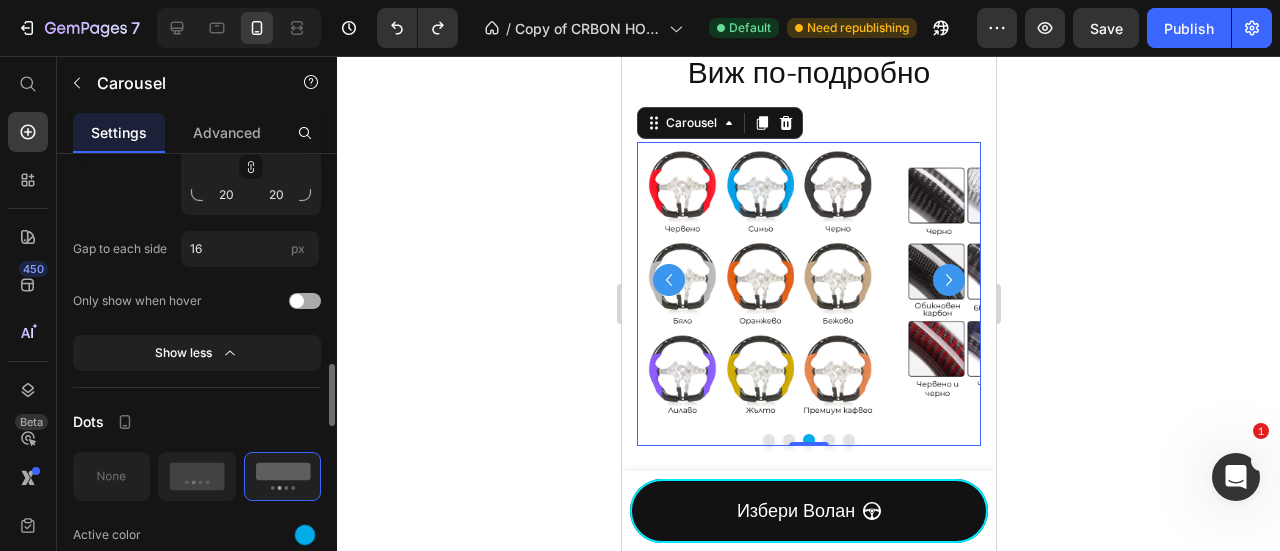 click at bounding box center (305, 301) 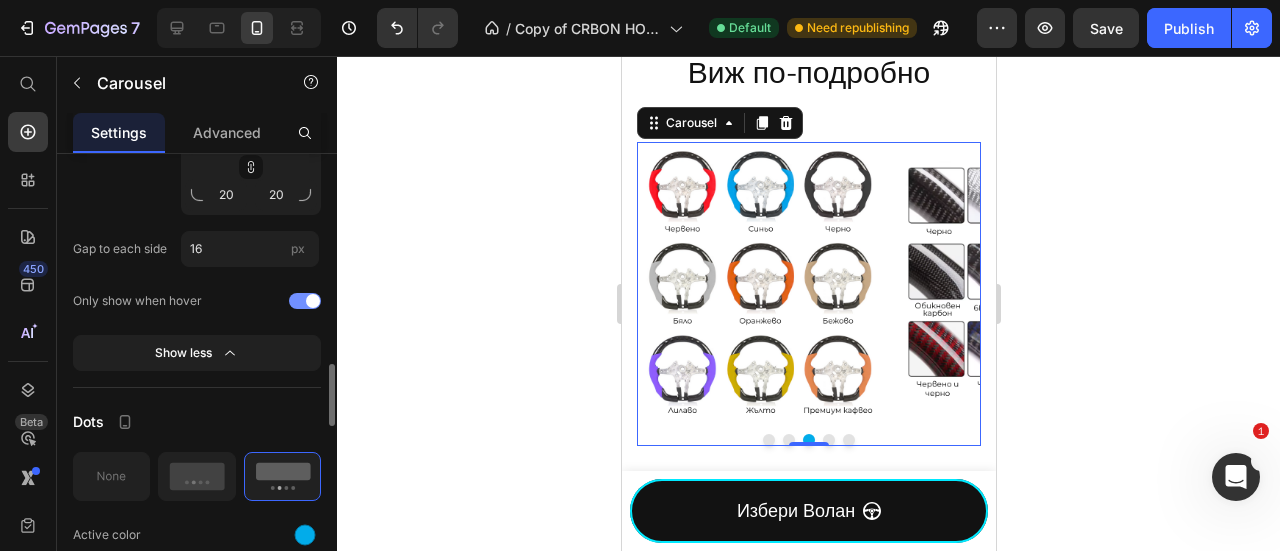 click at bounding box center (313, 301) 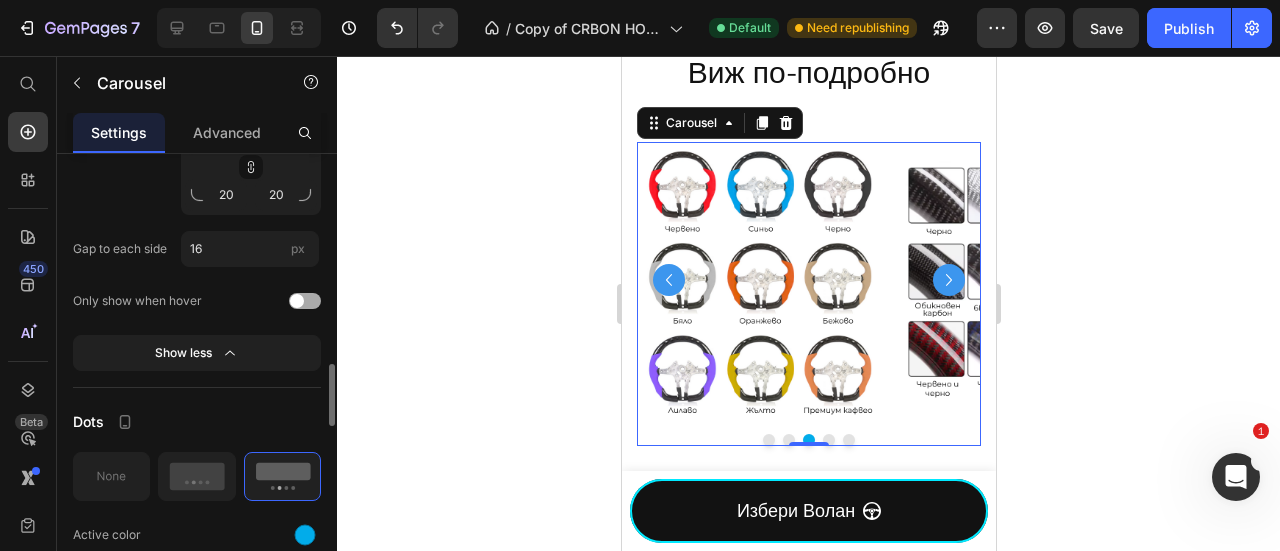click at bounding box center [305, 301] 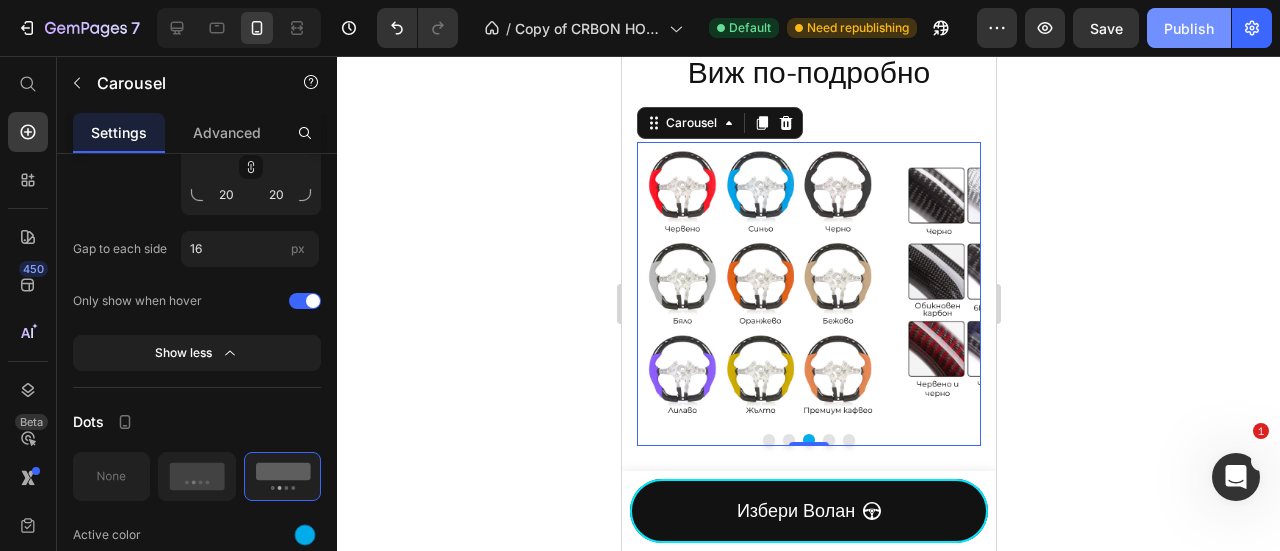 click on "Publish" at bounding box center [1189, 28] 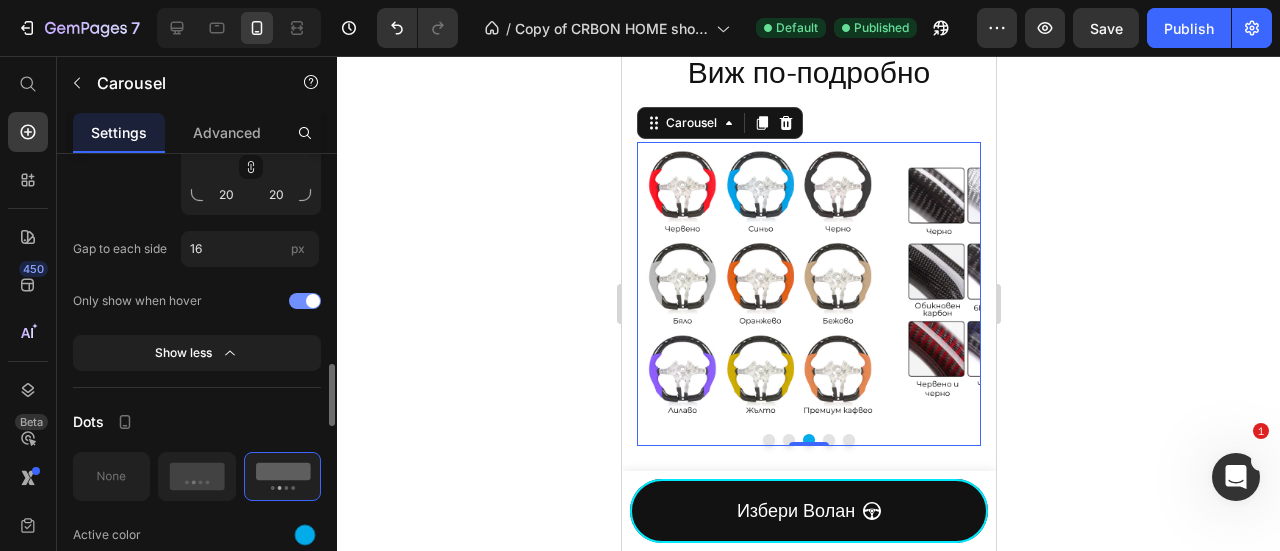click at bounding box center (305, 301) 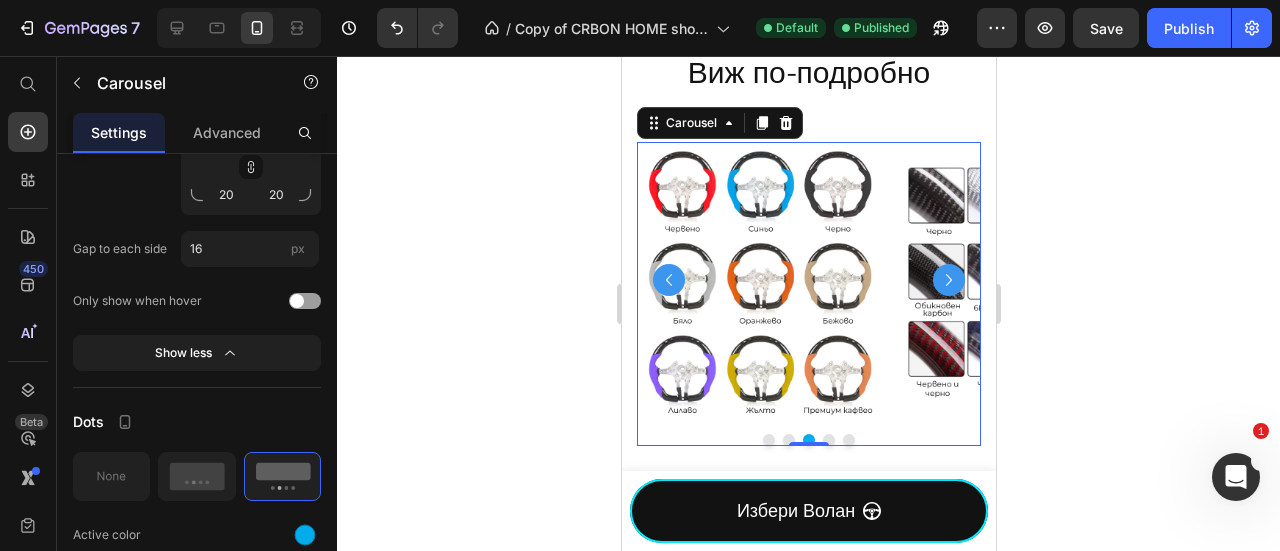 scroll, scrollTop: 1274, scrollLeft: 0, axis: vertical 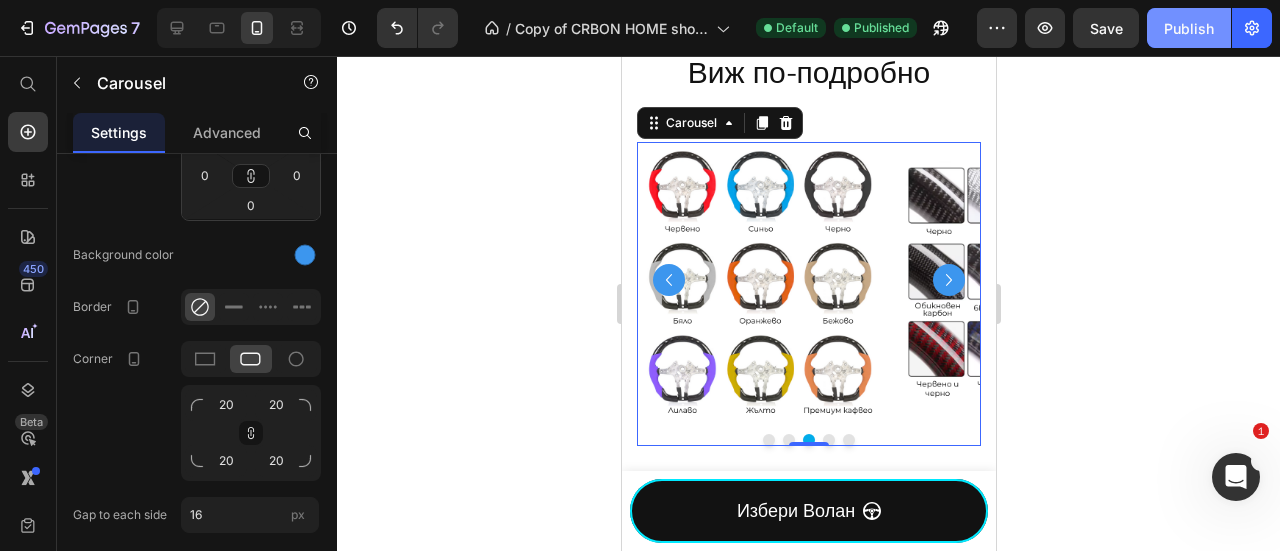 drag, startPoint x: 1184, startPoint y: 31, endPoint x: 1189, endPoint y: 47, distance: 16.763054 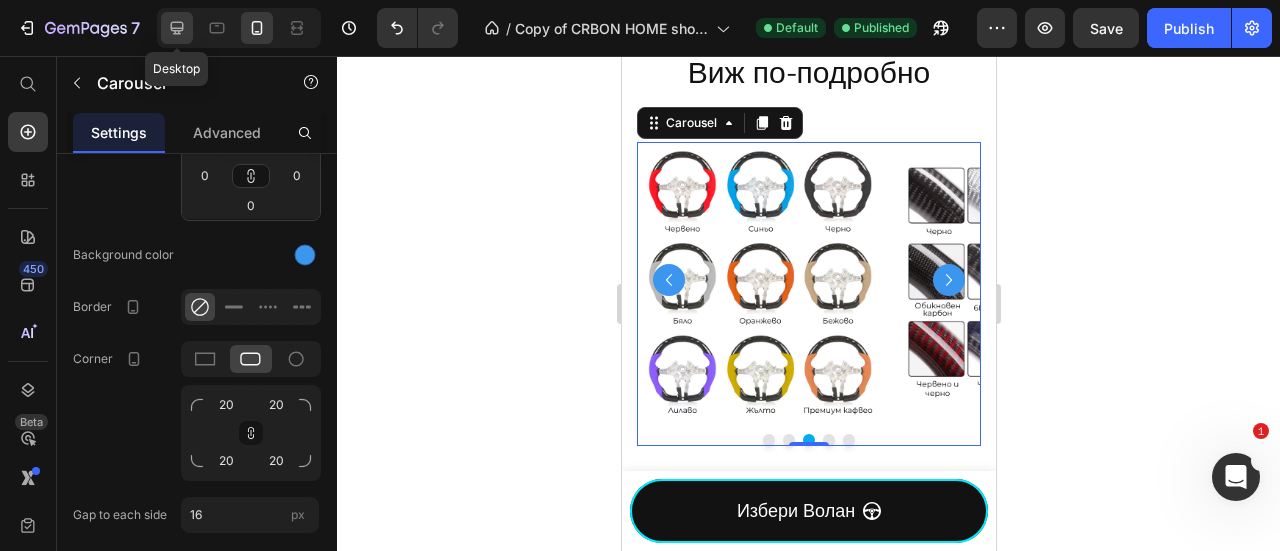 click 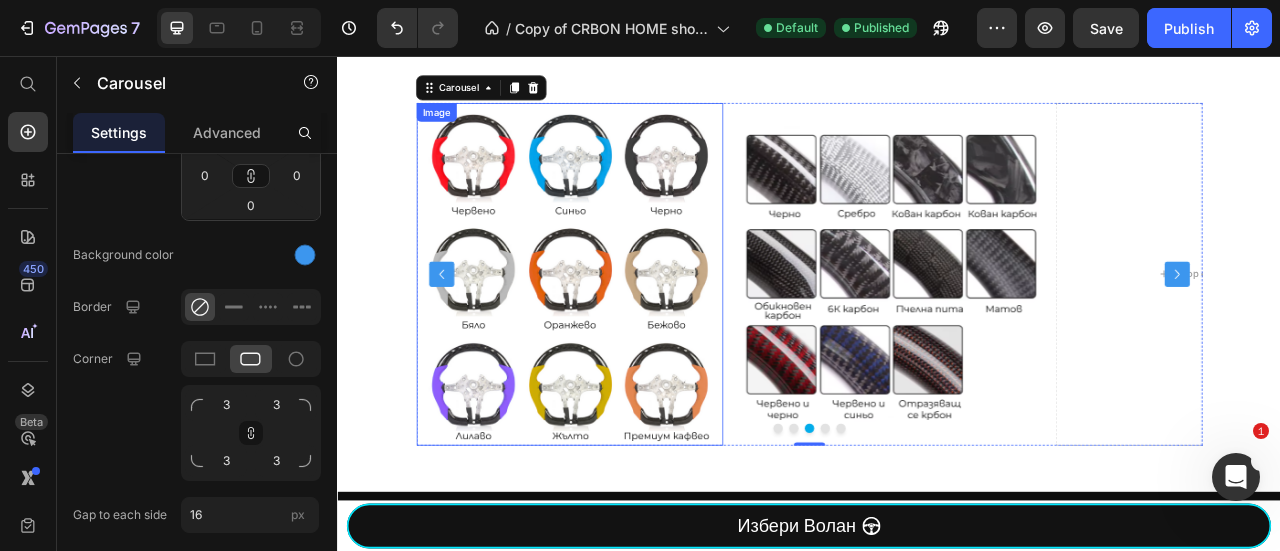 scroll, scrollTop: 2189, scrollLeft: 0, axis: vertical 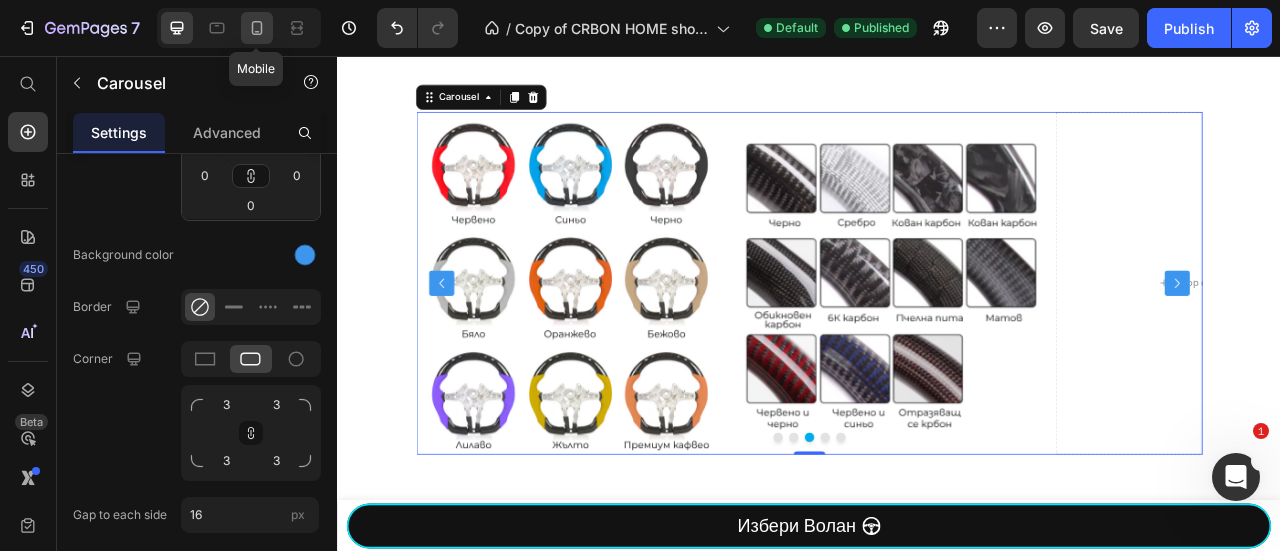 click 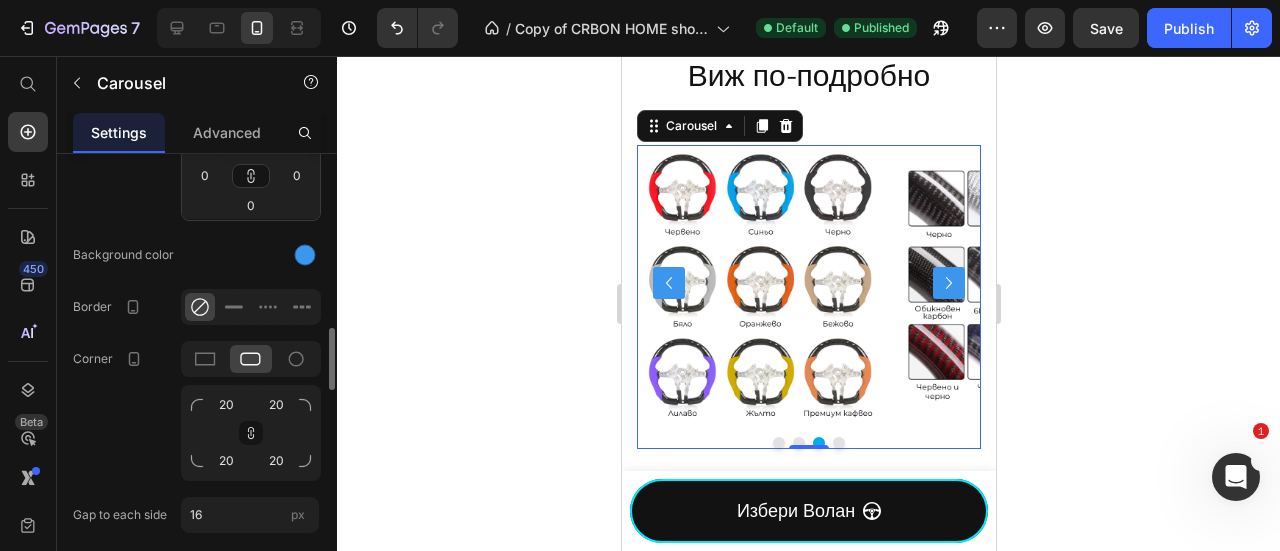 scroll, scrollTop: 2298, scrollLeft: 0, axis: vertical 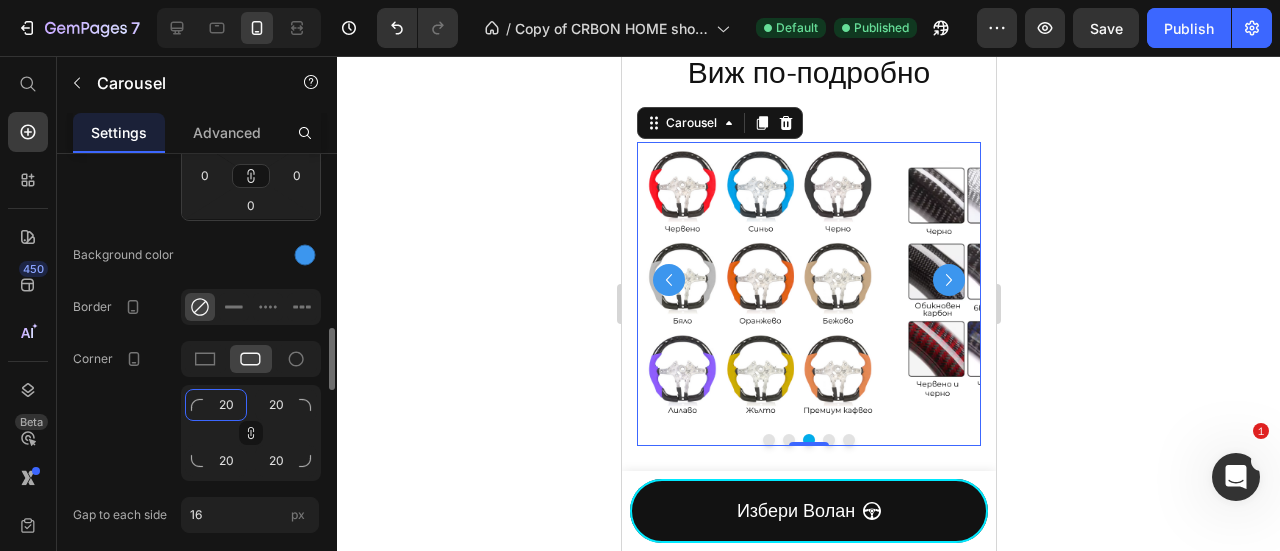 click on "20" 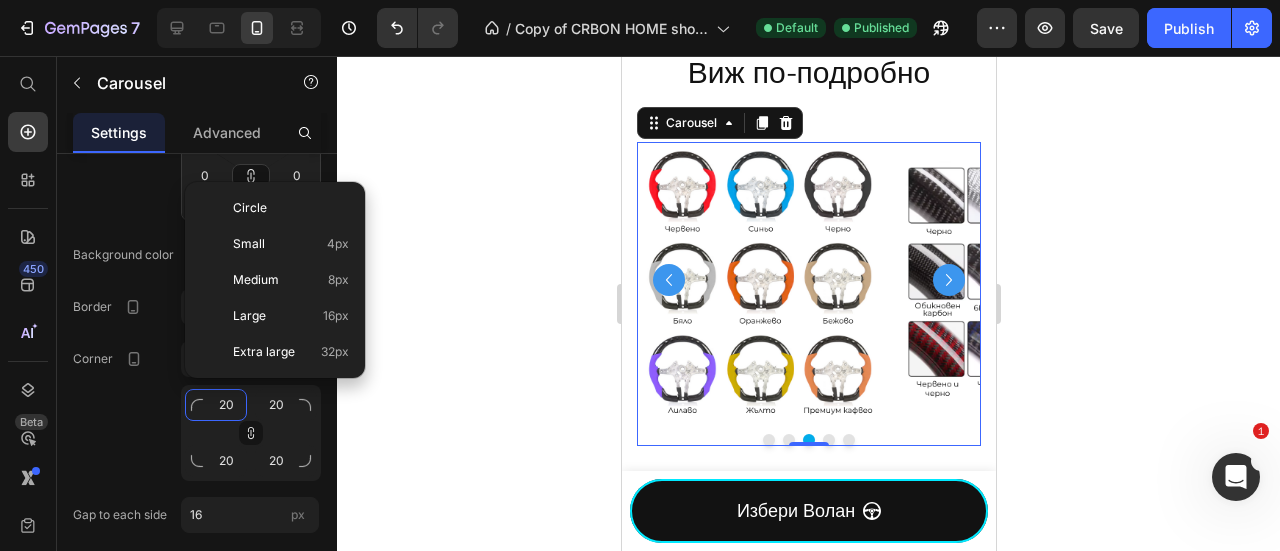 type on "1" 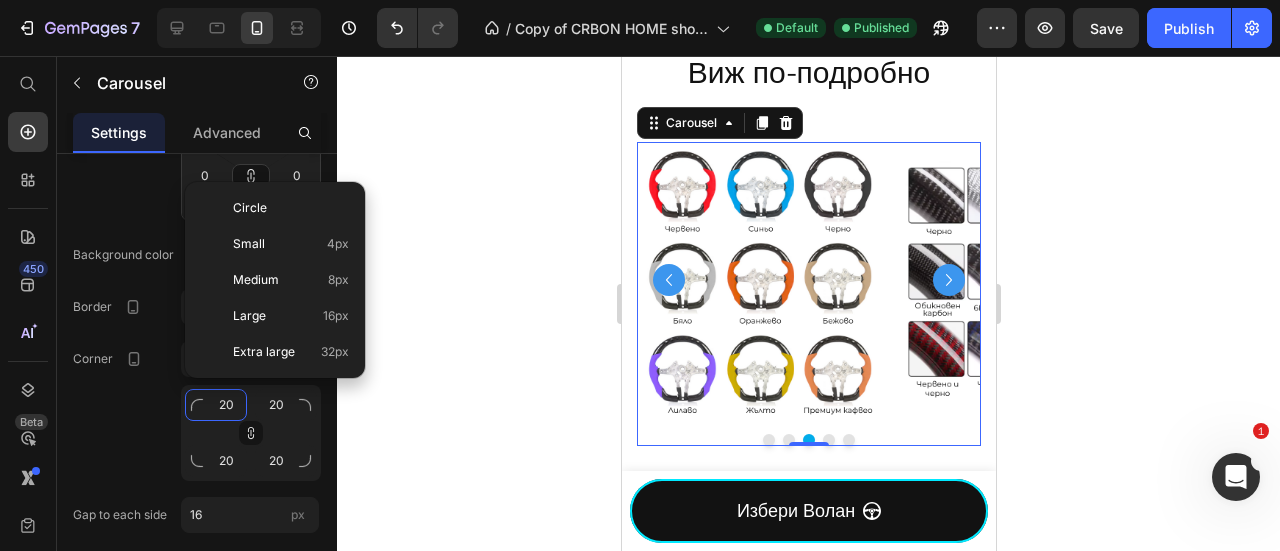 type on "1" 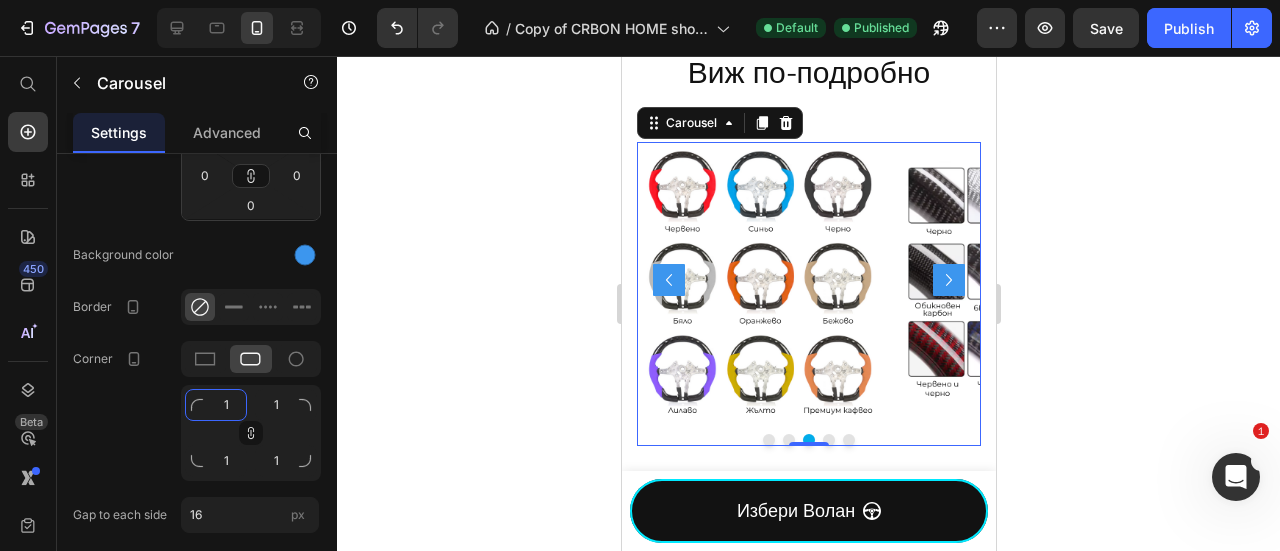 type on "10" 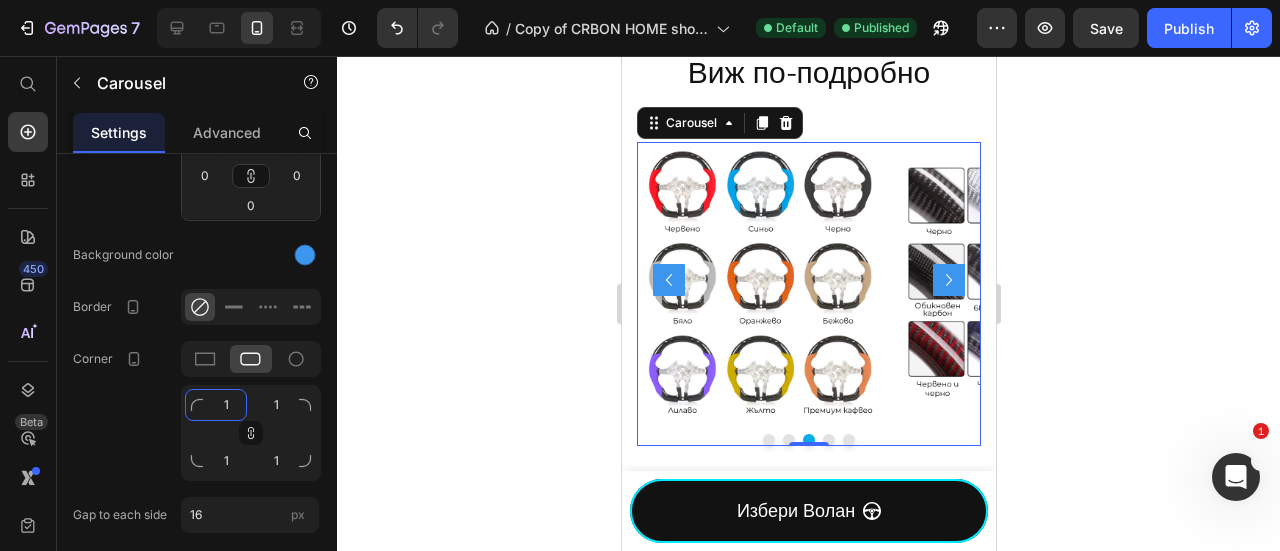 type on "10" 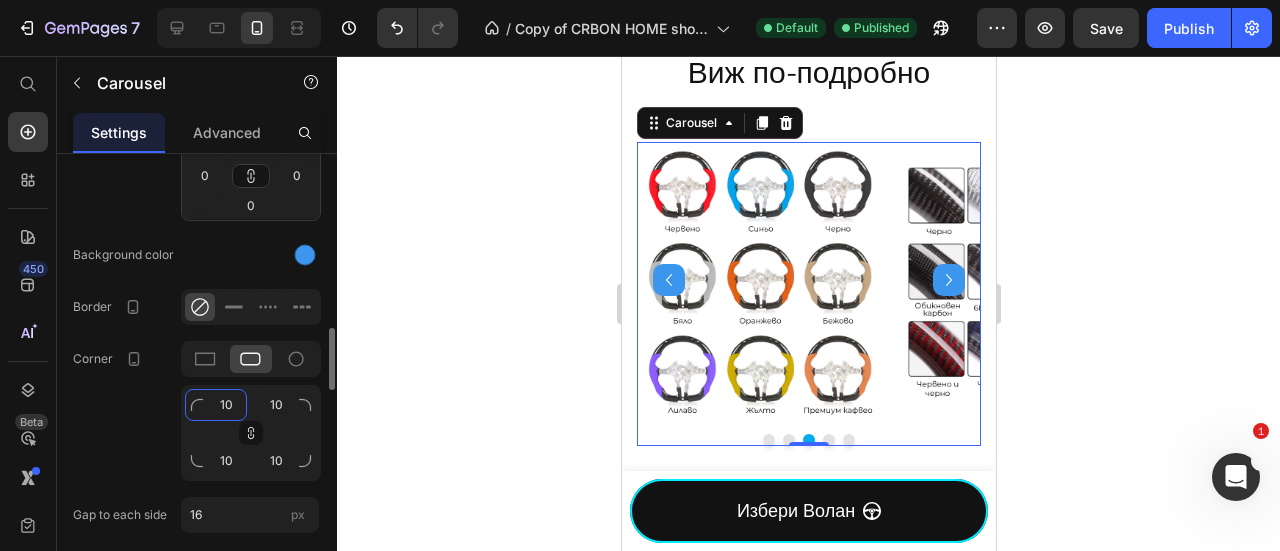 type on "1" 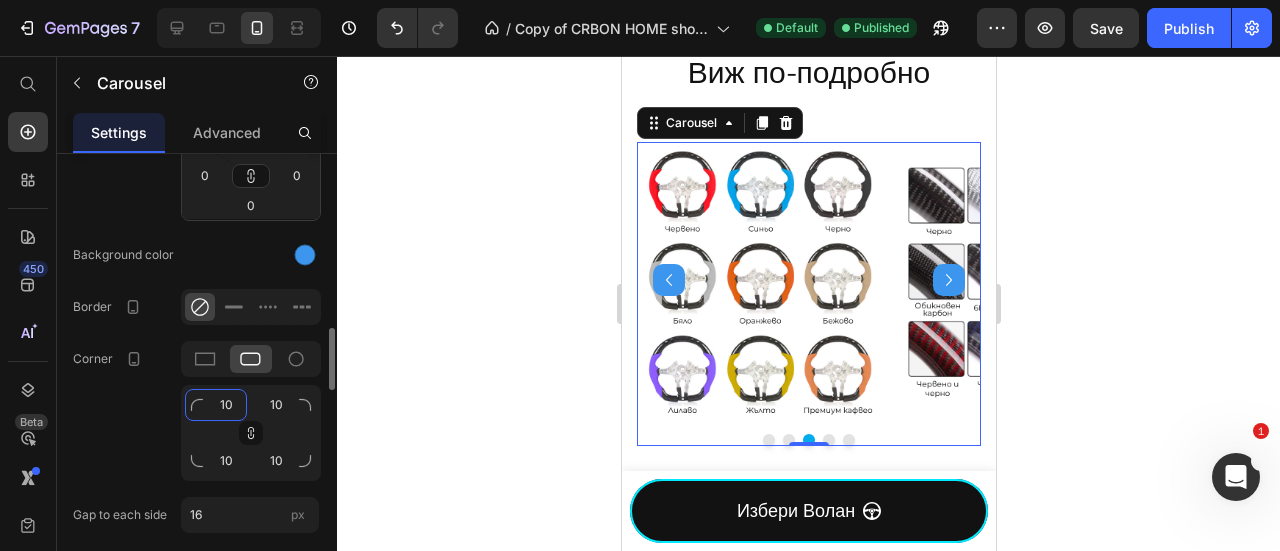 type on "1" 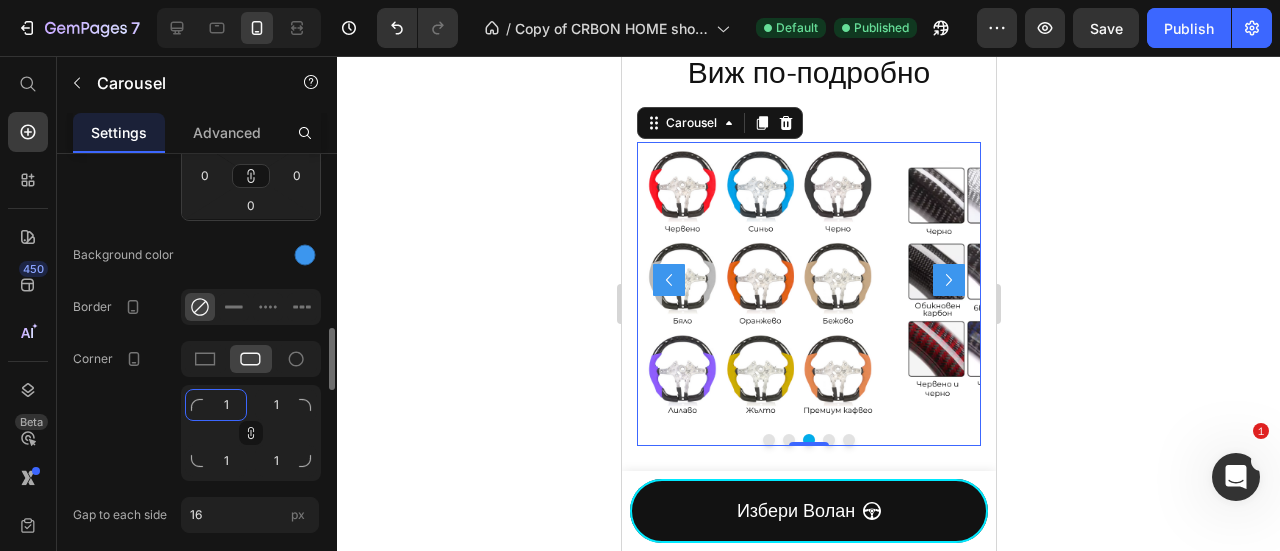 type 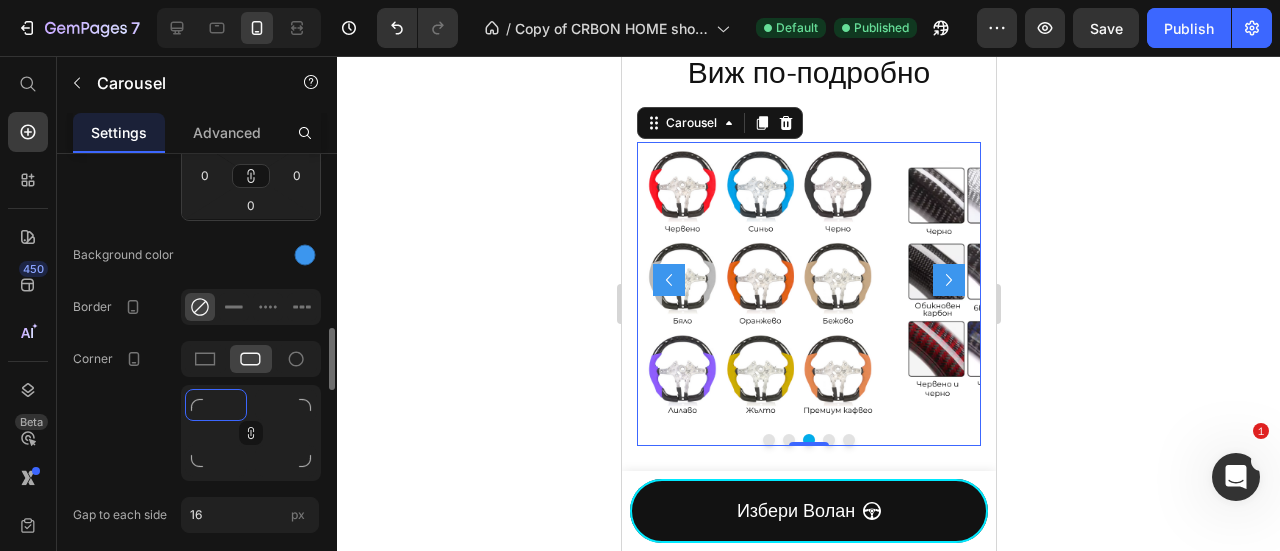 type on "8" 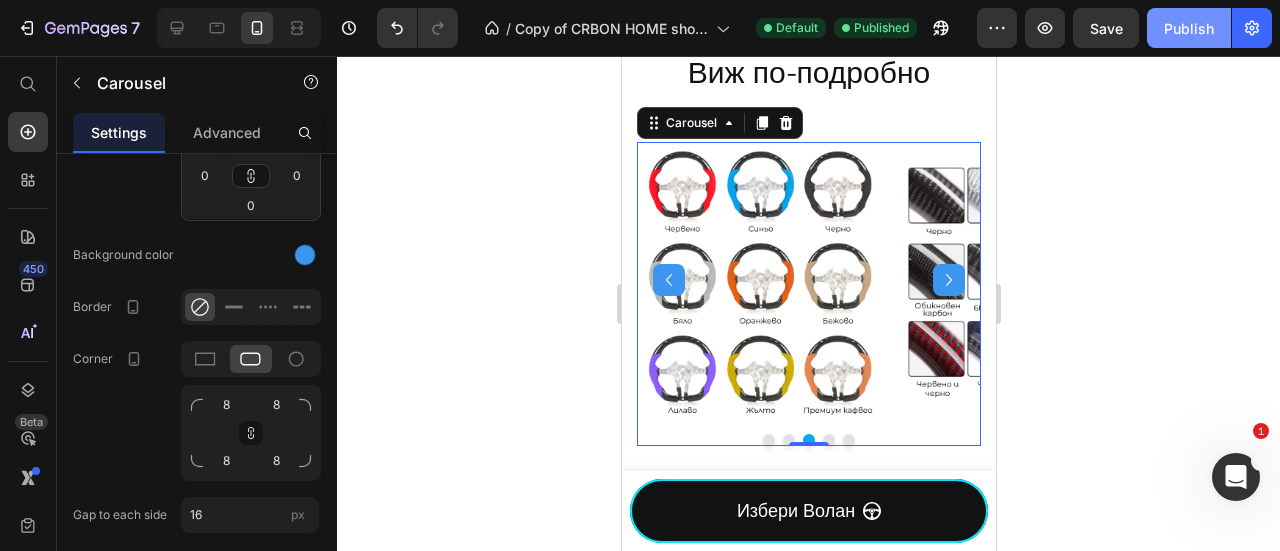click on "Publish" at bounding box center [1189, 28] 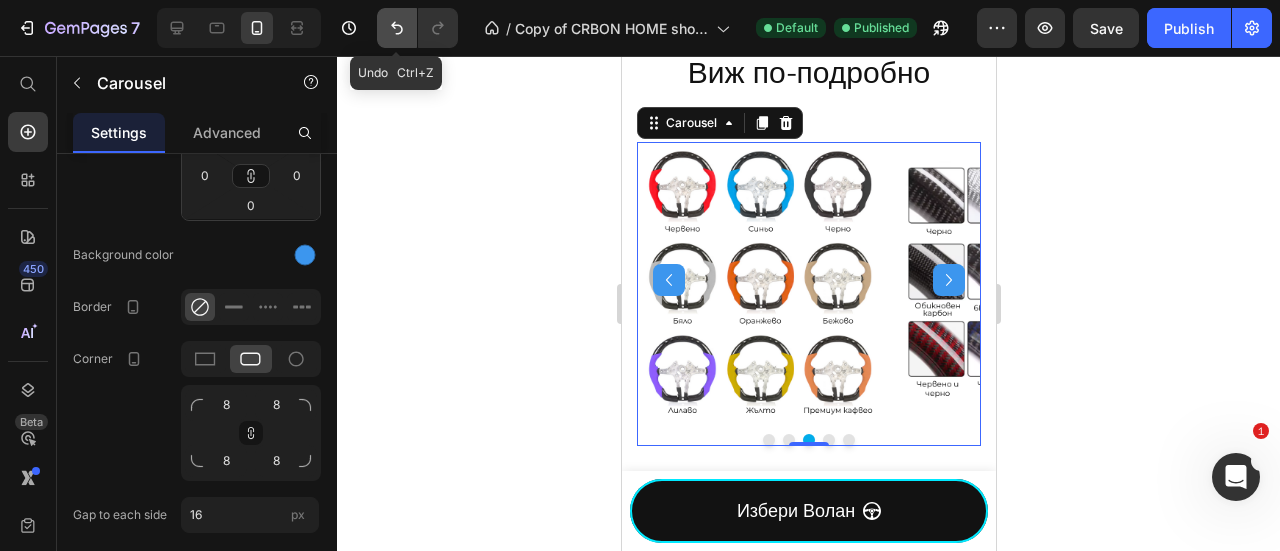 click 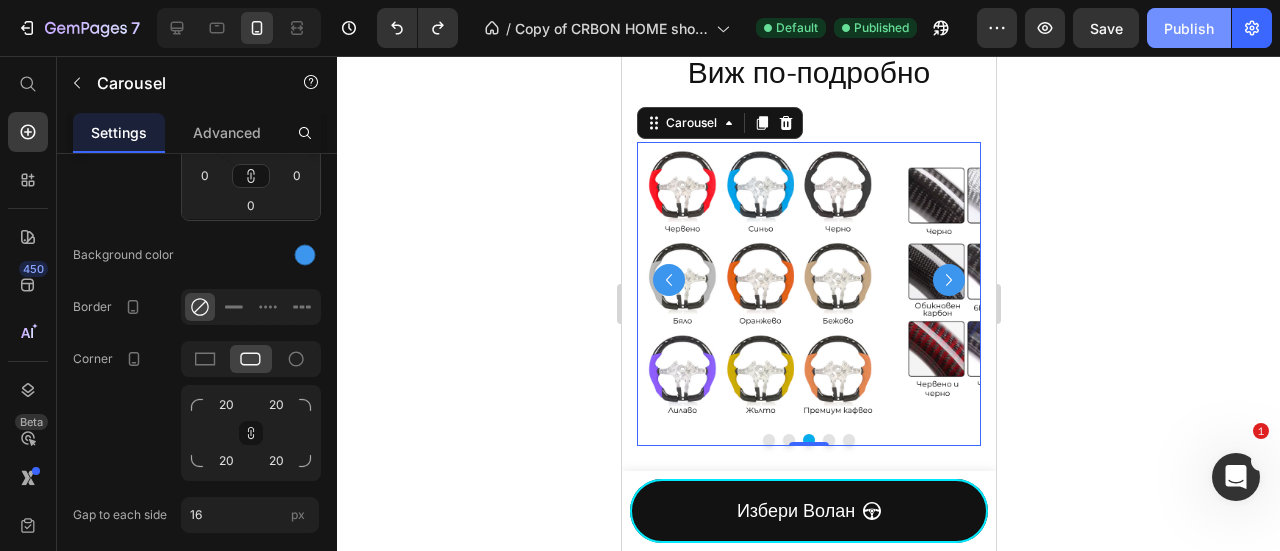 click on "Publish" 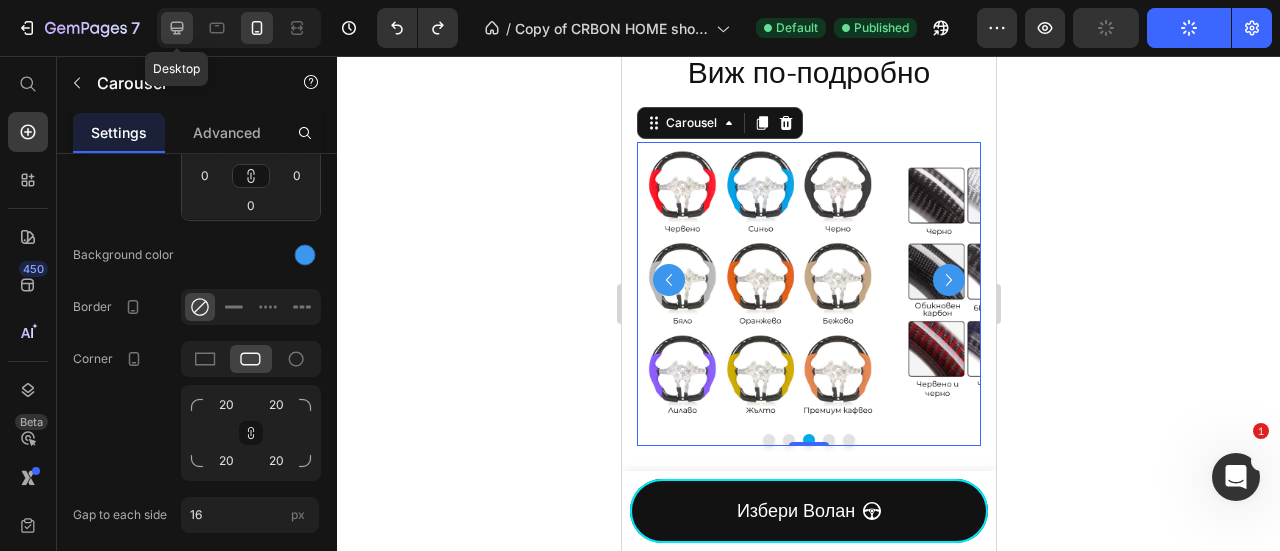 click 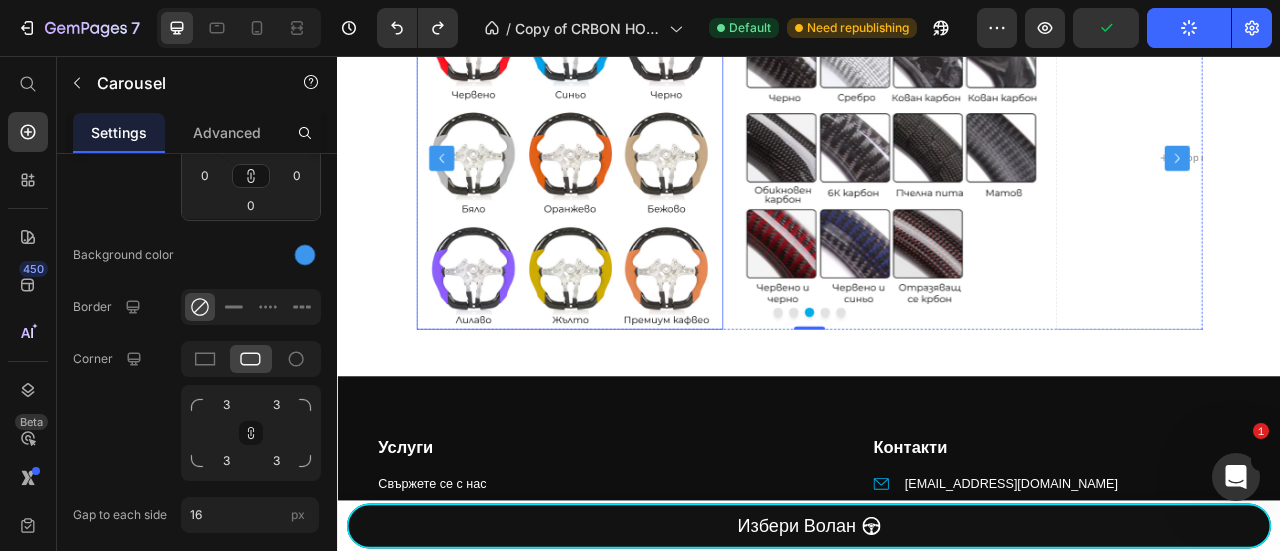 scroll, scrollTop: 2189, scrollLeft: 0, axis: vertical 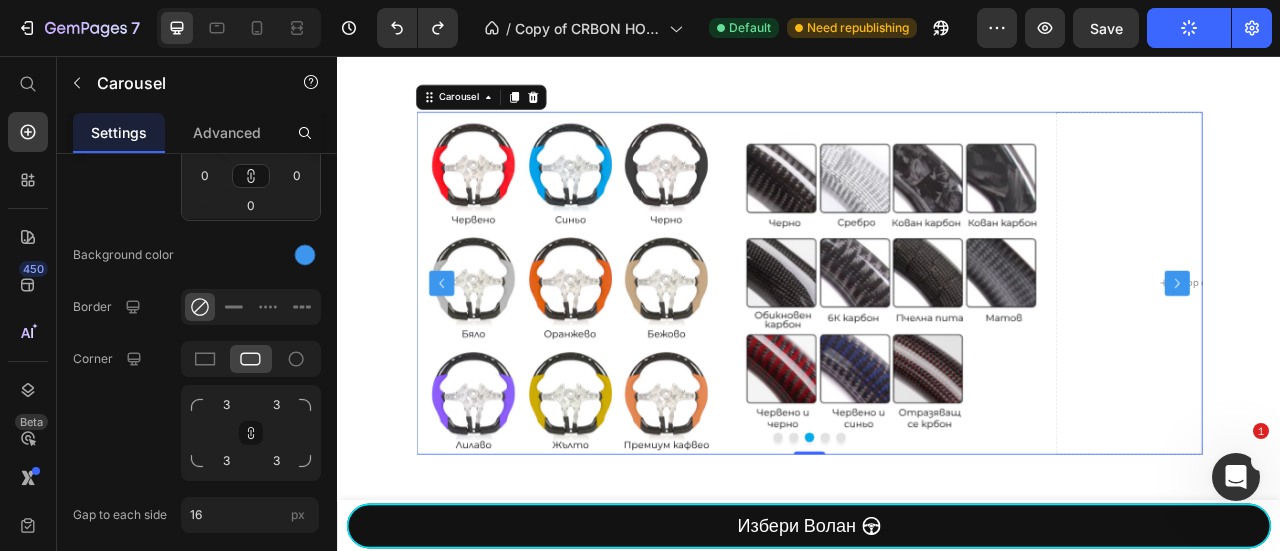 click 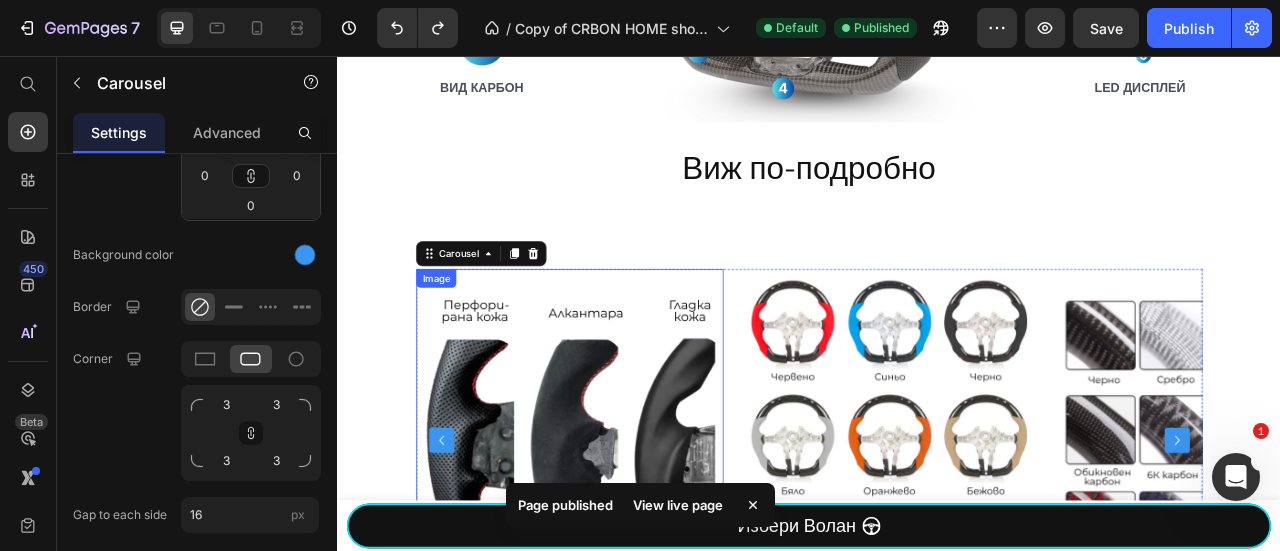 scroll, scrollTop: 1922, scrollLeft: 0, axis: vertical 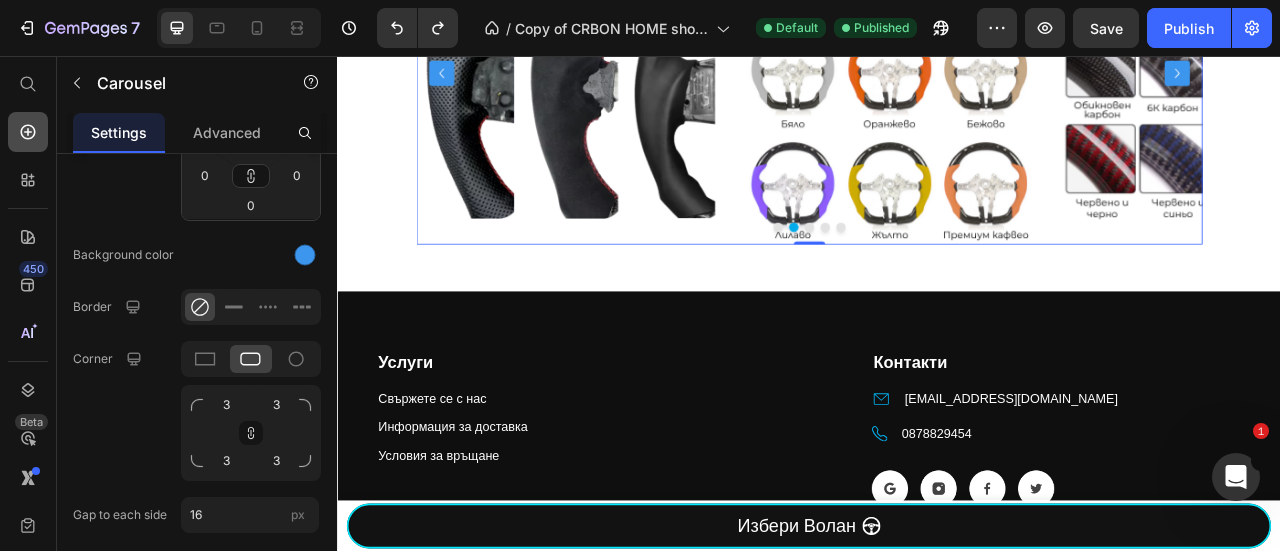 click 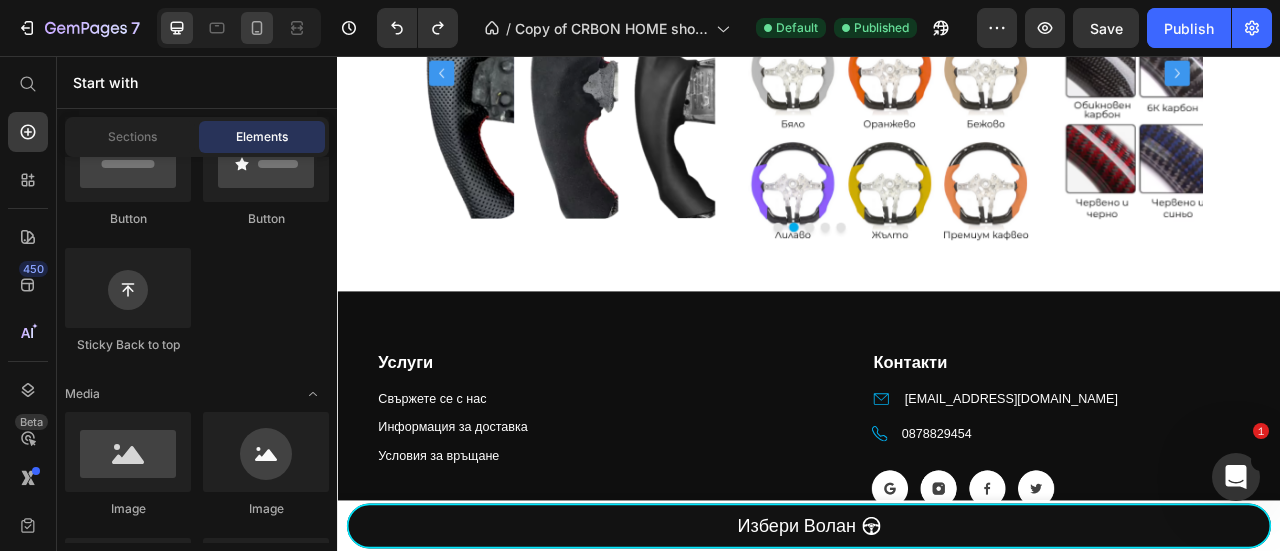 click 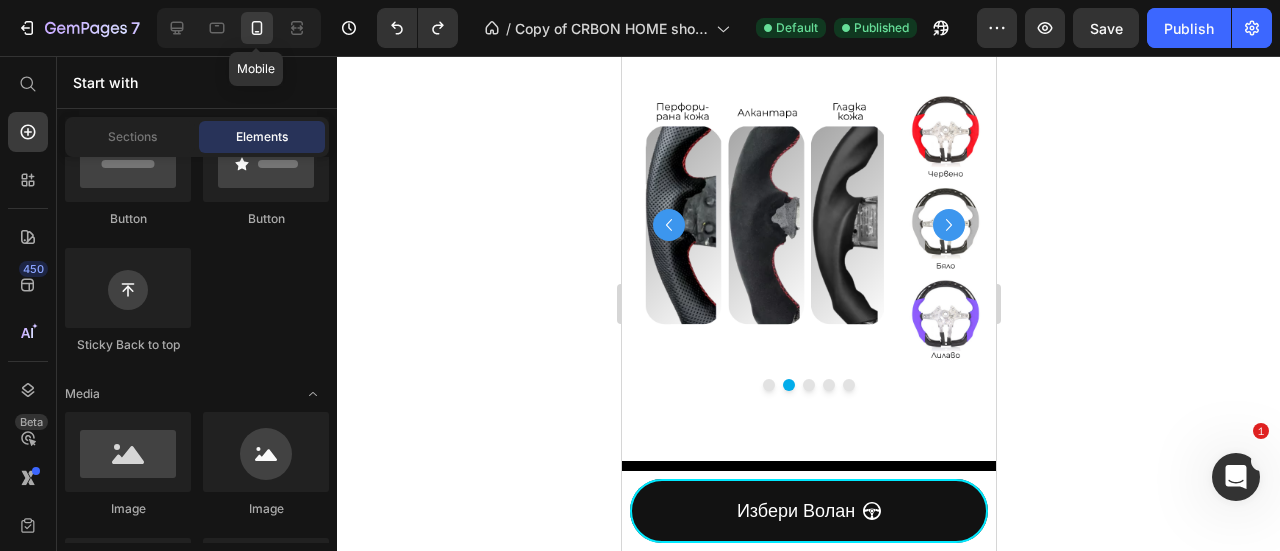 scroll, scrollTop: 2276, scrollLeft: 0, axis: vertical 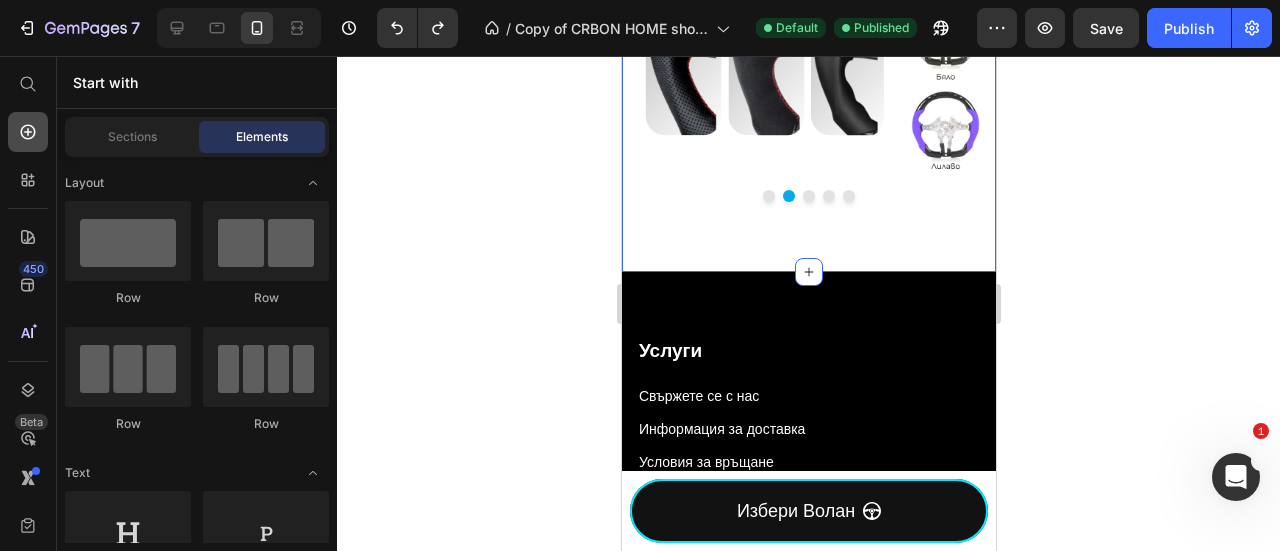 click 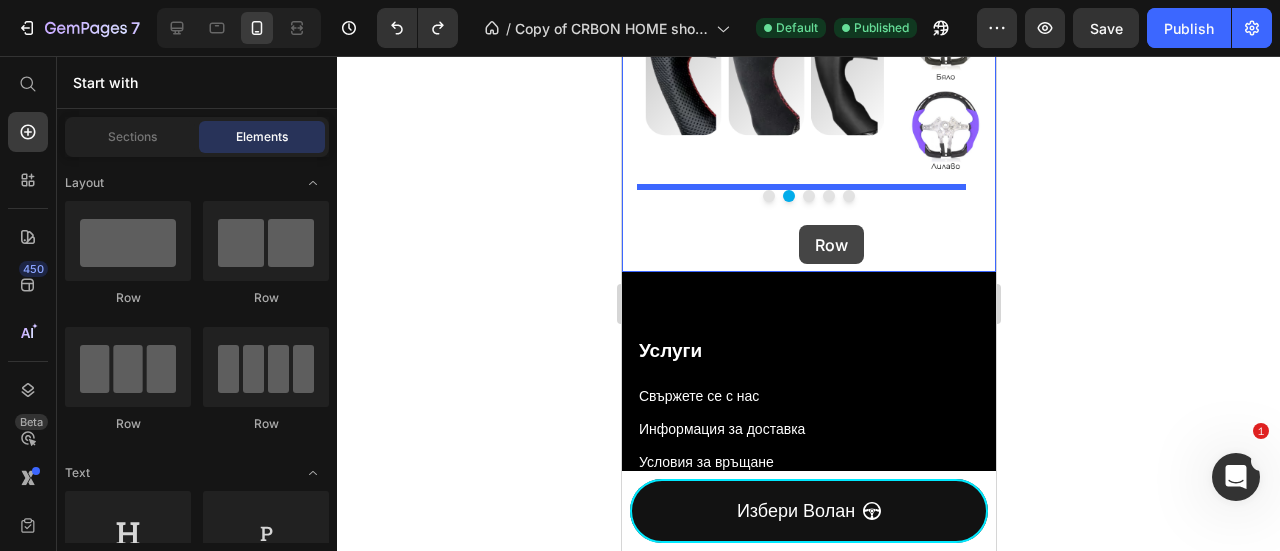 drag, startPoint x: 769, startPoint y: 295, endPoint x: 798, endPoint y: 225, distance: 75.76939 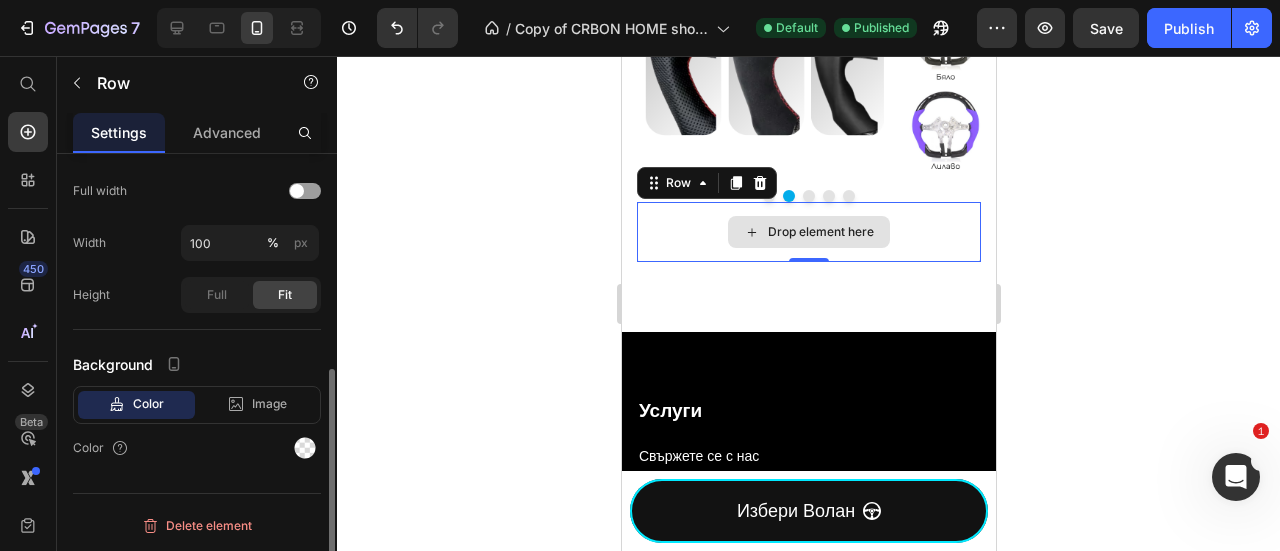 scroll, scrollTop: 0, scrollLeft: 0, axis: both 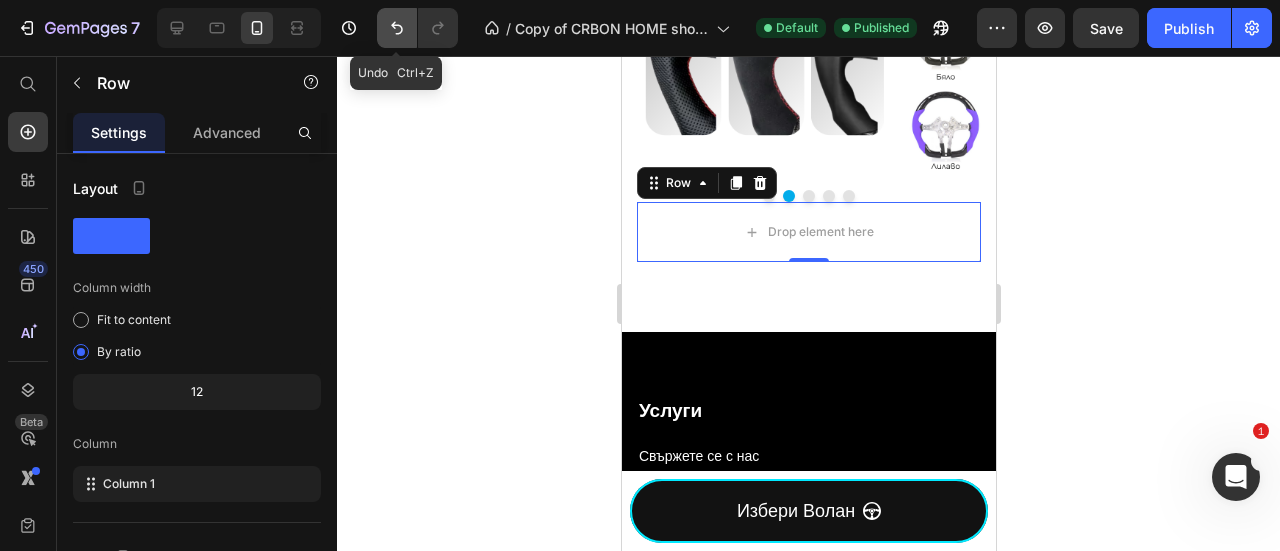drag, startPoint x: 402, startPoint y: 25, endPoint x: 390, endPoint y: 33, distance: 14.422205 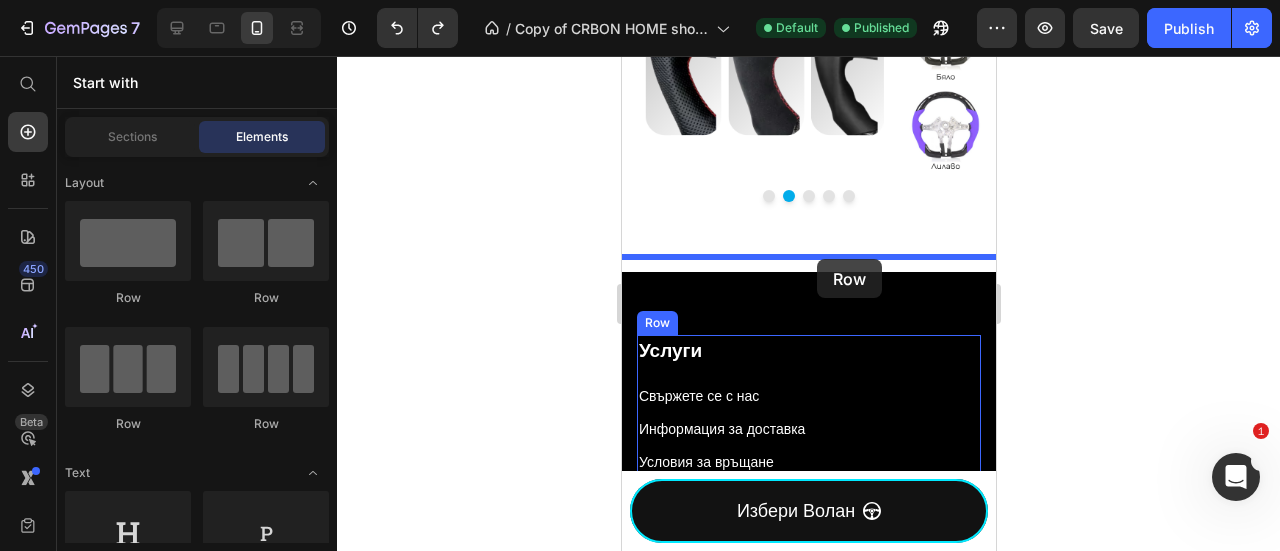drag, startPoint x: 1099, startPoint y: 356, endPoint x: 816, endPoint y: 259, distance: 299.16217 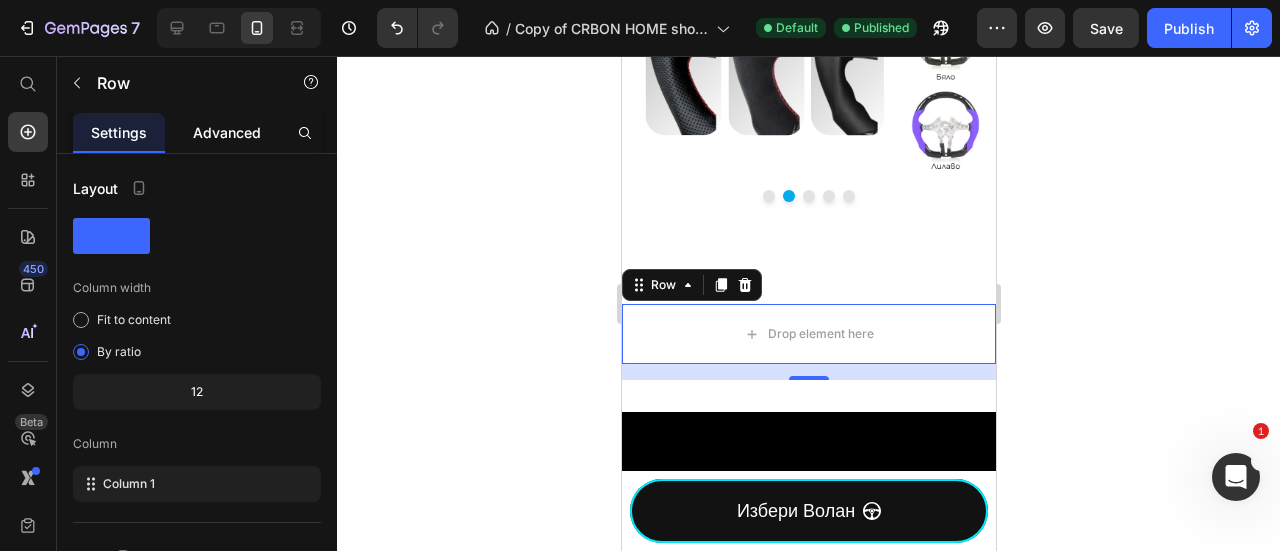 click on "Advanced" 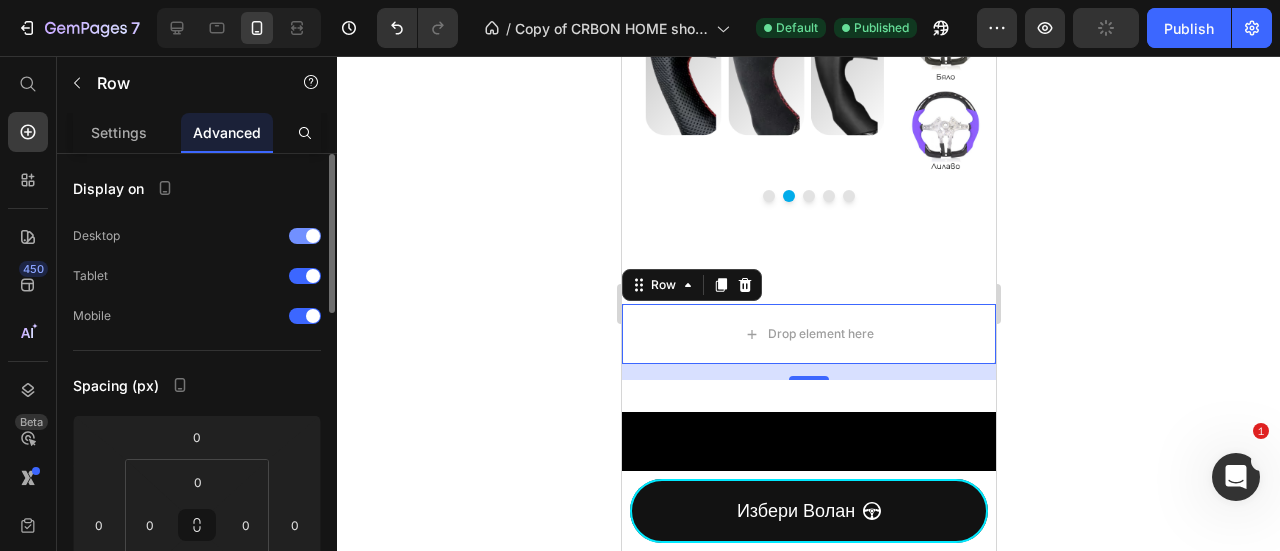 click at bounding box center [313, 236] 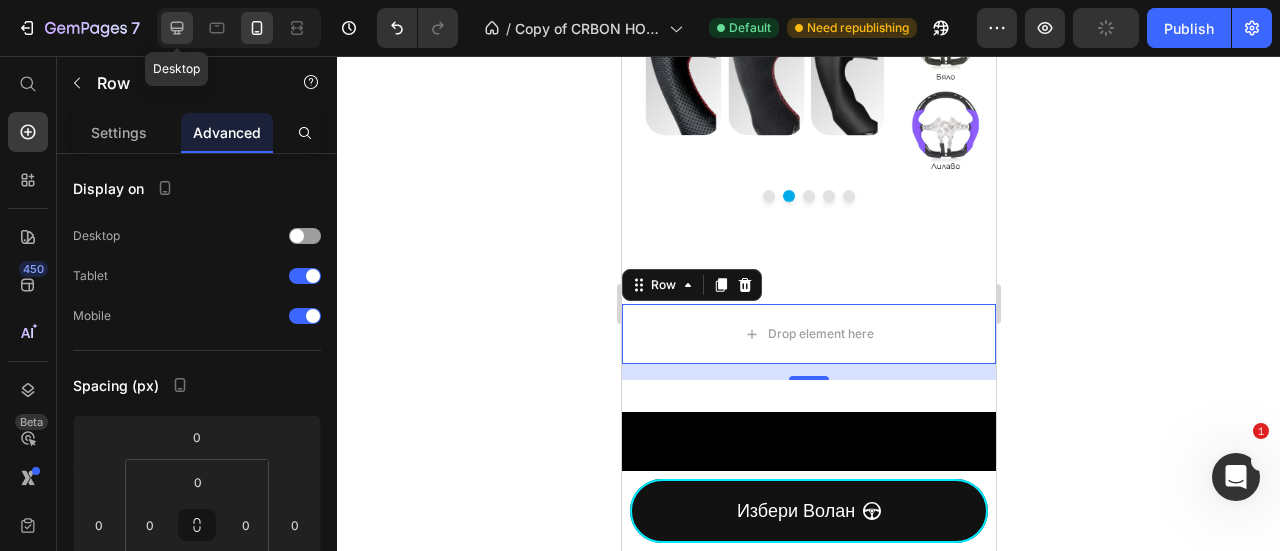 click 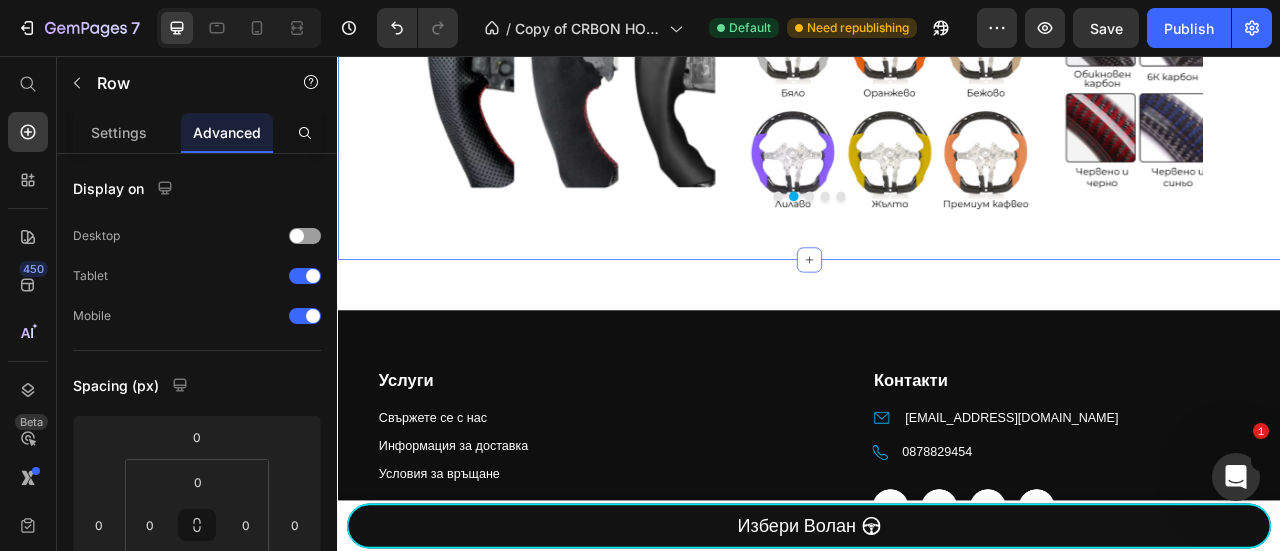 scroll, scrollTop: 2478, scrollLeft: 0, axis: vertical 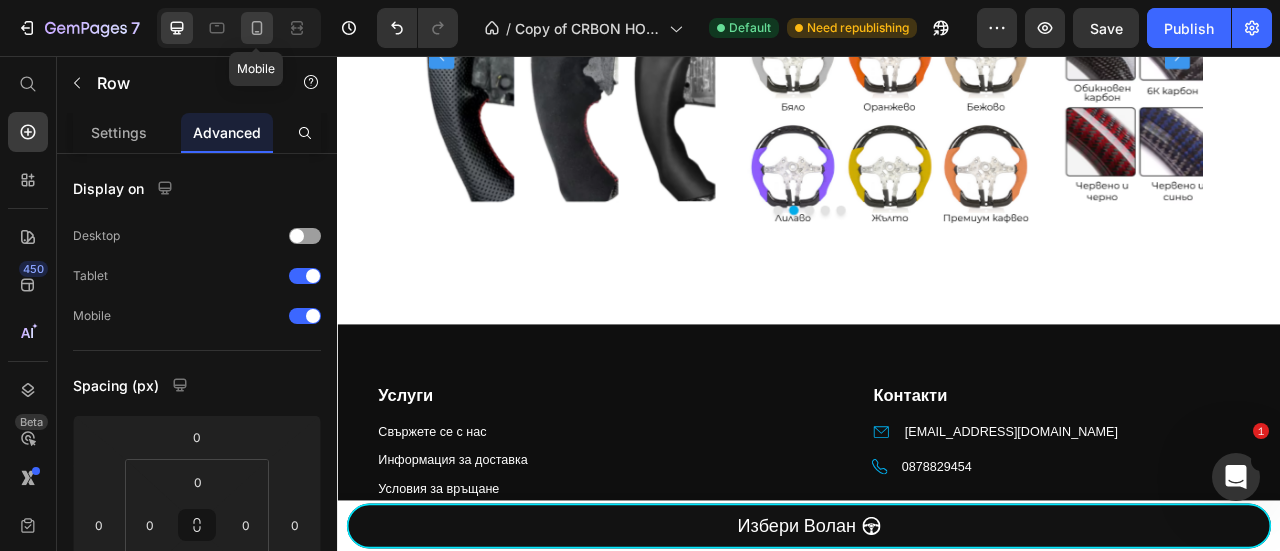 click 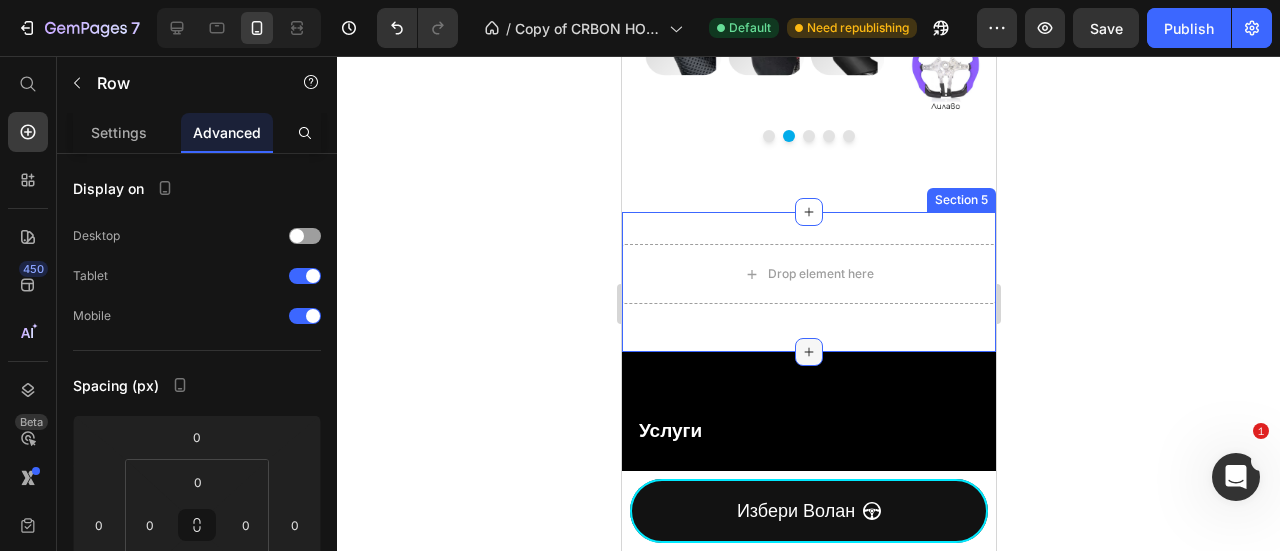 scroll, scrollTop: 2704, scrollLeft: 0, axis: vertical 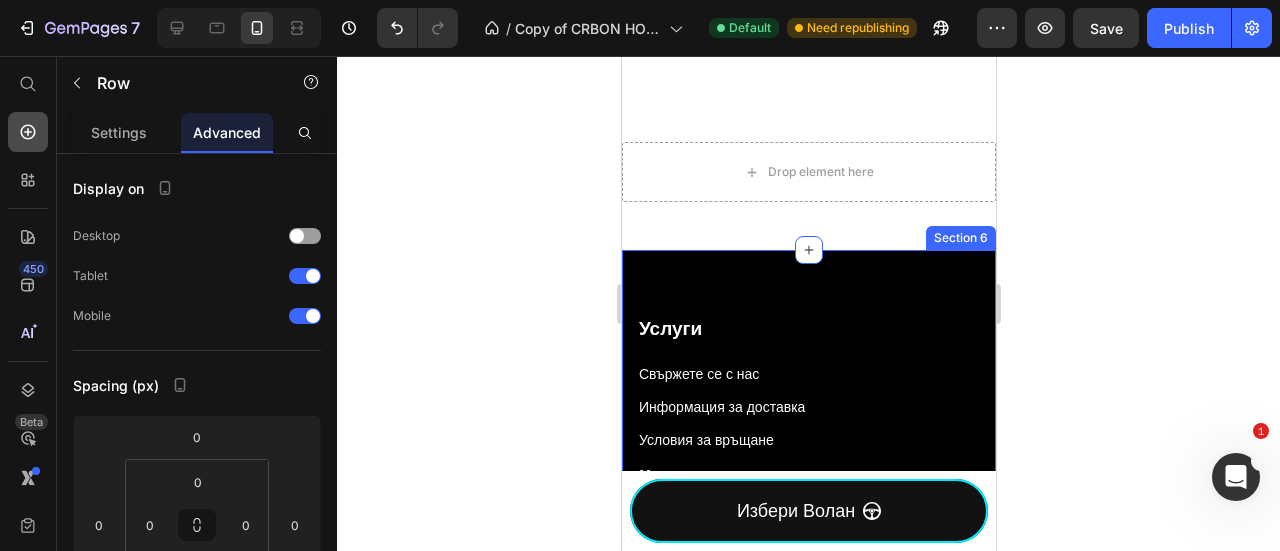 click 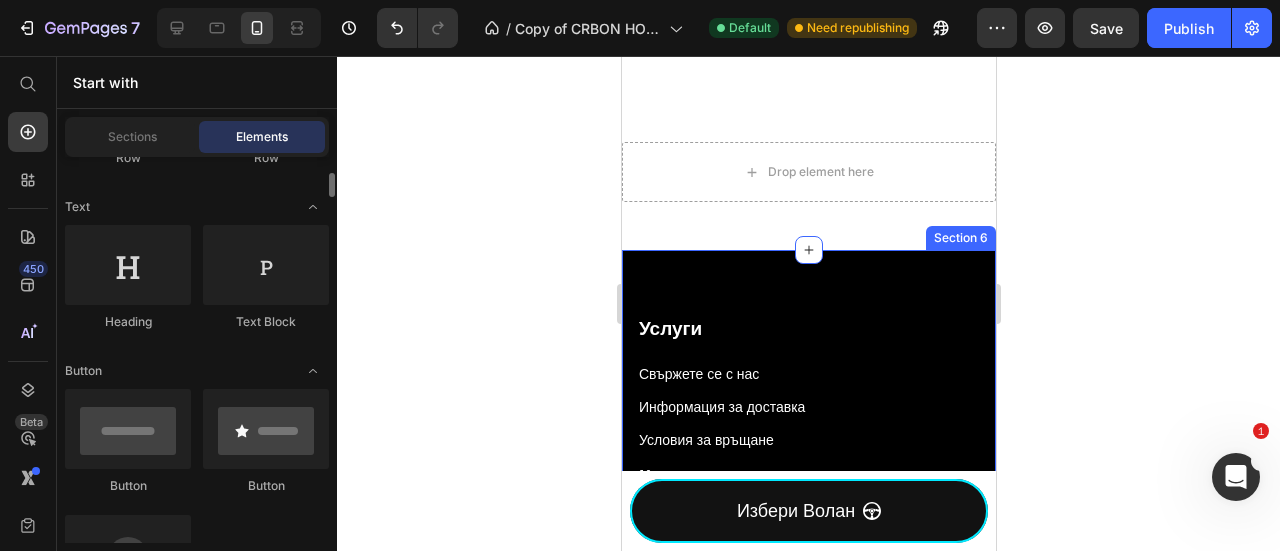 scroll, scrollTop: 533, scrollLeft: 0, axis: vertical 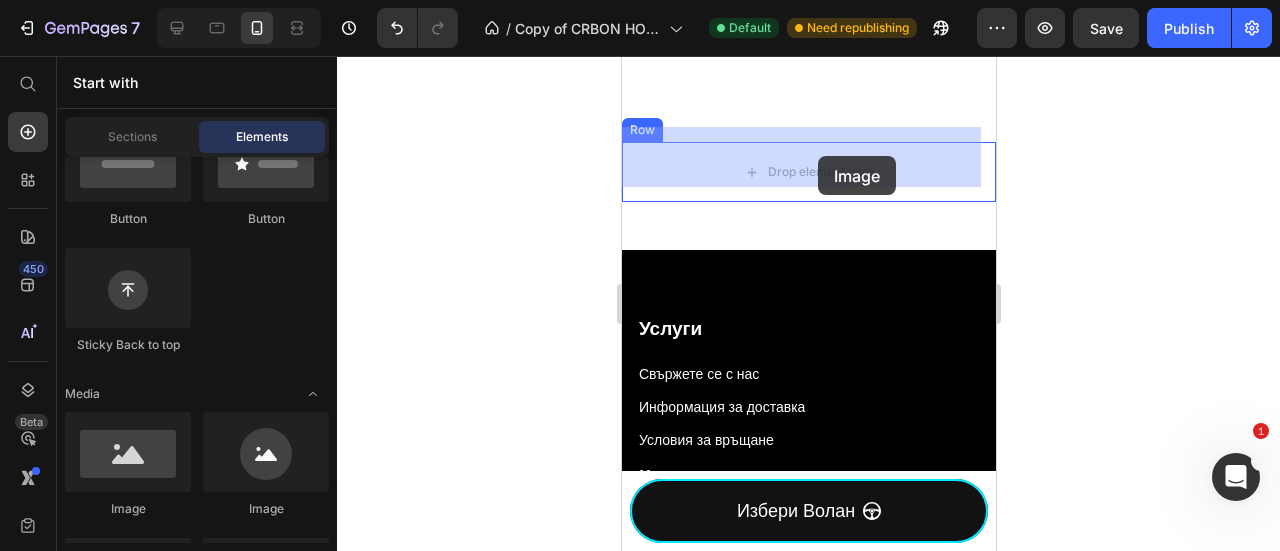 drag, startPoint x: 1204, startPoint y: 407, endPoint x: 814, endPoint y: 156, distance: 463.78983 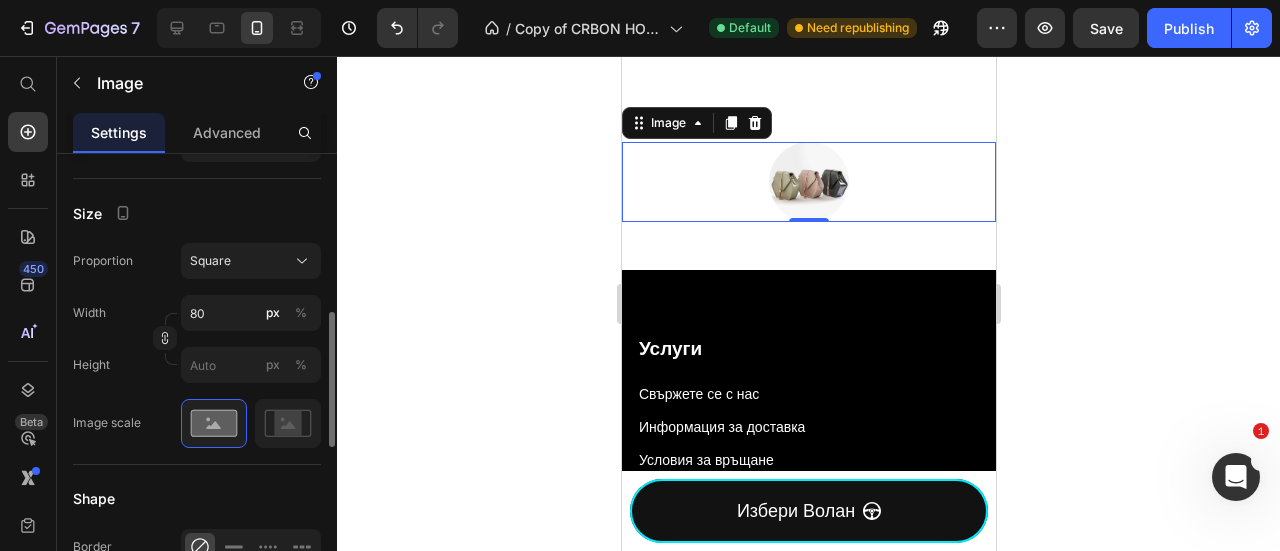 scroll, scrollTop: 800, scrollLeft: 0, axis: vertical 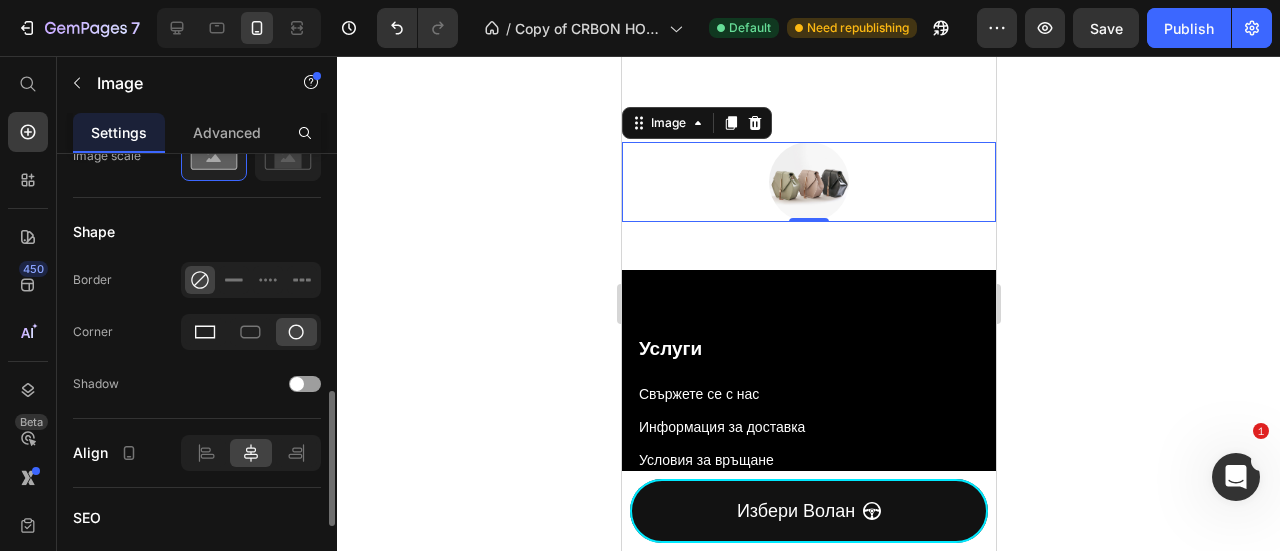 click 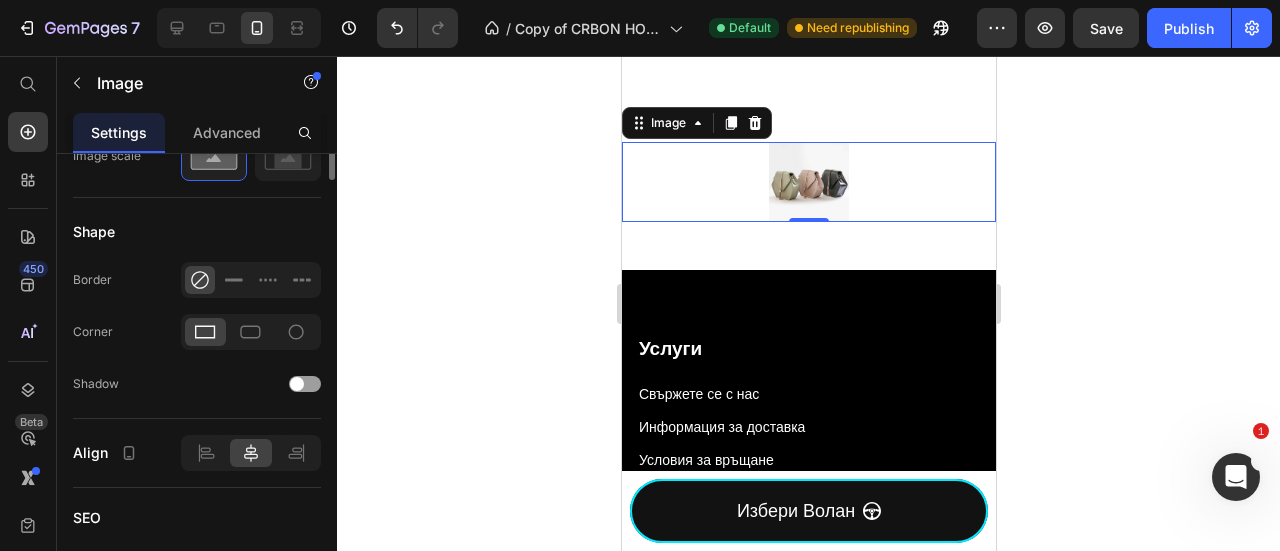 scroll, scrollTop: 533, scrollLeft: 0, axis: vertical 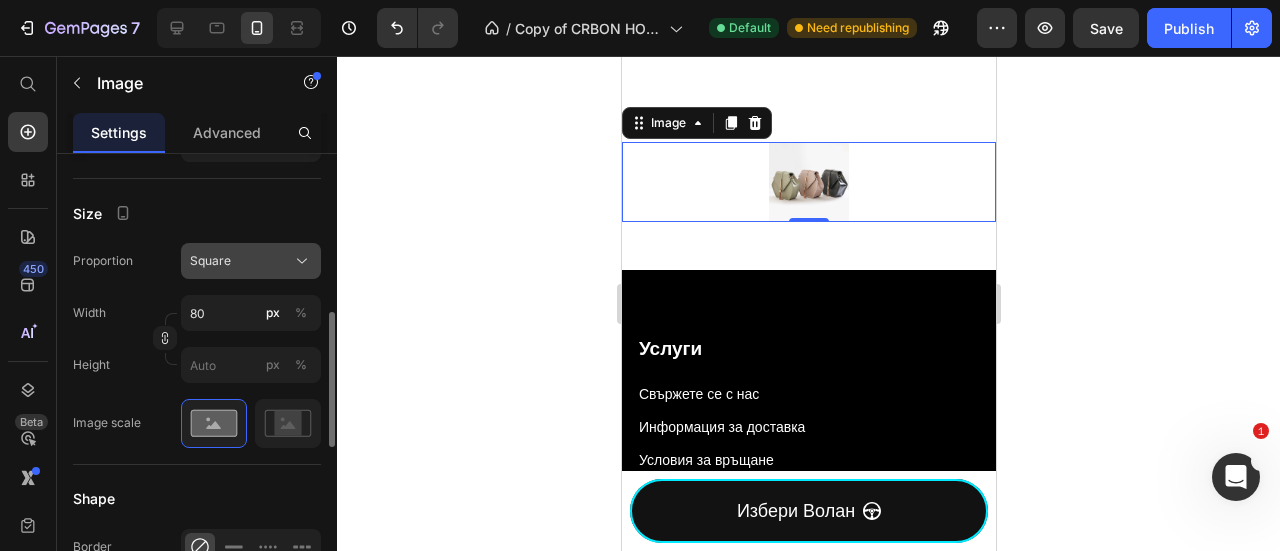 click on "Square" 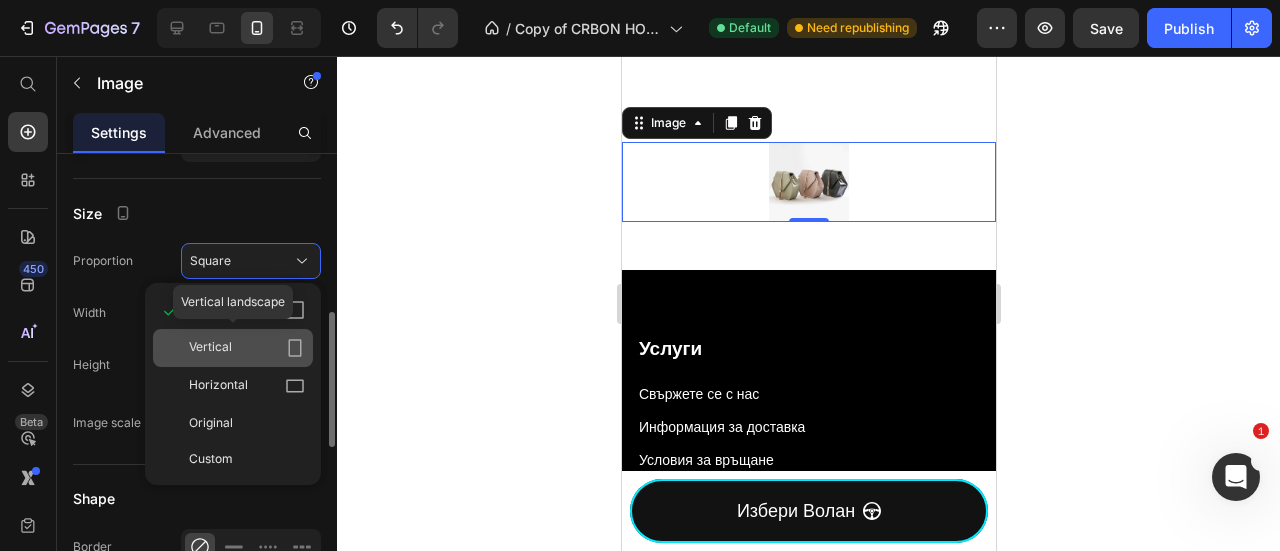 click on "Vertical" at bounding box center (247, 348) 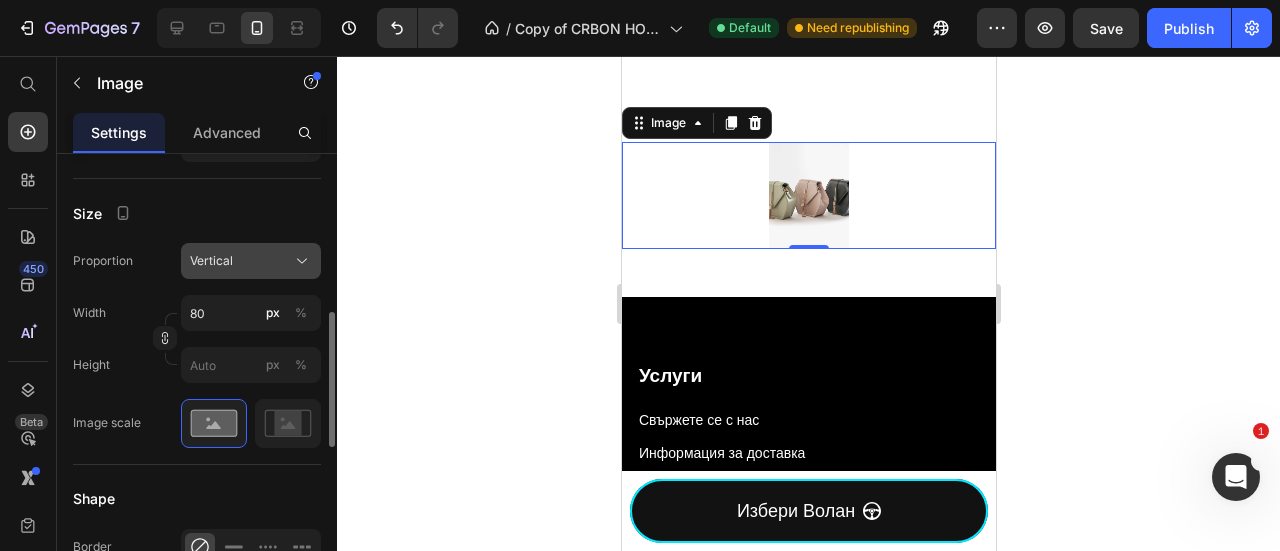 click on "Vertical" at bounding box center (251, 261) 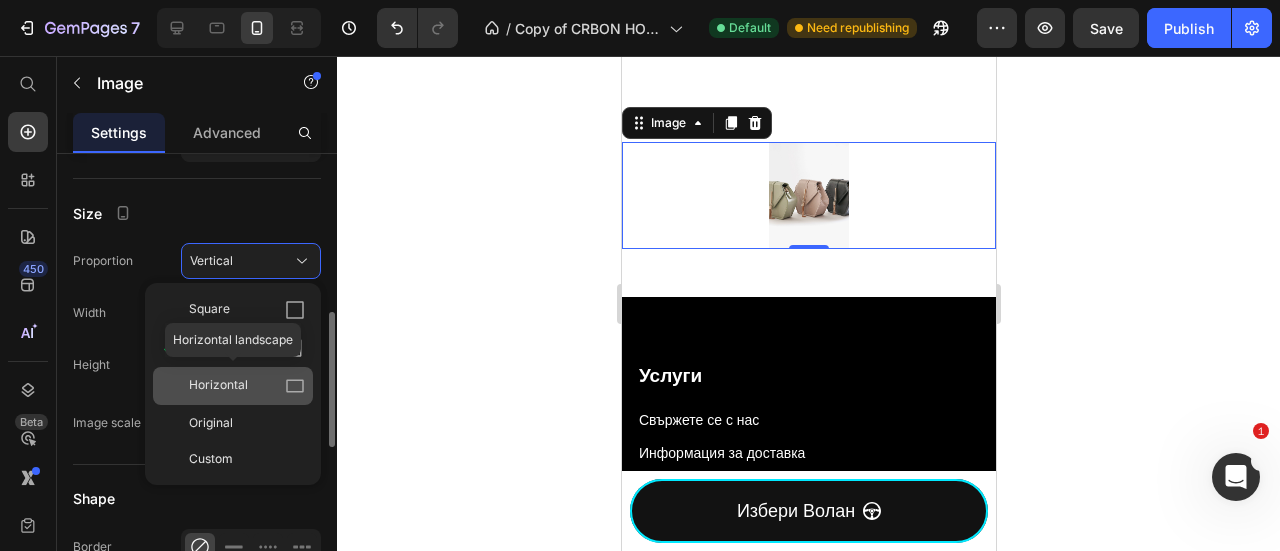 click on "Horizontal" at bounding box center (247, 386) 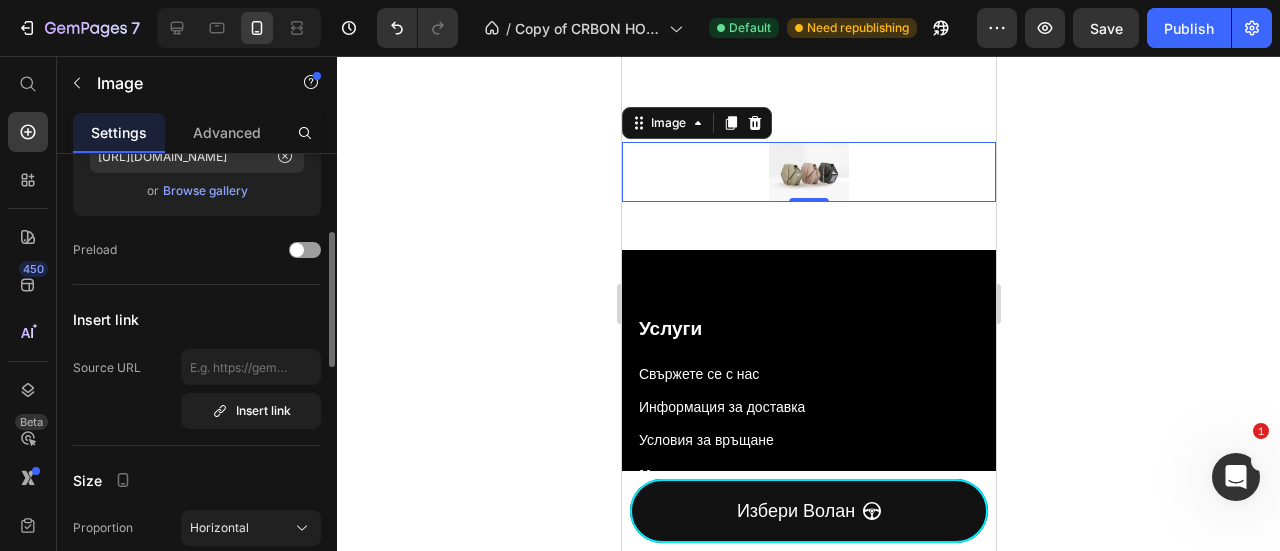 scroll, scrollTop: 0, scrollLeft: 0, axis: both 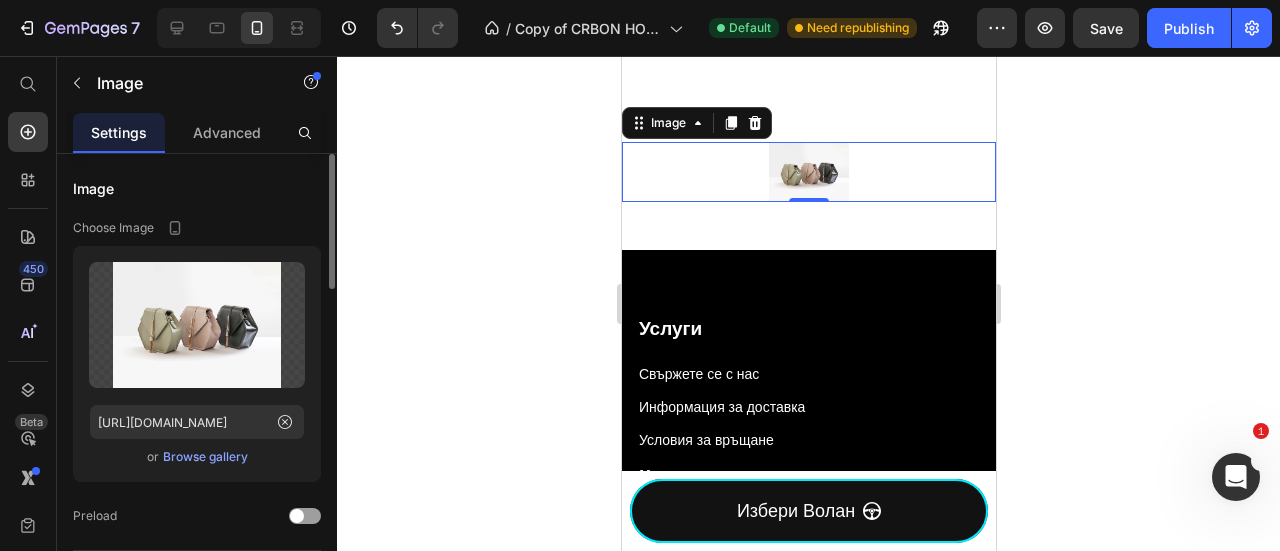 click on "Browse gallery" at bounding box center [205, 457] 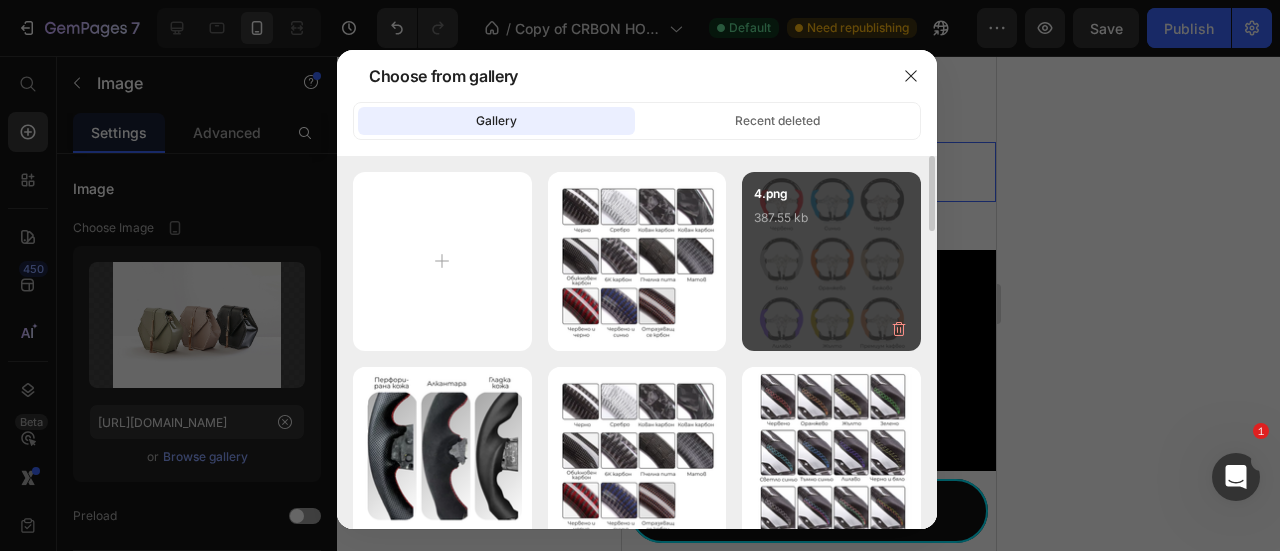 click on "4.png 387.55 kb" at bounding box center [831, 224] 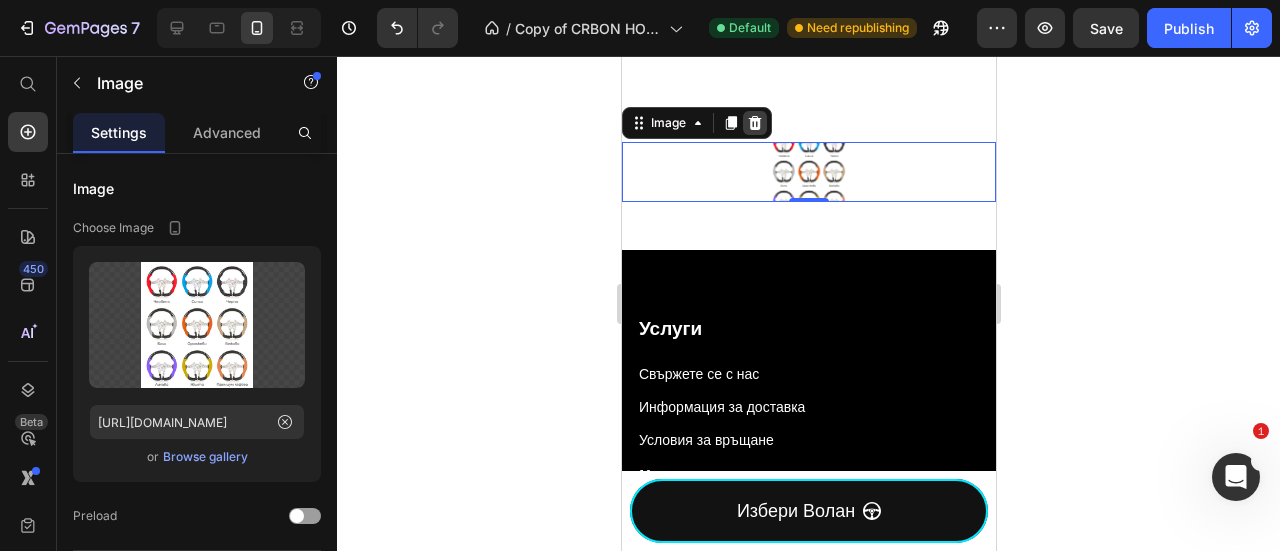 click 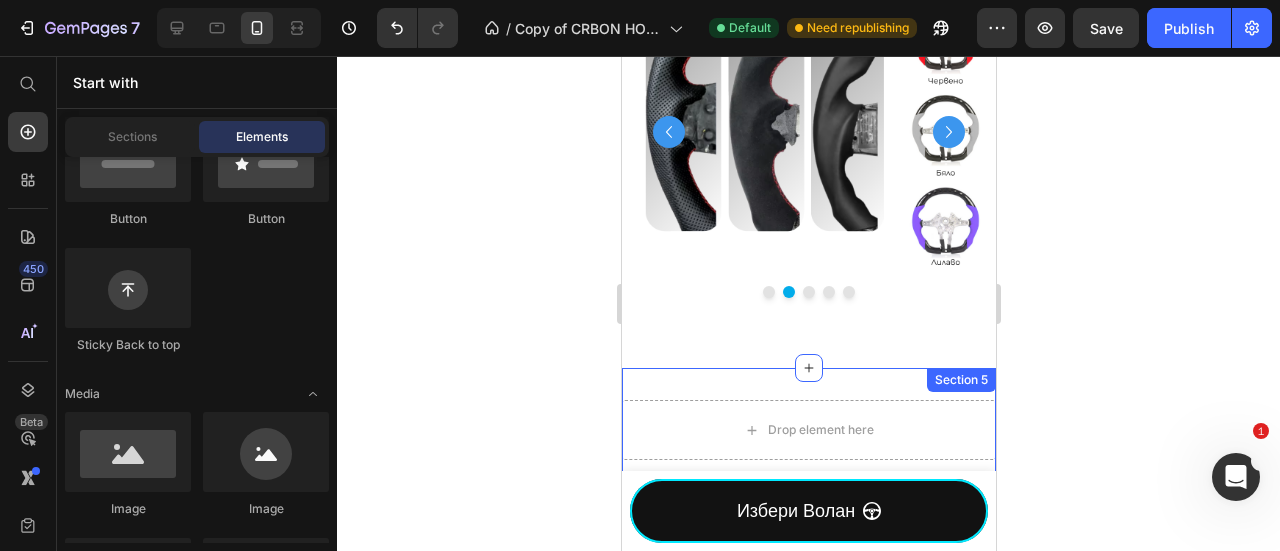 scroll, scrollTop: 2438, scrollLeft: 0, axis: vertical 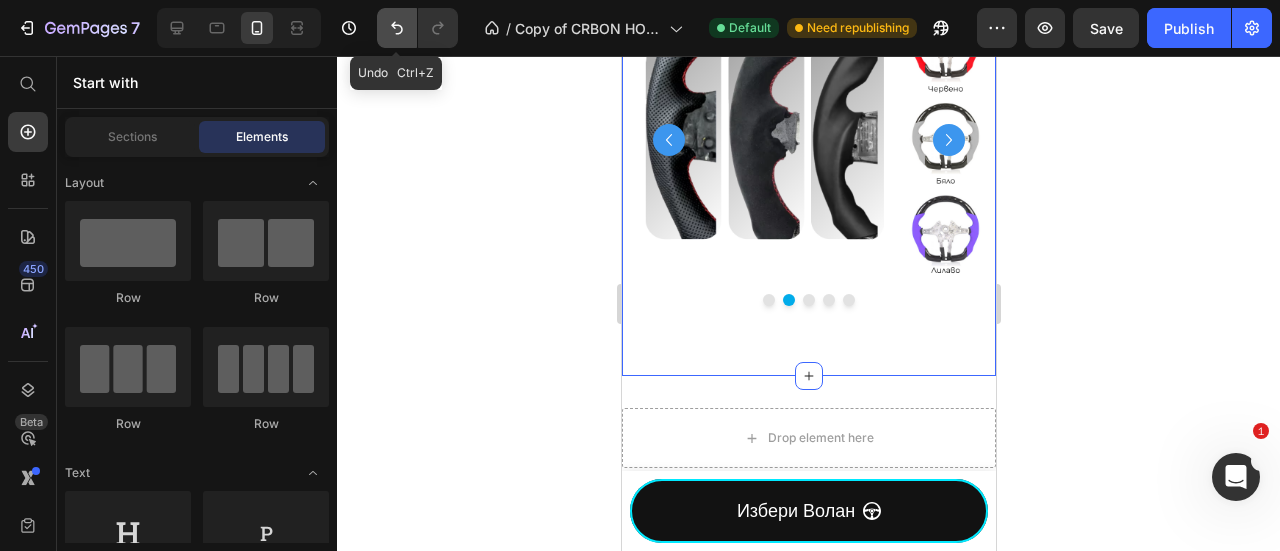 click 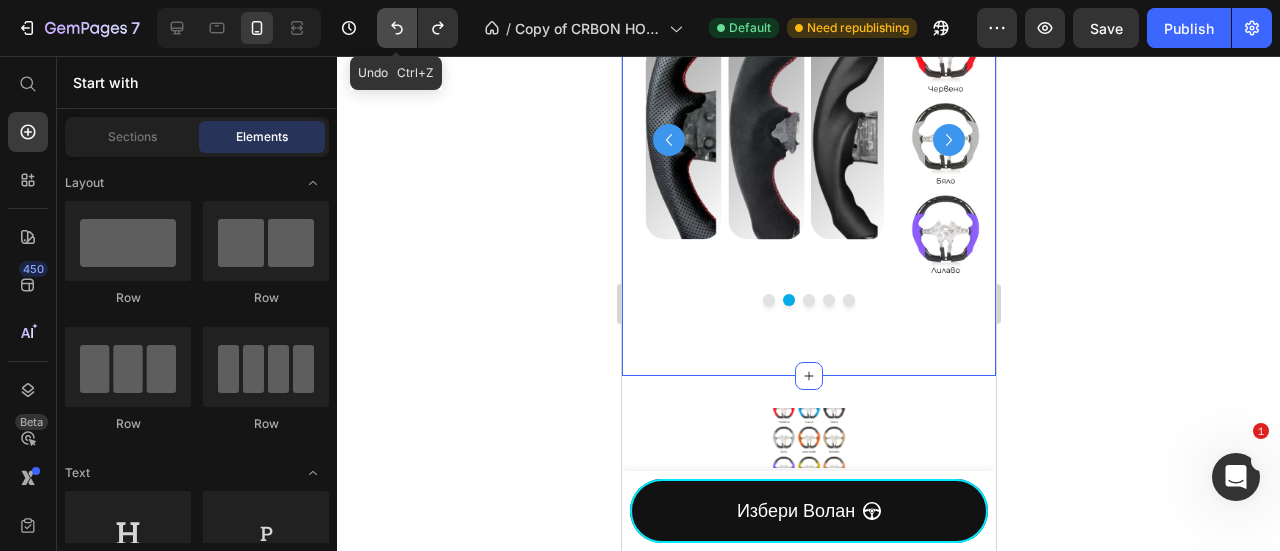 click 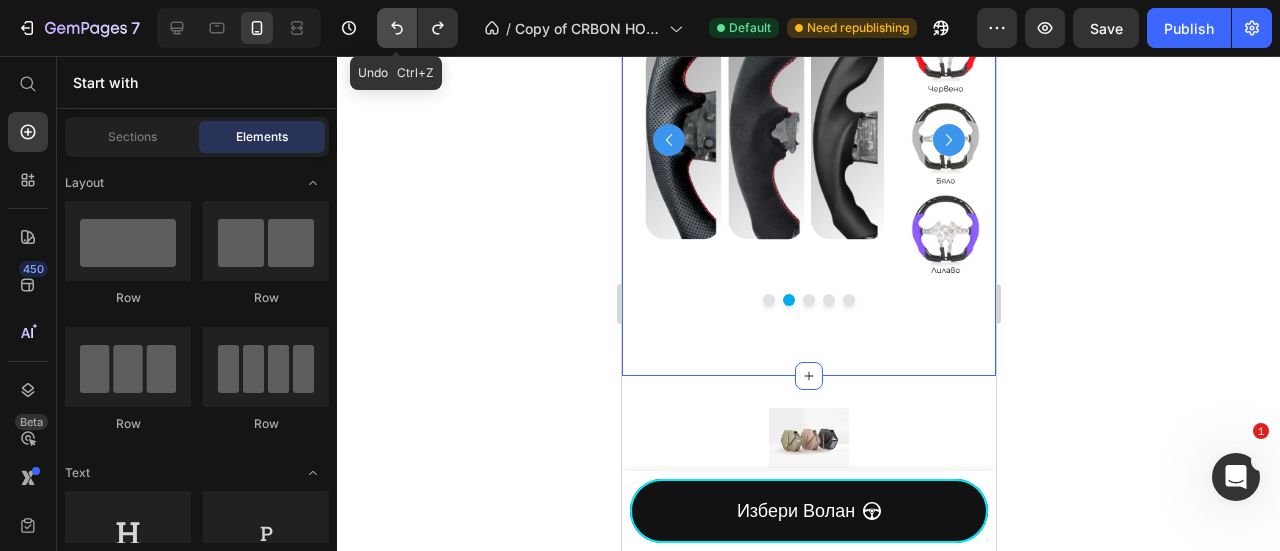click 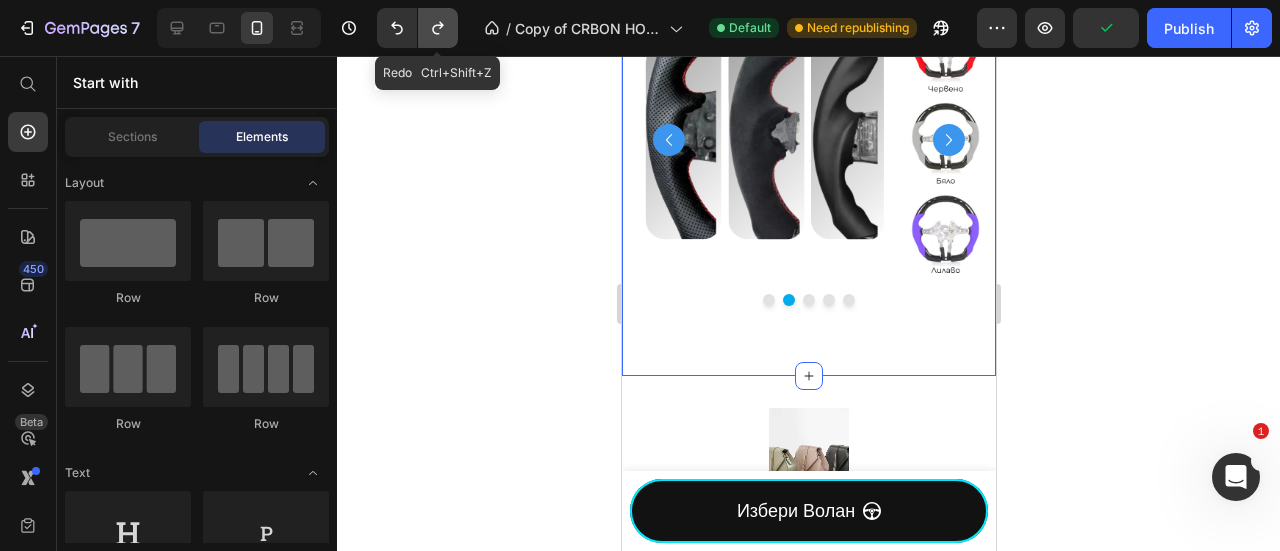 click 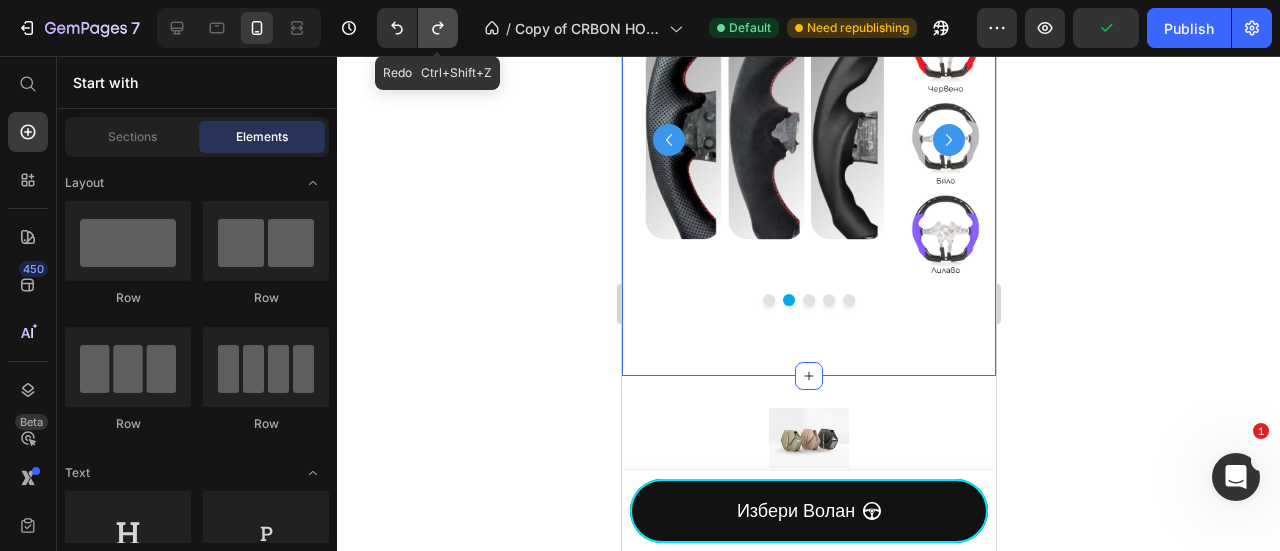 click 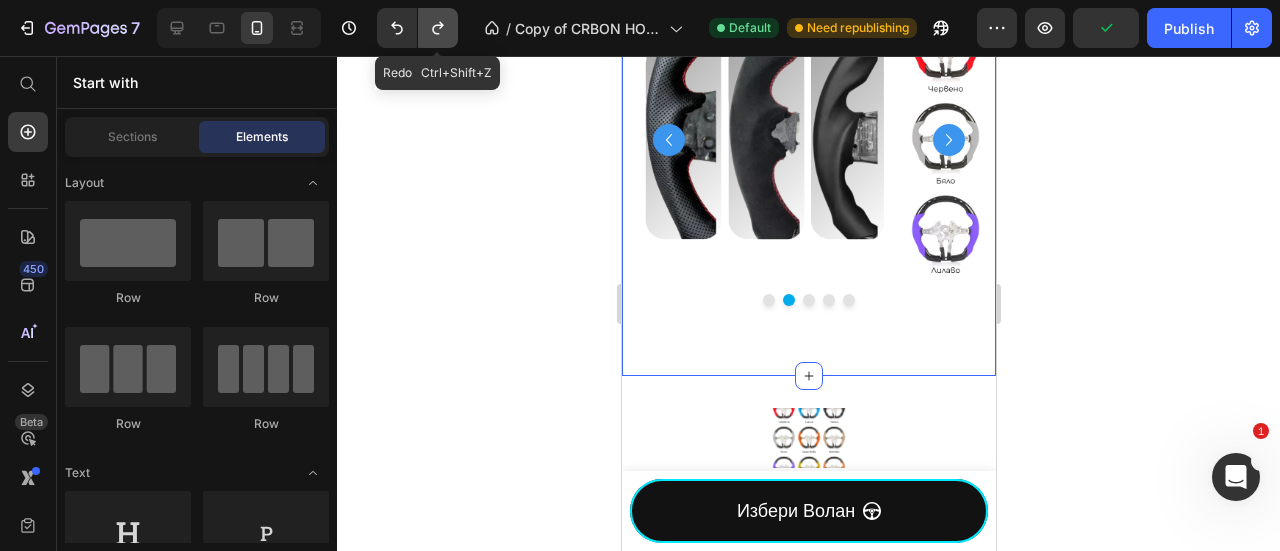 click 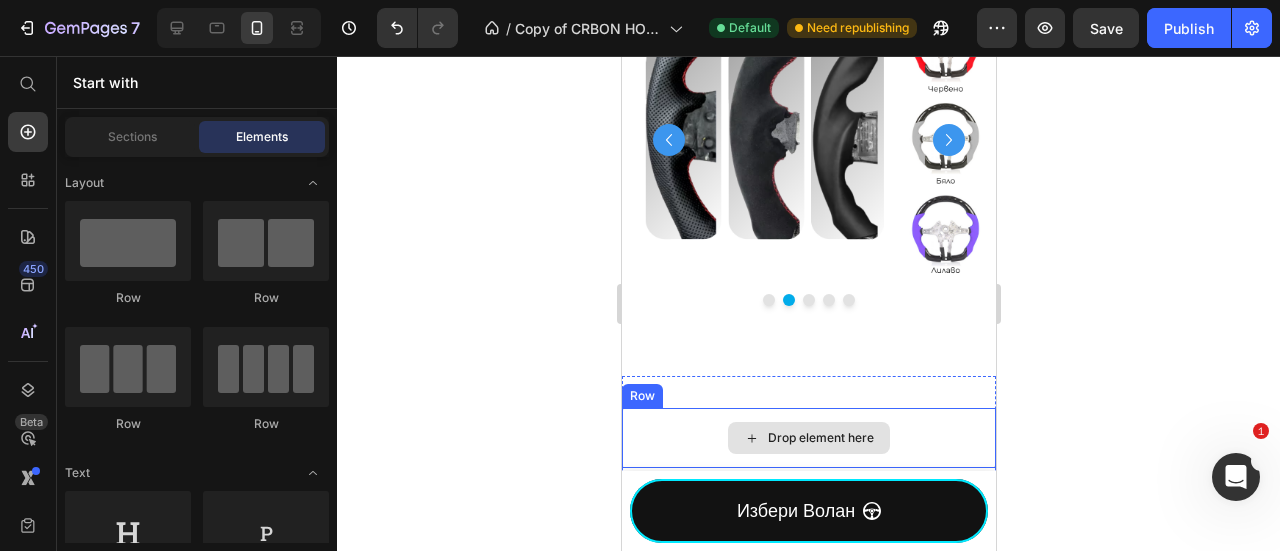 click on "Drop element here" at bounding box center (820, 438) 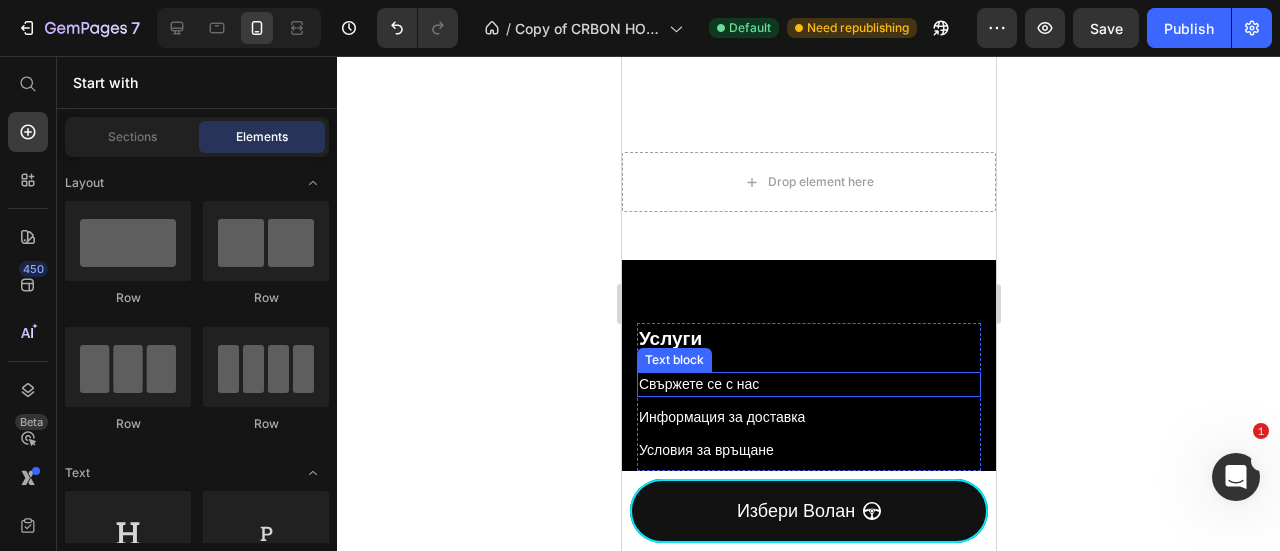 scroll, scrollTop: 2704, scrollLeft: 0, axis: vertical 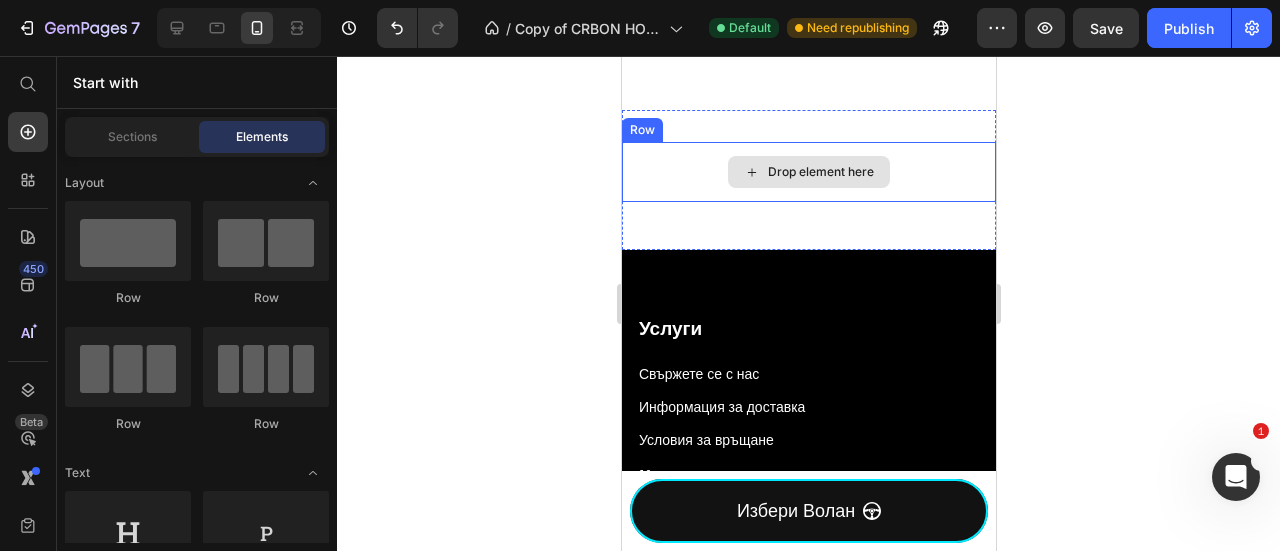 click on "Drop element here" at bounding box center [808, 172] 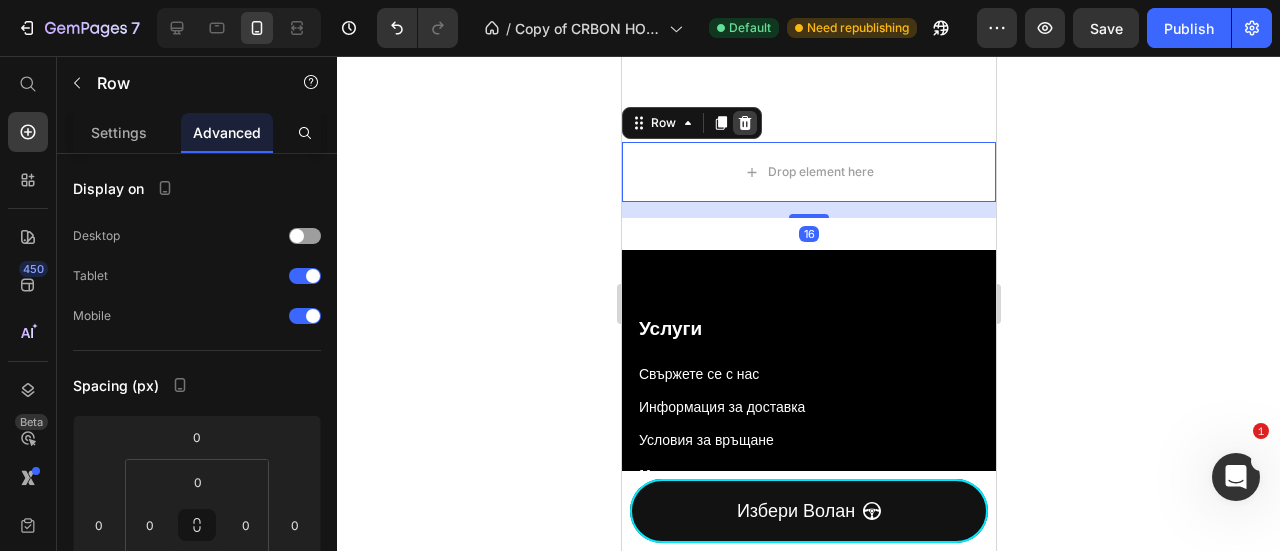 click 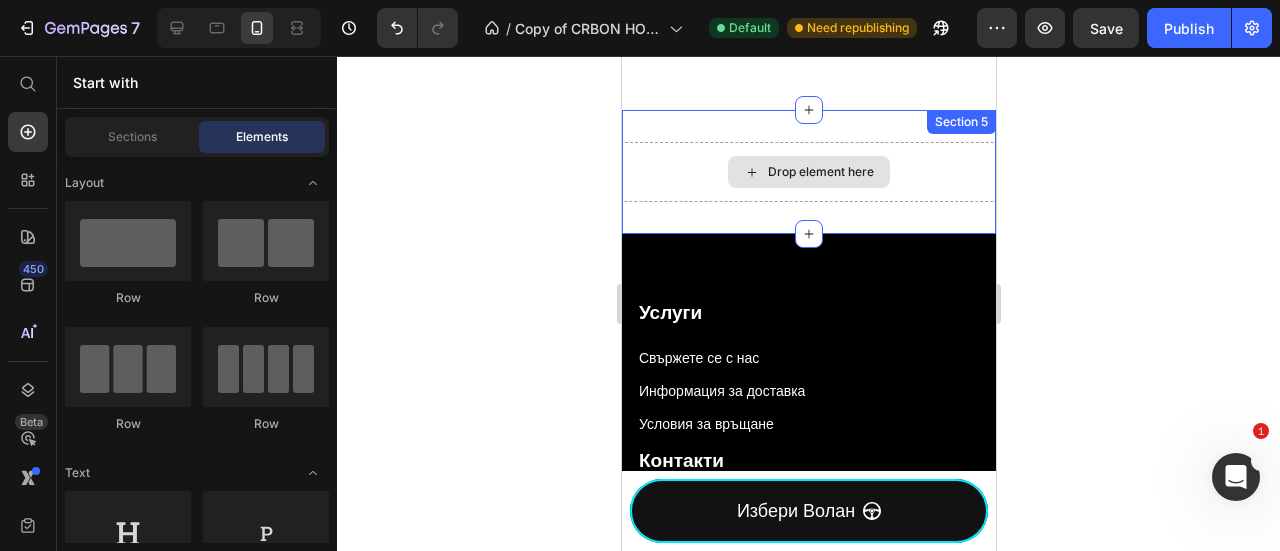 click on "Drop element here" at bounding box center [808, 172] 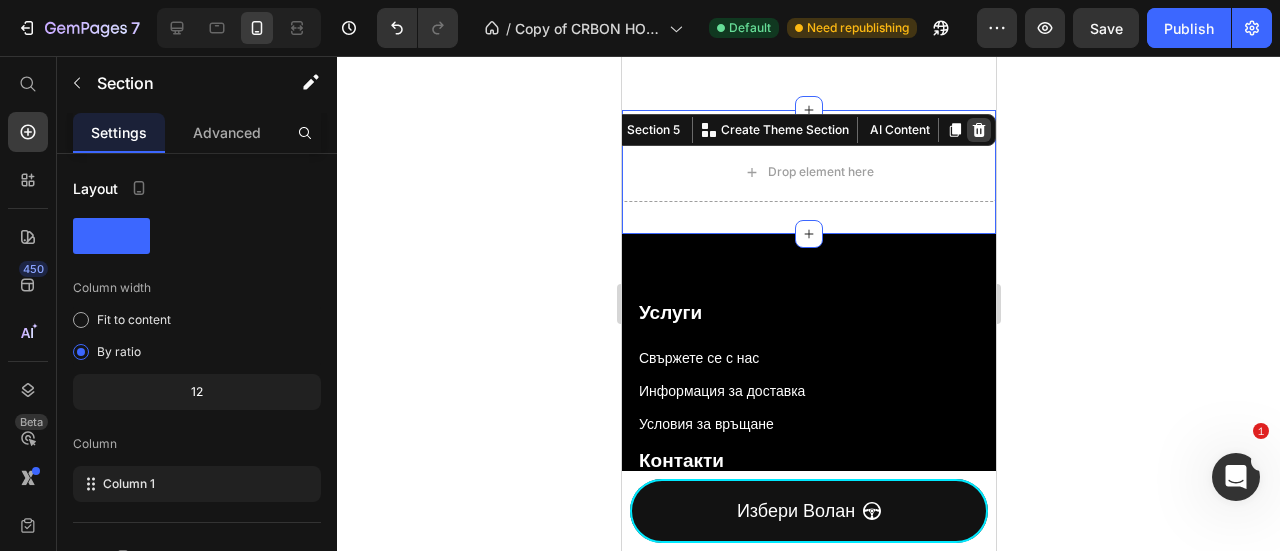 click at bounding box center (978, 130) 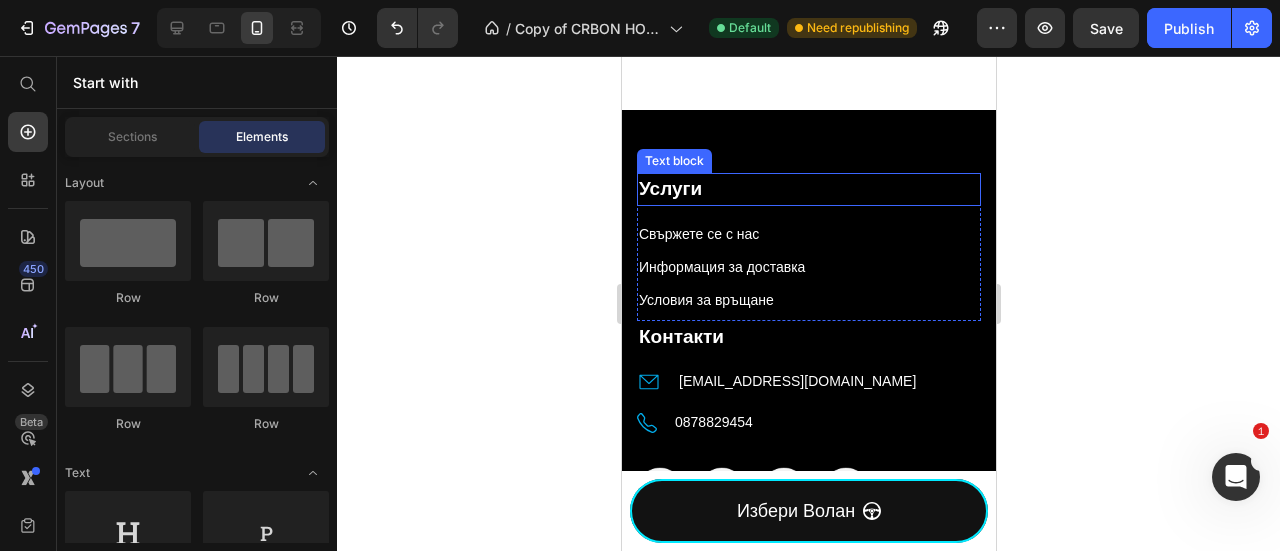 scroll, scrollTop: 2438, scrollLeft: 0, axis: vertical 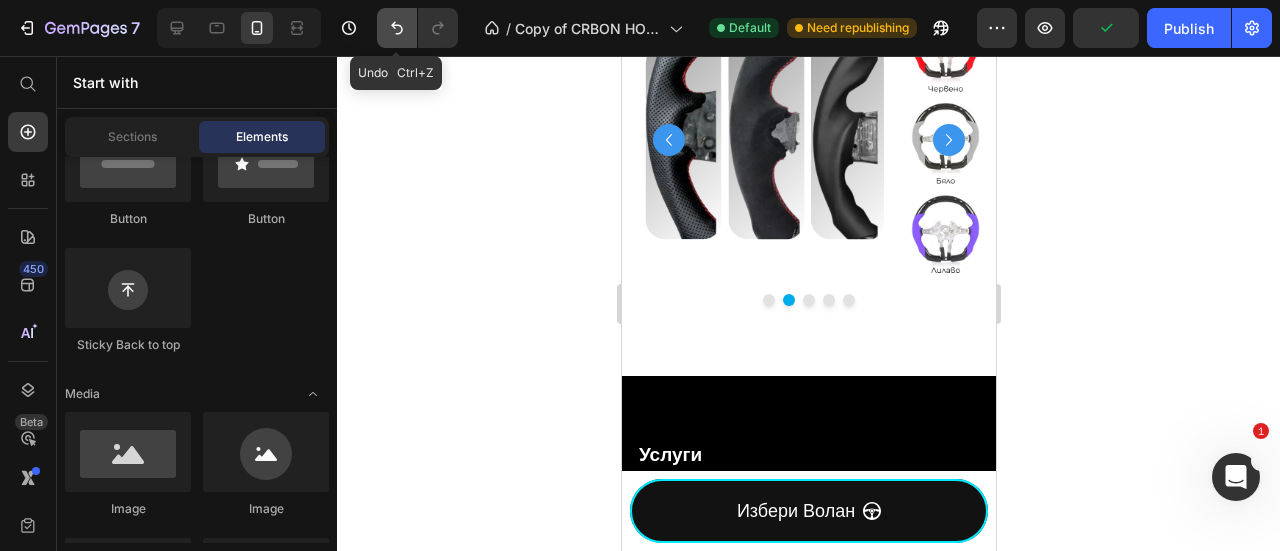 click 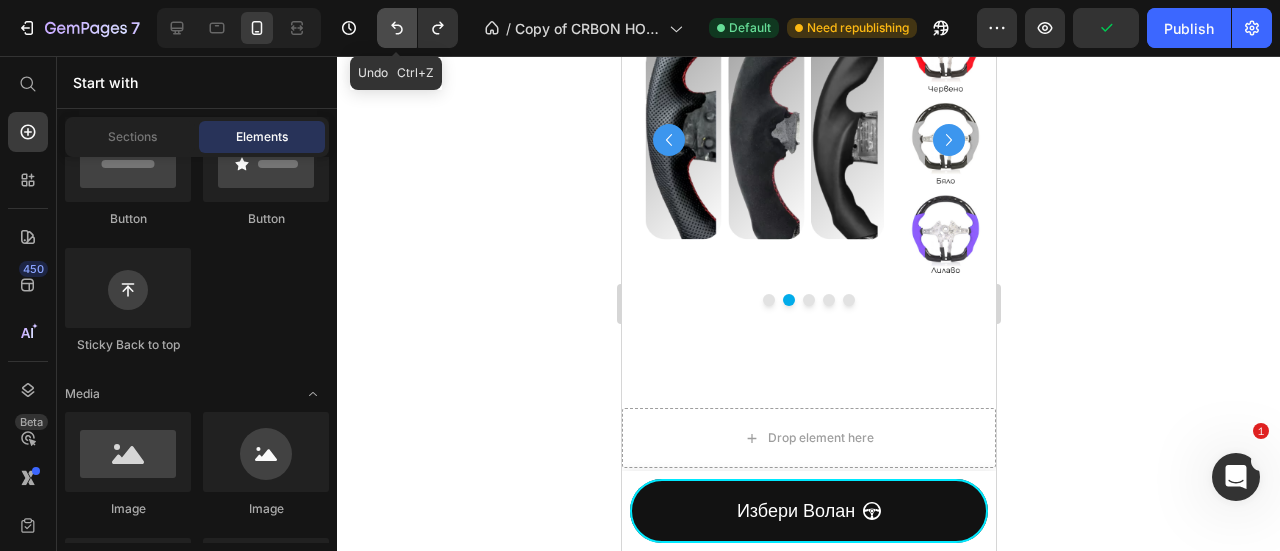 click 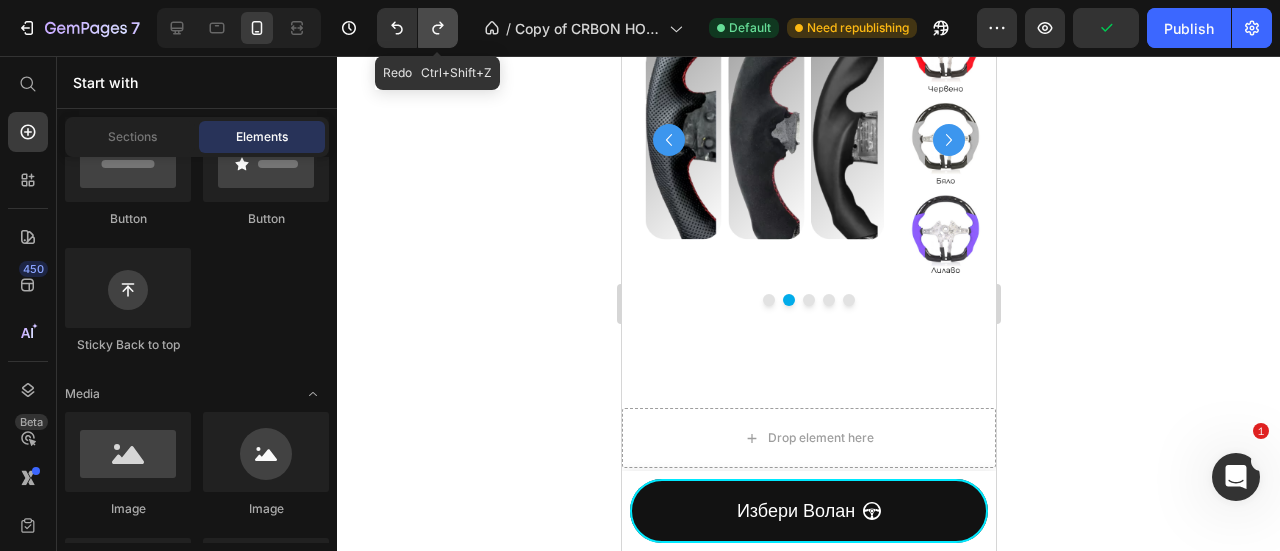 click 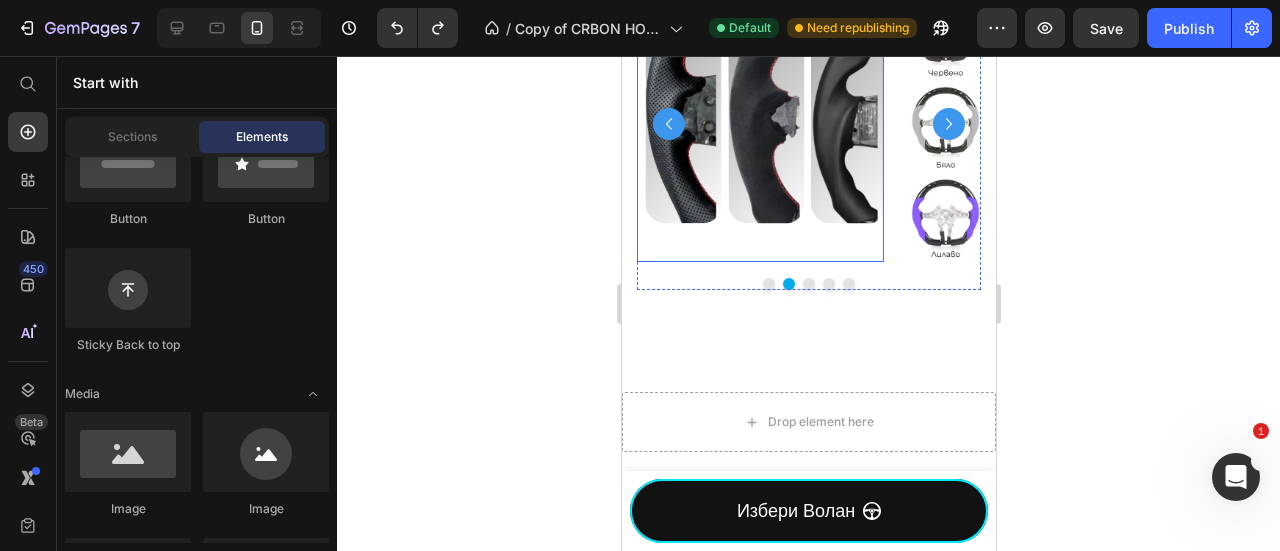scroll, scrollTop: 2704, scrollLeft: 0, axis: vertical 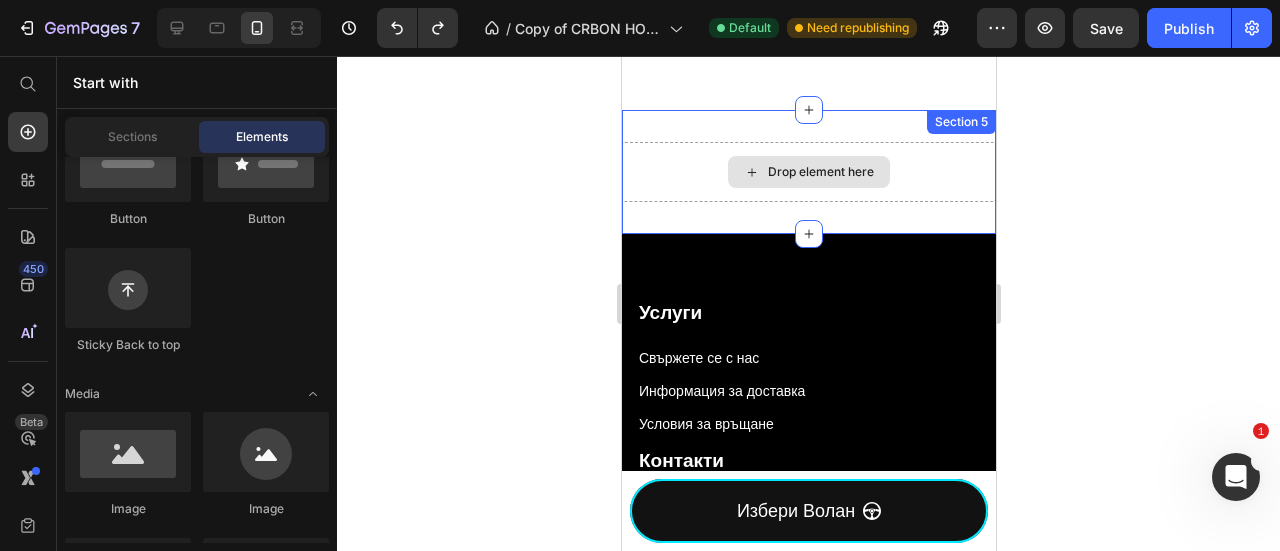click on "Drop element here" at bounding box center [820, 172] 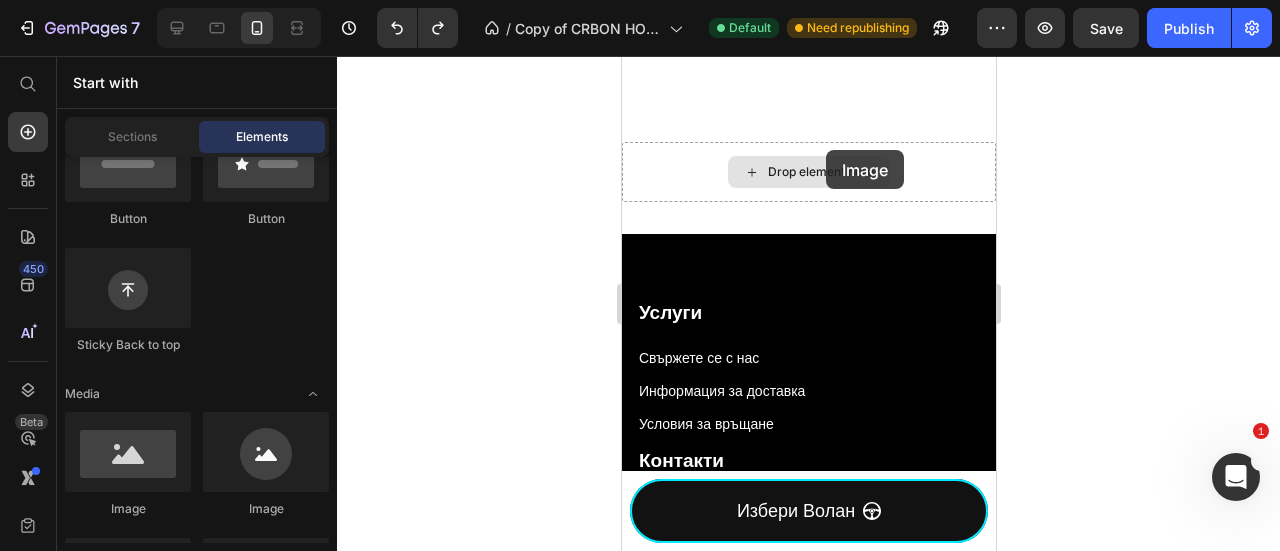 scroll, scrollTop: 2718, scrollLeft: 0, axis: vertical 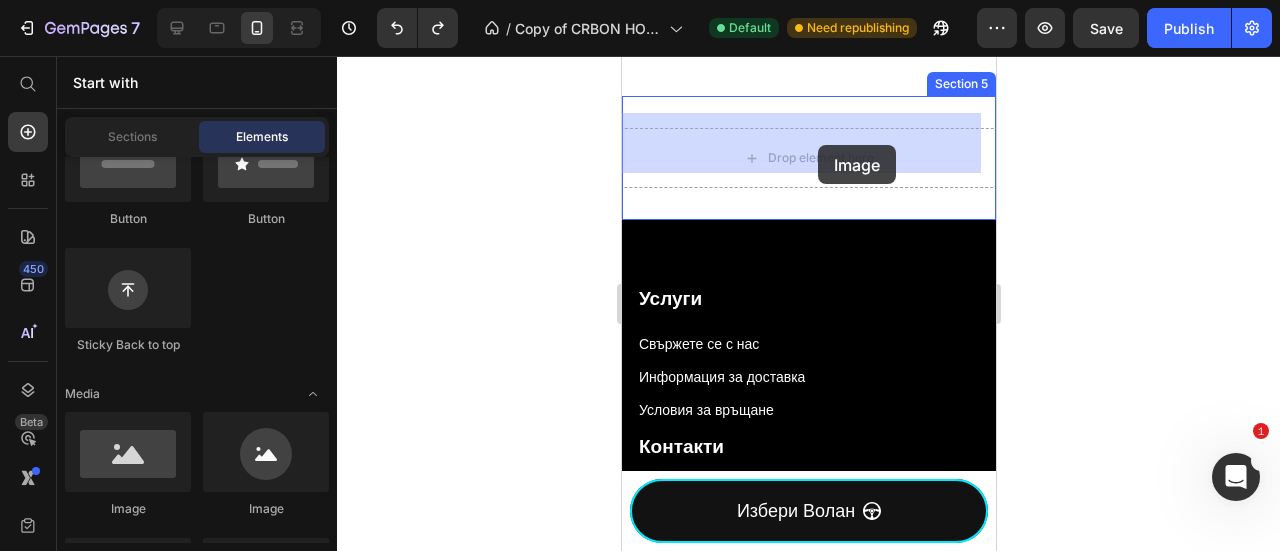 drag, startPoint x: 779, startPoint y: 527, endPoint x: 810, endPoint y: 149, distance: 379.26904 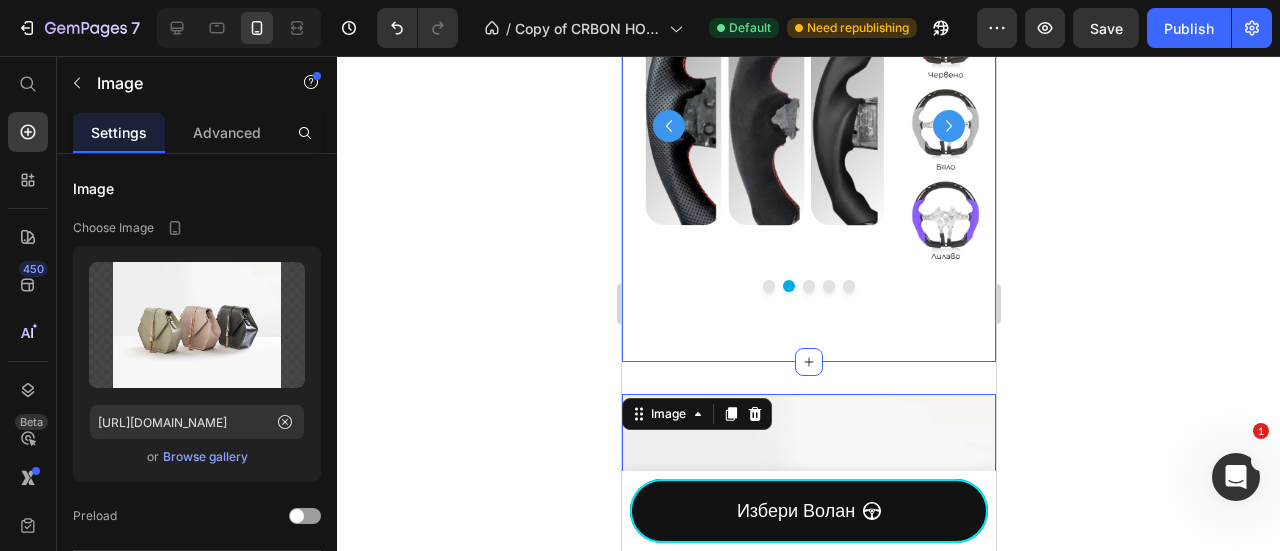 scroll, scrollTop: 2718, scrollLeft: 0, axis: vertical 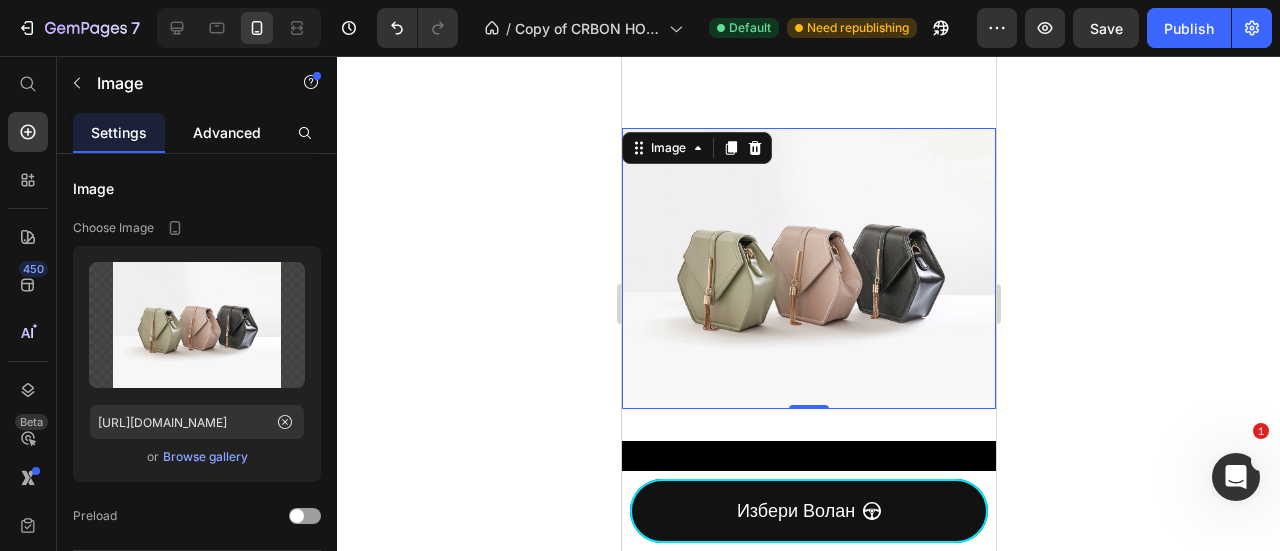 click on "Advanced" at bounding box center [227, 132] 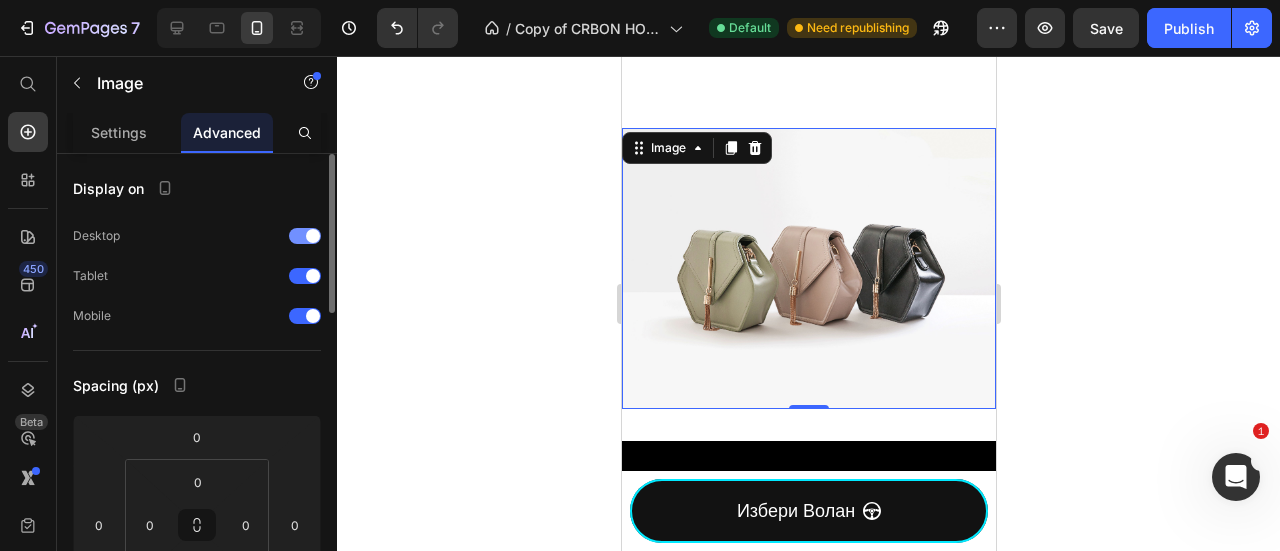 click at bounding box center [305, 236] 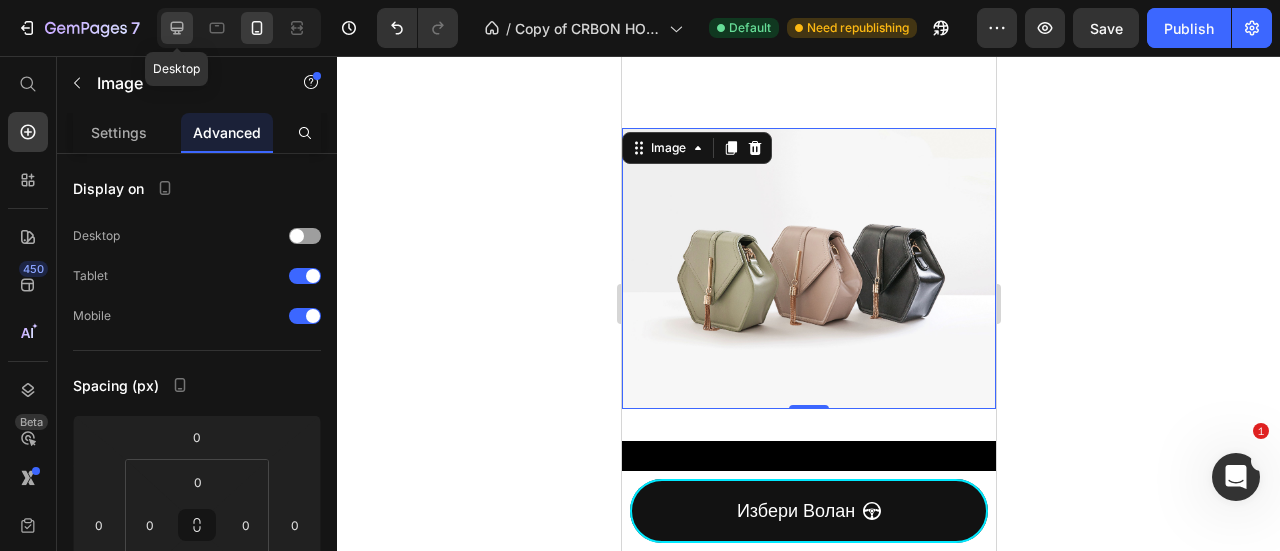 click 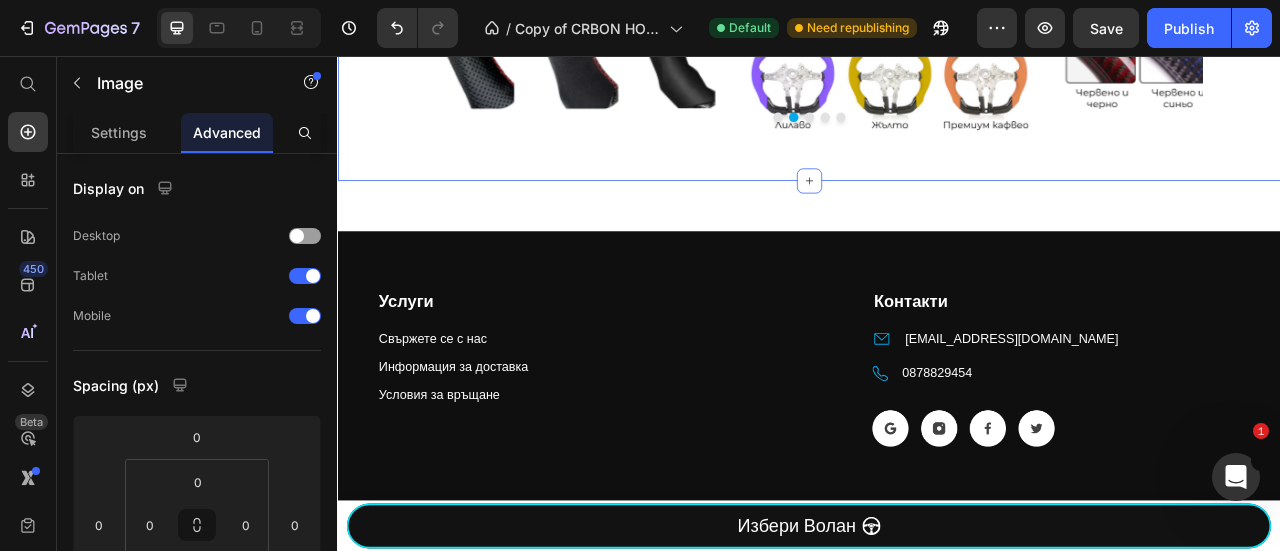 scroll, scrollTop: 2562, scrollLeft: 0, axis: vertical 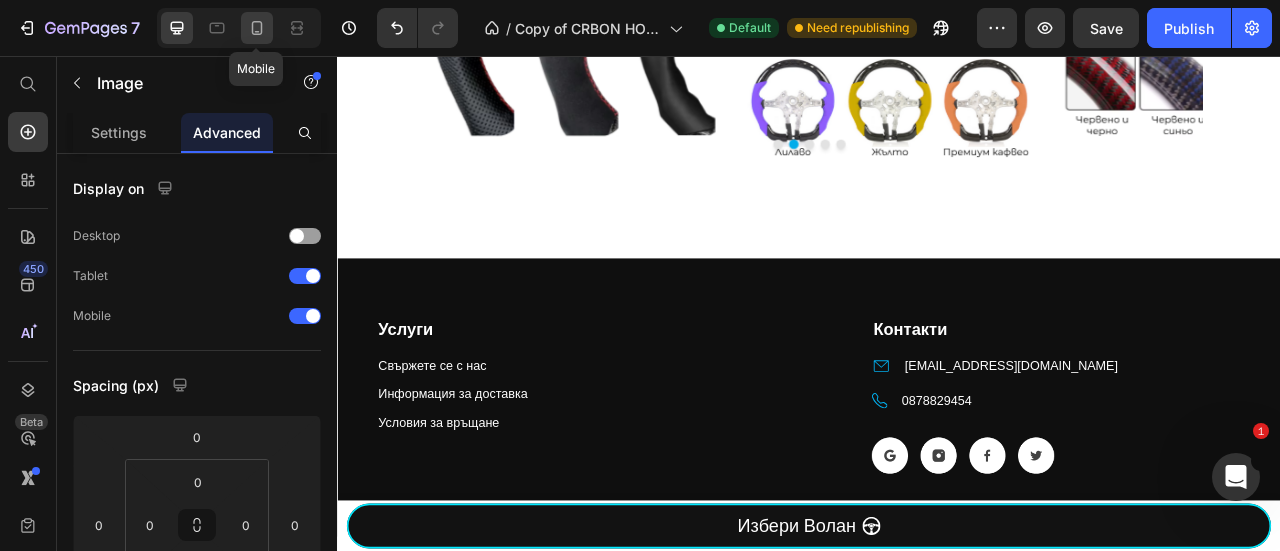 drag, startPoint x: 249, startPoint y: 31, endPoint x: 261, endPoint y: 35, distance: 12.649111 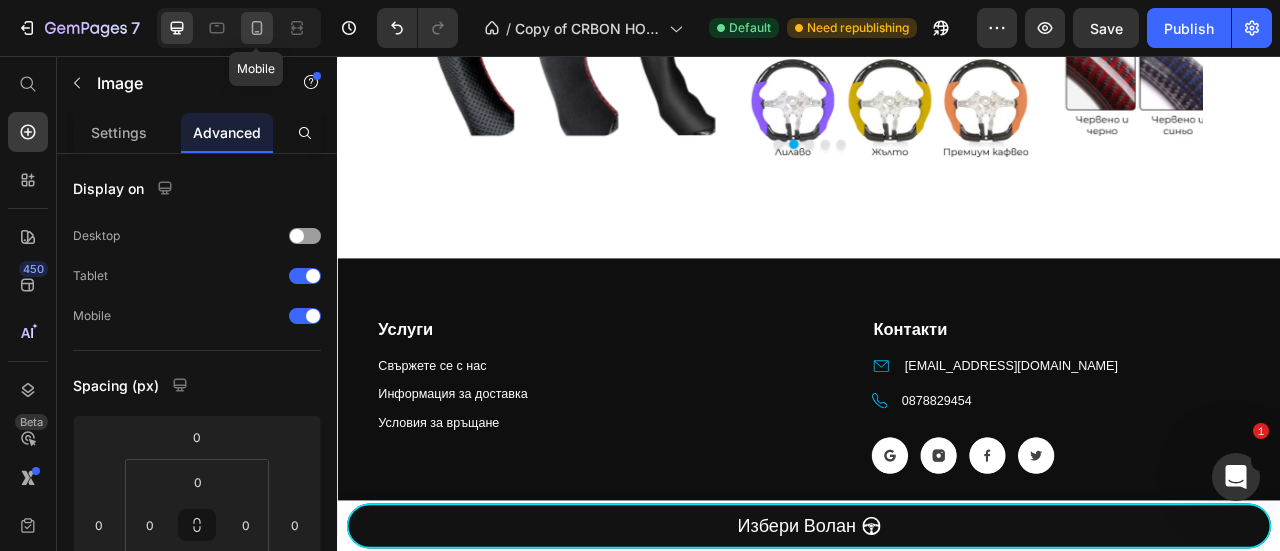 click 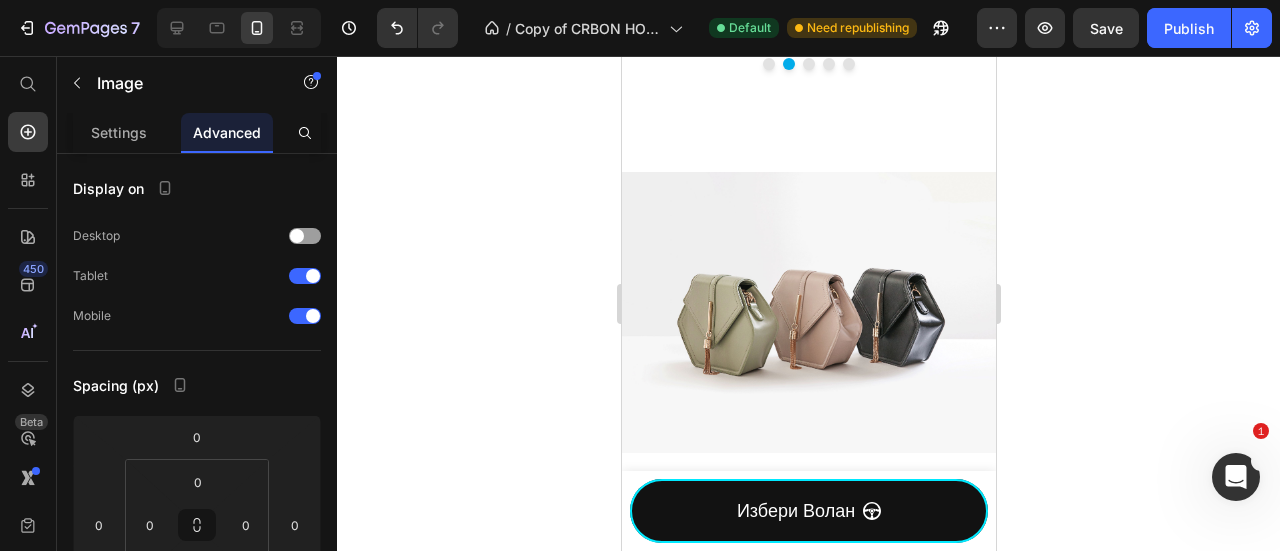 scroll, scrollTop: 2704, scrollLeft: 0, axis: vertical 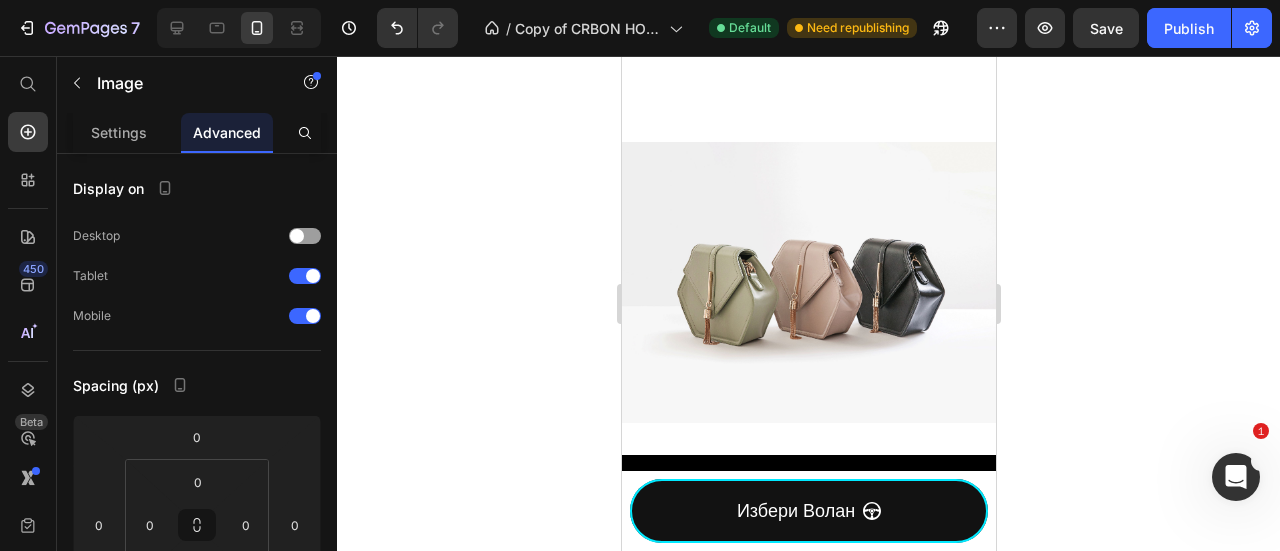 click at bounding box center [808, 282] 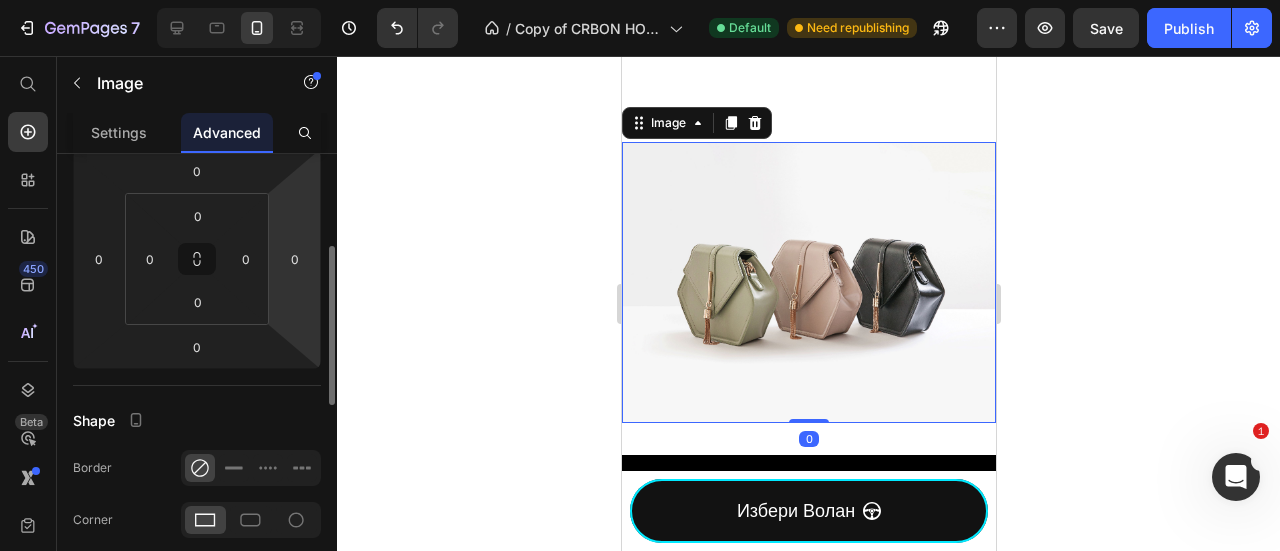 scroll, scrollTop: 800, scrollLeft: 0, axis: vertical 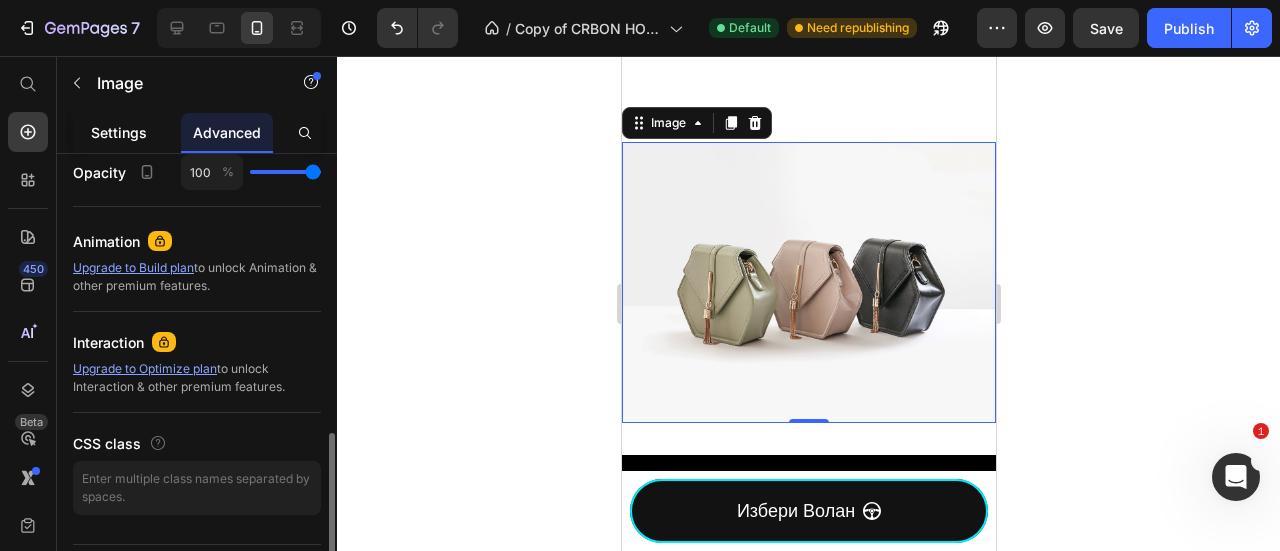 click on "Settings" at bounding box center [119, 132] 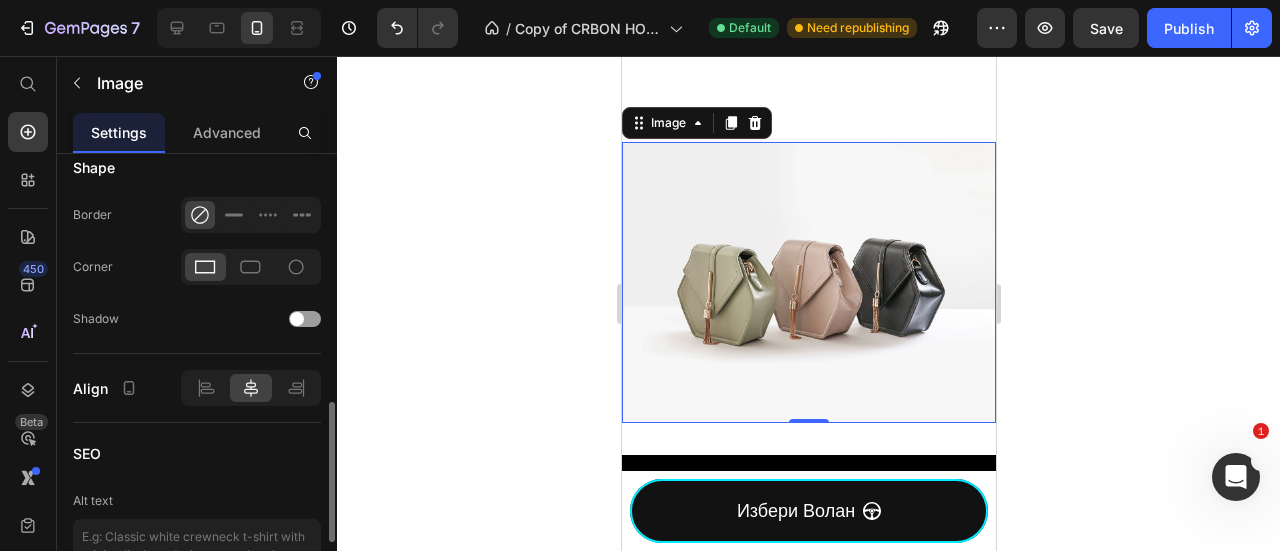scroll, scrollTop: 0, scrollLeft: 0, axis: both 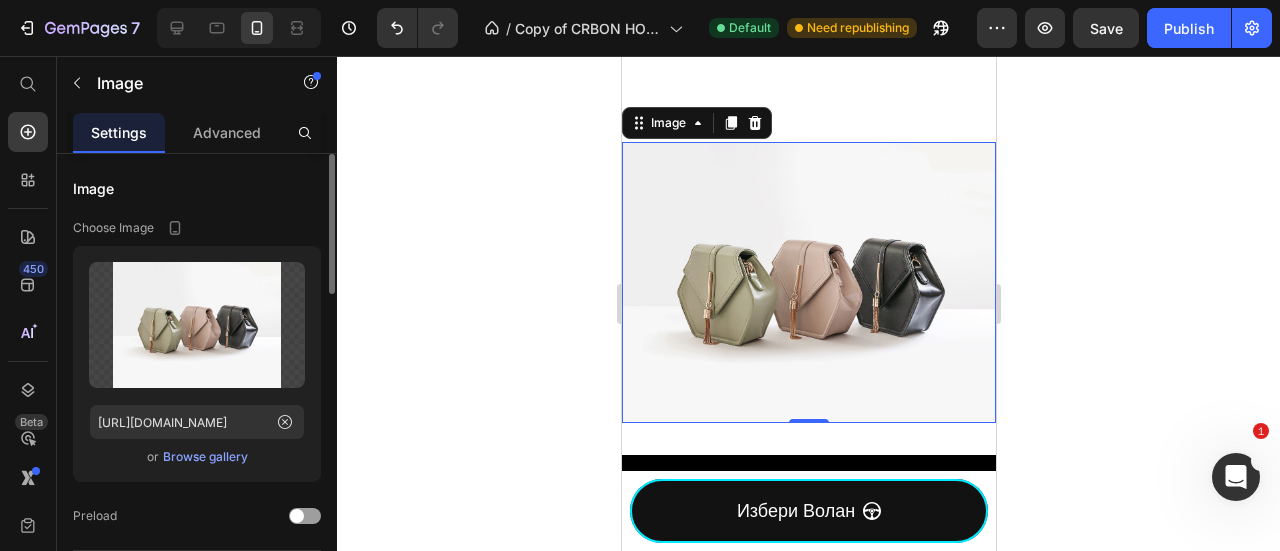 click on "Browse gallery" at bounding box center [205, 457] 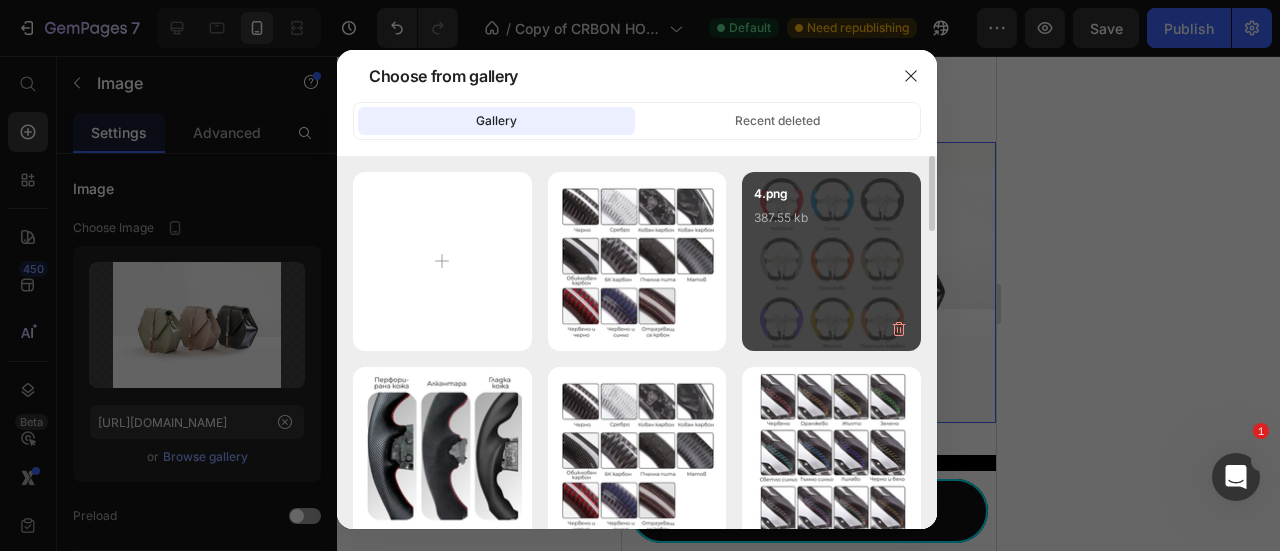 click on "4.png" at bounding box center (831, 196) 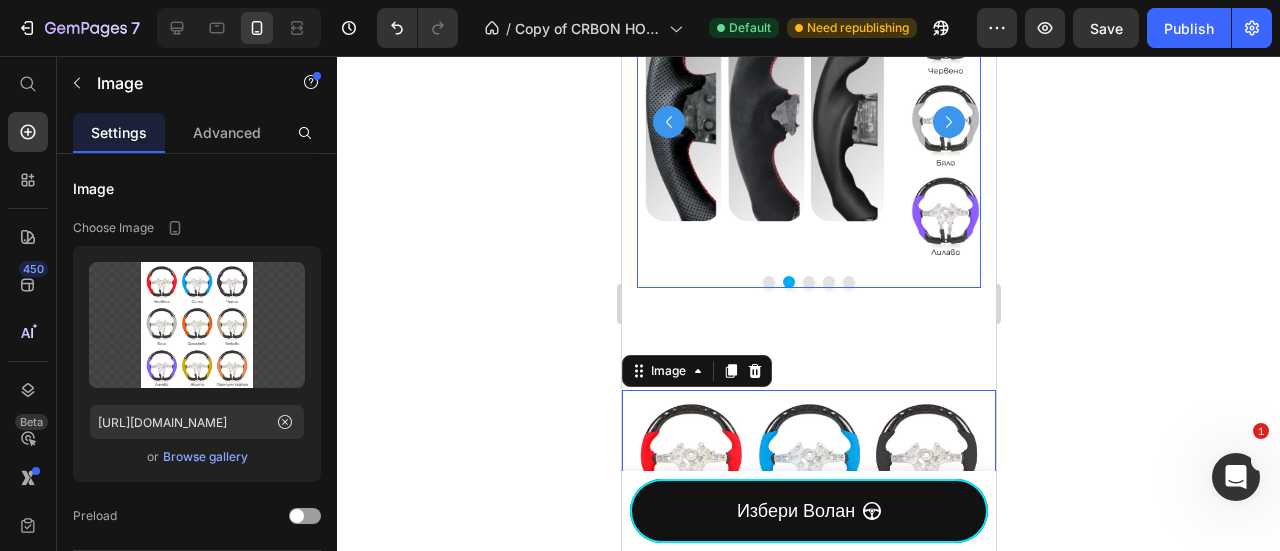 scroll, scrollTop: 2438, scrollLeft: 0, axis: vertical 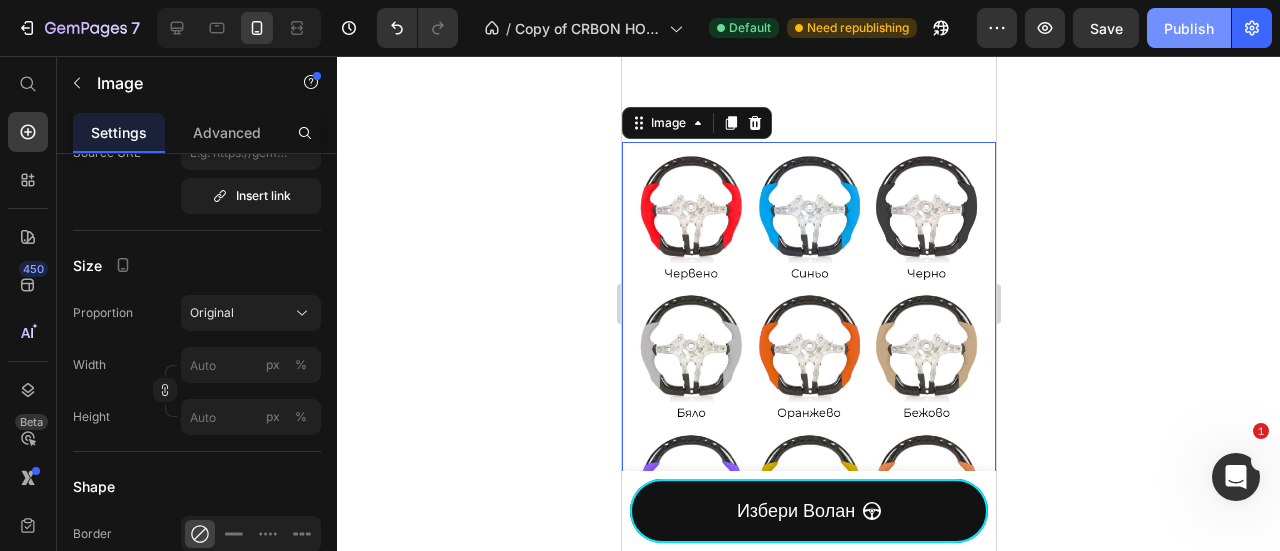 click on "Publish" 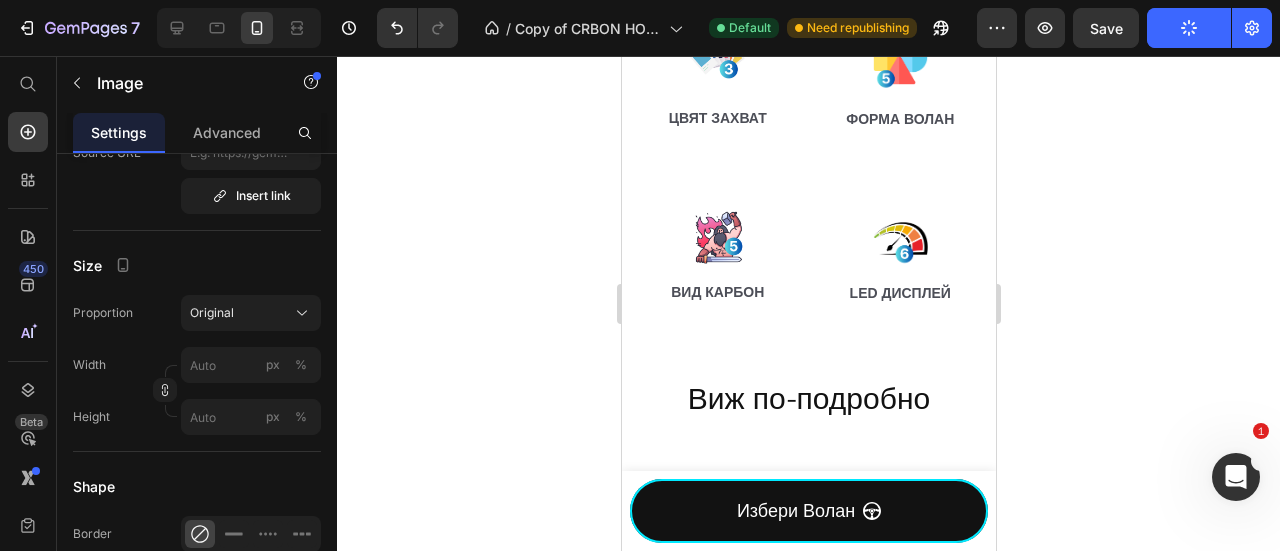 scroll, scrollTop: 2446, scrollLeft: 0, axis: vertical 